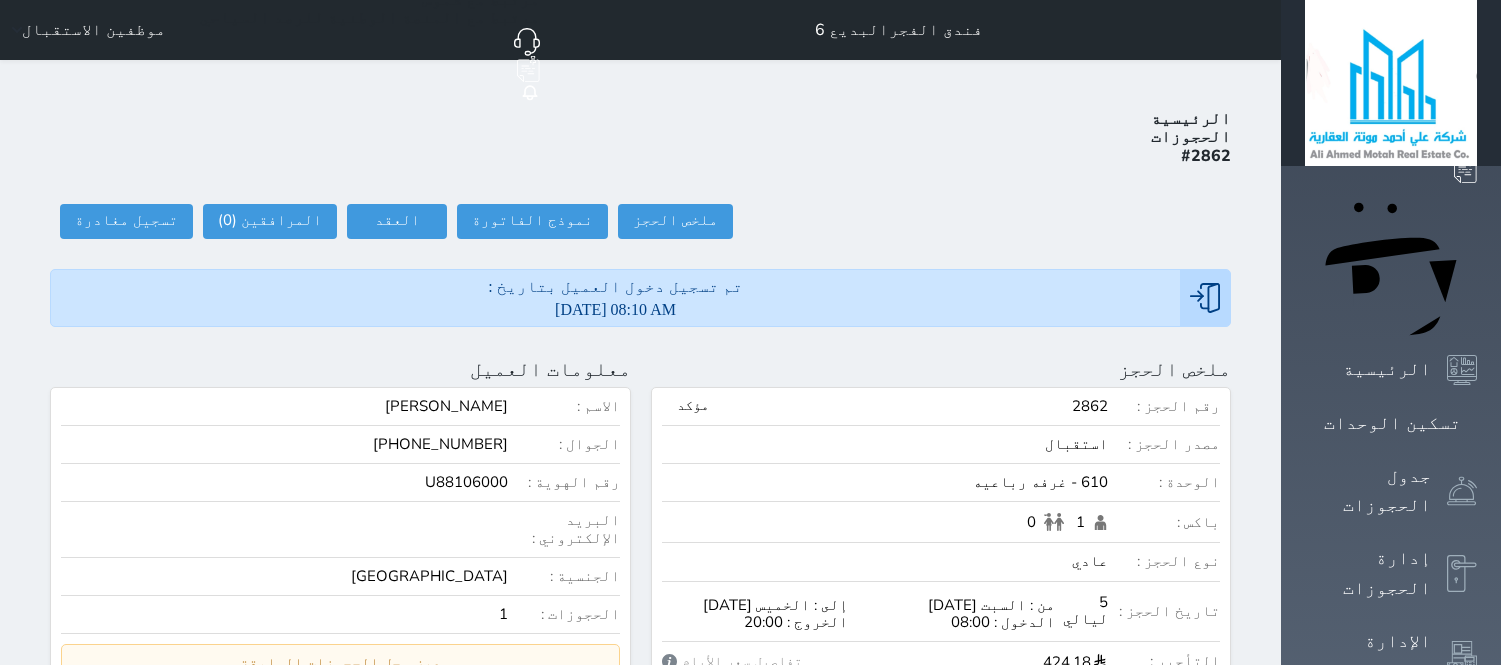 scroll, scrollTop: 0, scrollLeft: 0, axis: both 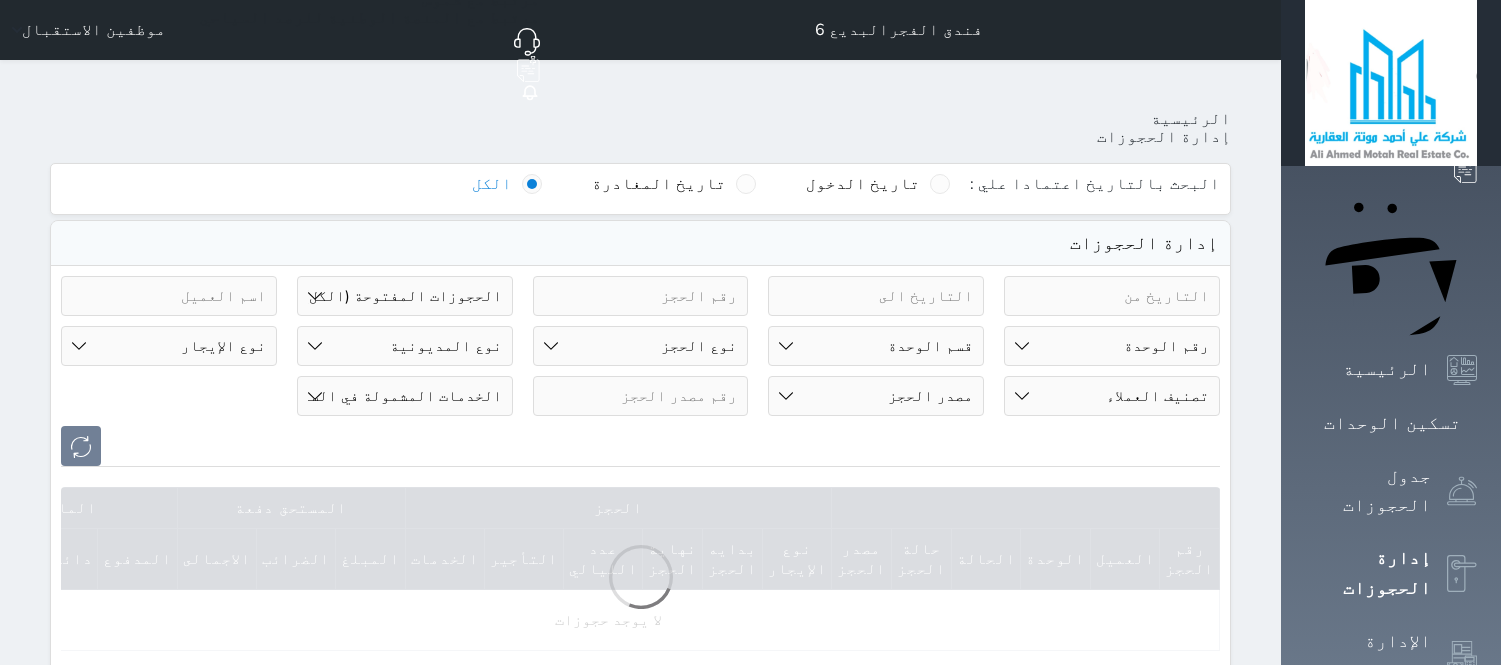 select on "open_all" 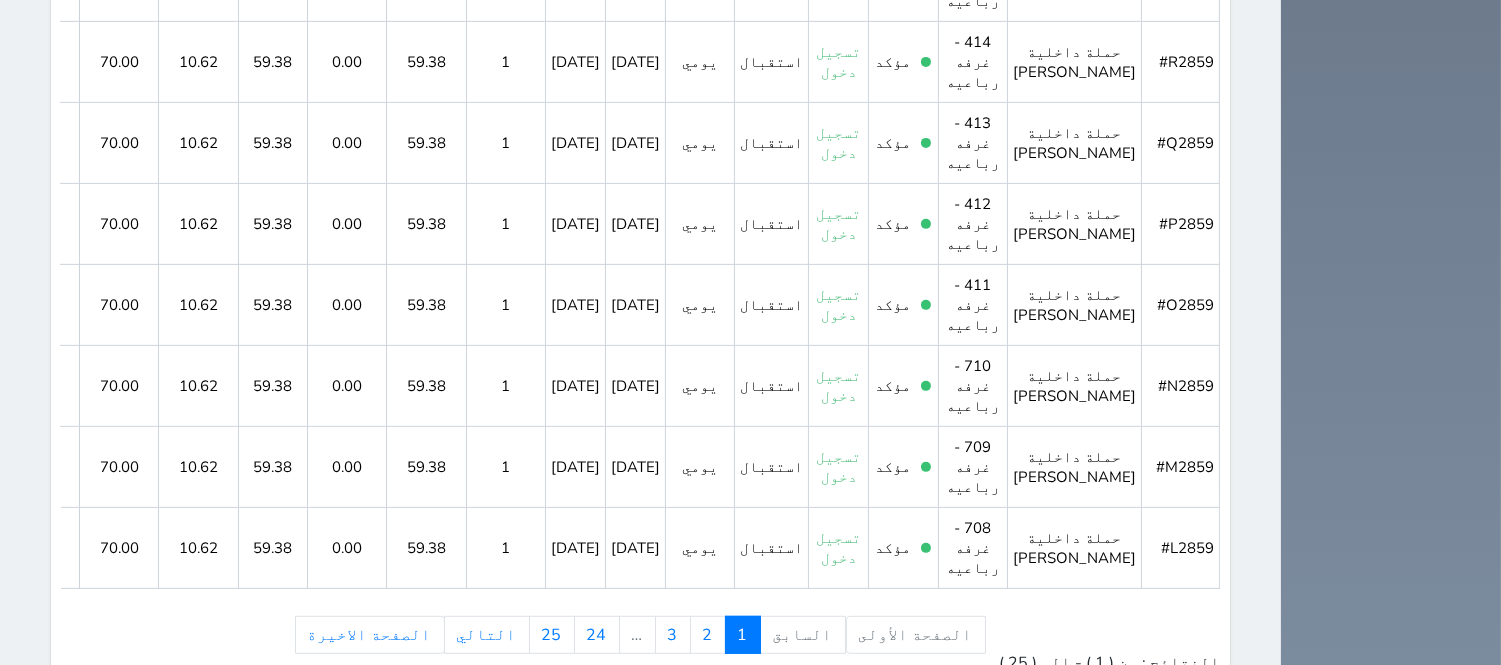 scroll, scrollTop: 2074, scrollLeft: 0, axis: vertical 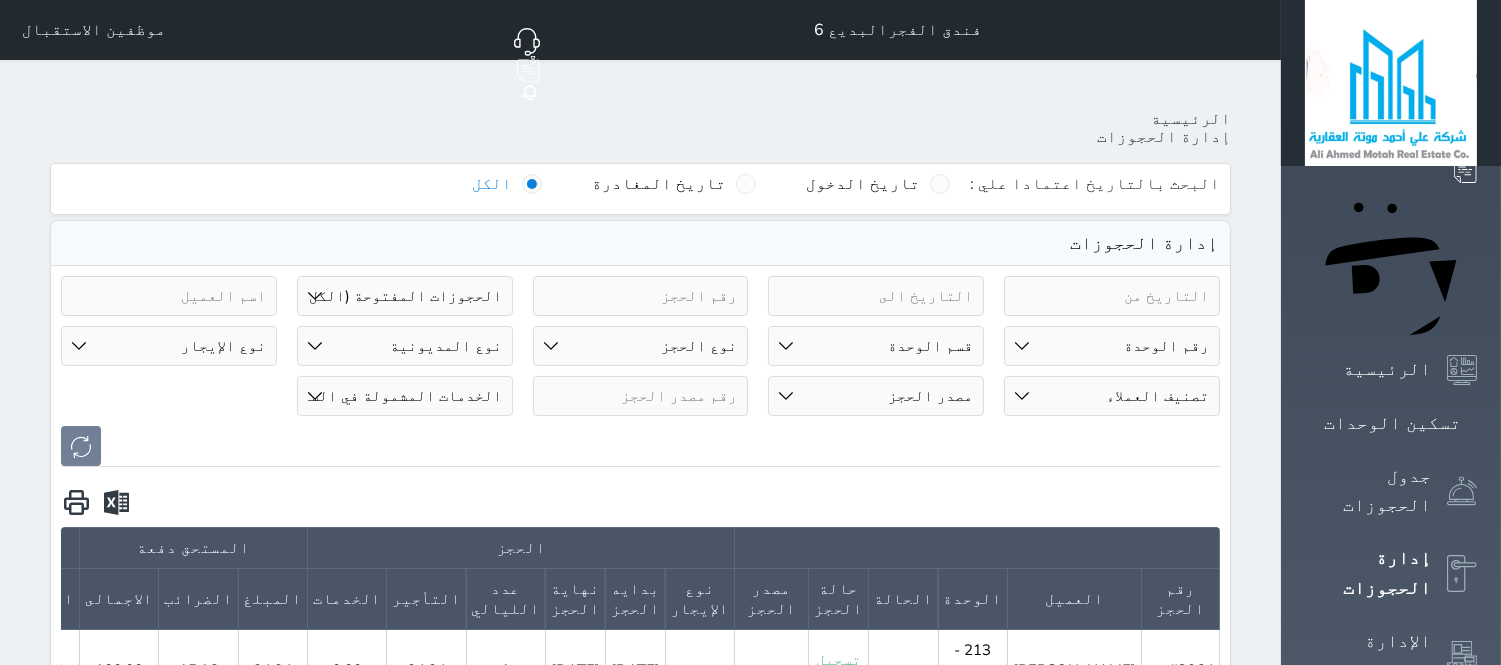 drag, startPoint x: 551, startPoint y: 37, endPoint x: 558, endPoint y: 28, distance: 11.401754 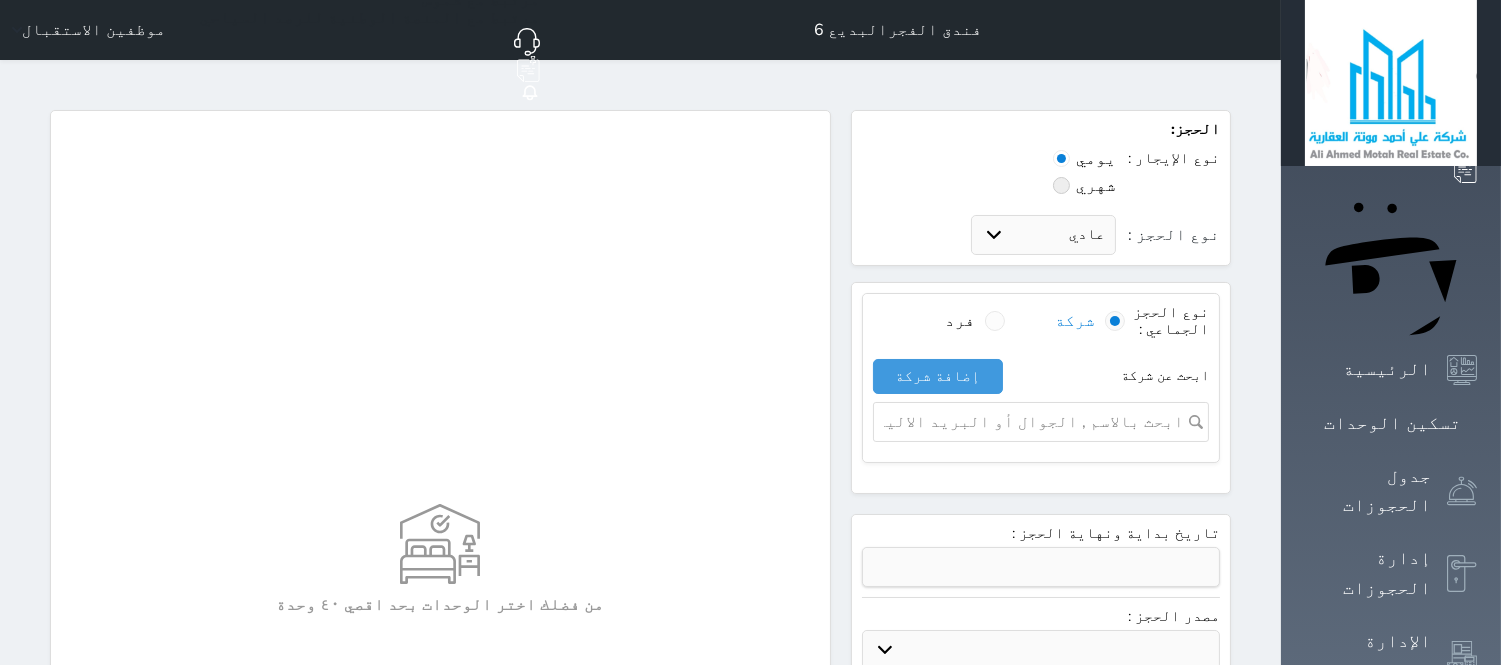 select on "7038" 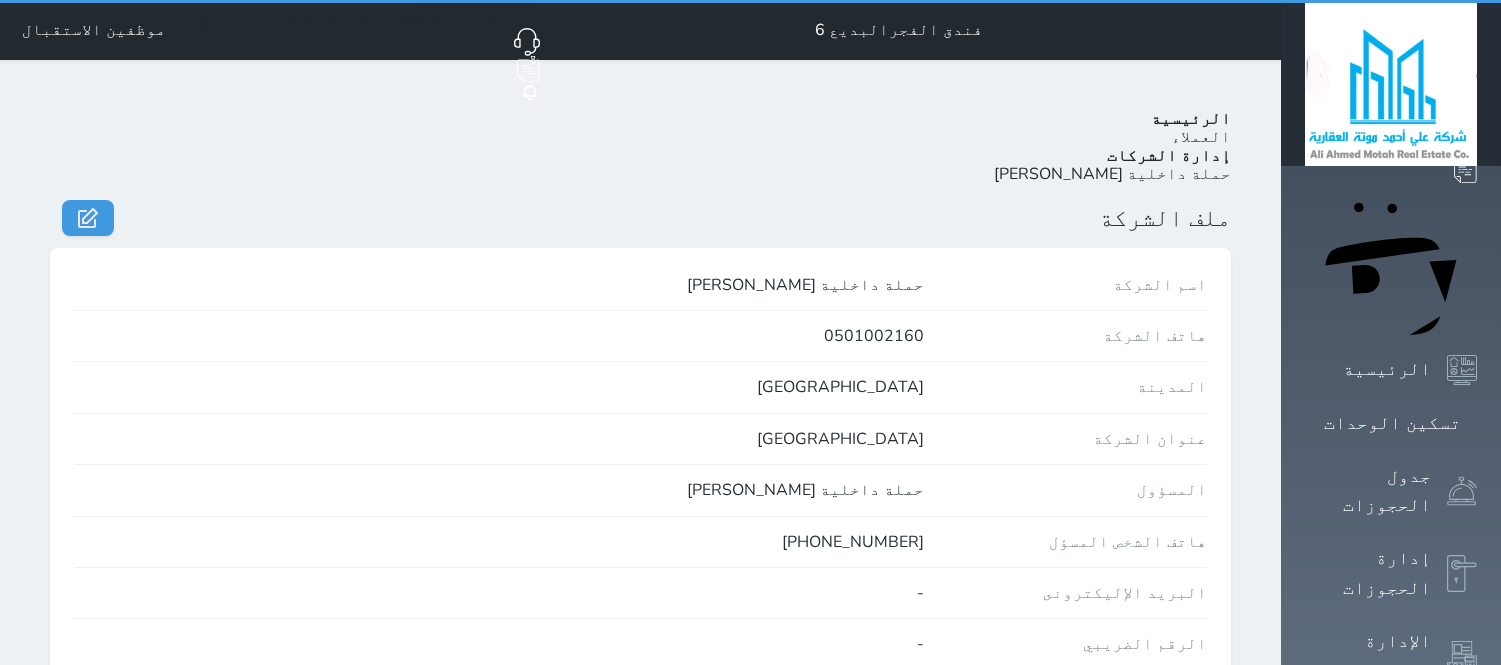 scroll, scrollTop: 0, scrollLeft: 0, axis: both 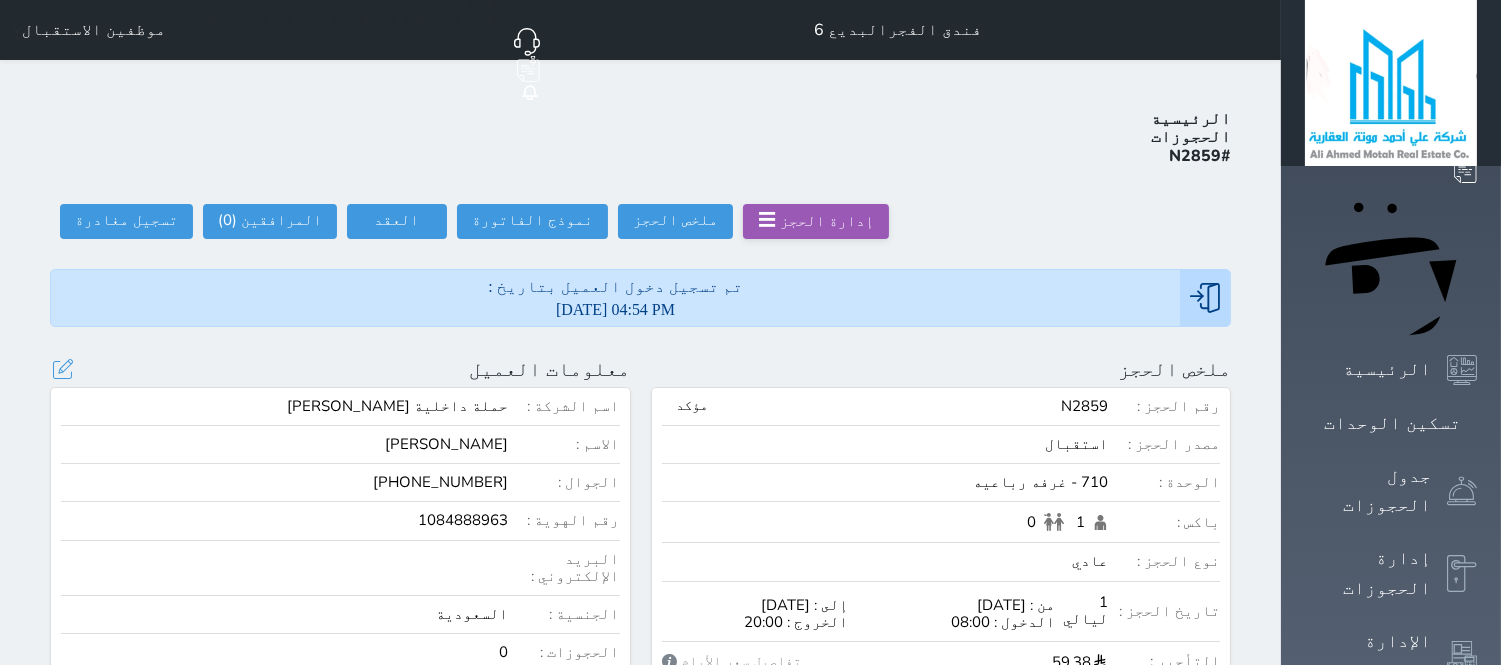 click on "1084888963" at bounding box center (284, 520) 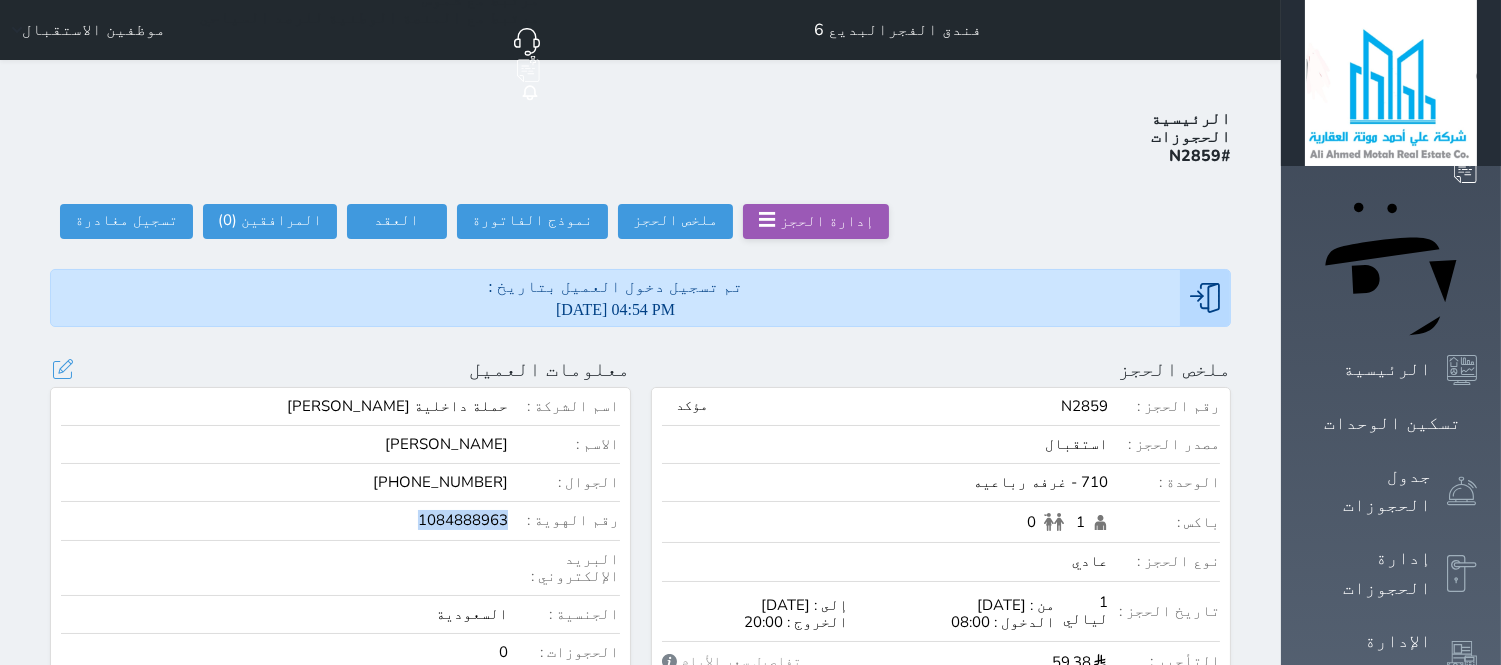 click on "1084888963" at bounding box center [284, 520] 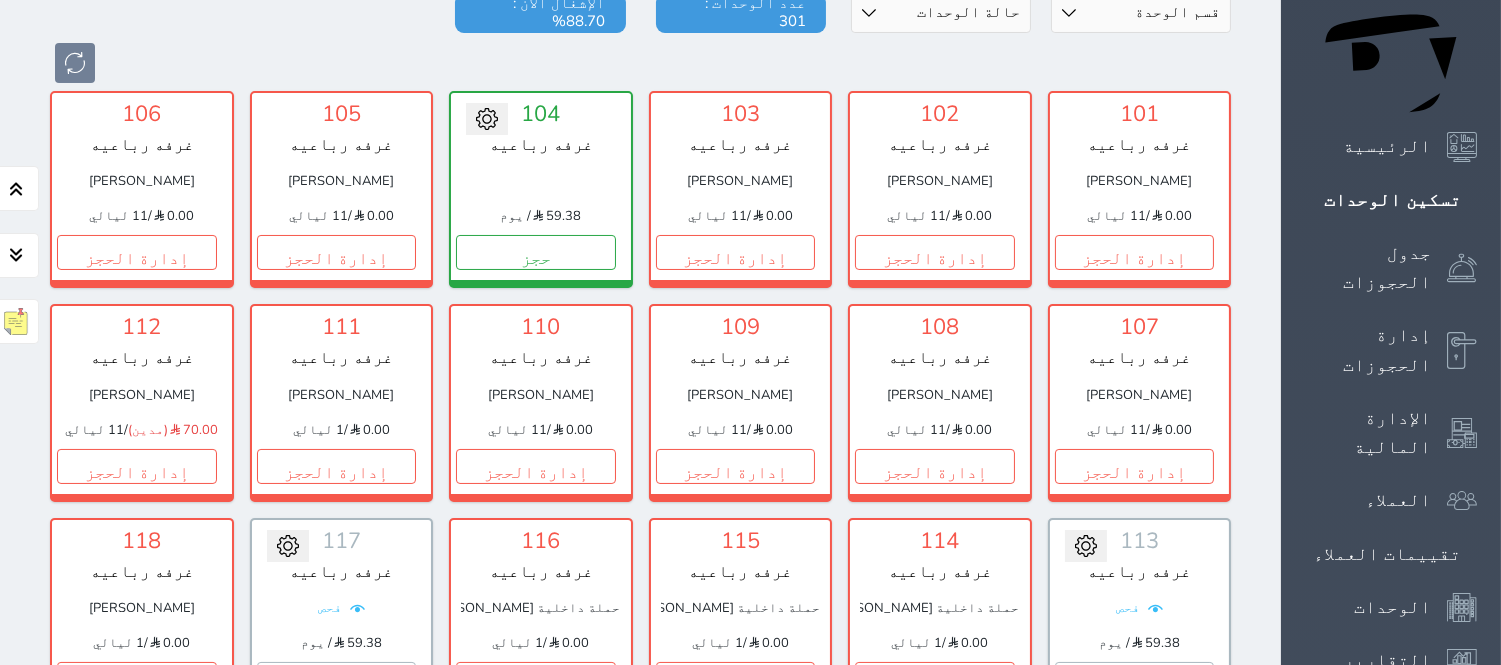 scroll, scrollTop: 374, scrollLeft: 0, axis: vertical 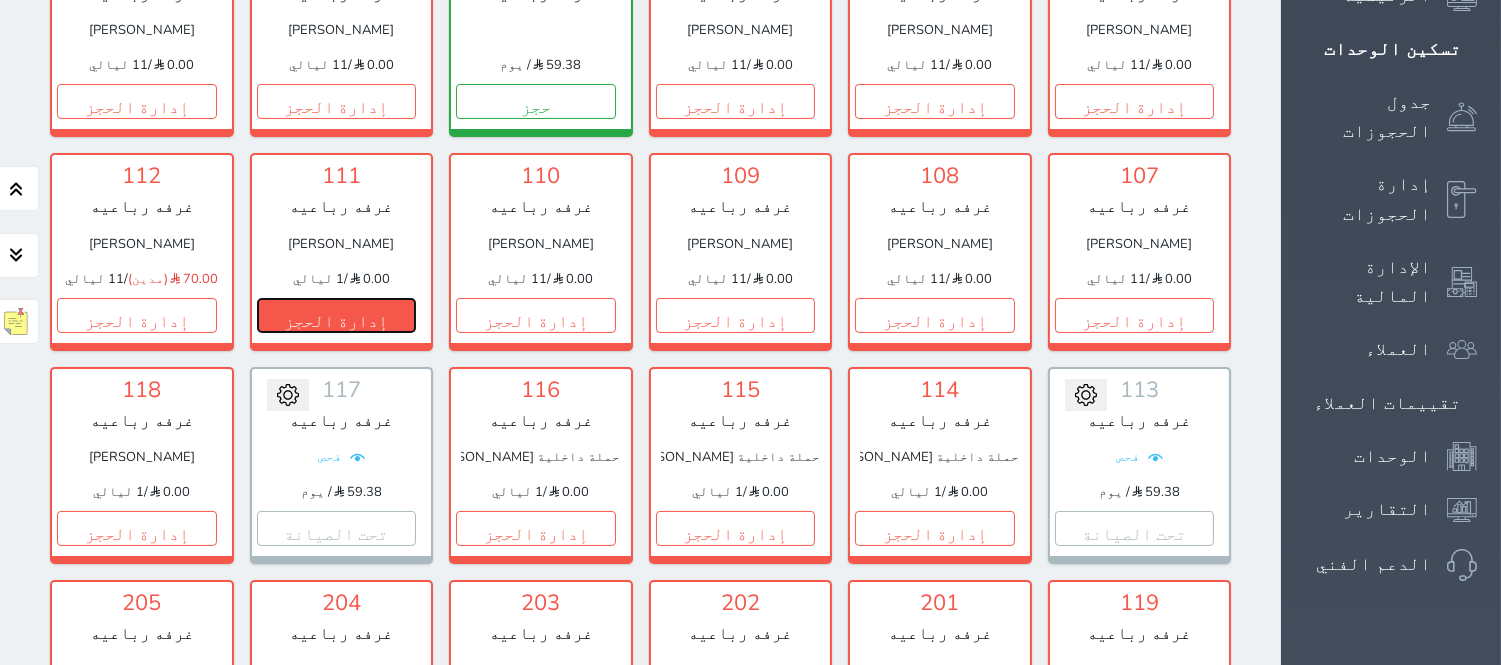 click on "إدارة الحجز" at bounding box center (337, 315) 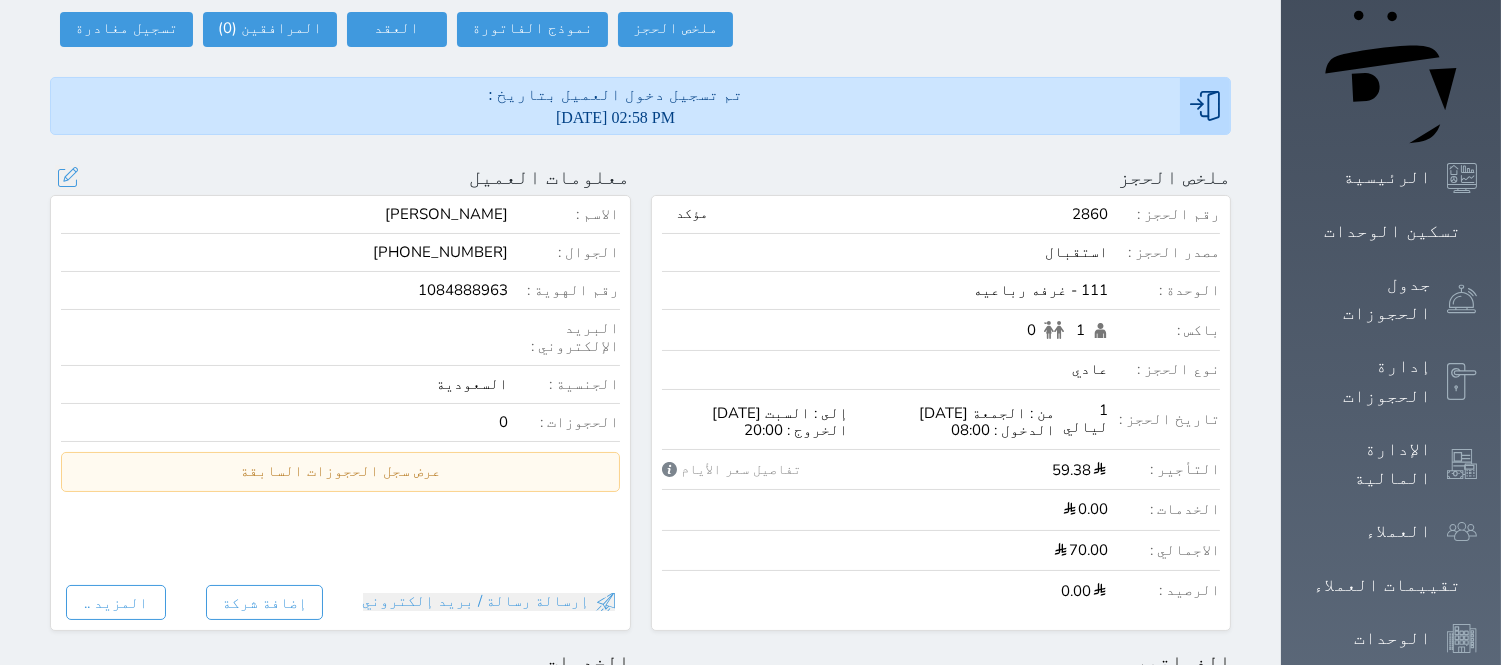 scroll, scrollTop: 0, scrollLeft: 0, axis: both 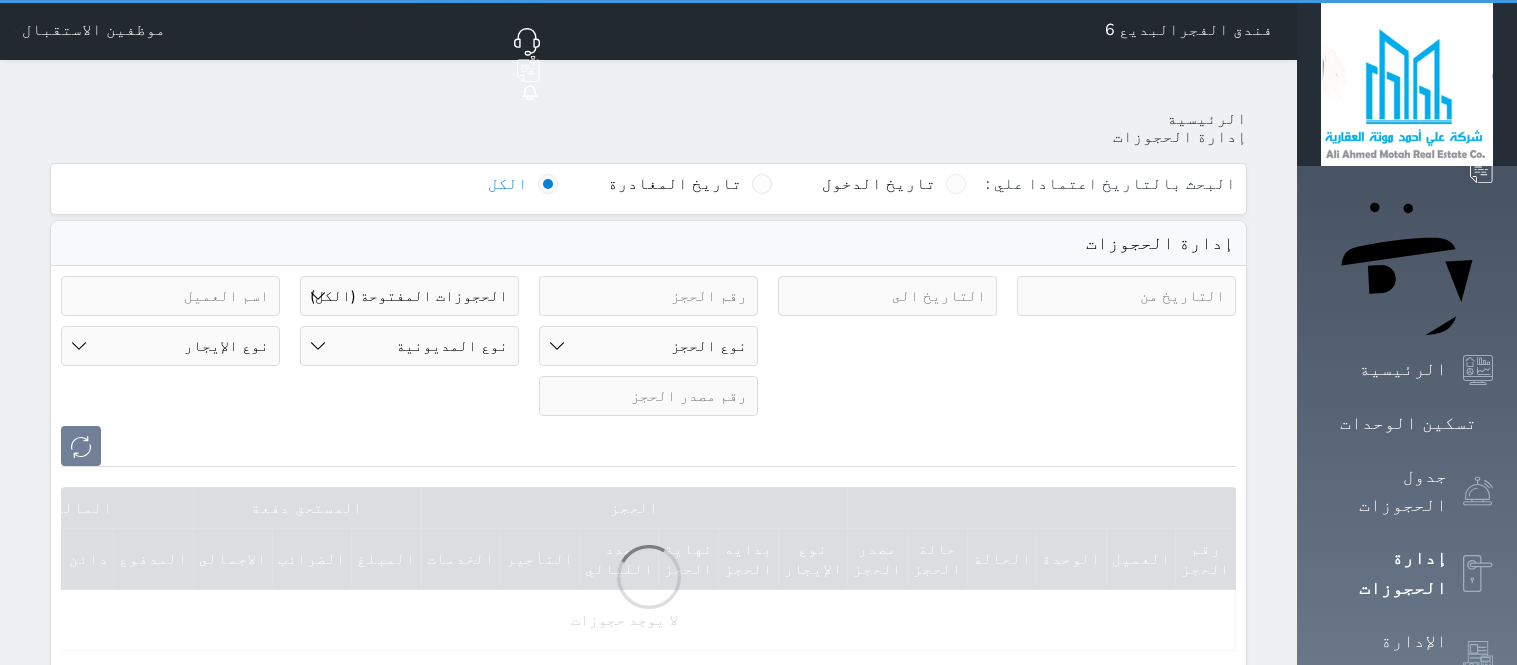select on "open_all" 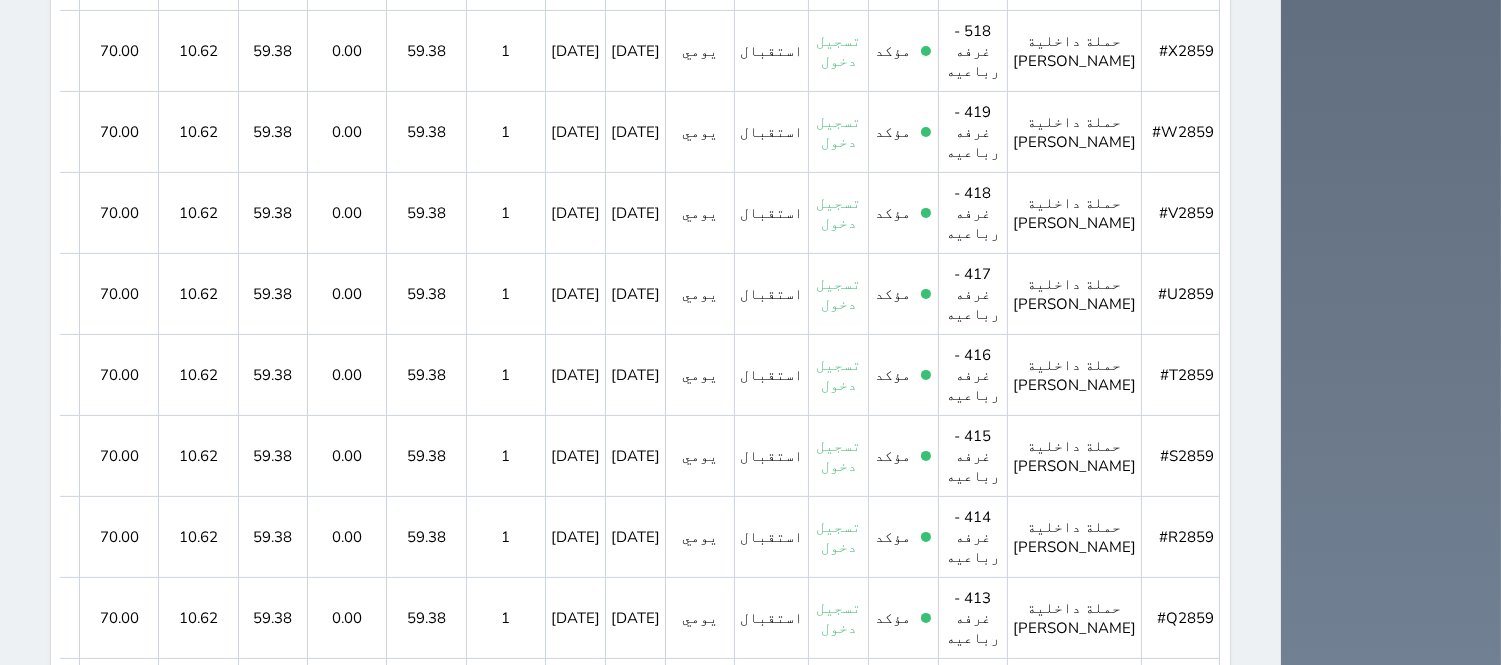 scroll, scrollTop: 1630, scrollLeft: 0, axis: vertical 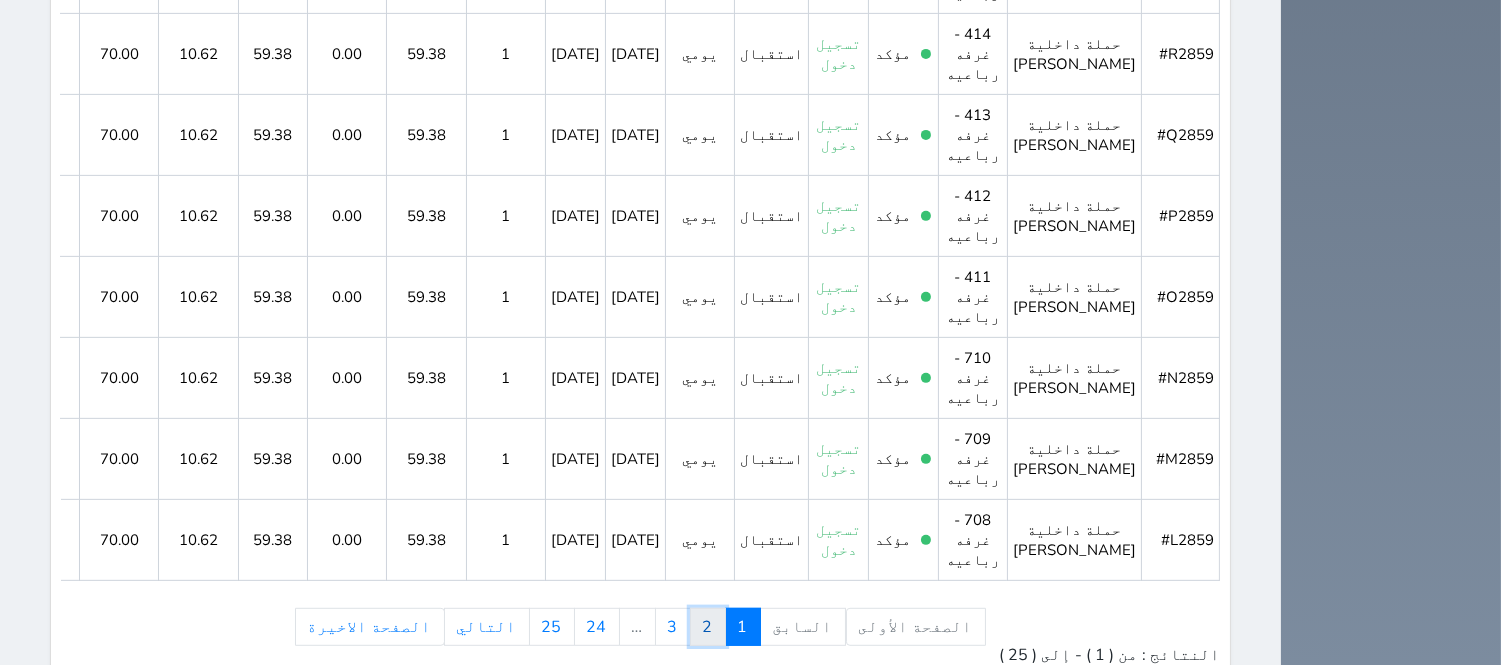 click on "2" at bounding box center [708, 627] 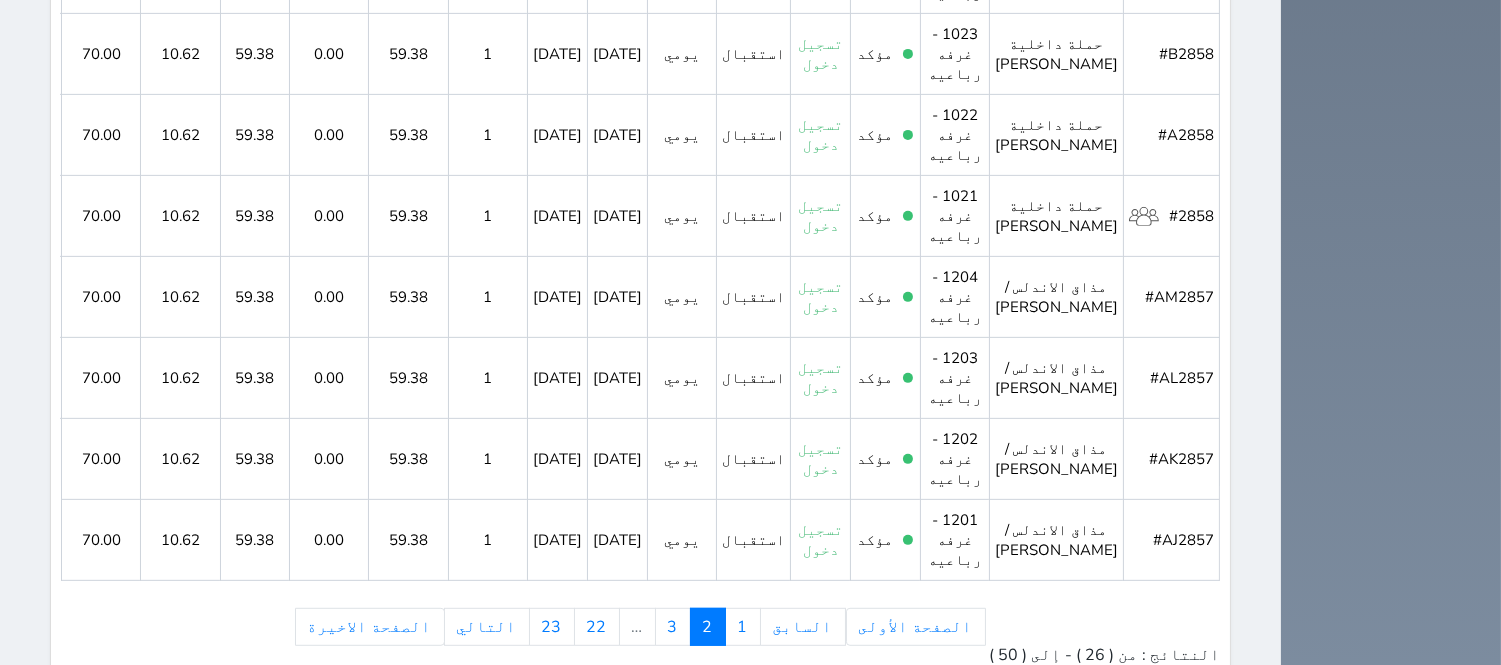 scroll, scrollTop: 2154, scrollLeft: 0, axis: vertical 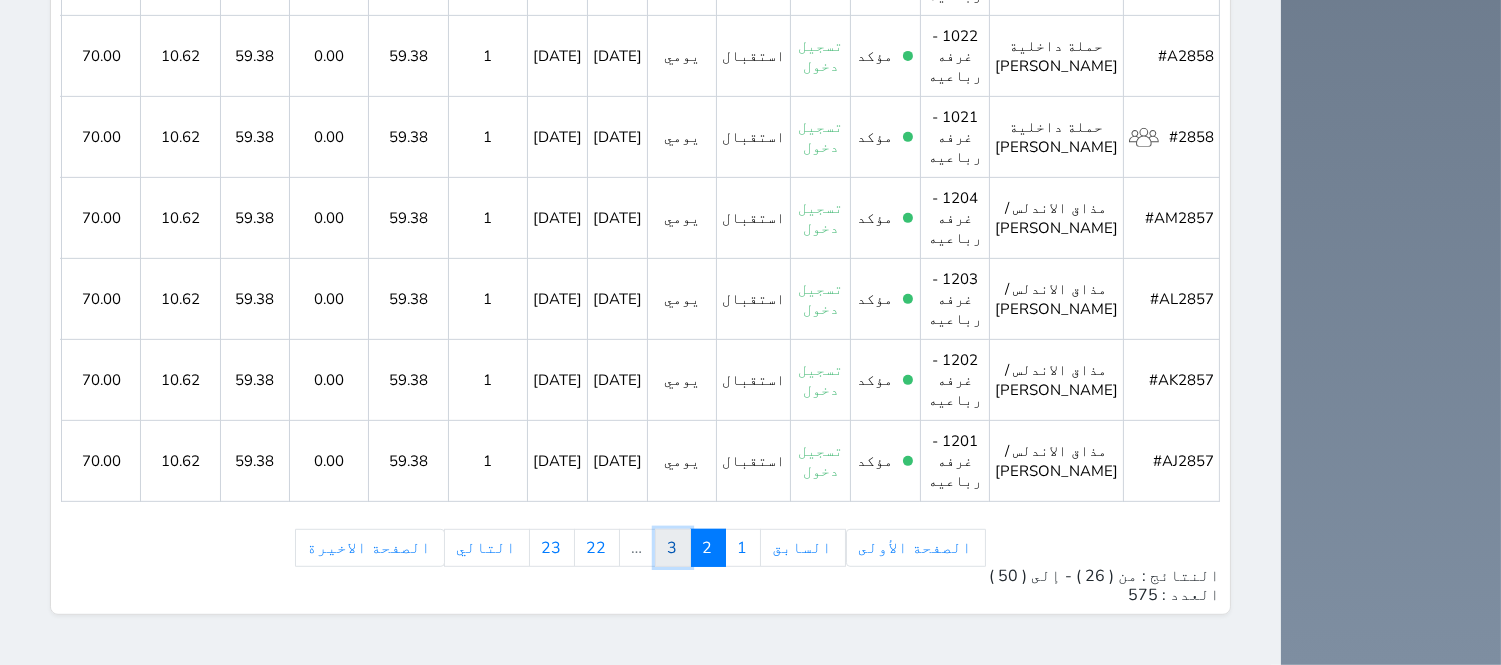 click on "3" at bounding box center [673, 548] 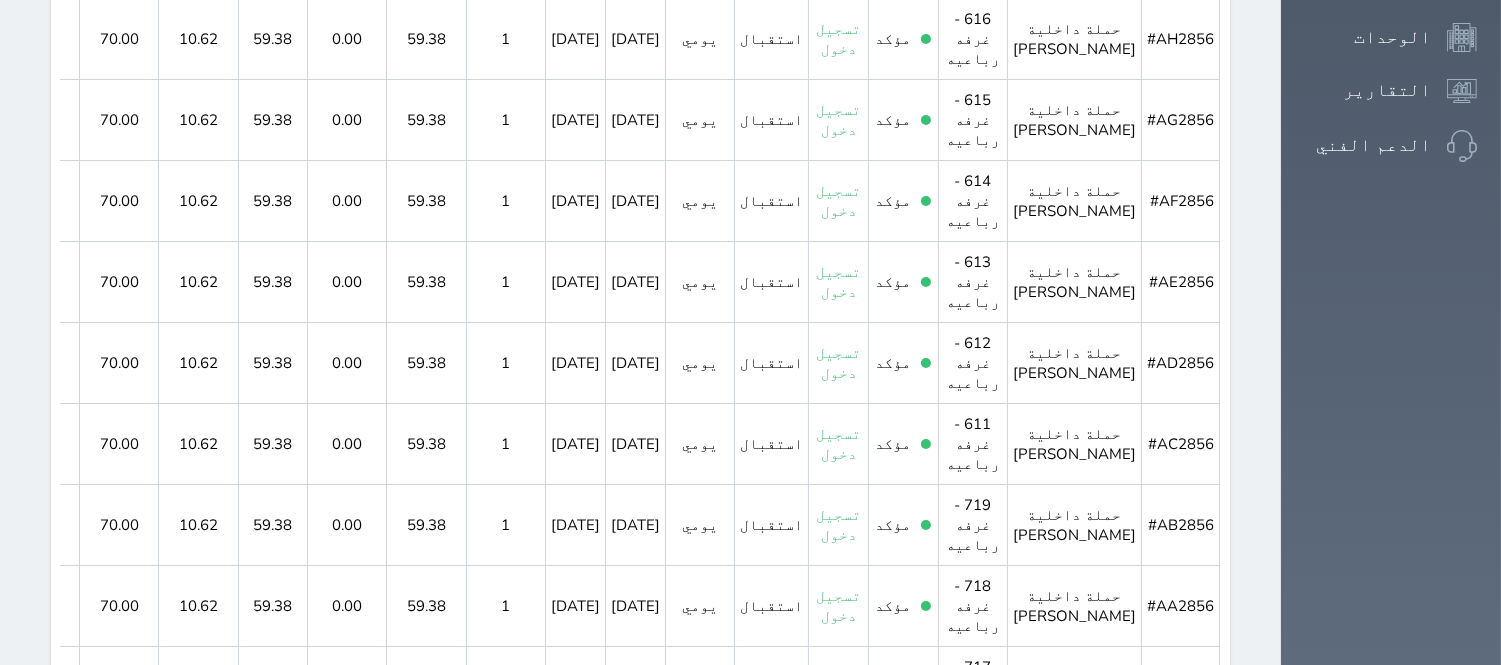 scroll, scrollTop: 1037, scrollLeft: 0, axis: vertical 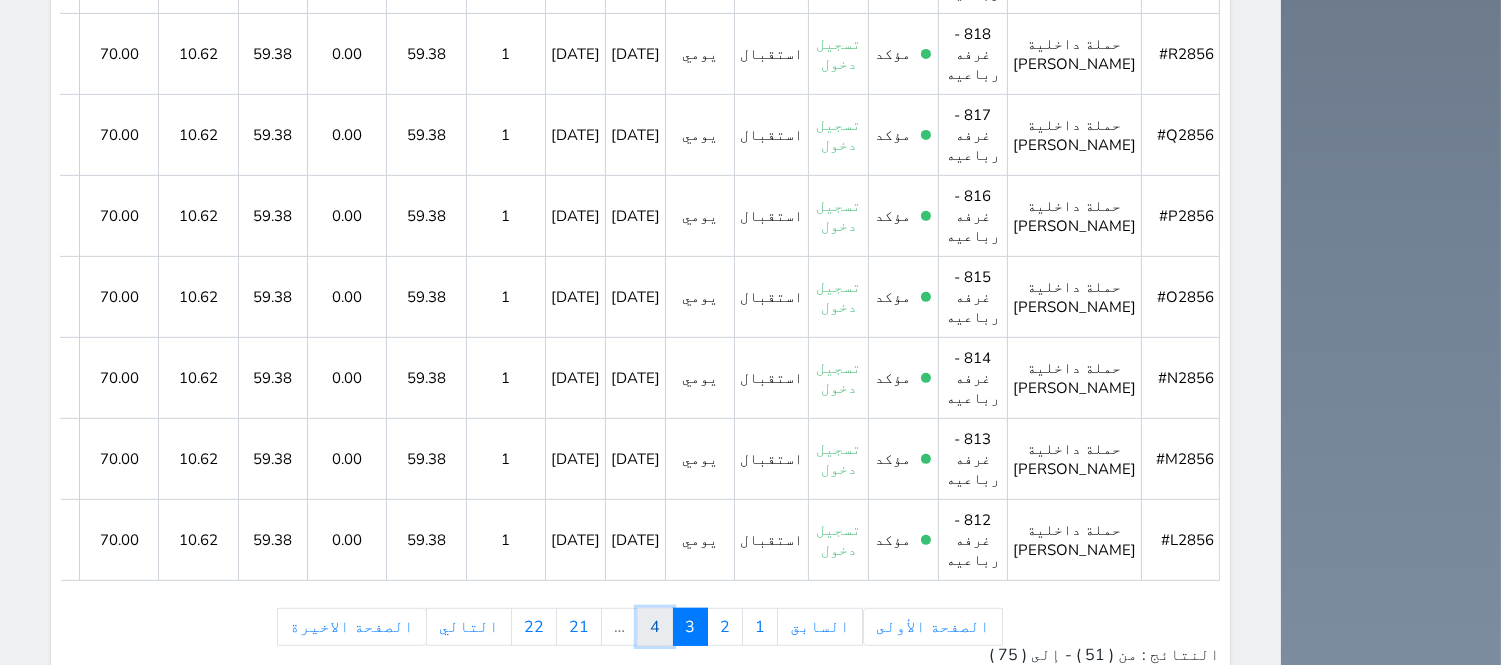click on "4" at bounding box center (655, 627) 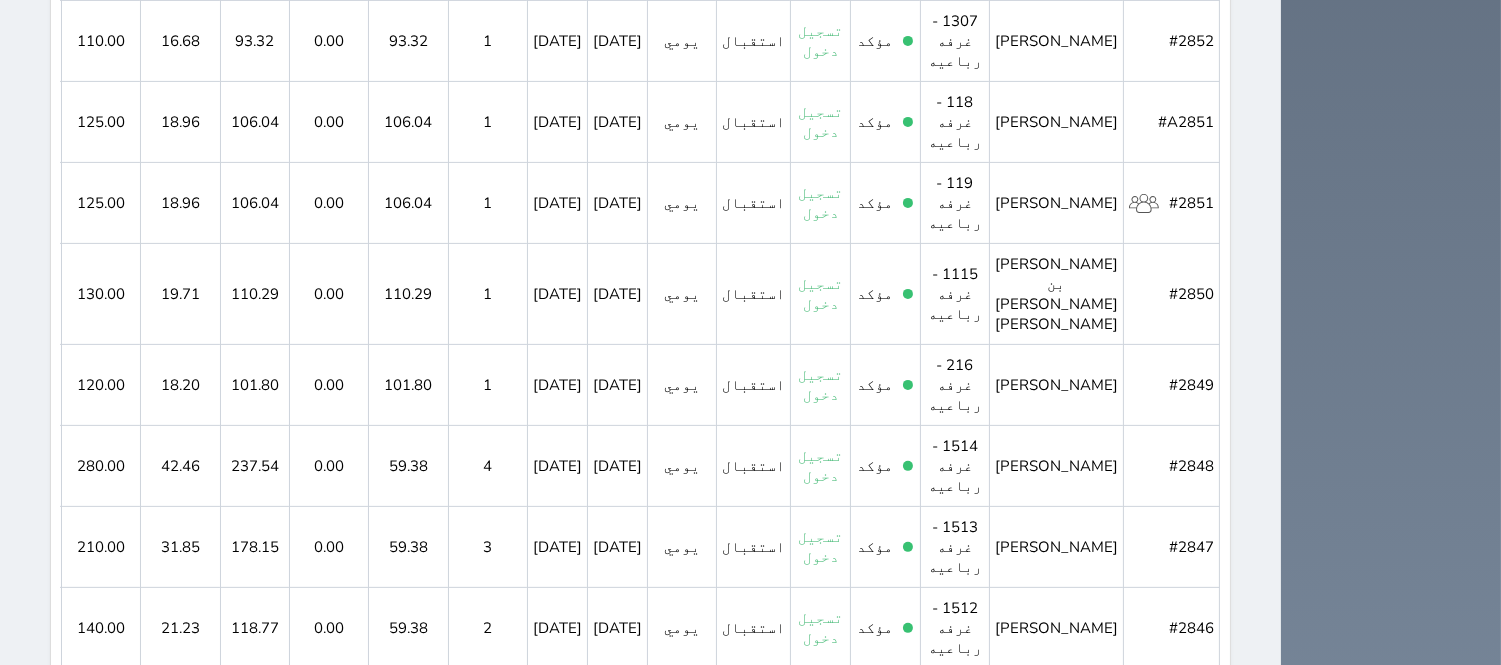 scroll, scrollTop: 1777, scrollLeft: 0, axis: vertical 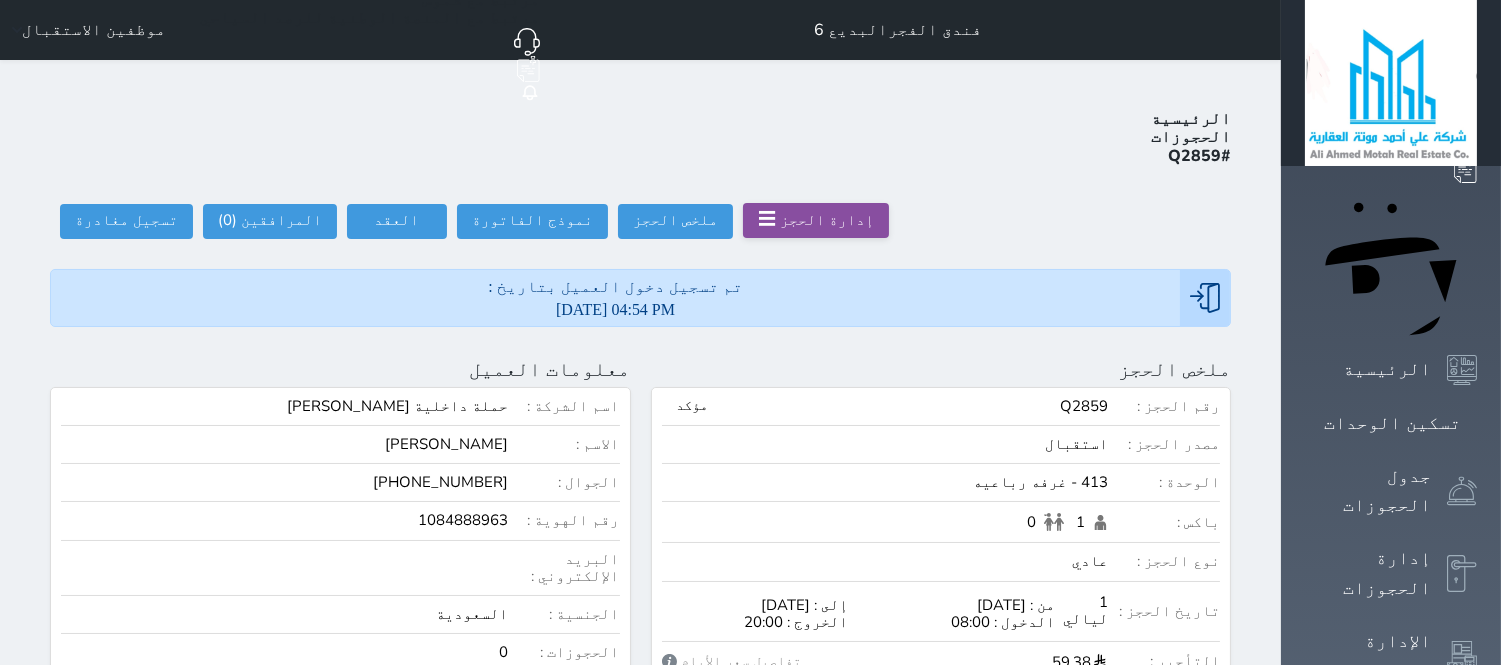 click on "إدارة الحجز" at bounding box center [827, 220] 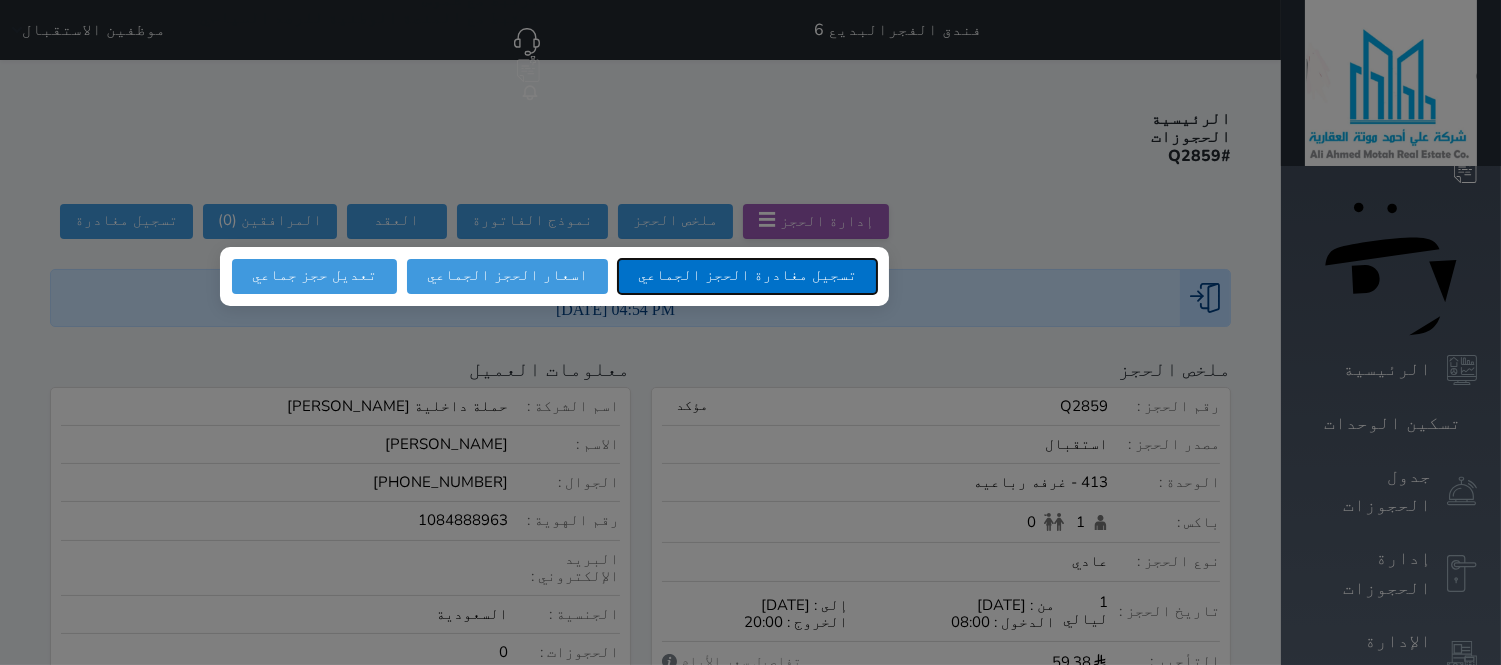 click on "تسجيل مغادرة الحجز الجماعي" at bounding box center [747, 276] 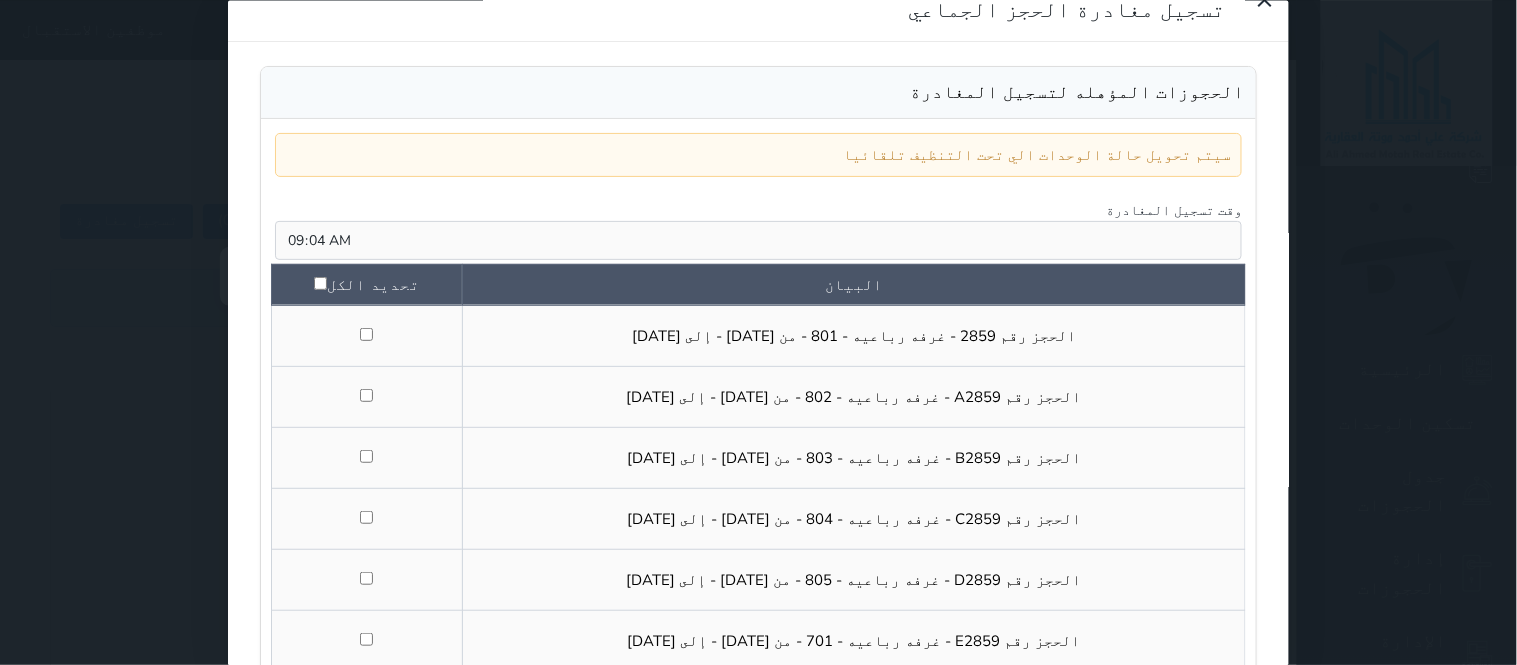 scroll, scrollTop: 0, scrollLeft: 0, axis: both 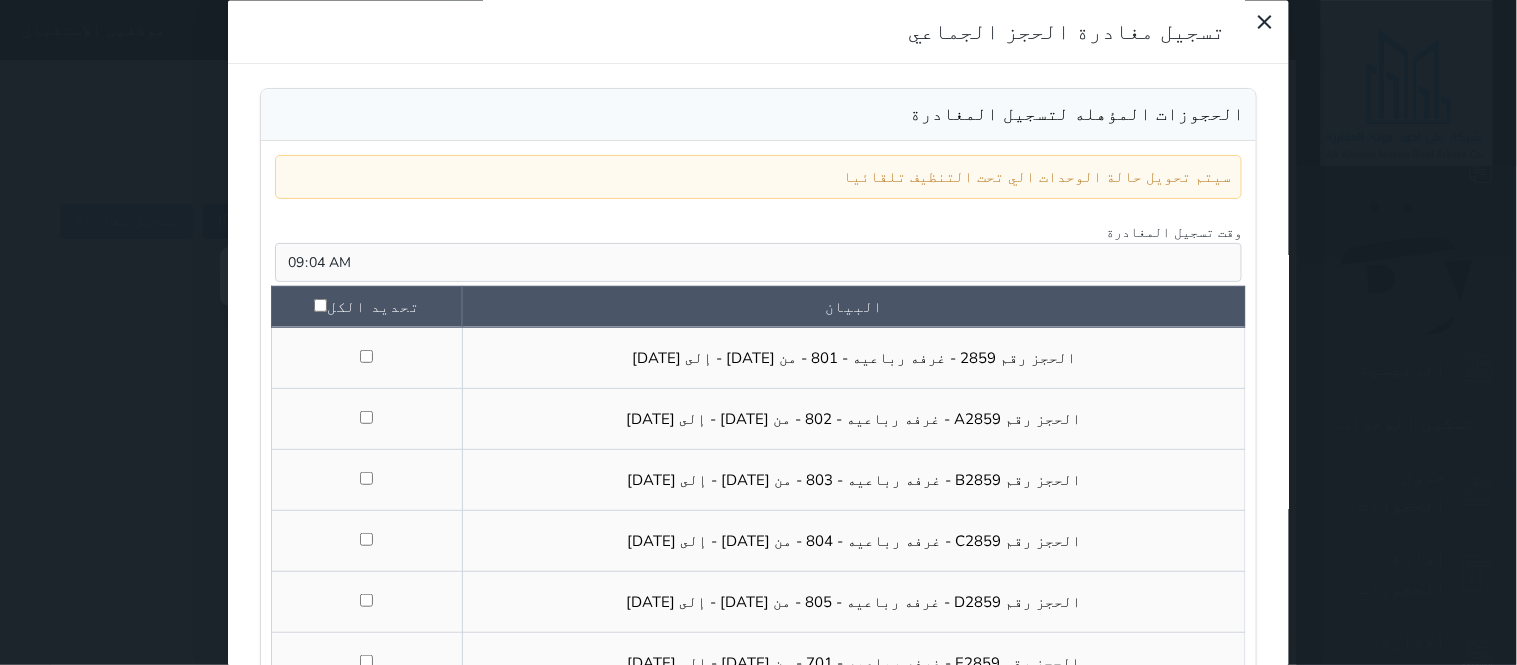 click on "تحديد الكل" at bounding box center (366, 307) 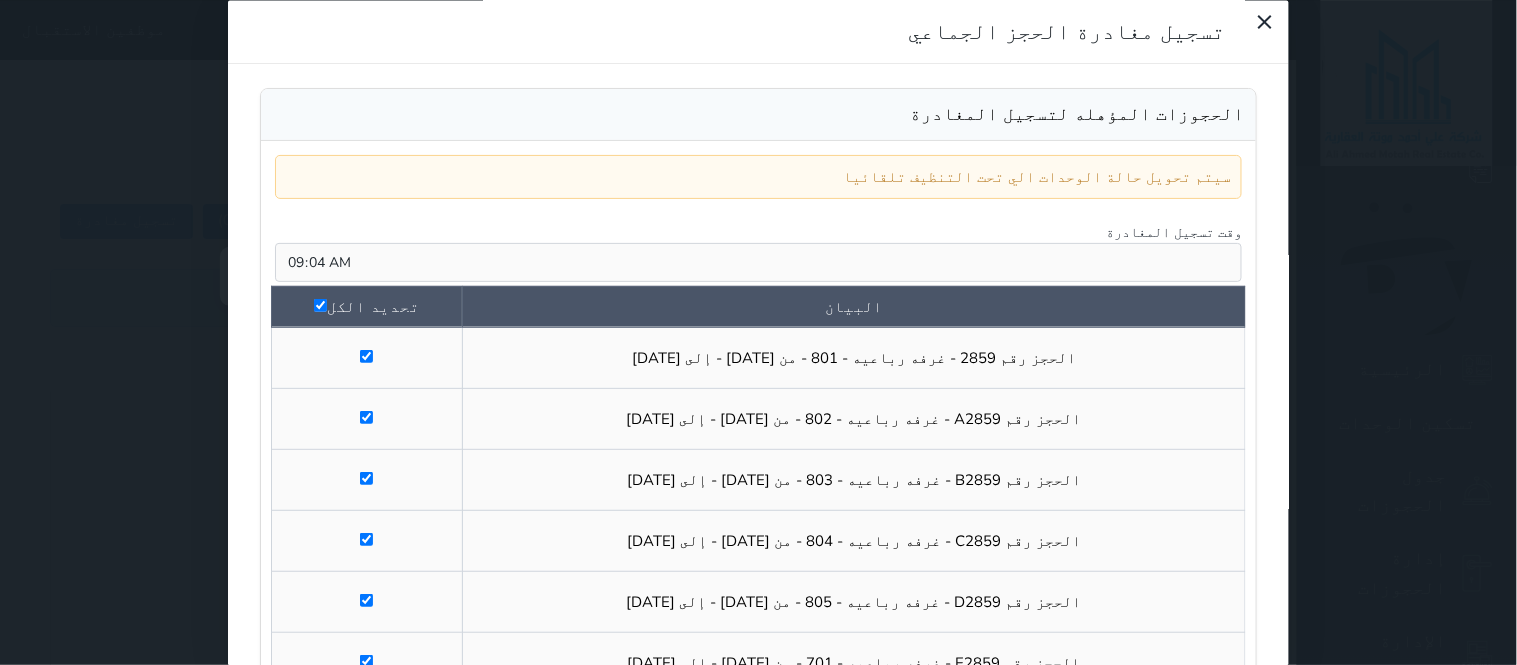 checkbox on "true" 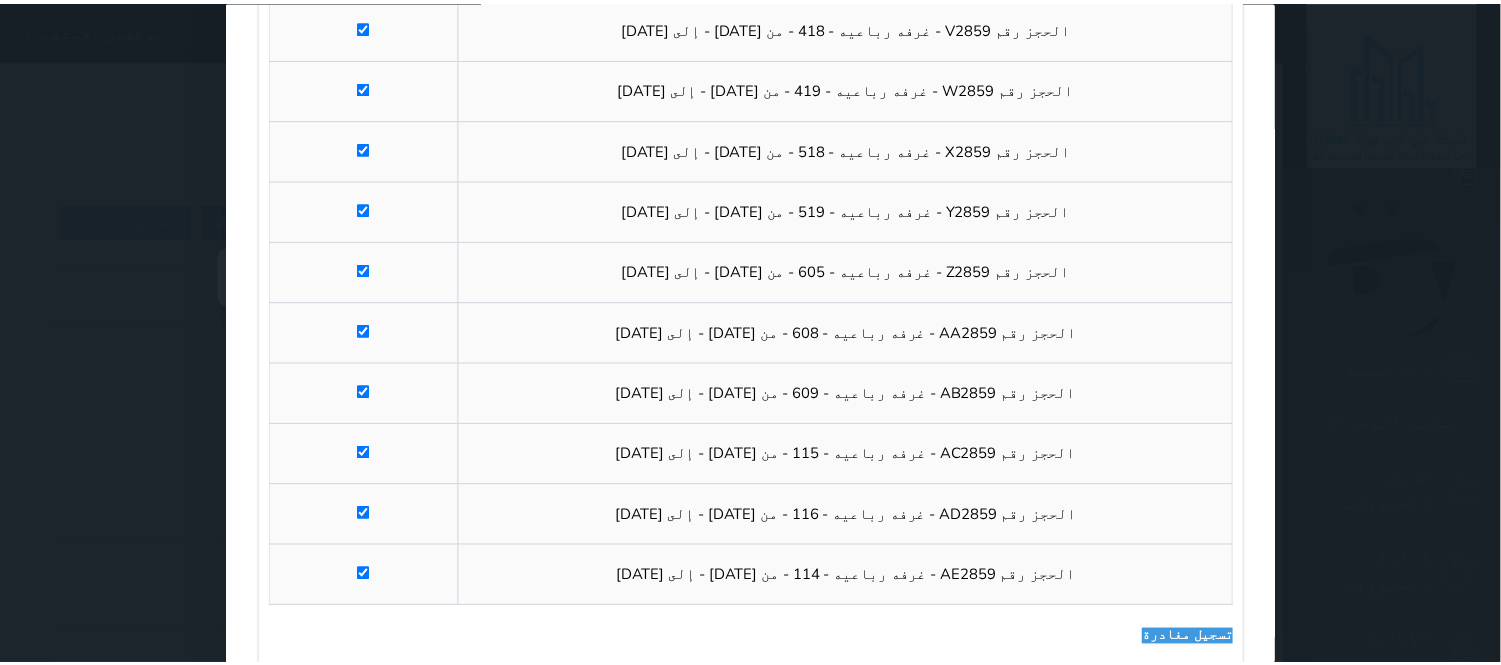 scroll, scrollTop: 1696, scrollLeft: 0, axis: vertical 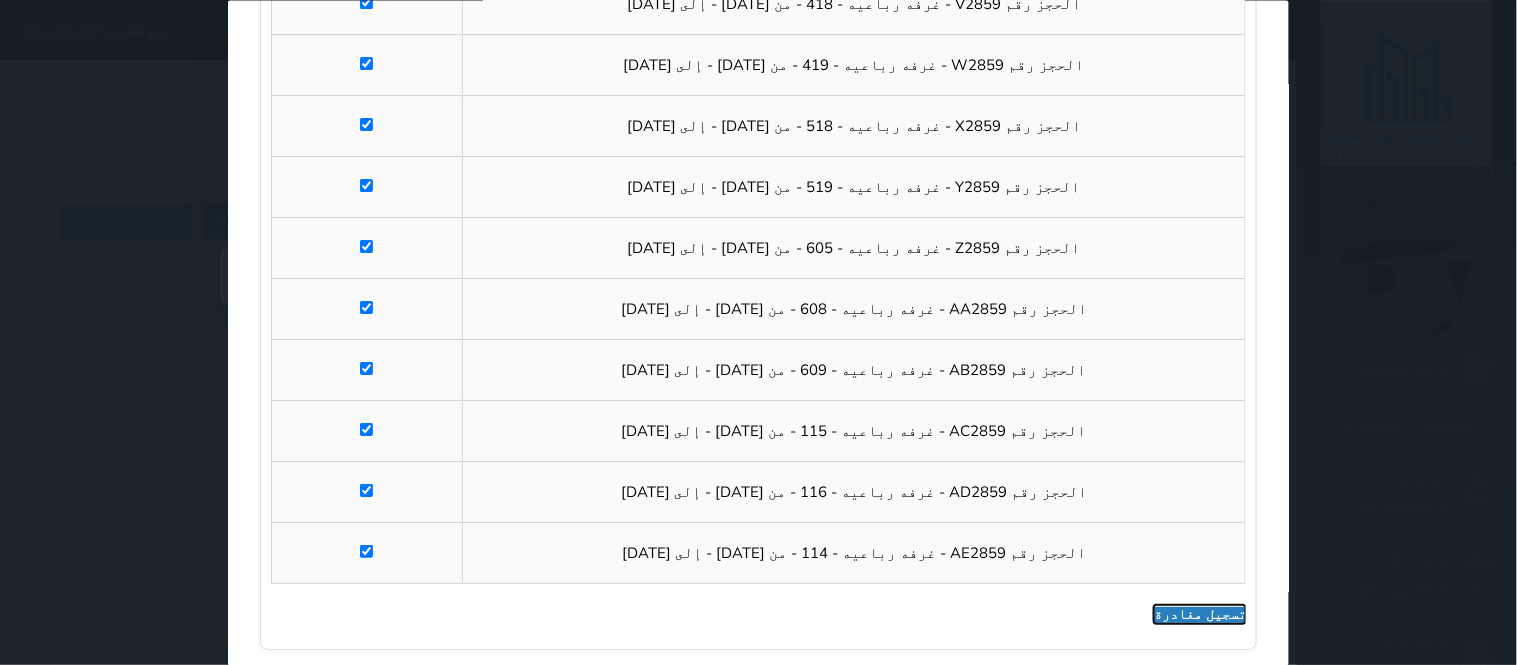 click on "تسجيل مغادرة" at bounding box center (1200, 615) 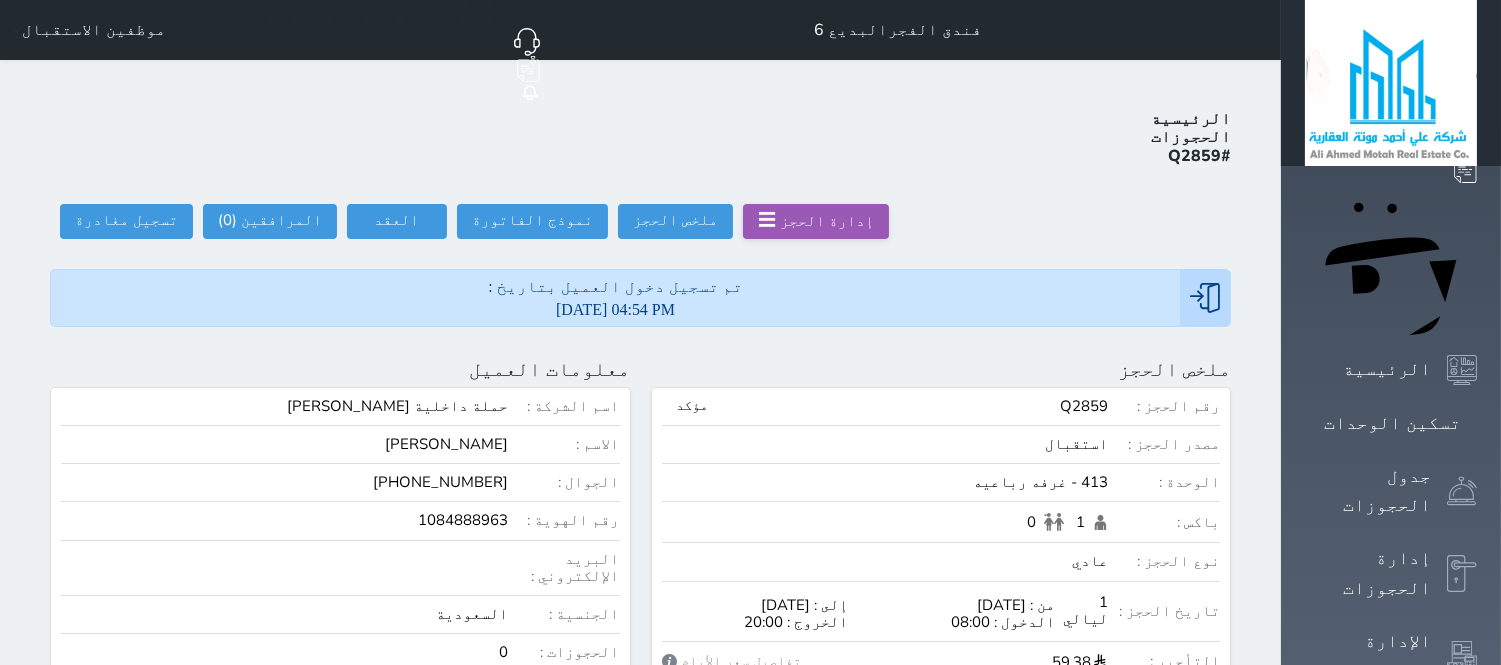 type on "09:05" 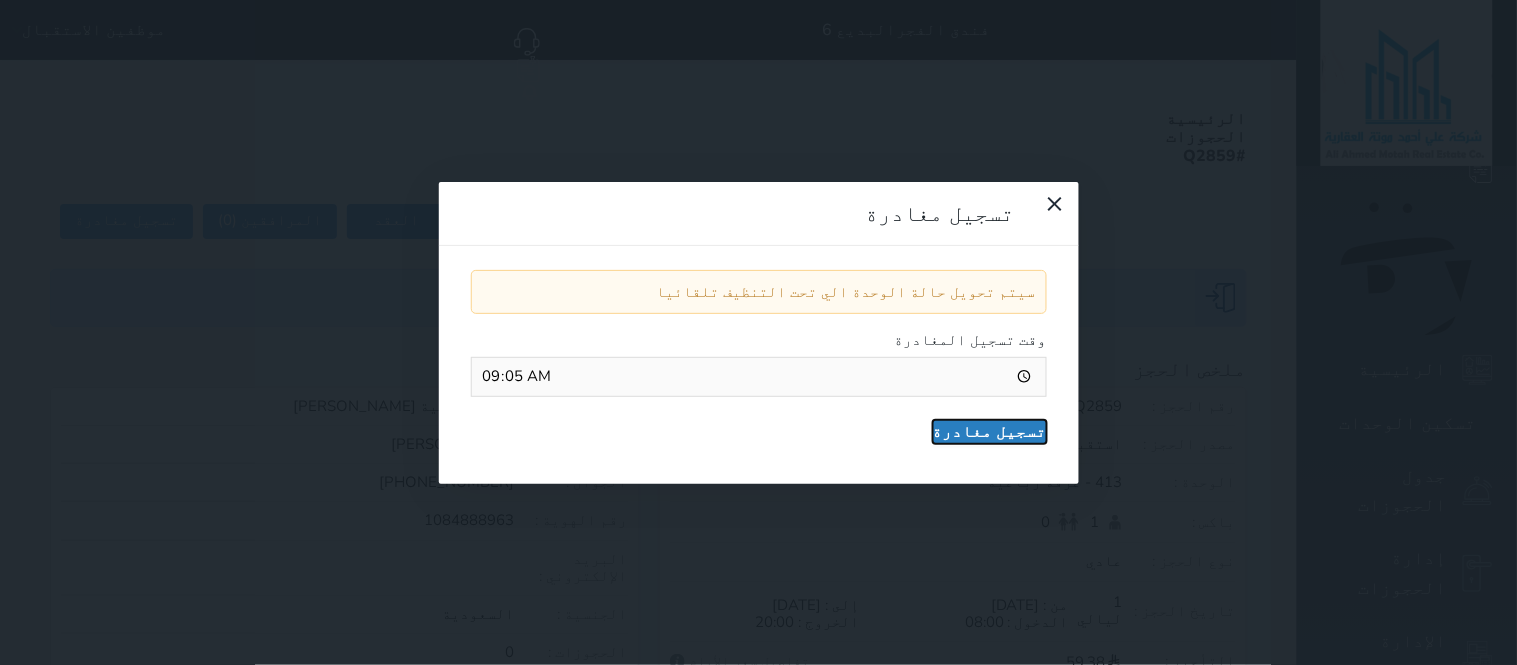 click on "تسجيل مغادرة" at bounding box center (990, 432) 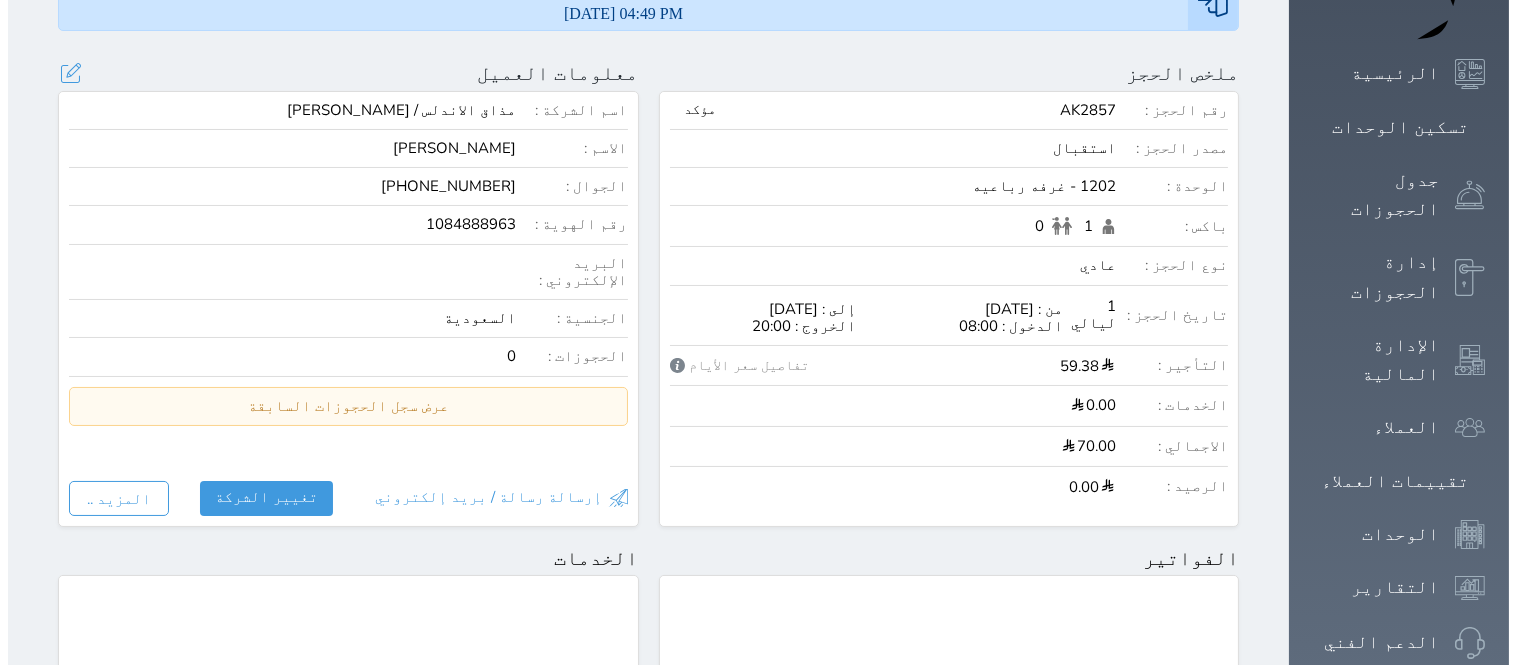 scroll, scrollTop: 0, scrollLeft: 0, axis: both 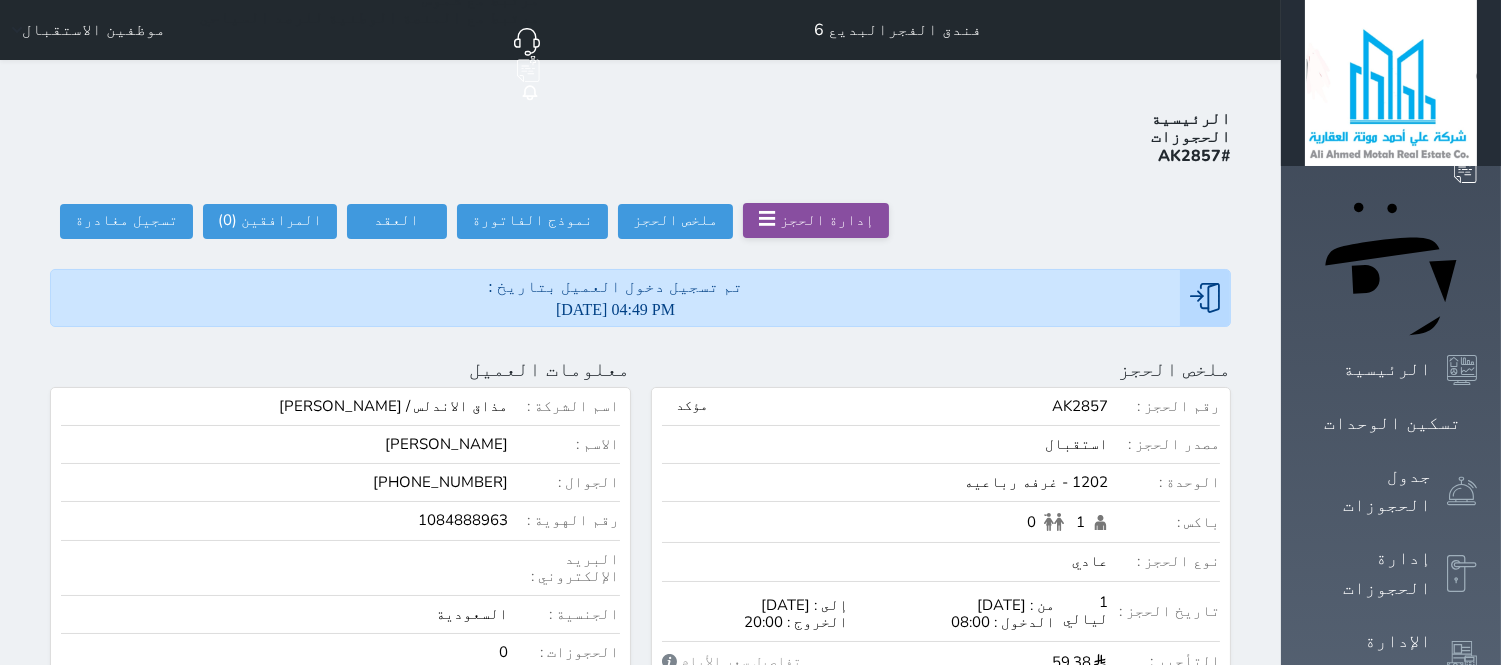 click on "إدارة الحجز   ☰" at bounding box center (816, 220) 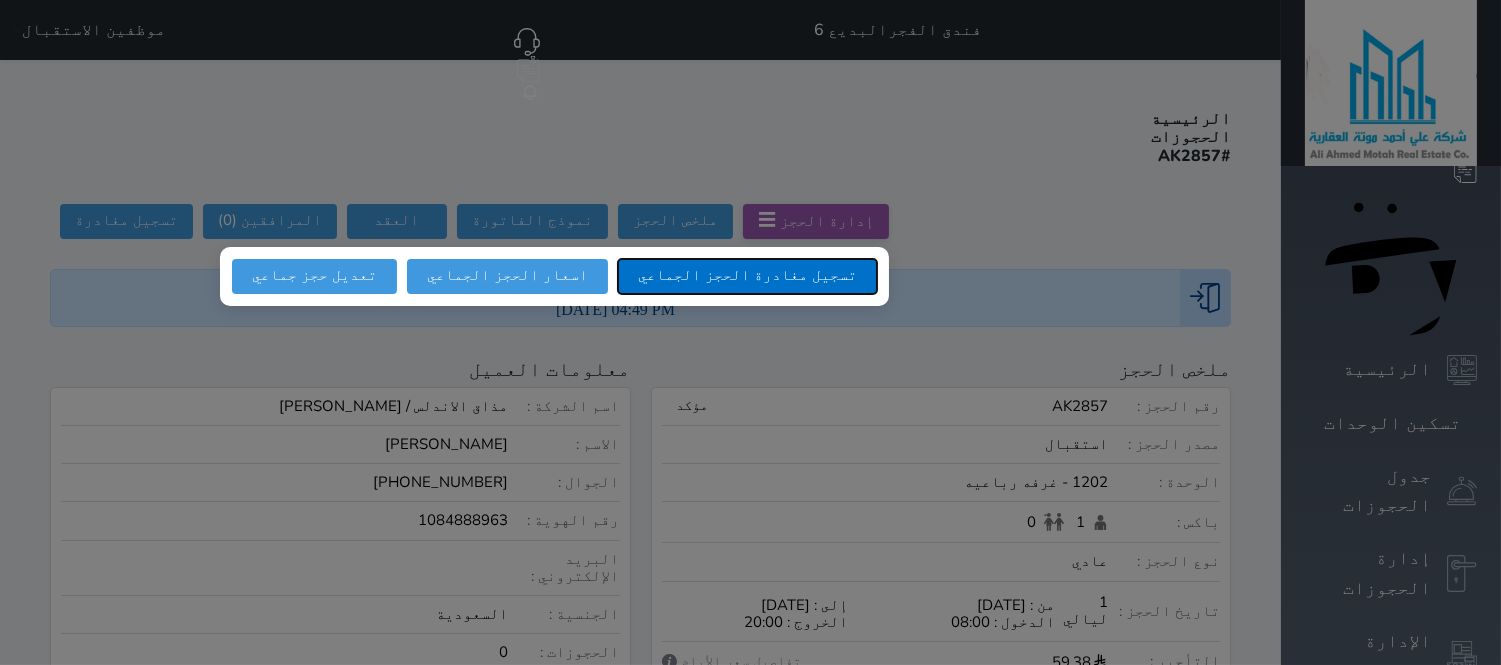 click on "تسجيل مغادرة الحجز الجماعي" at bounding box center (747, 276) 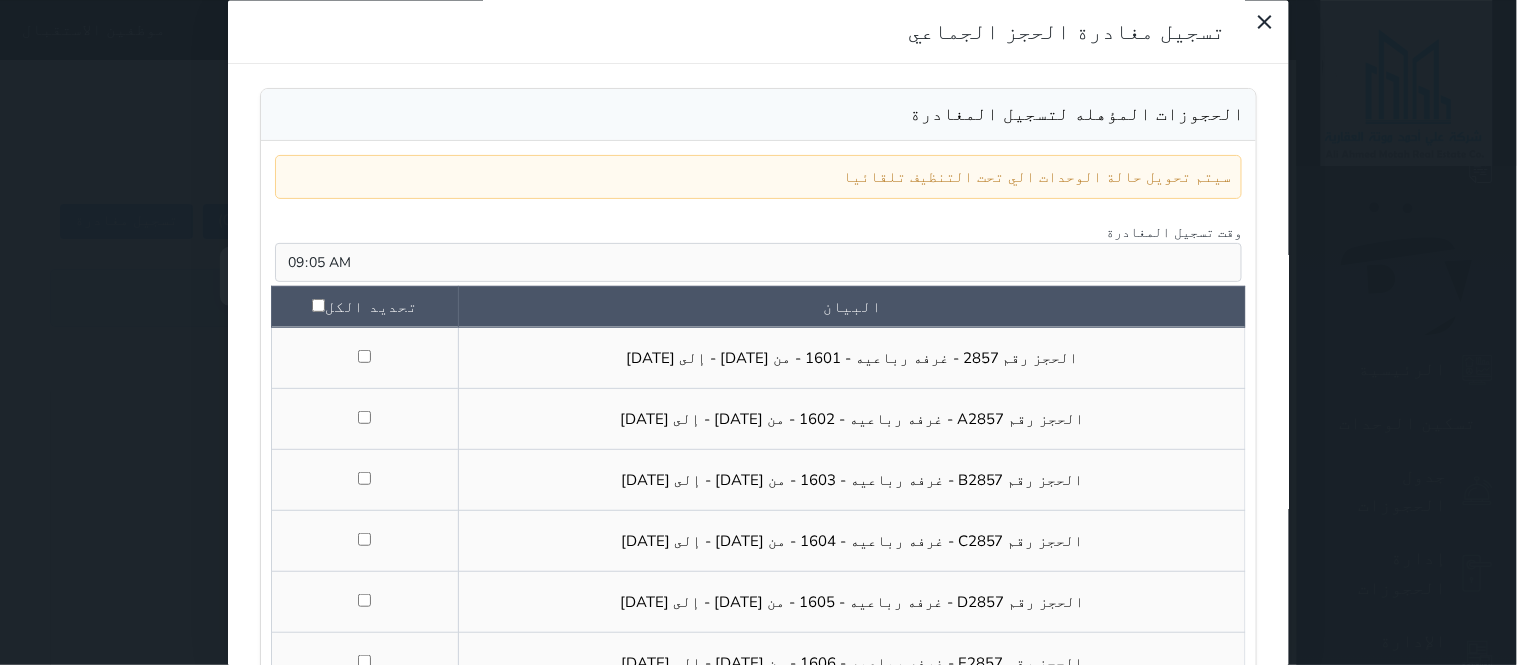 click on "تحديد الكل" at bounding box center (365, 307) 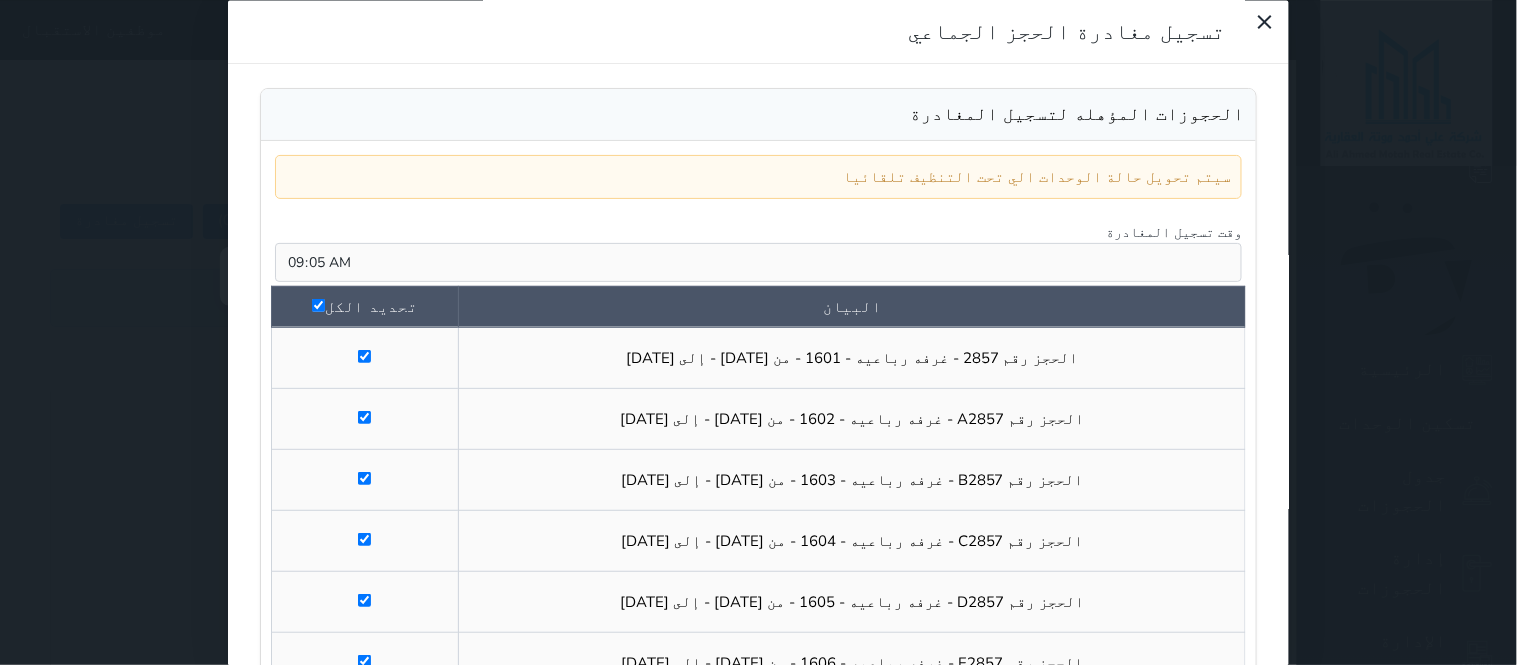 checkbox on "true" 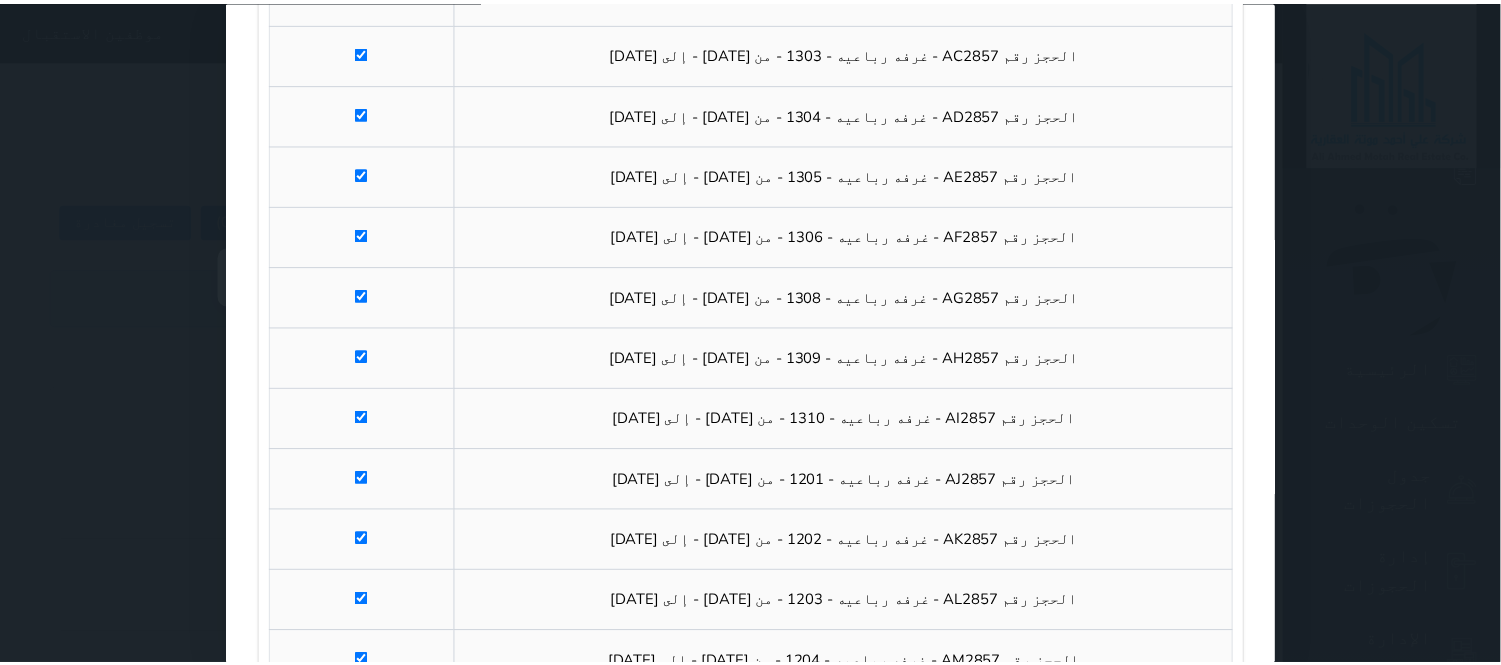scroll, scrollTop: 2184, scrollLeft: 0, axis: vertical 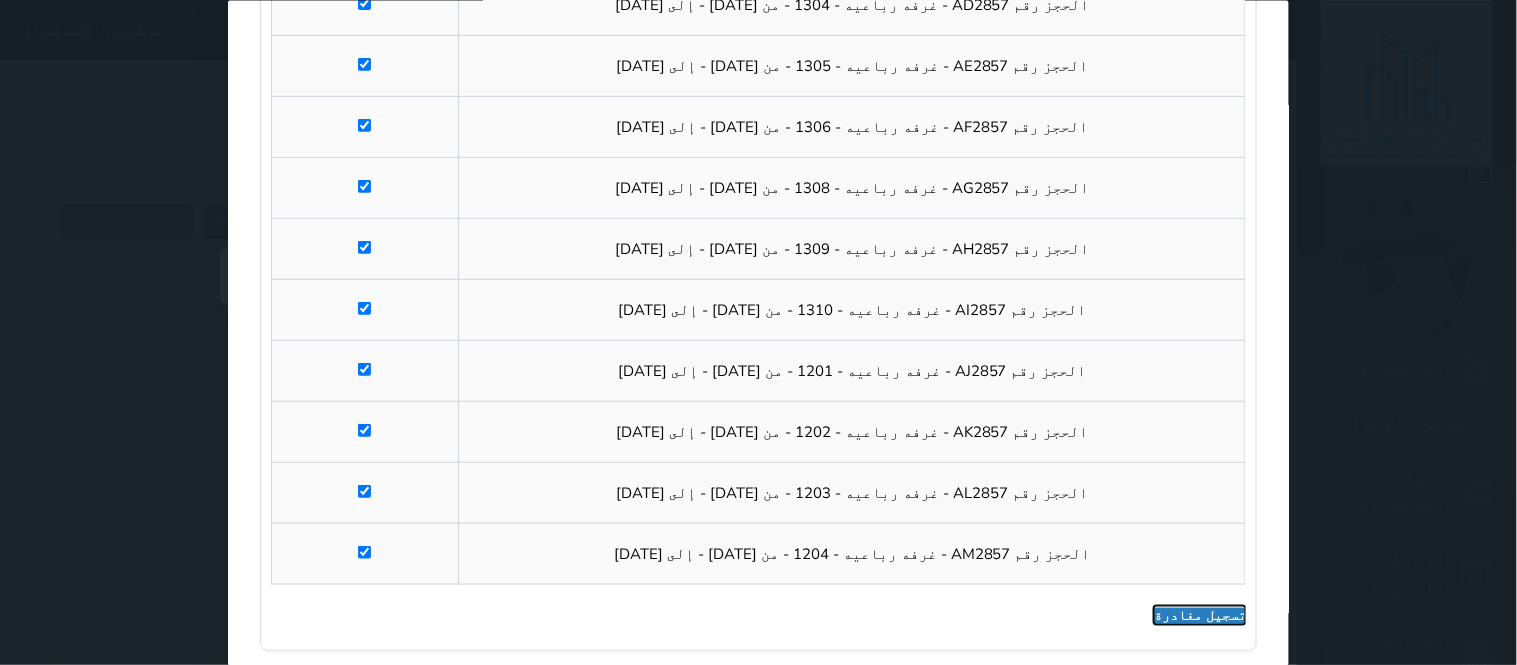 click on "تسجيل مغادرة" at bounding box center (1200, 615) 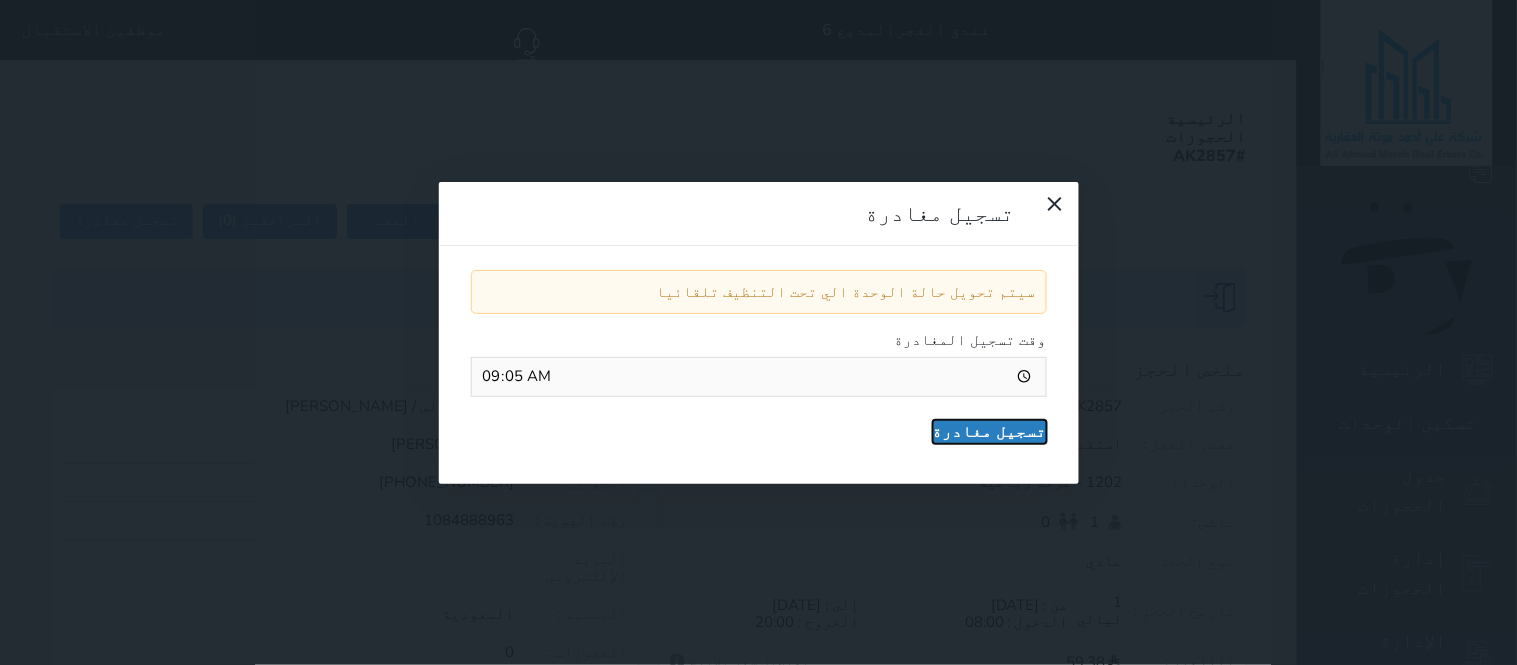 click on "تسجيل مغادرة" at bounding box center (990, 432) 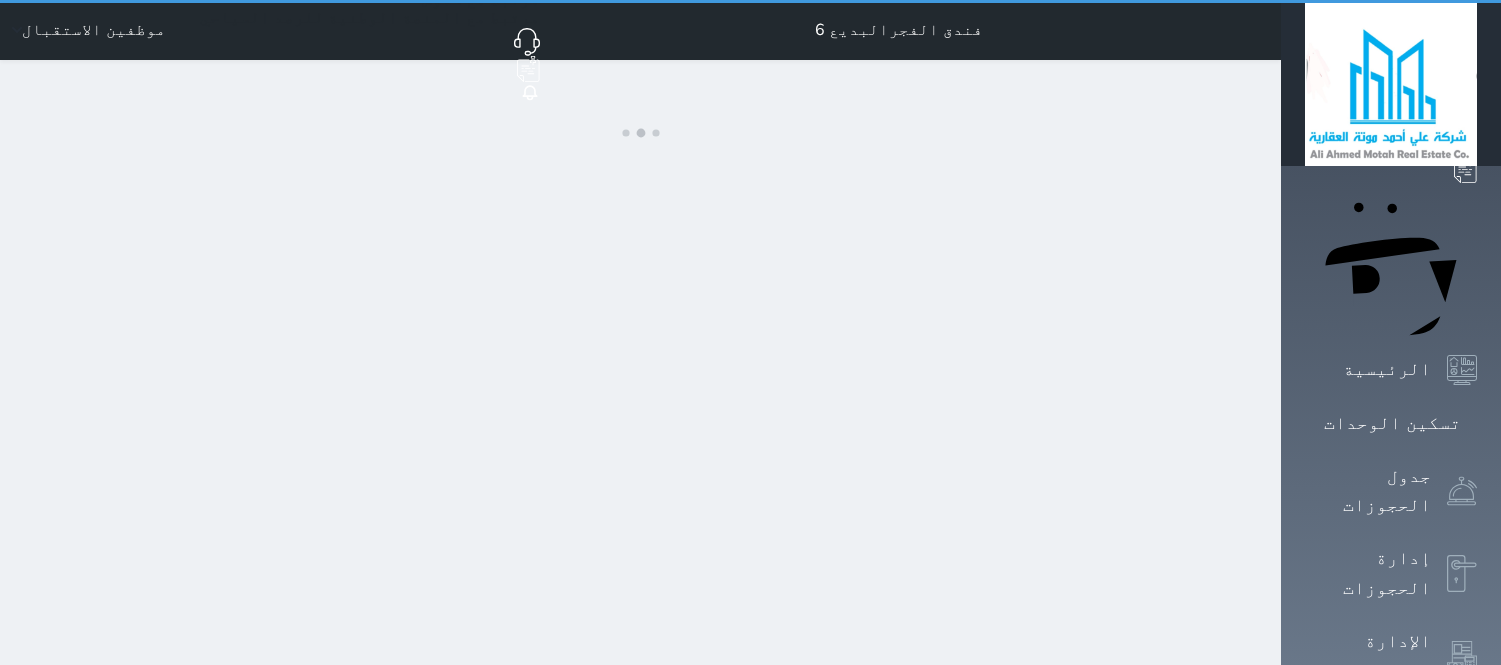 scroll, scrollTop: 0, scrollLeft: 0, axis: both 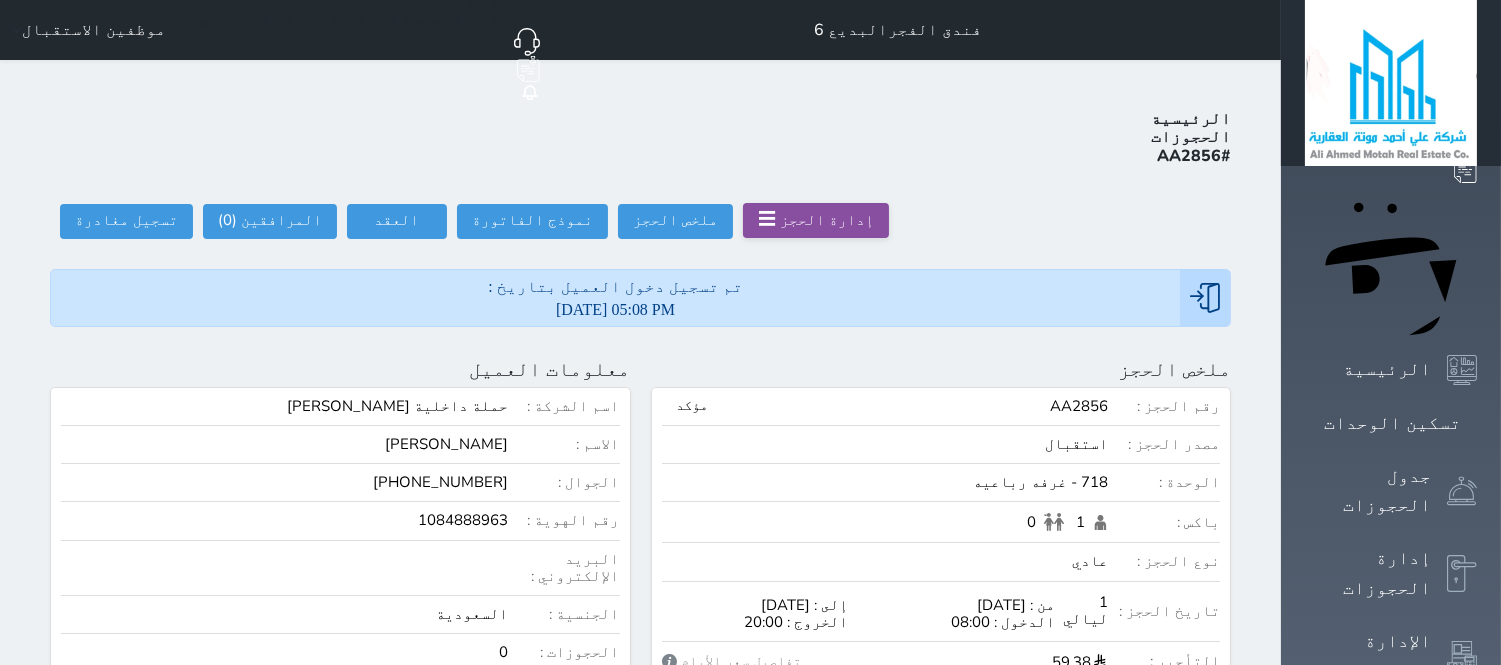 click on "☰" at bounding box center (767, 219) 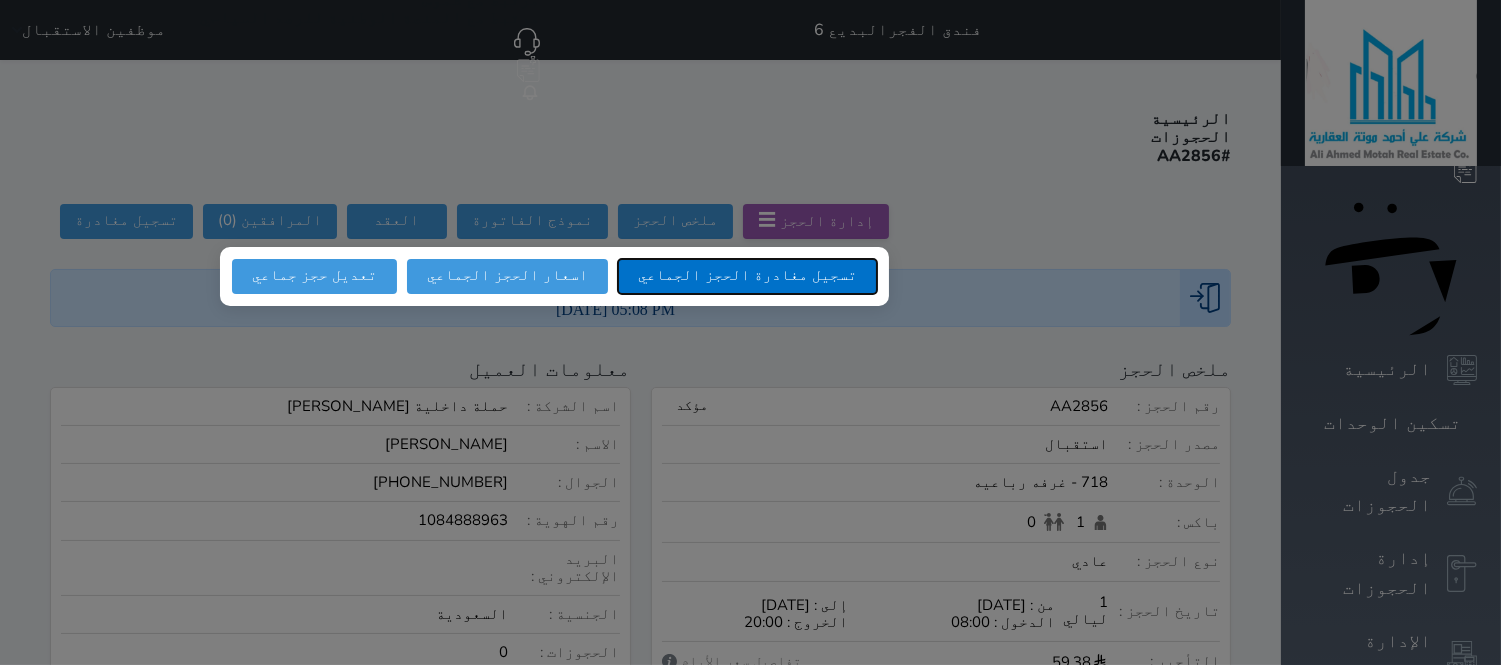 click on "تسجيل مغادرة الحجز الجماعي" at bounding box center [747, 276] 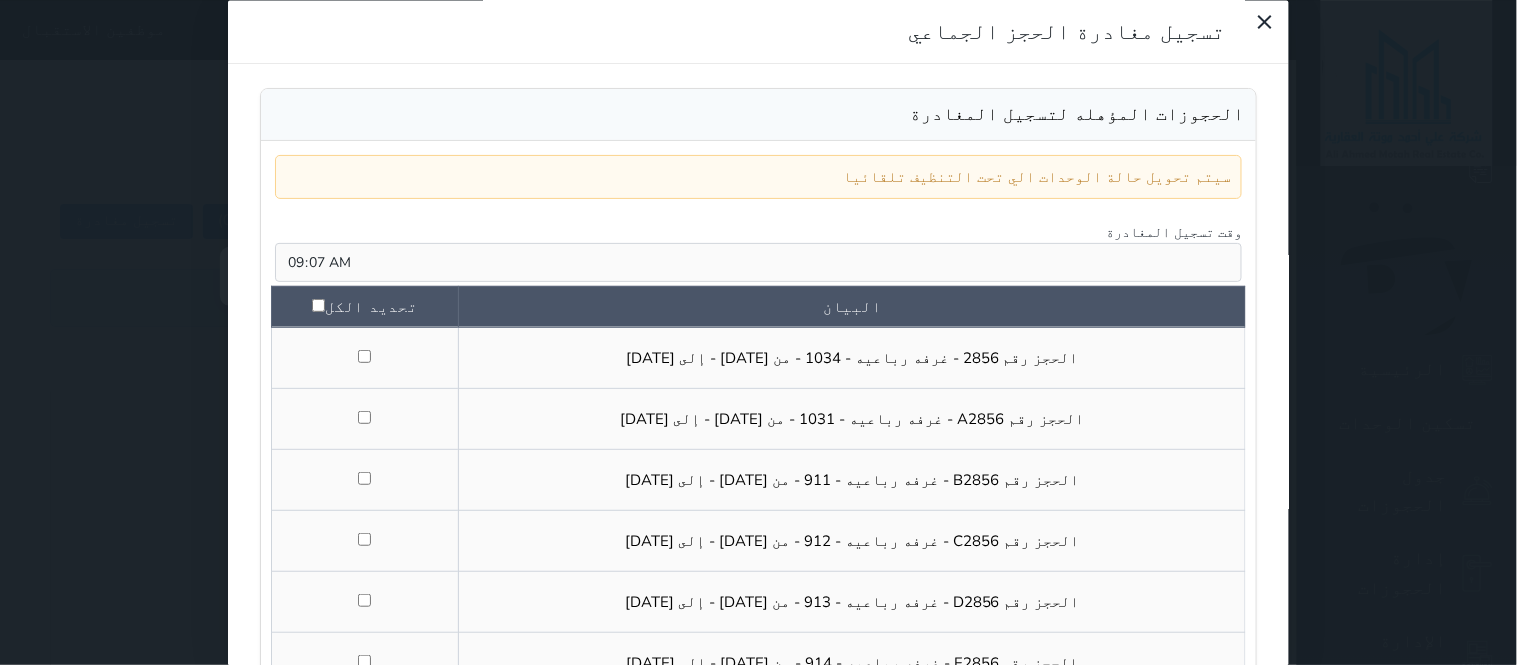 click on "تحديد الكل" at bounding box center [365, 307] 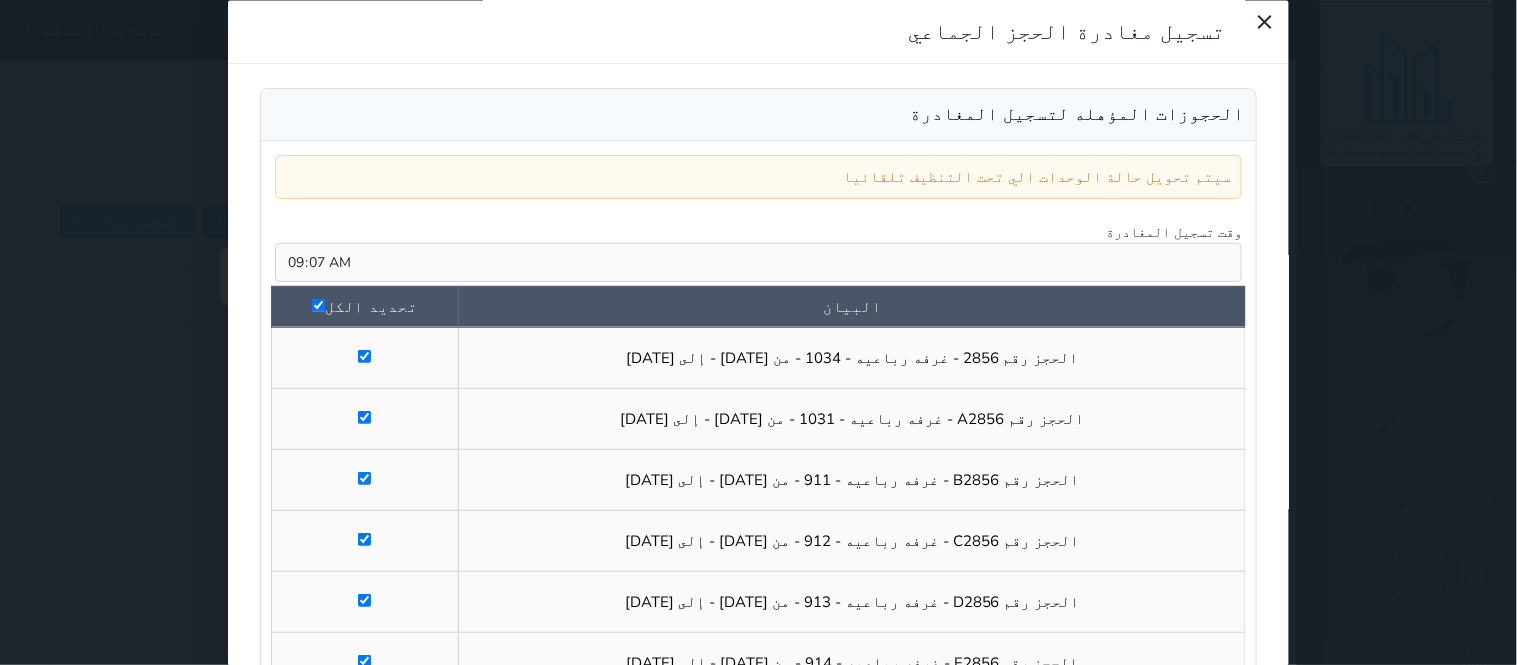 checkbox on "true" 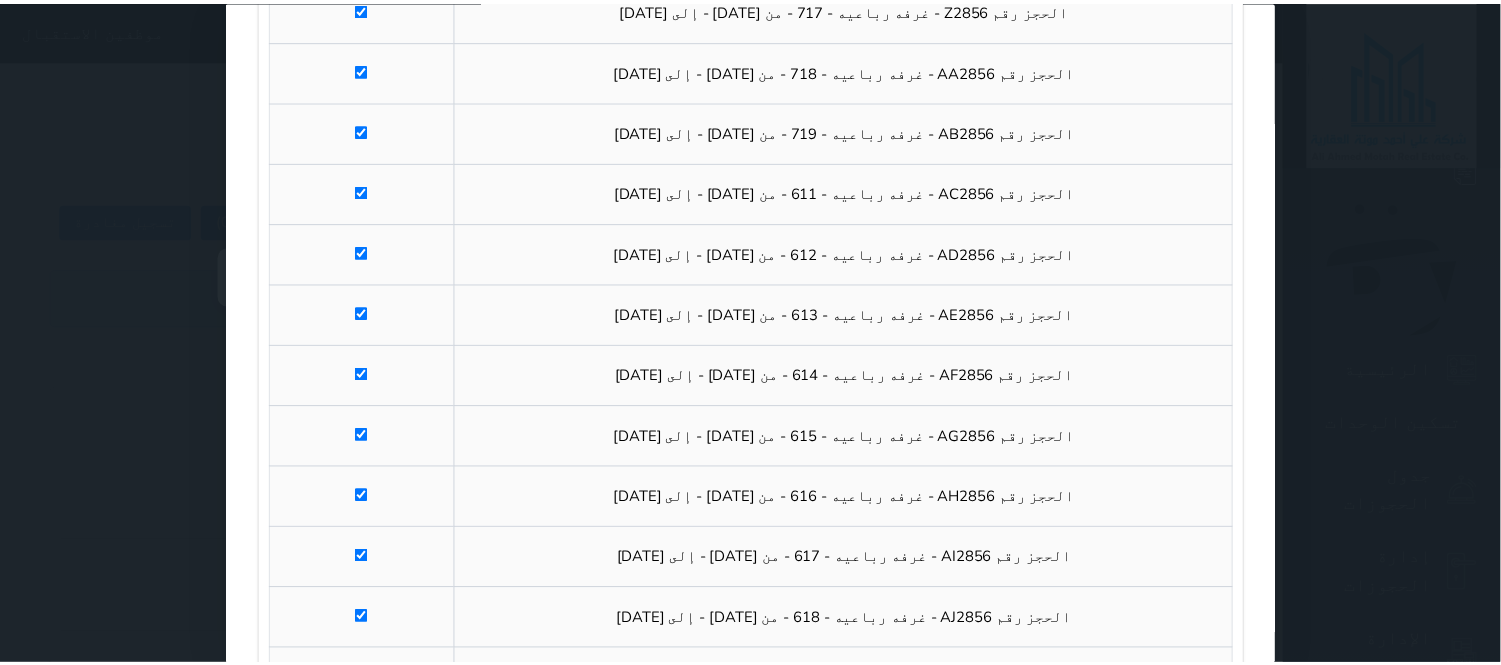 scroll, scrollTop: 2184, scrollLeft: 0, axis: vertical 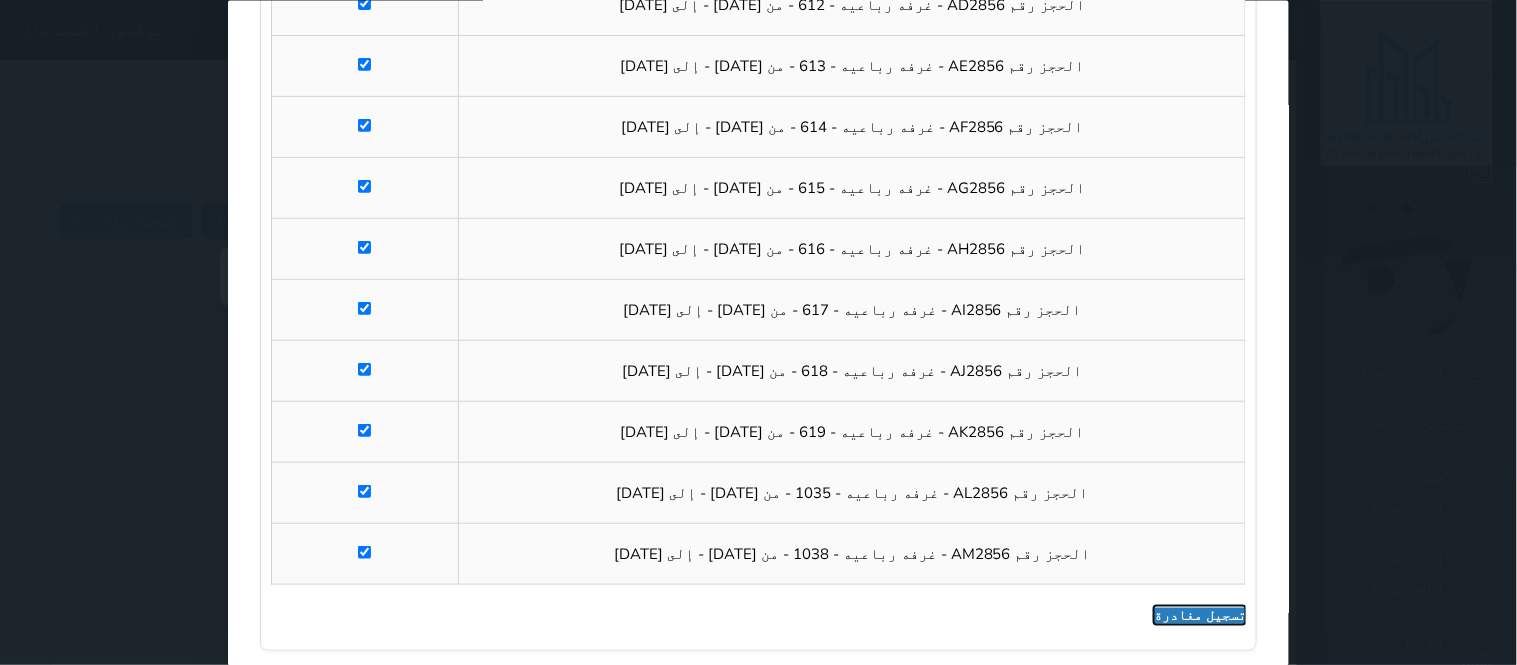 click on "تسجيل مغادرة" at bounding box center (1200, 615) 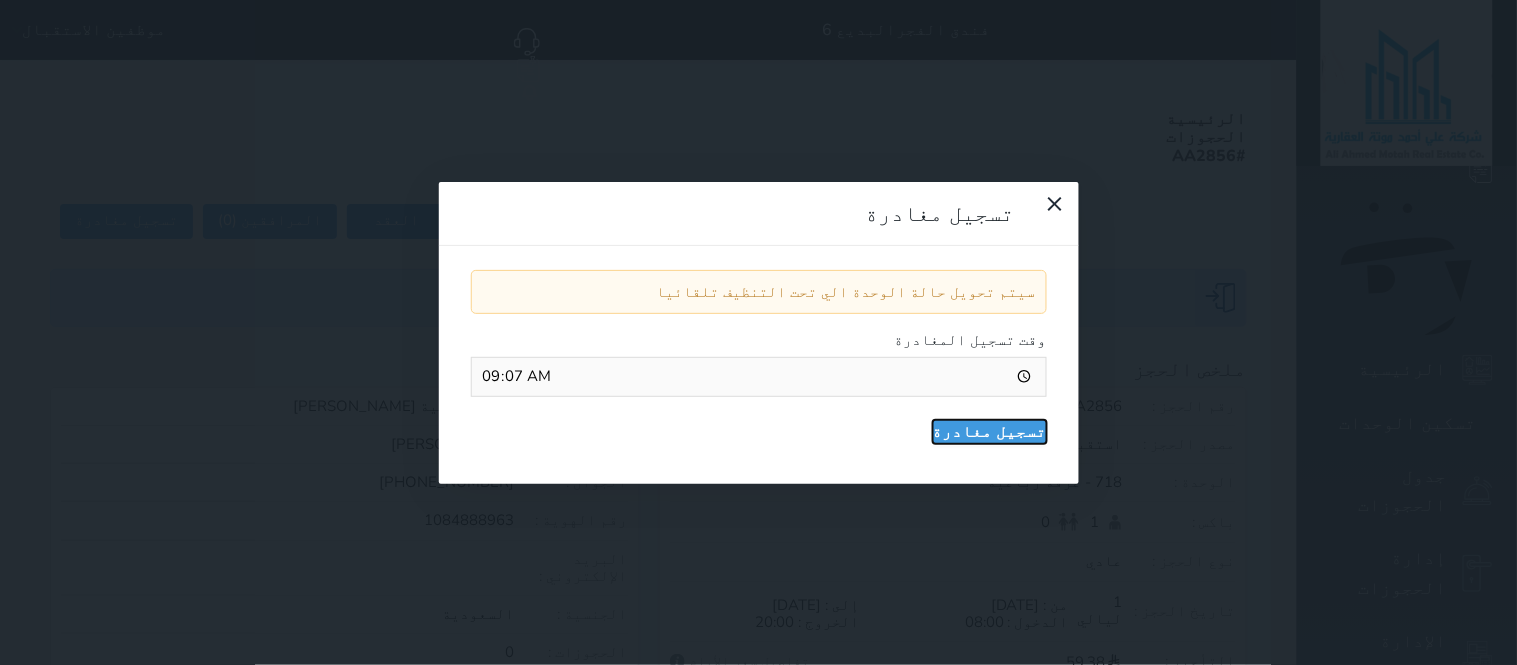 click on "تسجيل مغادرة" at bounding box center (990, 432) 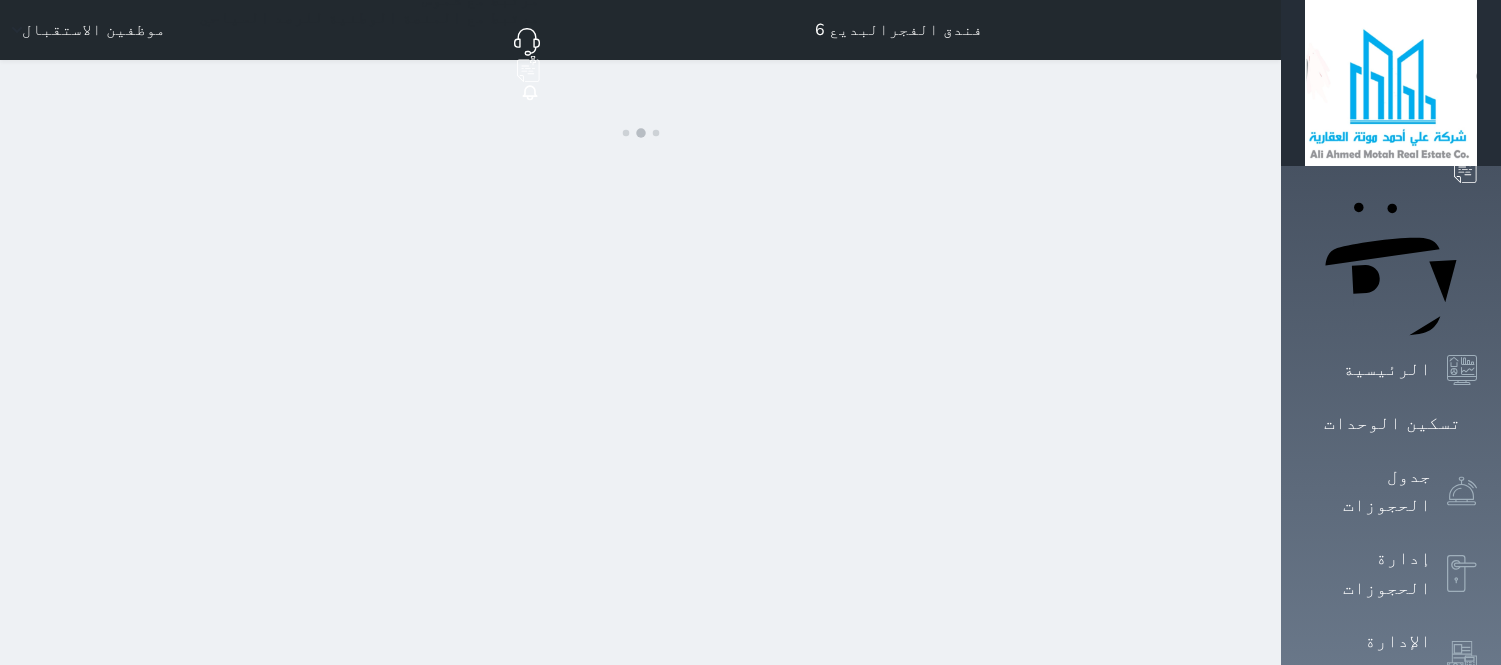 scroll, scrollTop: 0, scrollLeft: 0, axis: both 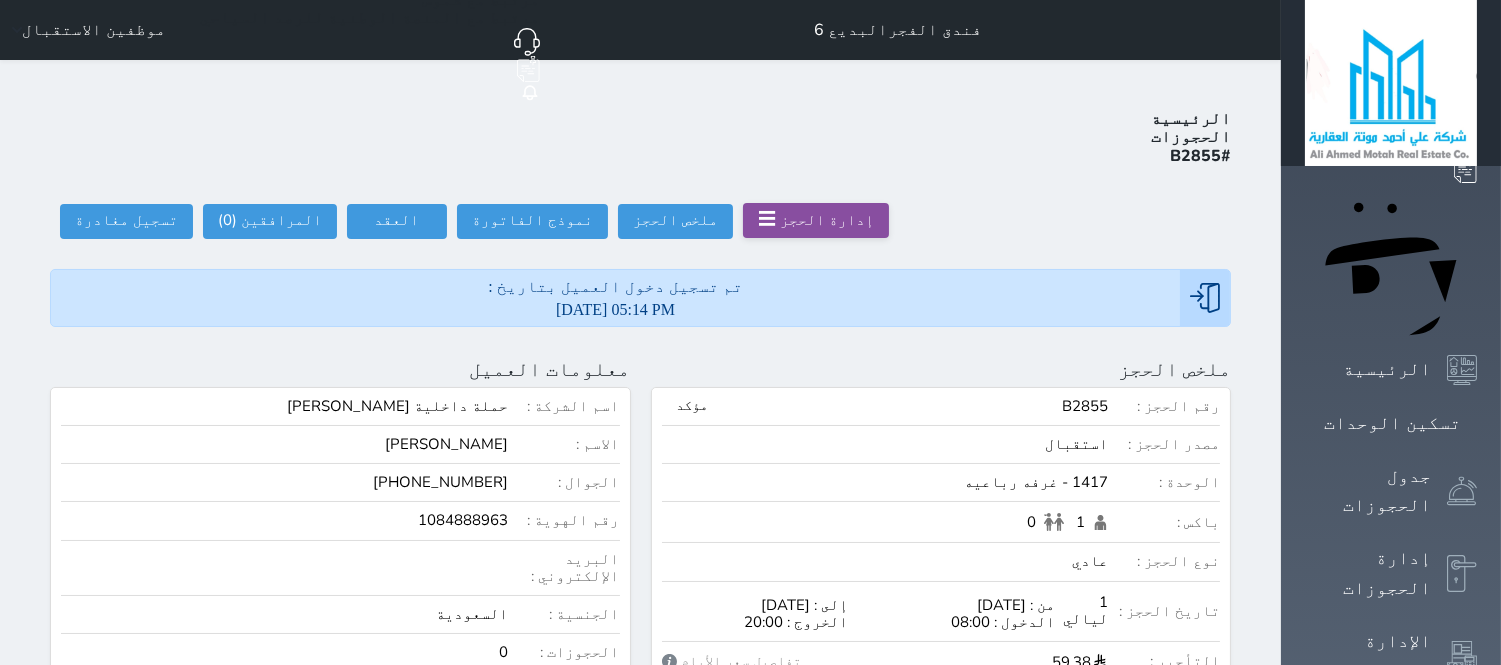 click on "☰" at bounding box center (767, 219) 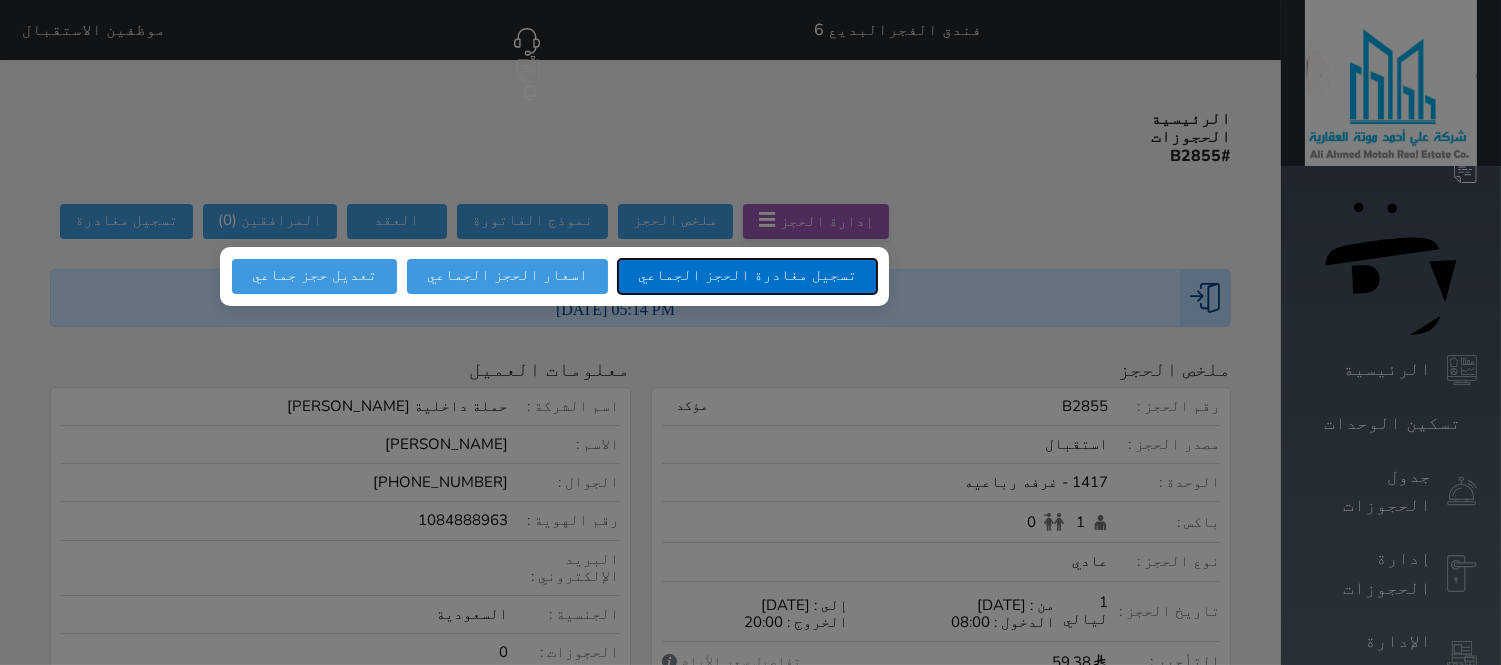 click on "تسجيل مغادرة الحجز الجماعي" at bounding box center (747, 276) 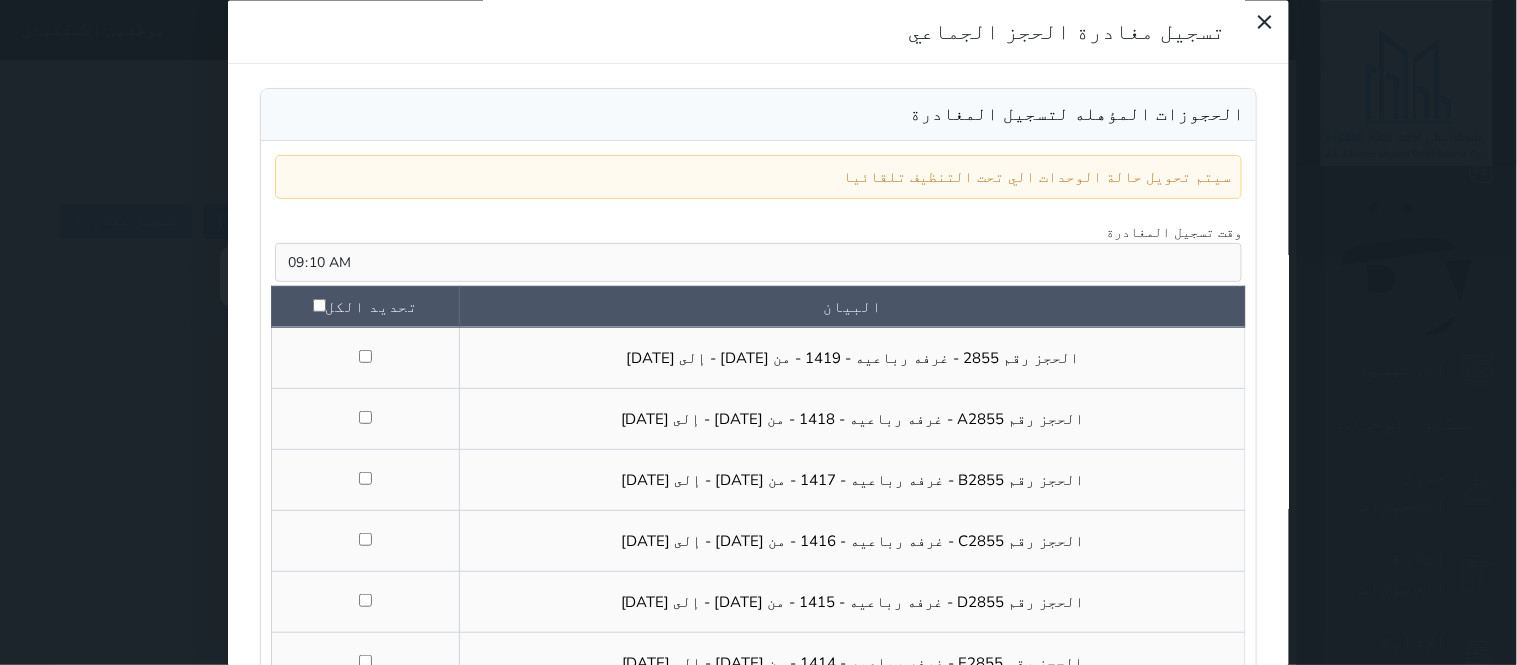 click on "تحديد الكل" at bounding box center [365, 307] 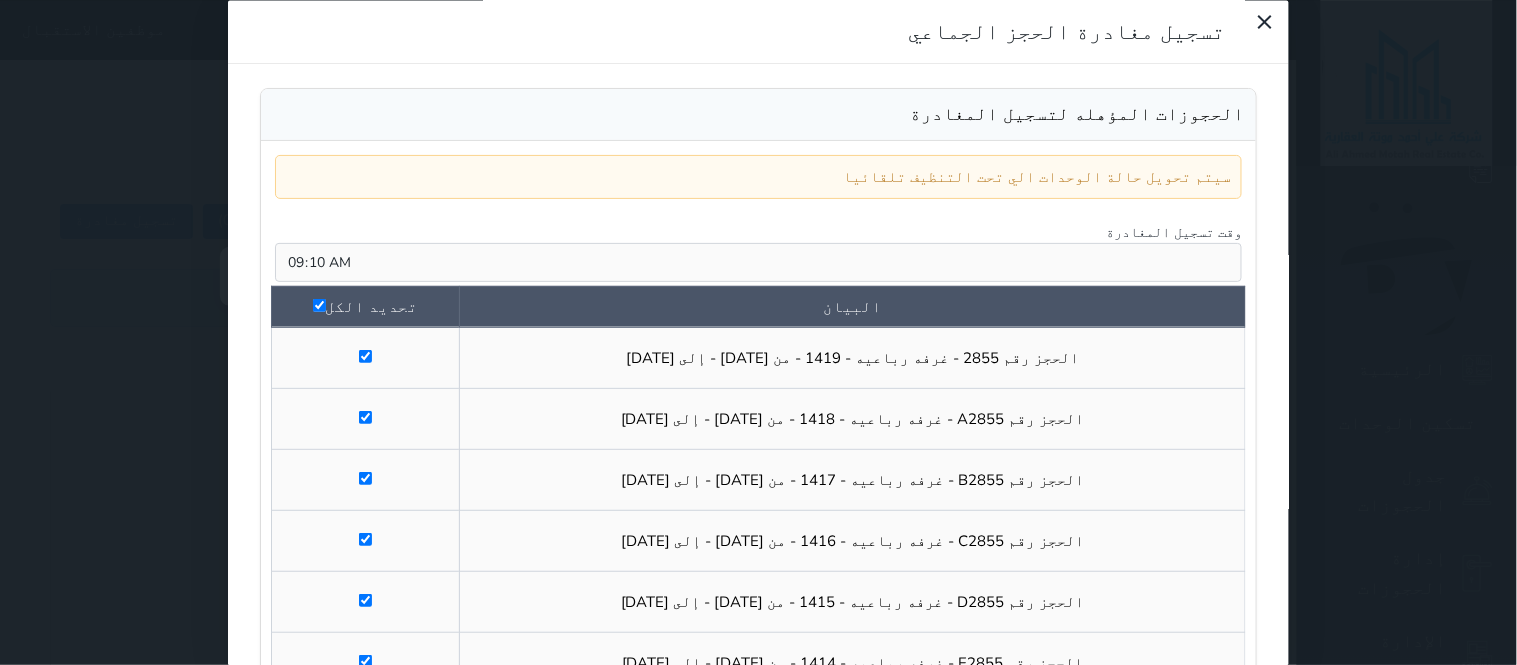 checkbox on "true" 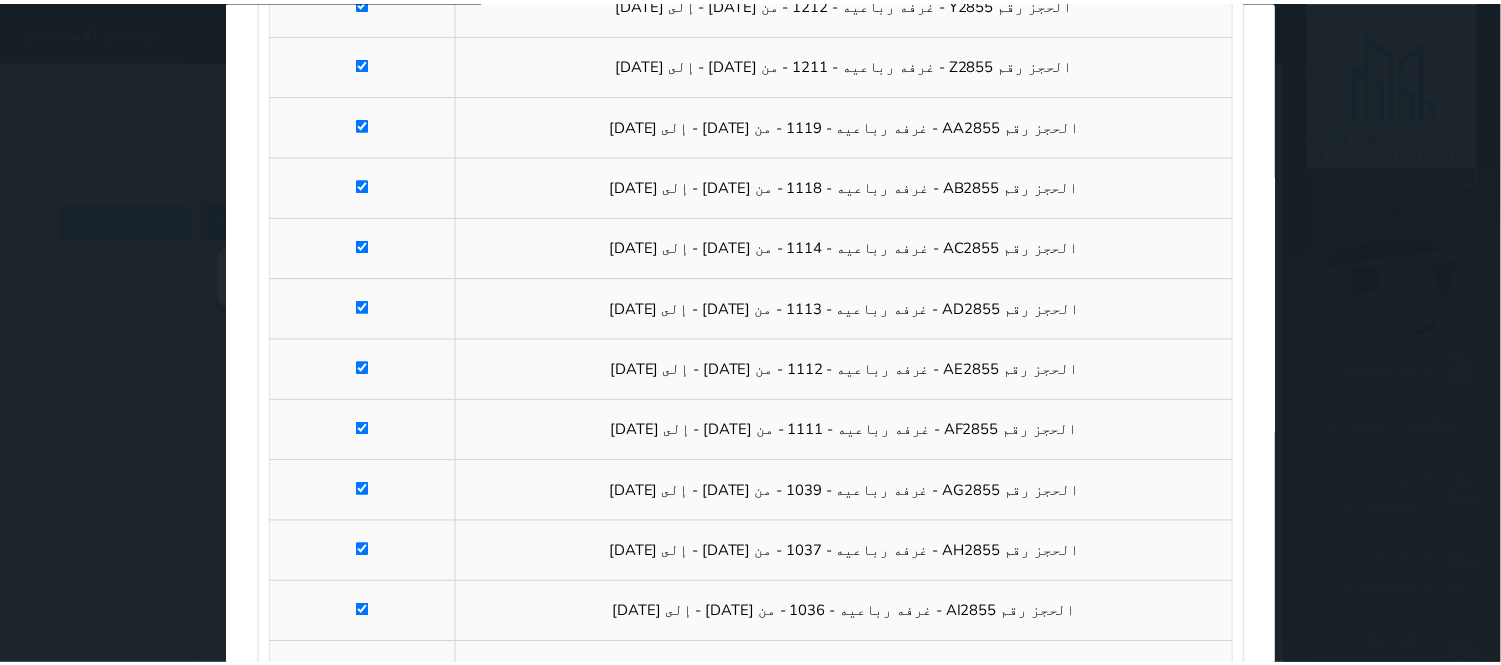 scroll, scrollTop: 2062, scrollLeft: 0, axis: vertical 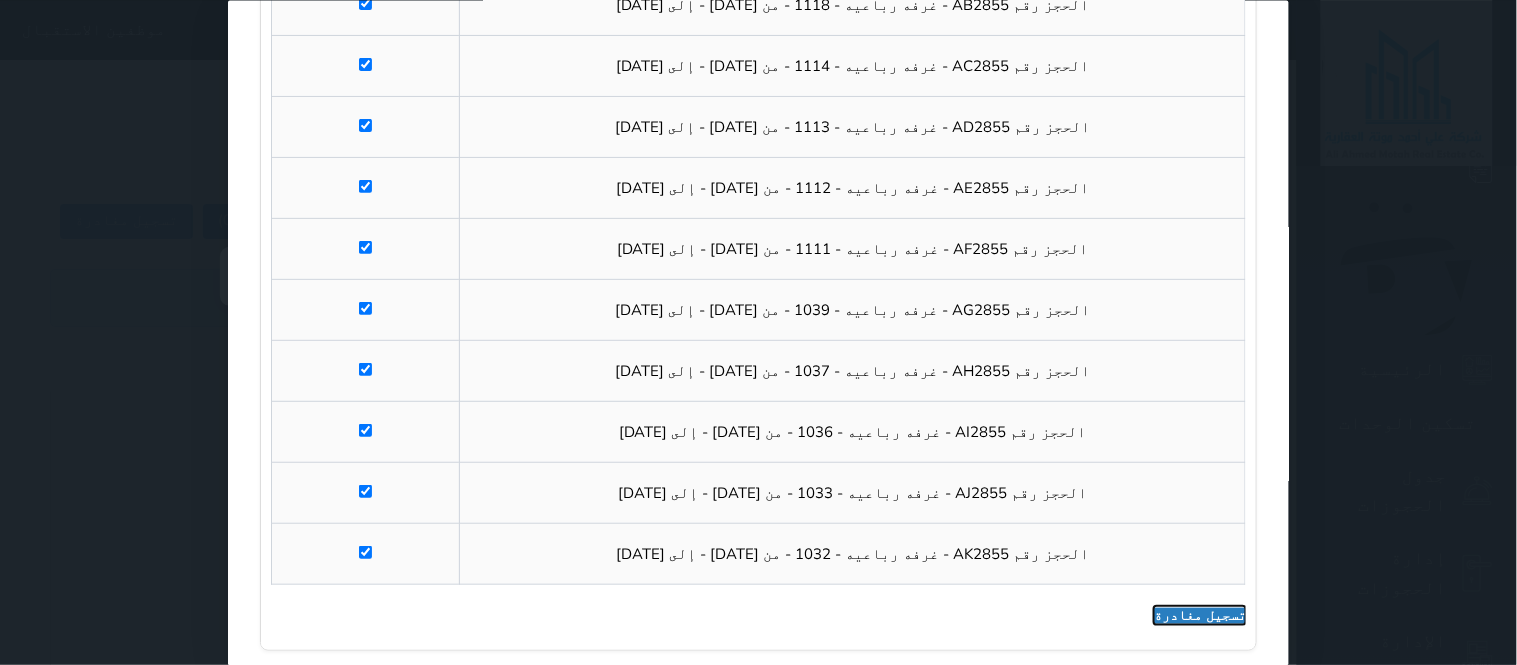 click on "تسجيل مغادرة" at bounding box center [1200, 615] 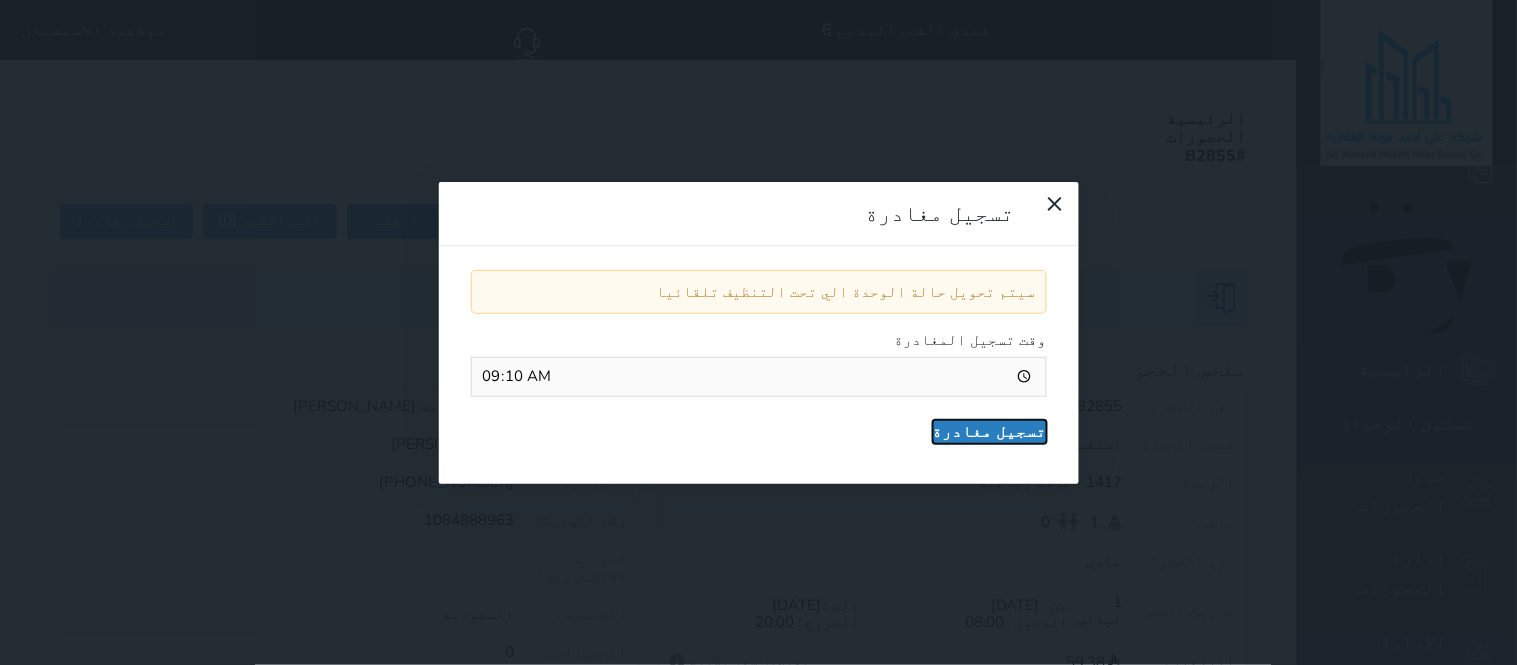 click on "تسجيل مغادرة" at bounding box center [990, 432] 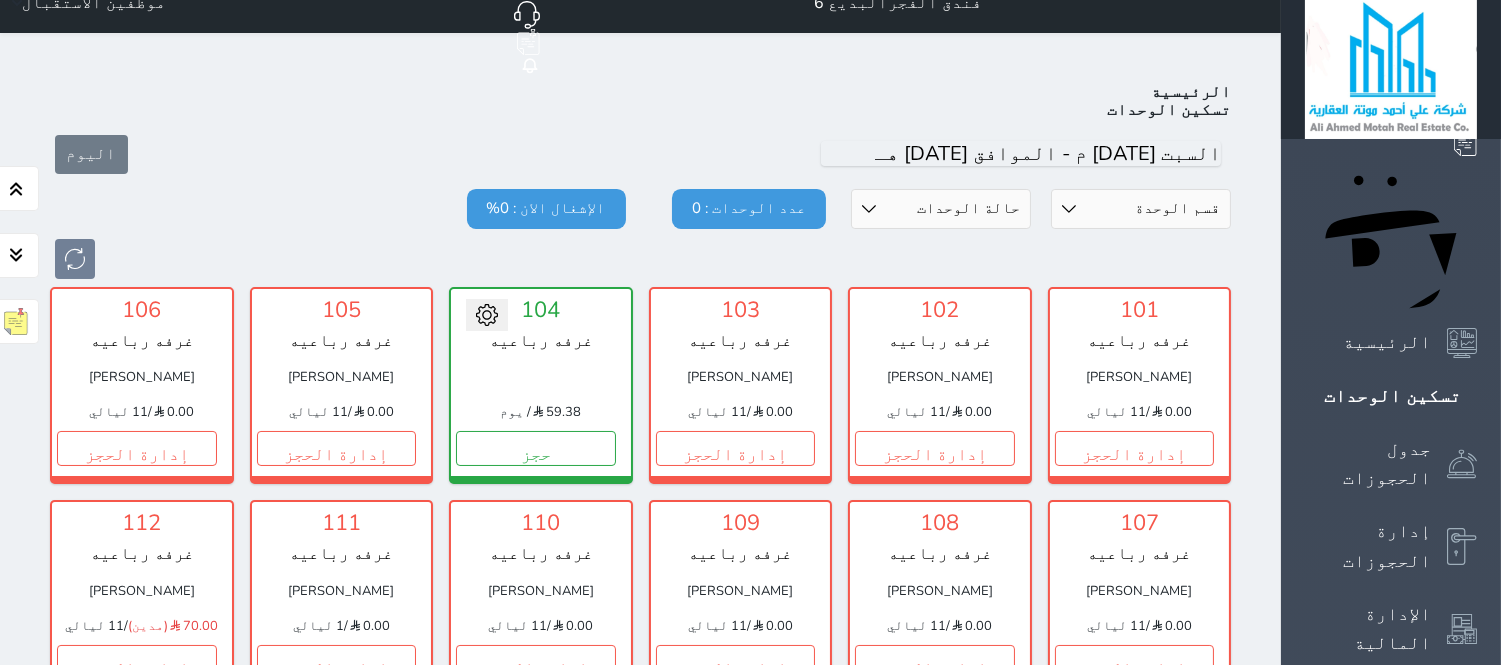 scroll, scrollTop: 0, scrollLeft: 0, axis: both 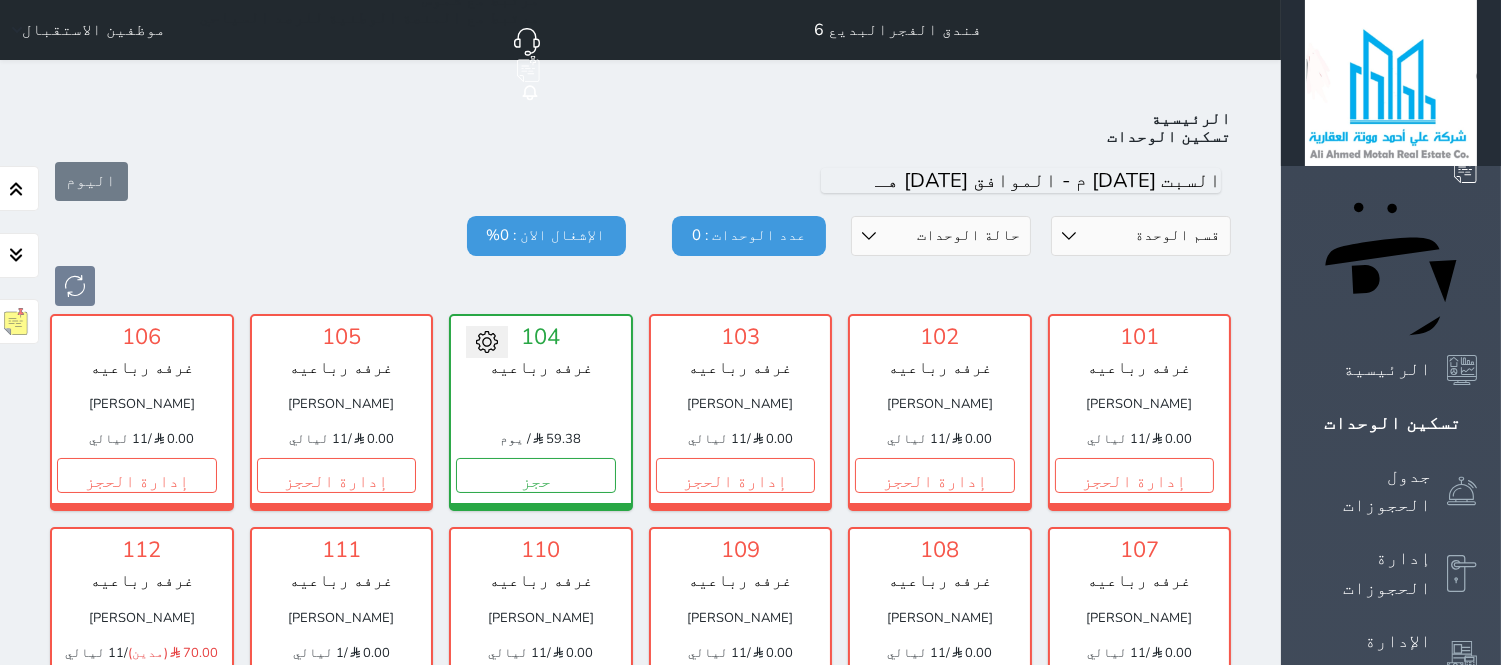 click on "حجز جماعي جديد" at bounding box center (476, -37) 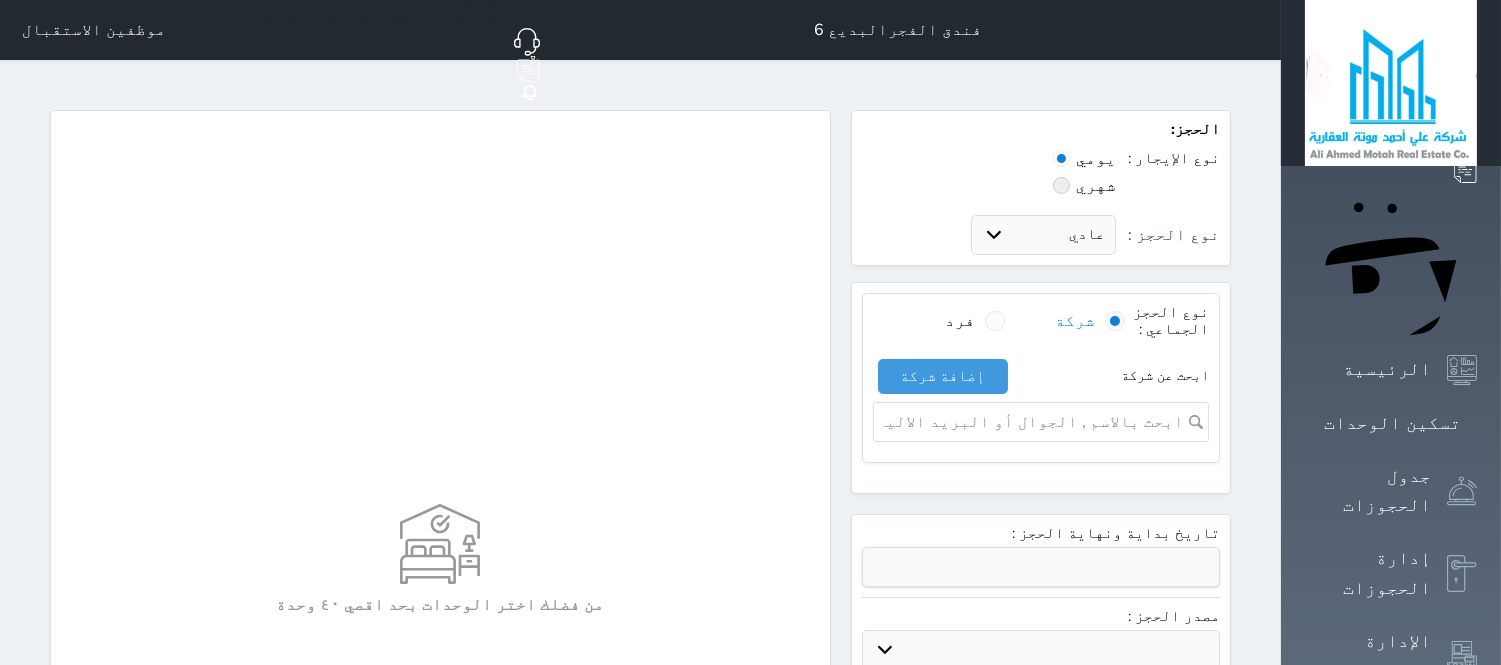 select 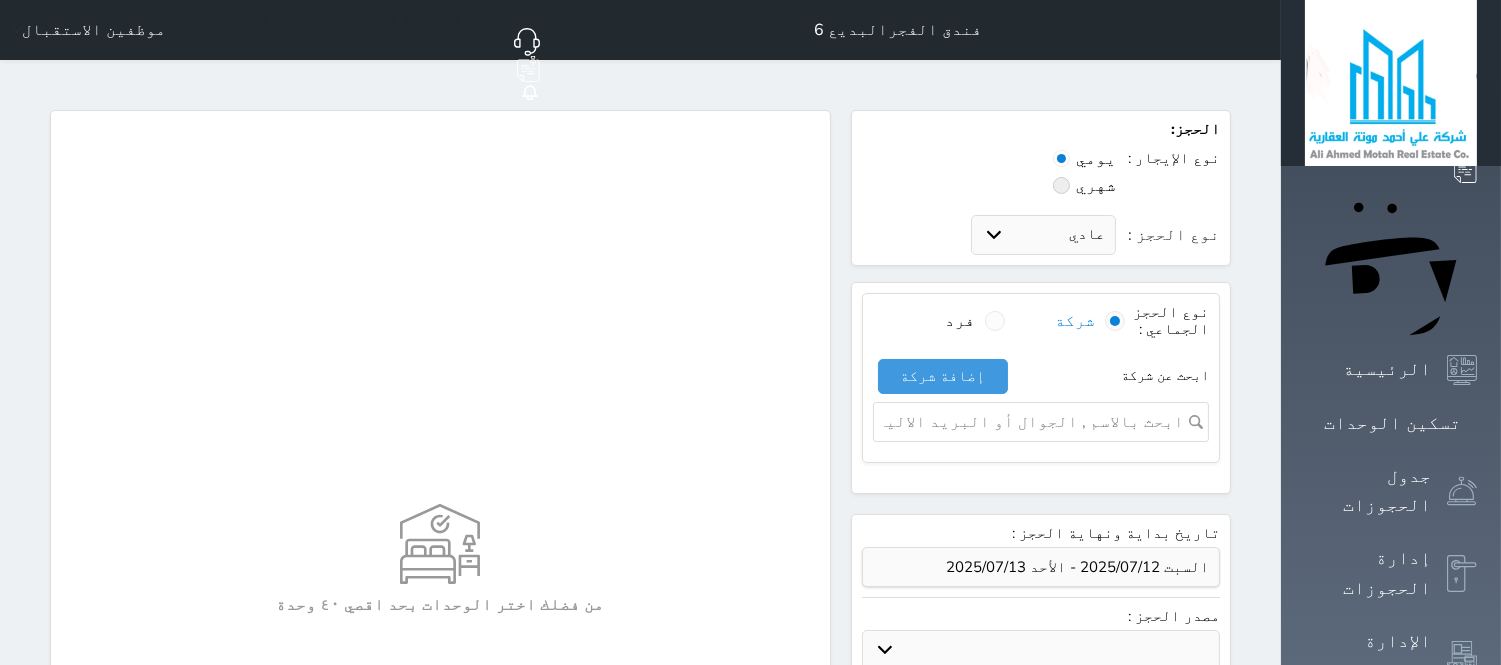click at bounding box center [1034, 422] 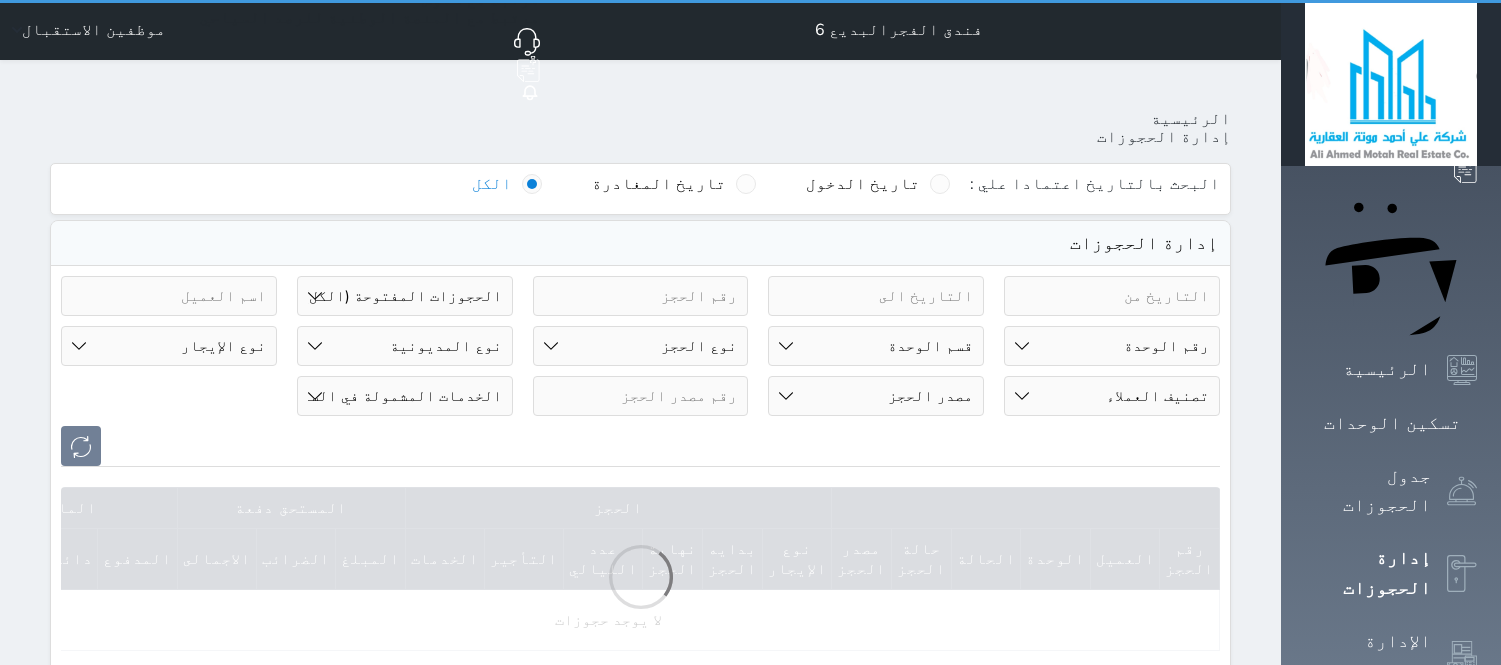 select on "open_all" 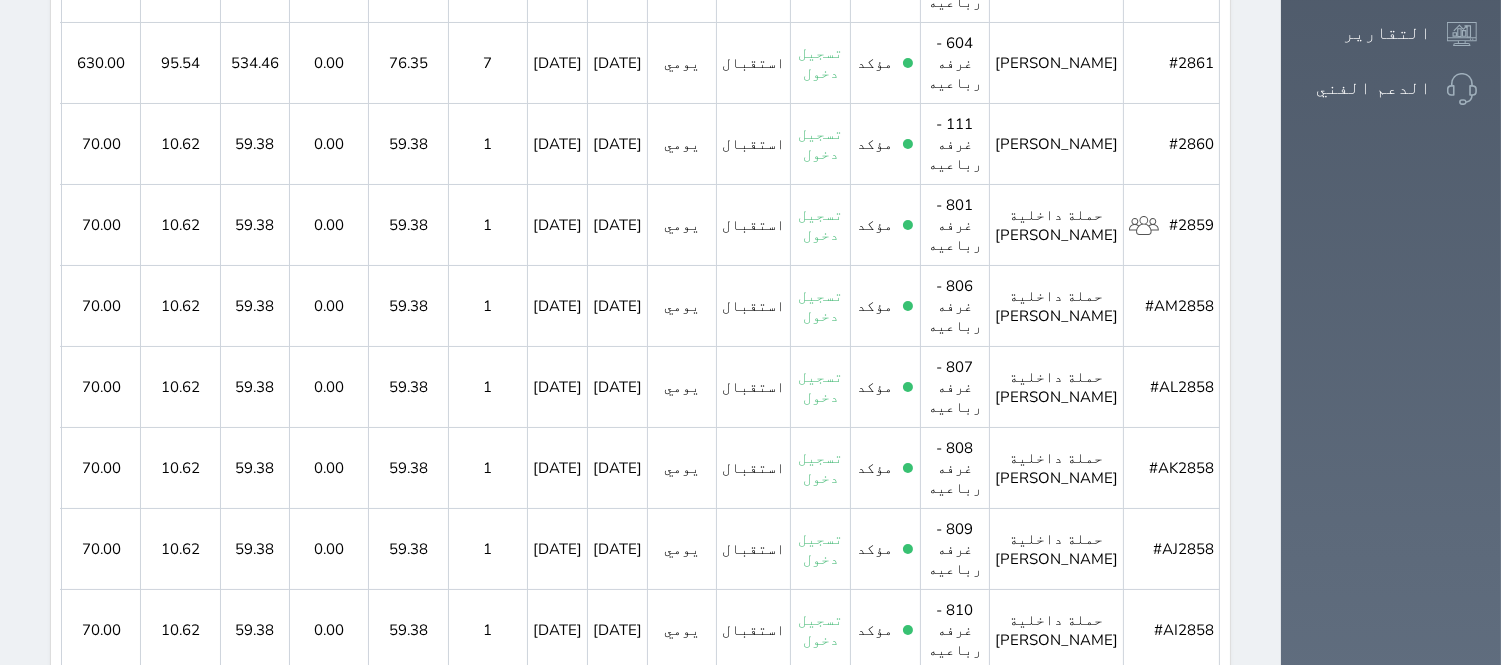scroll, scrollTop: 888, scrollLeft: 0, axis: vertical 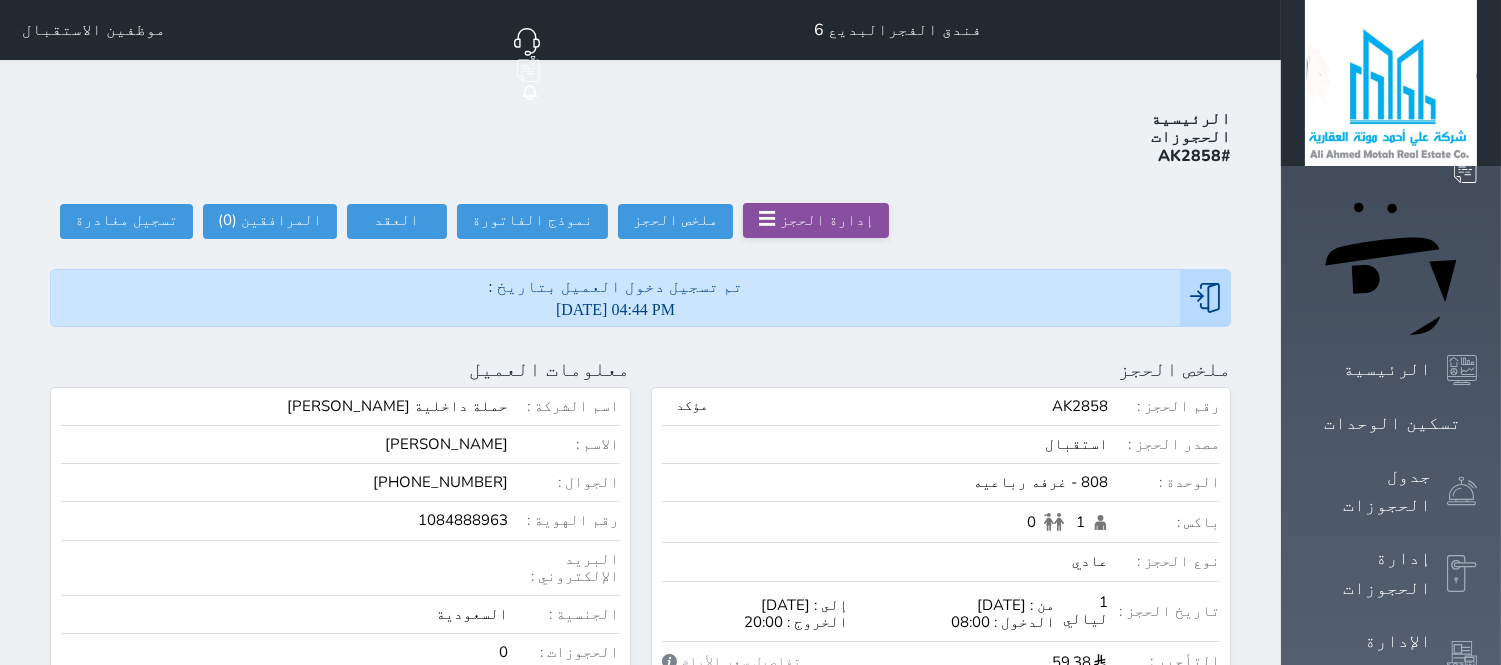 click on "☰" at bounding box center (767, 219) 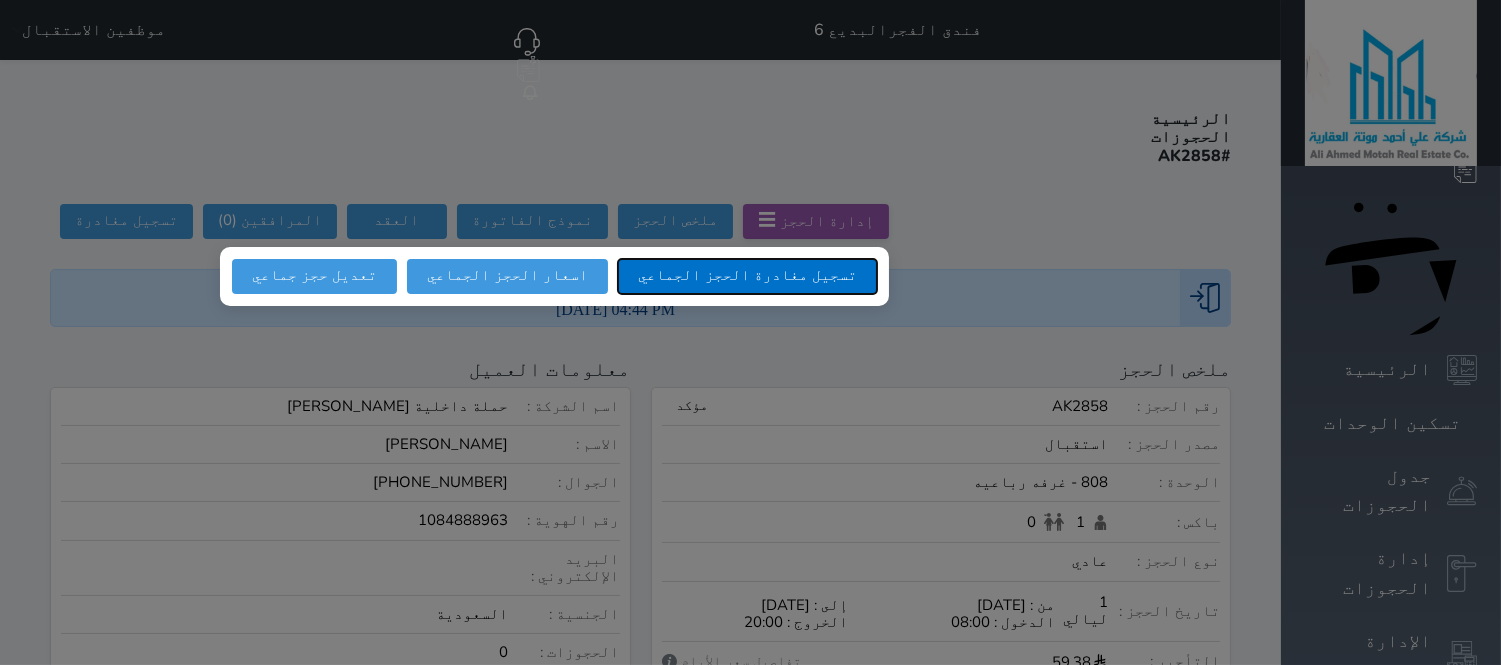 click on "تسجيل مغادرة الحجز الجماعي" at bounding box center (747, 276) 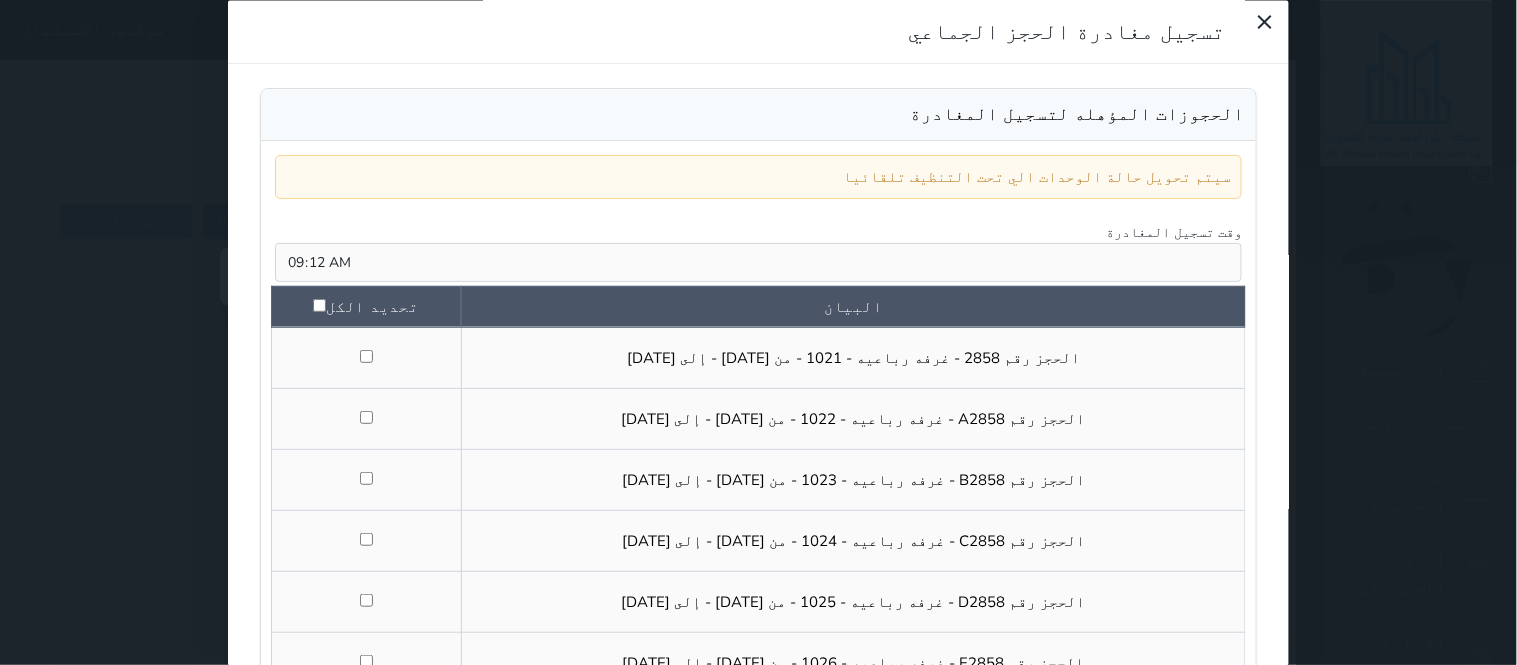 click on "تحديد الكل" at bounding box center (366, 307) 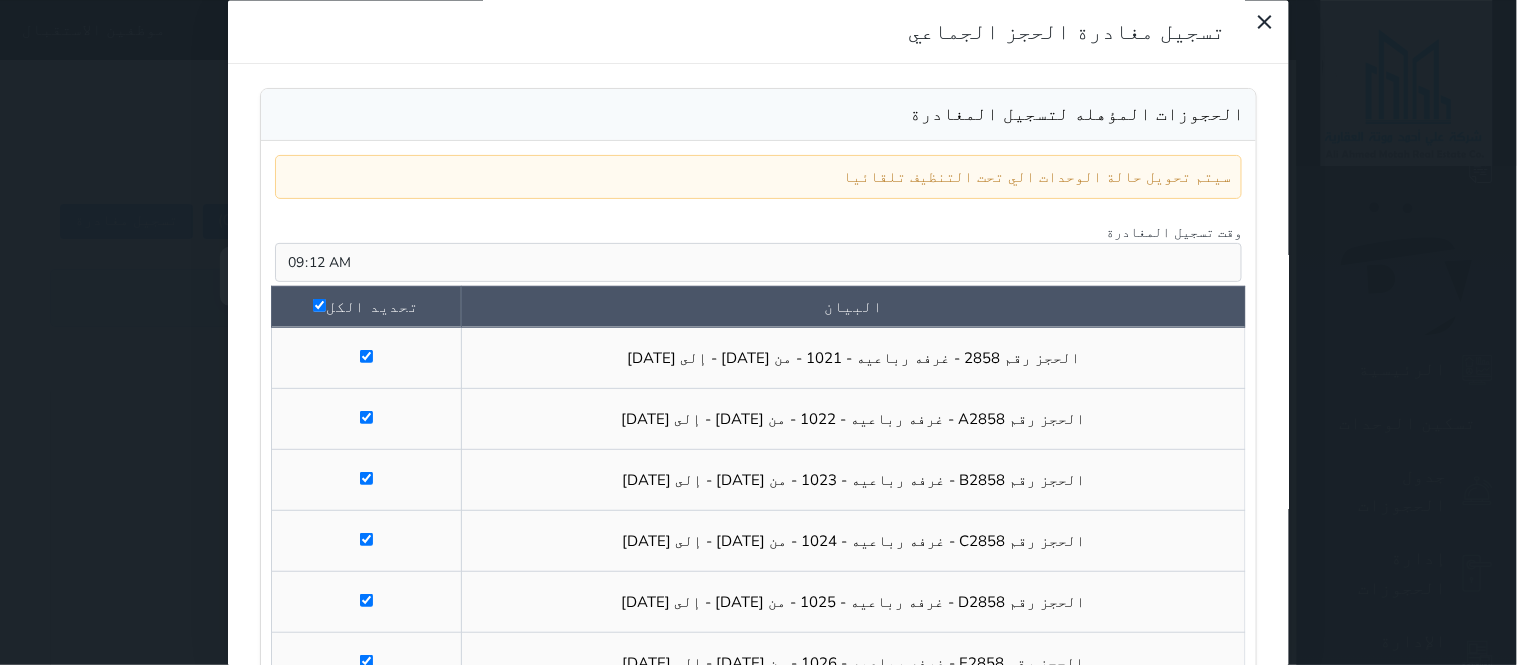 checkbox on "true" 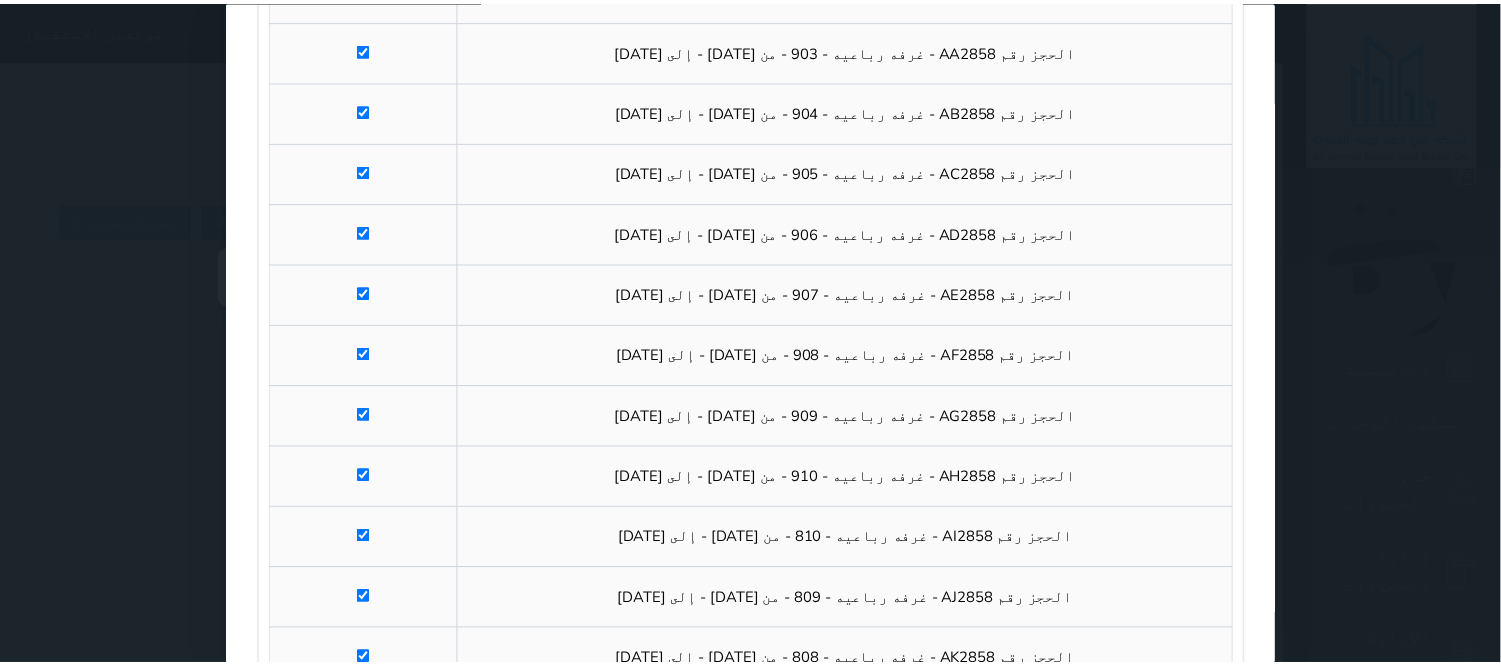 scroll, scrollTop: 2184, scrollLeft: 0, axis: vertical 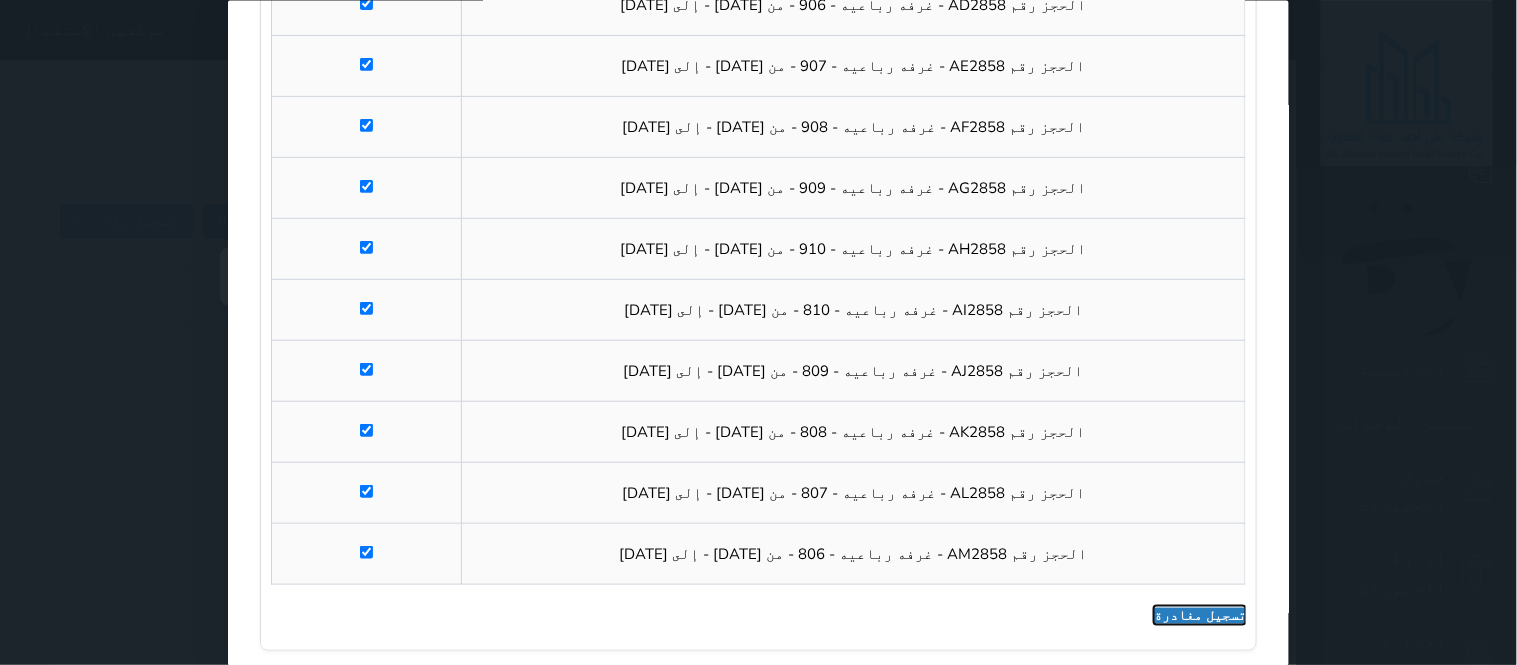 click on "تسجيل مغادرة" at bounding box center (1200, 615) 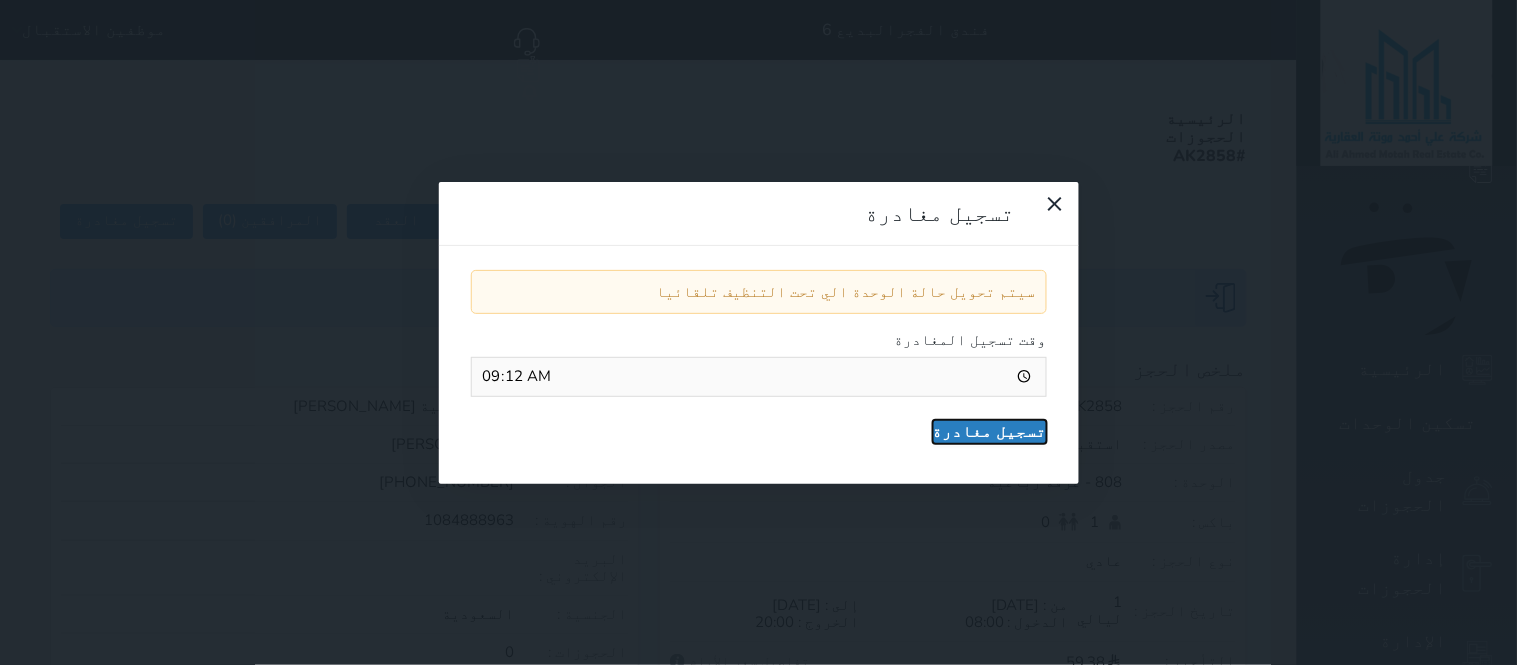 click on "تسجيل مغادرة" at bounding box center [990, 432] 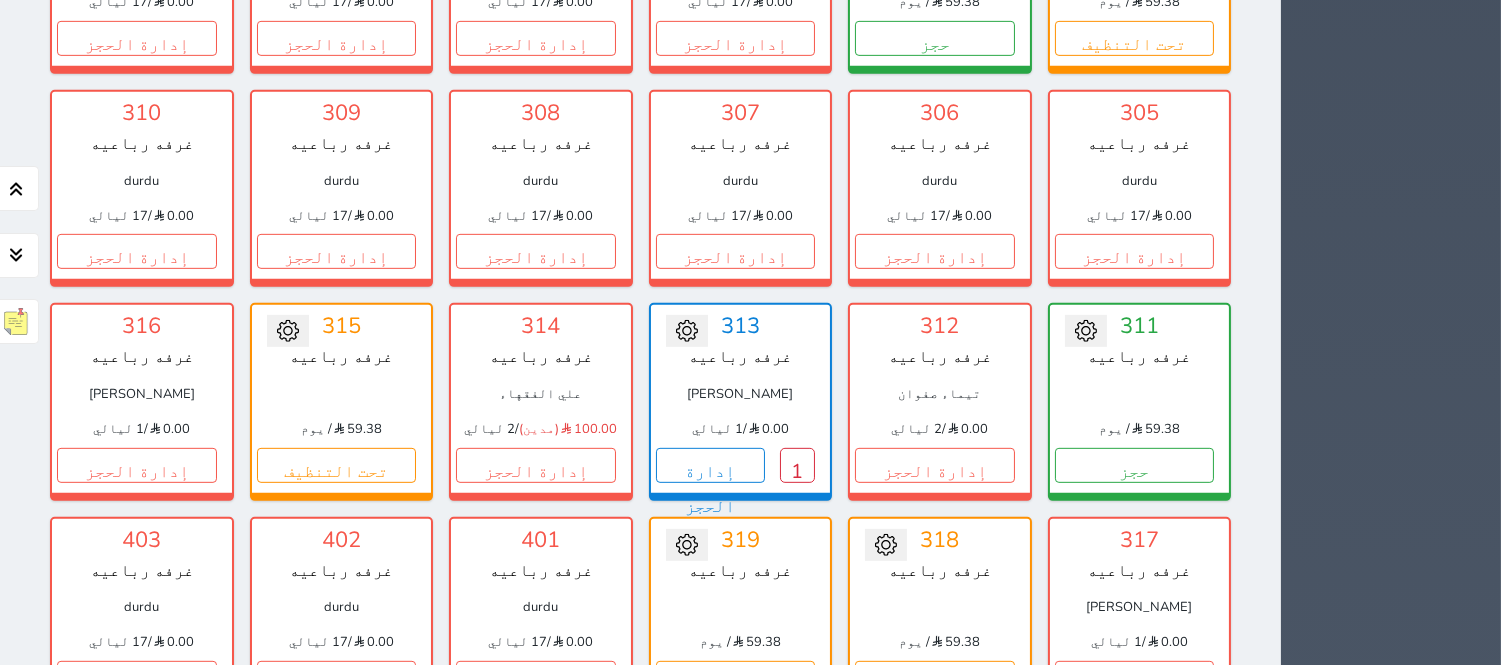 scroll, scrollTop: 1707, scrollLeft: 0, axis: vertical 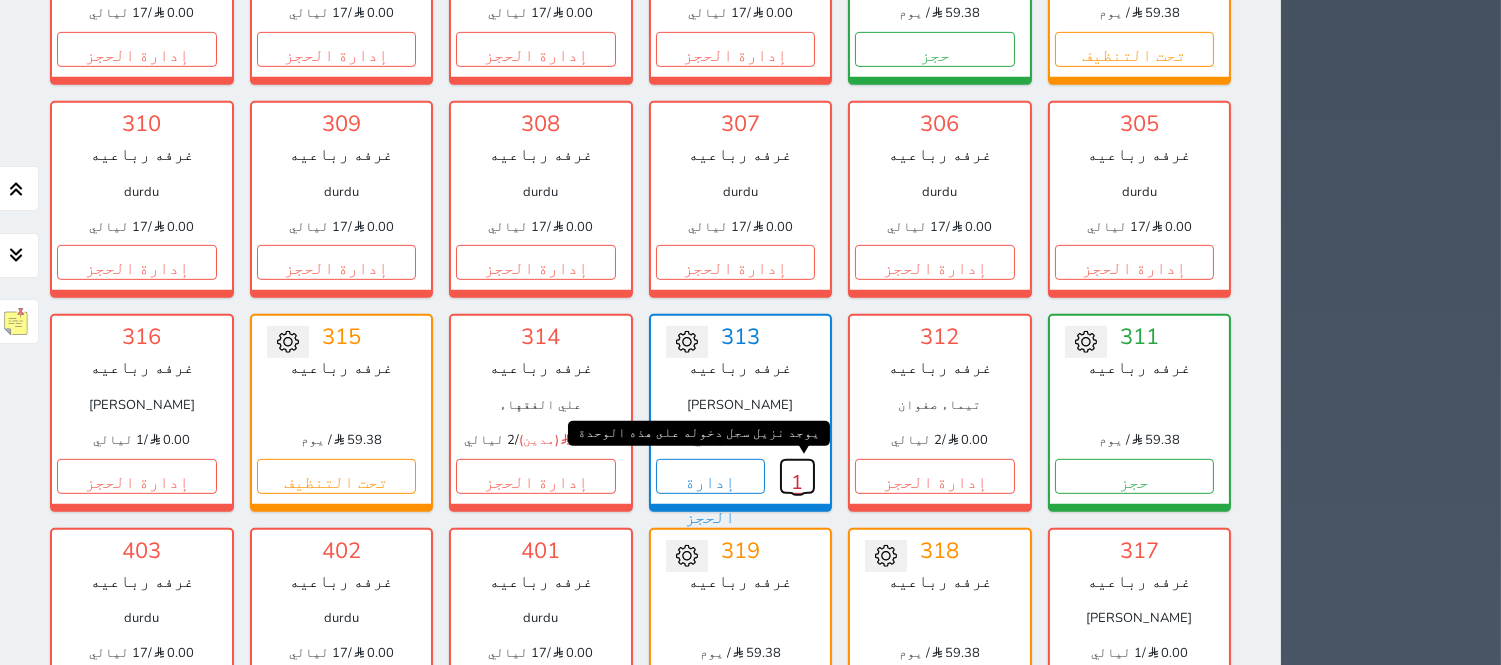 click on "1" at bounding box center [797, 476] 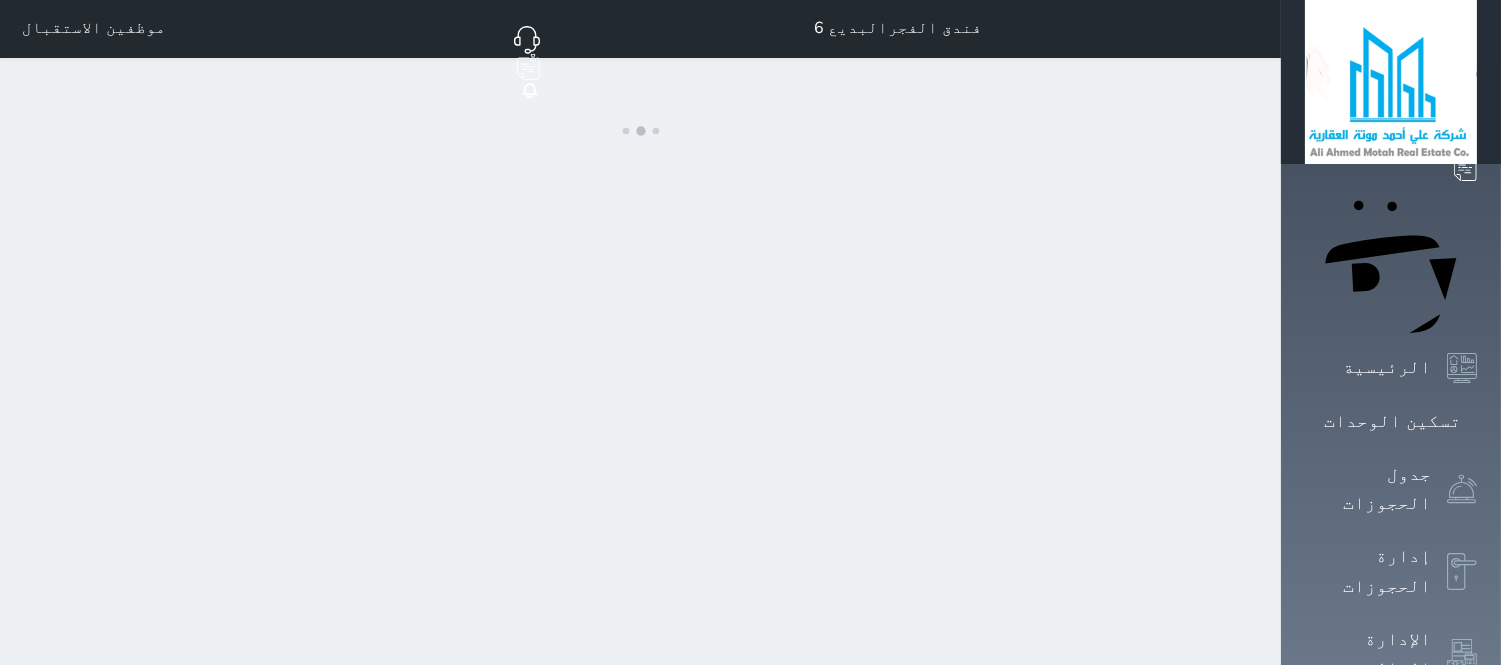 scroll, scrollTop: 0, scrollLeft: 0, axis: both 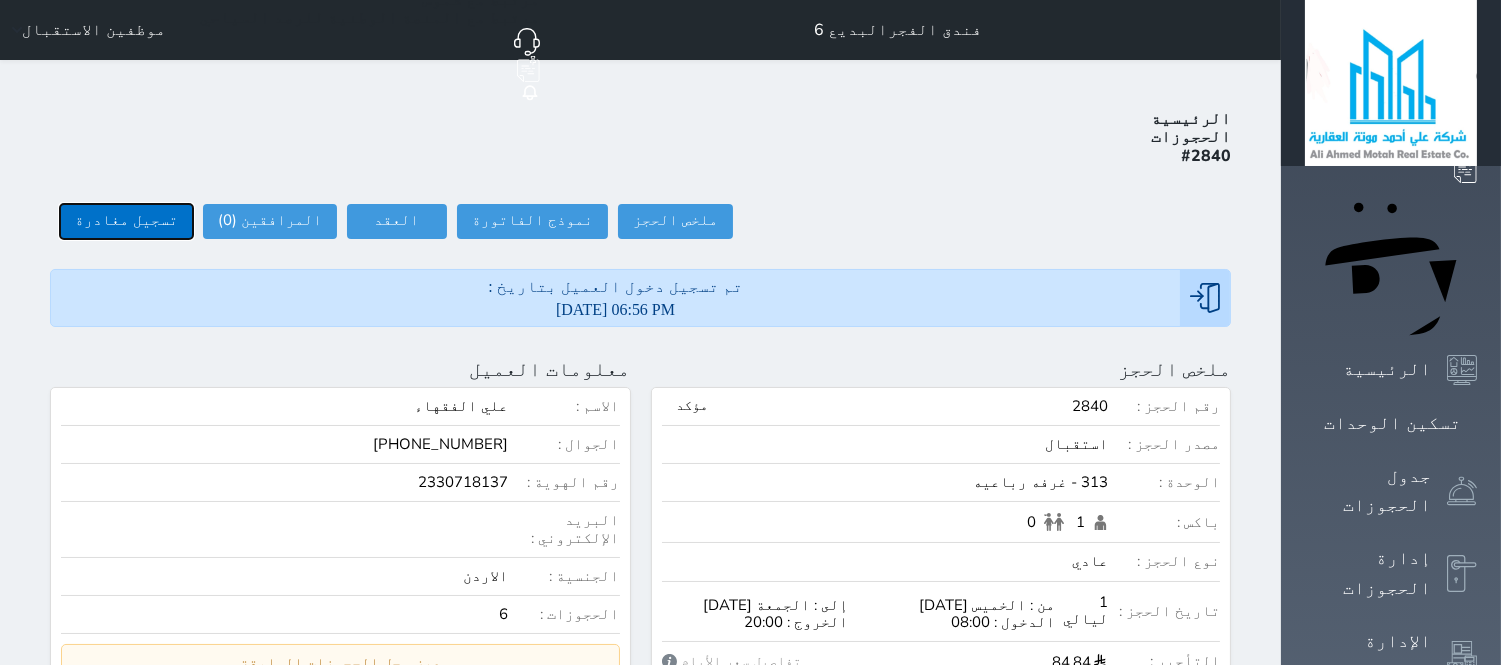 click on "تسجيل مغادرة" at bounding box center [126, 221] 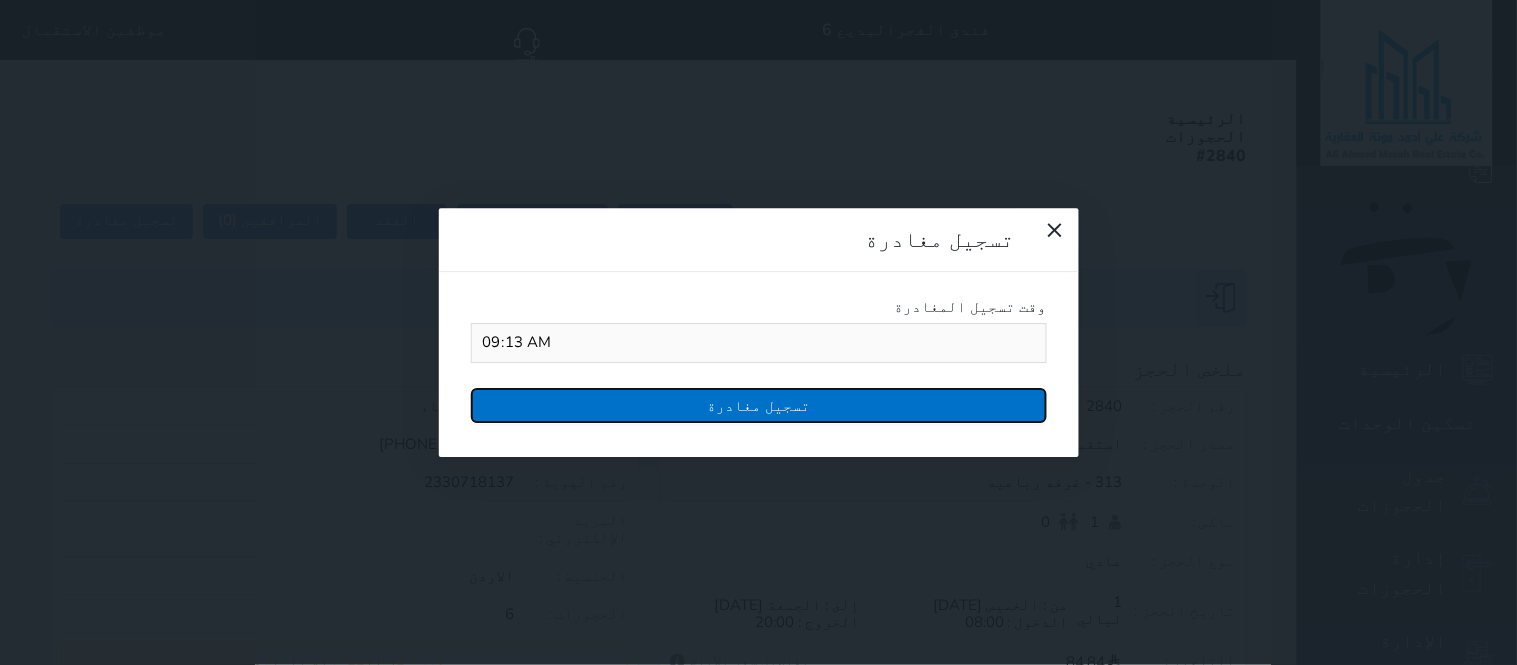 drag, startPoint x: 692, startPoint y: 204, endPoint x: 735, endPoint y: 193, distance: 44.38468 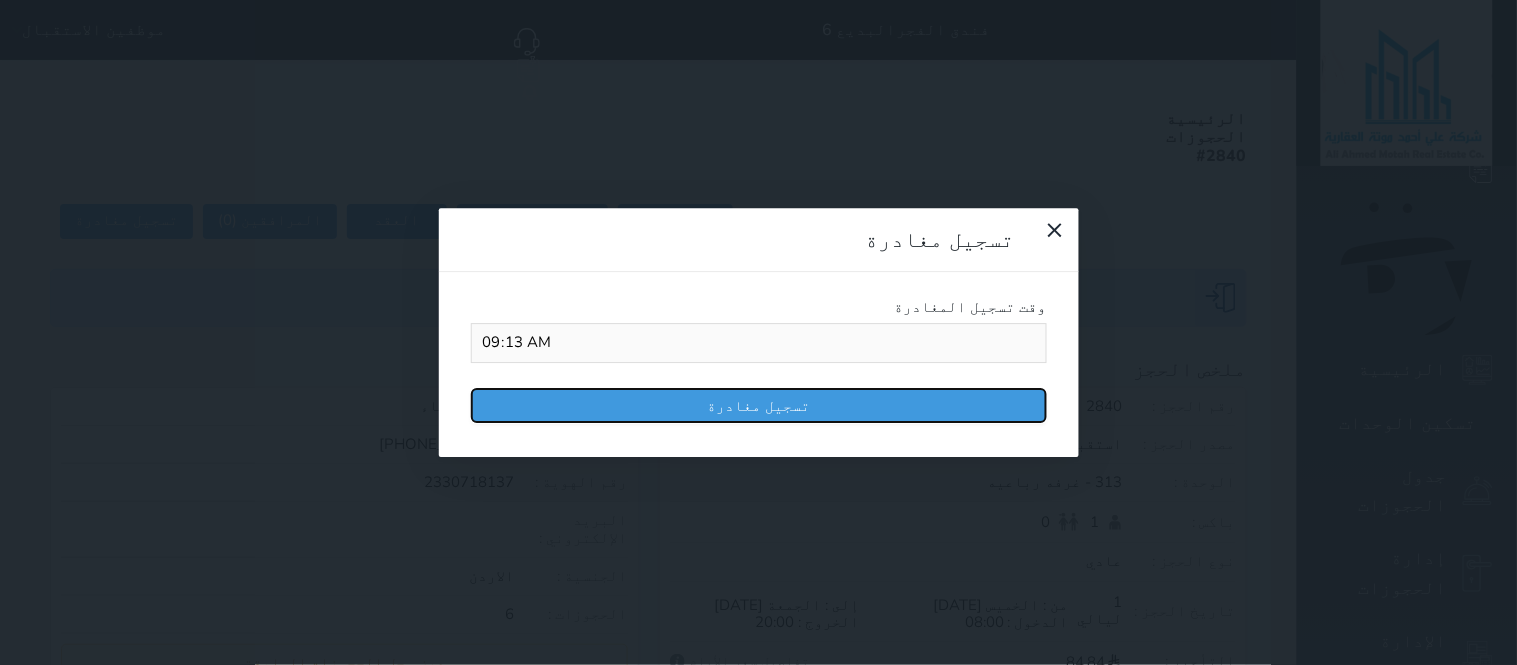 click on "تسجيل مغادرة" at bounding box center (759, 405) 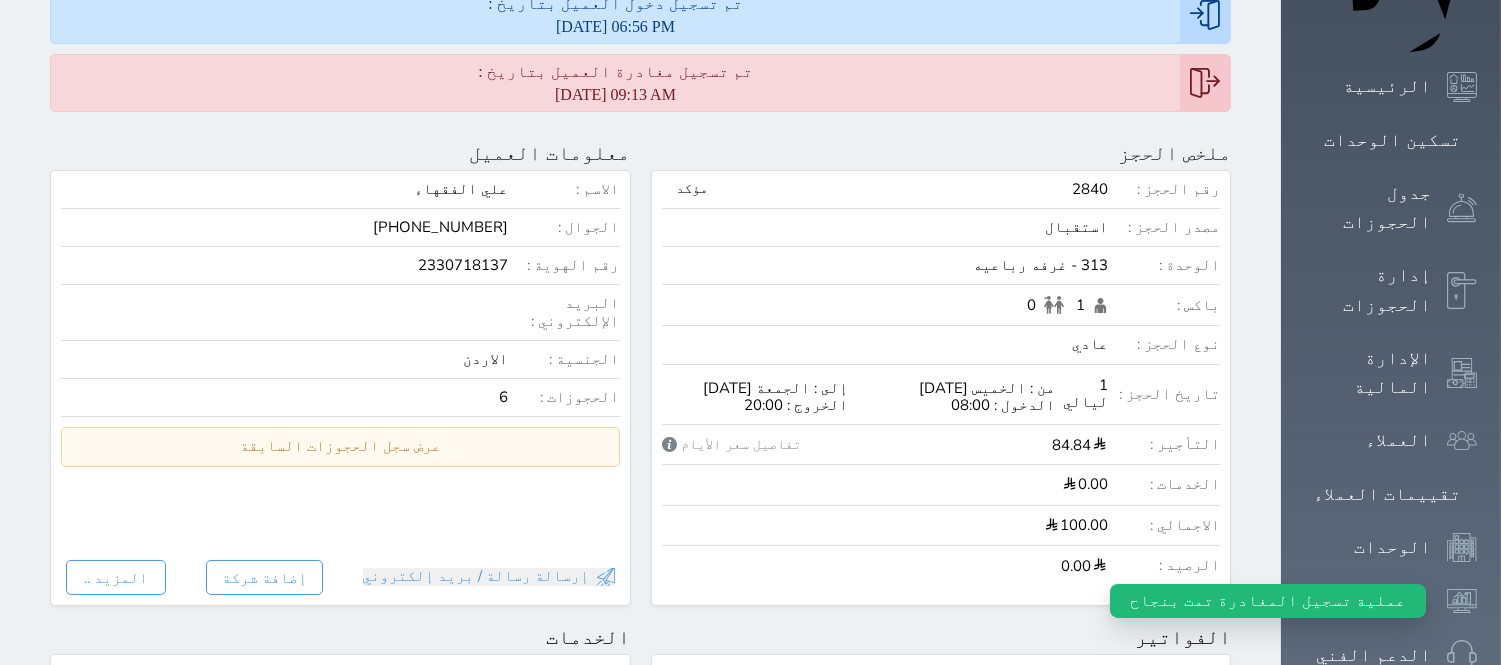 scroll, scrollTop: 296, scrollLeft: 0, axis: vertical 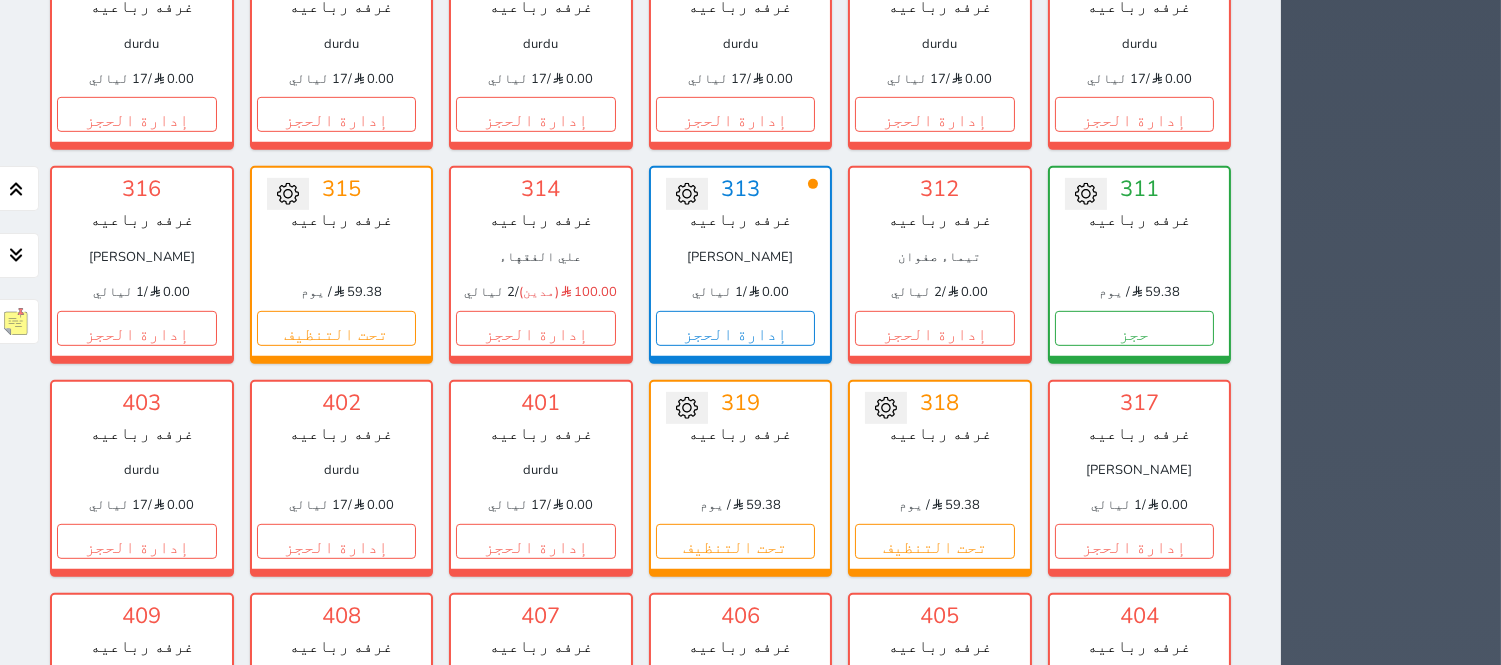 drag, startPoint x: 732, startPoint y: 152, endPoint x: 724, endPoint y: 165, distance: 15.264338 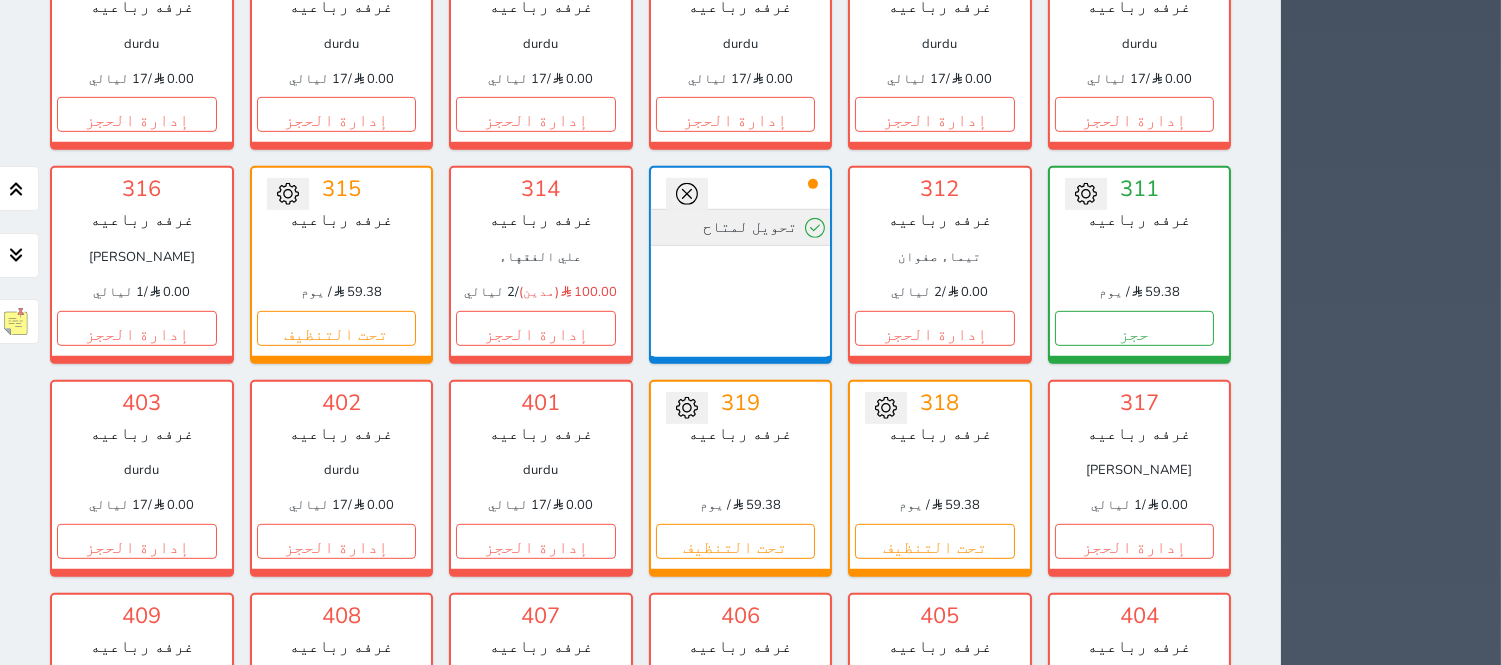 click on "تحويل لمتاح" at bounding box center [741, 227] 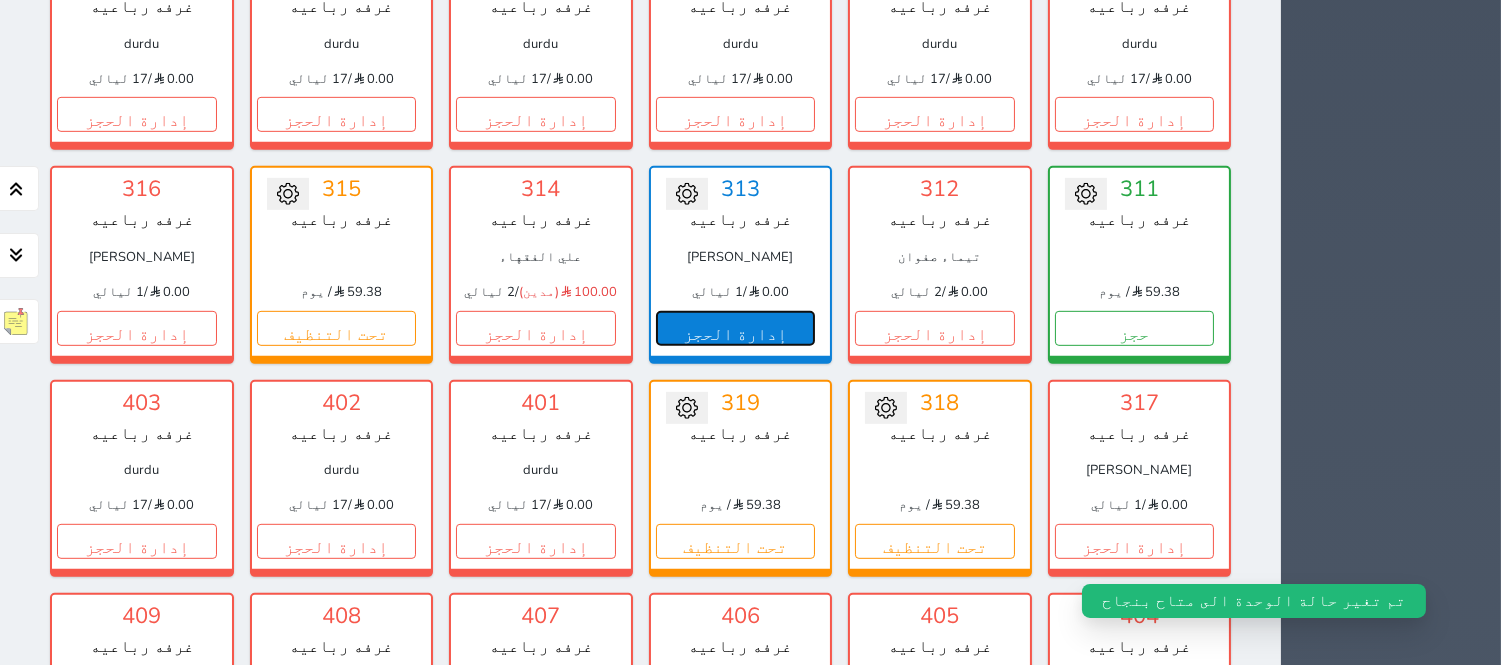 click on "إدارة الحجز" at bounding box center (736, 328) 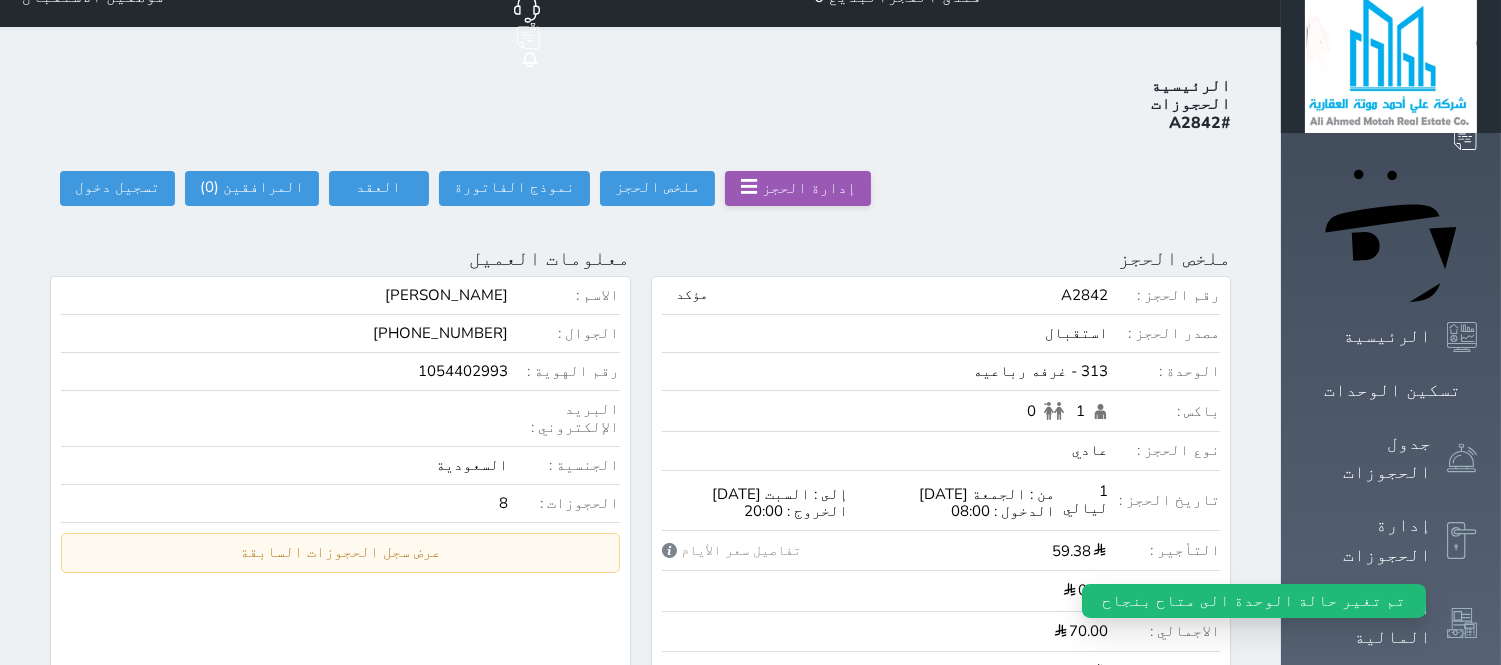 scroll, scrollTop: 0, scrollLeft: 0, axis: both 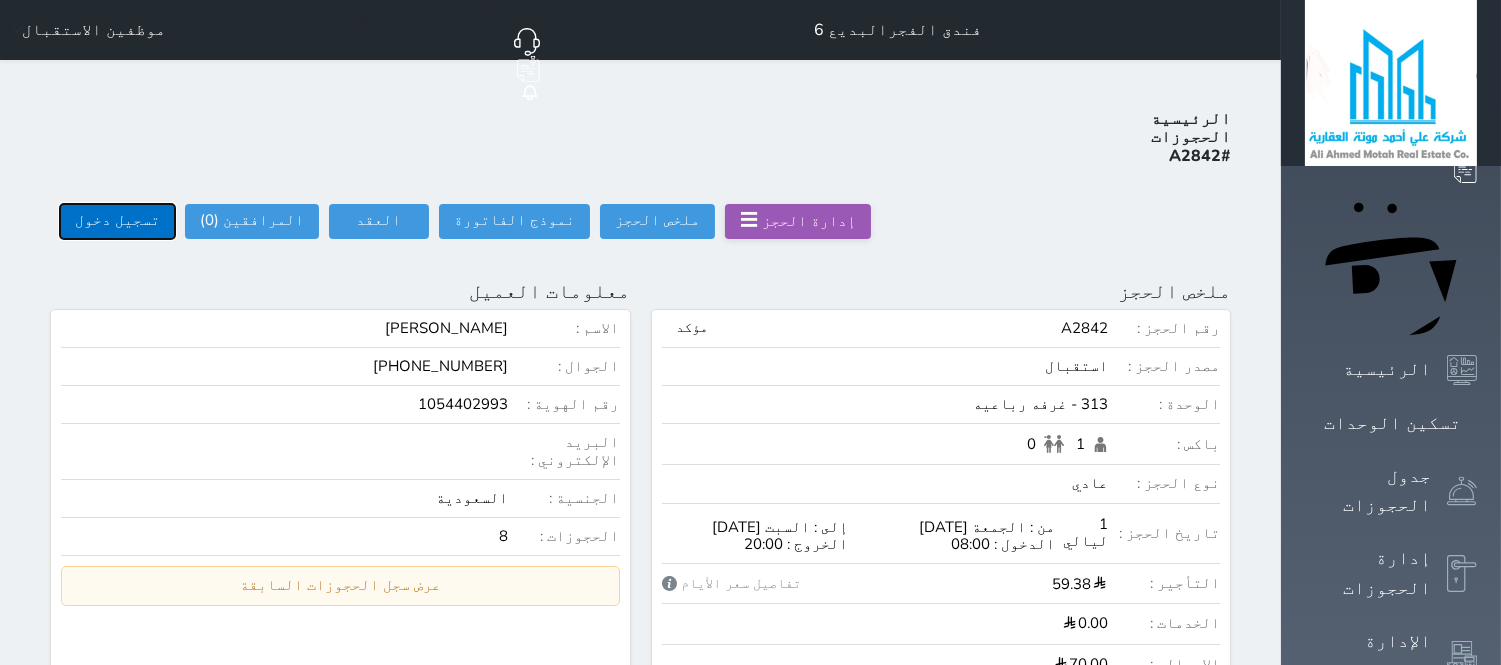 click on "تسجيل دخول" at bounding box center [117, 221] 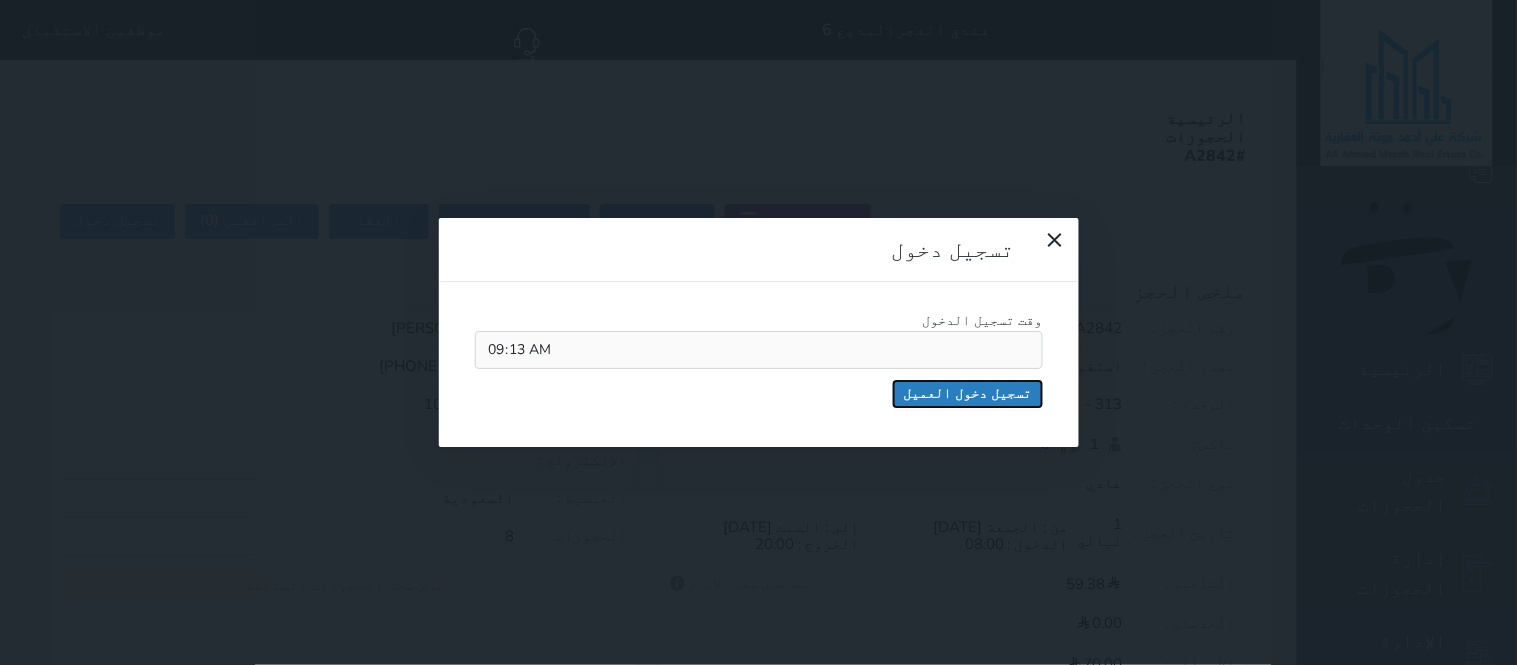 click on "تسجيل دخول العميل" at bounding box center [968, 394] 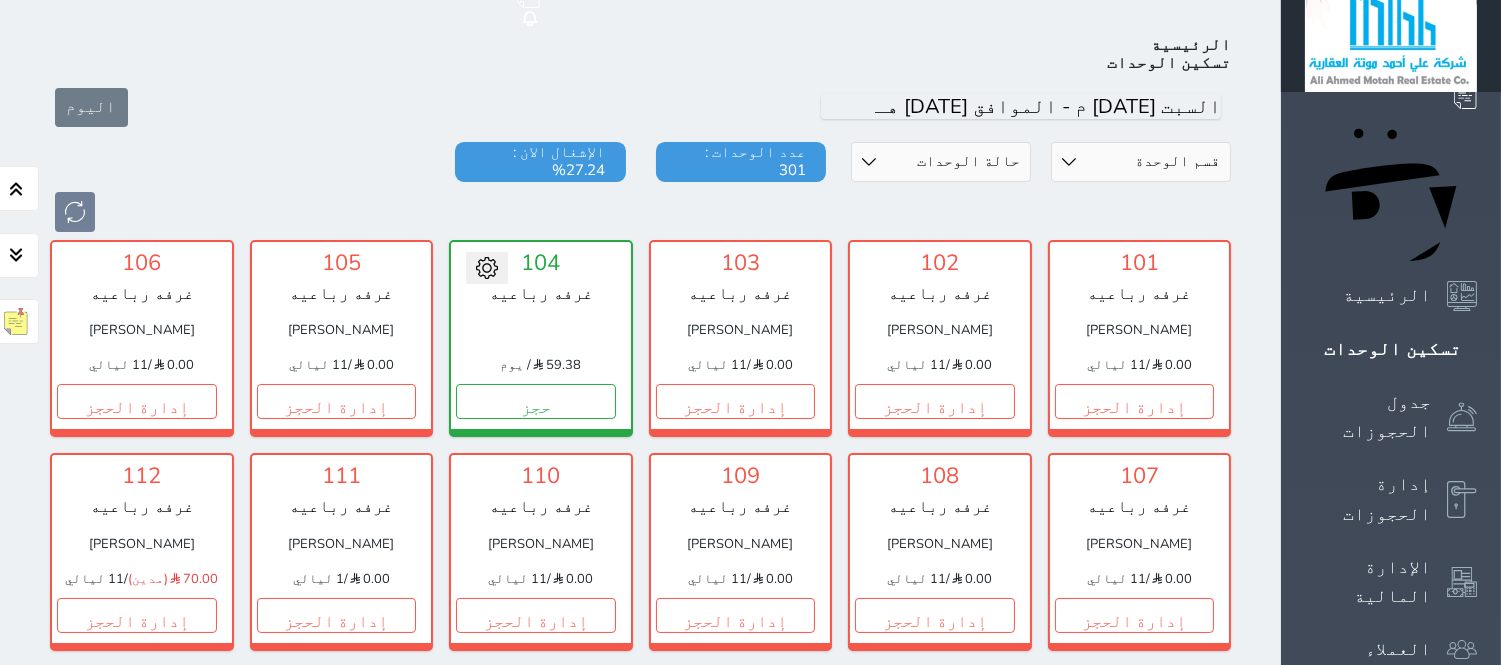 scroll, scrollTop: 77, scrollLeft: 0, axis: vertical 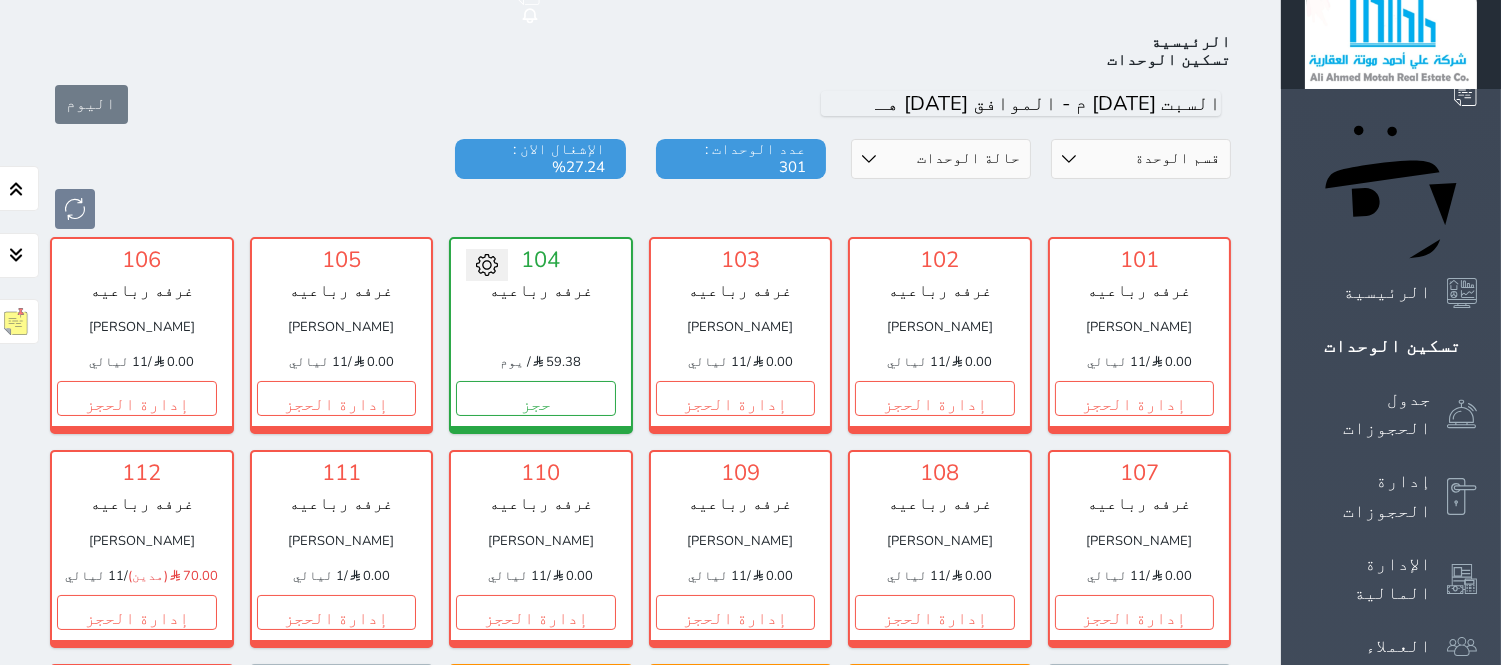 click on "حالة الوحدات متاح تحت التنظيف تحت الصيانة سجل دخول  لم يتم تسجيل الدخول" at bounding box center (941, 159) 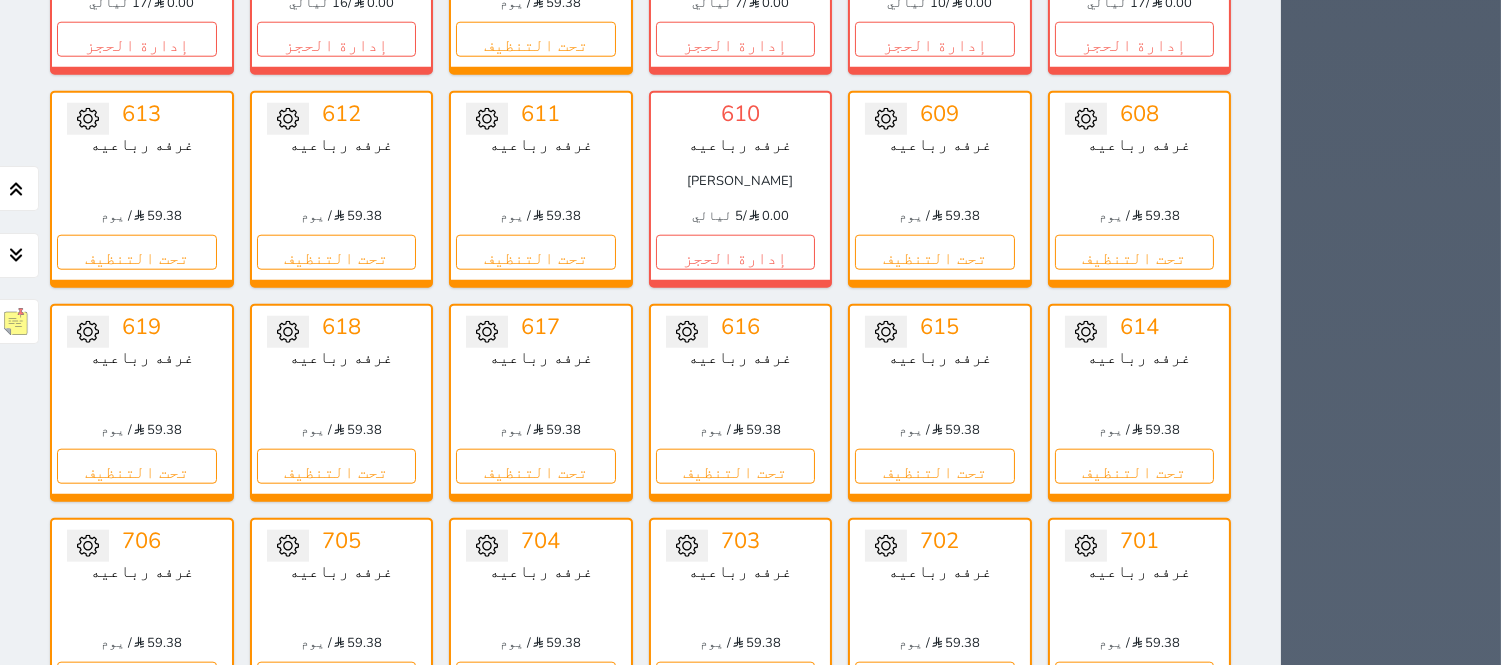 scroll, scrollTop: 4000, scrollLeft: 0, axis: vertical 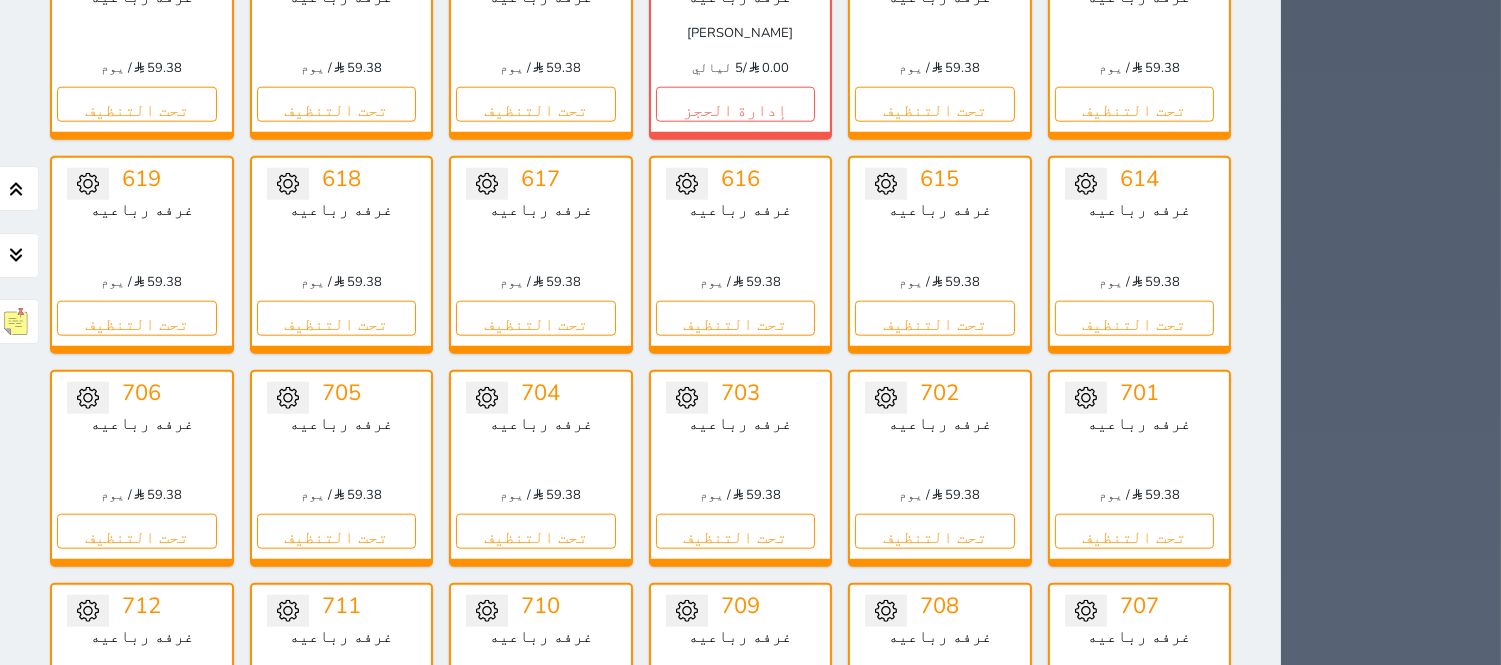 click 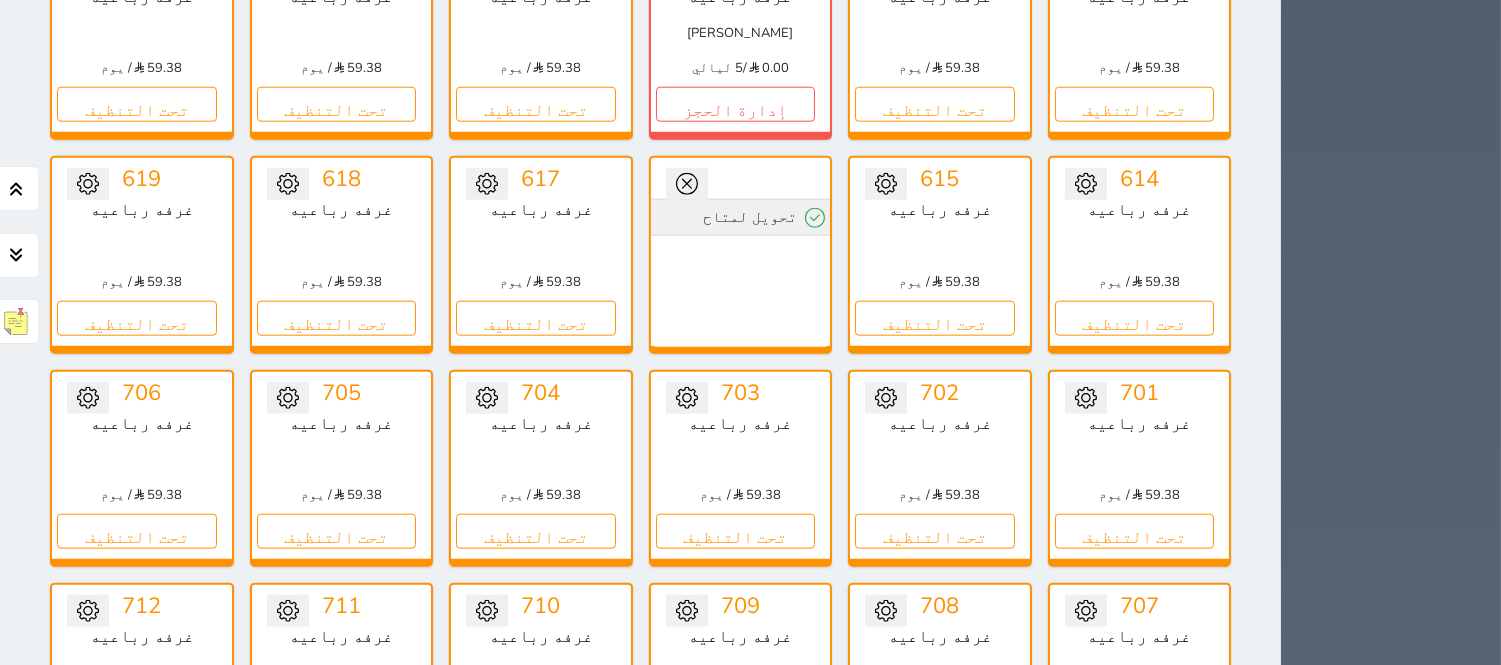 click on "تحويل لمتاح" at bounding box center [741, 217] 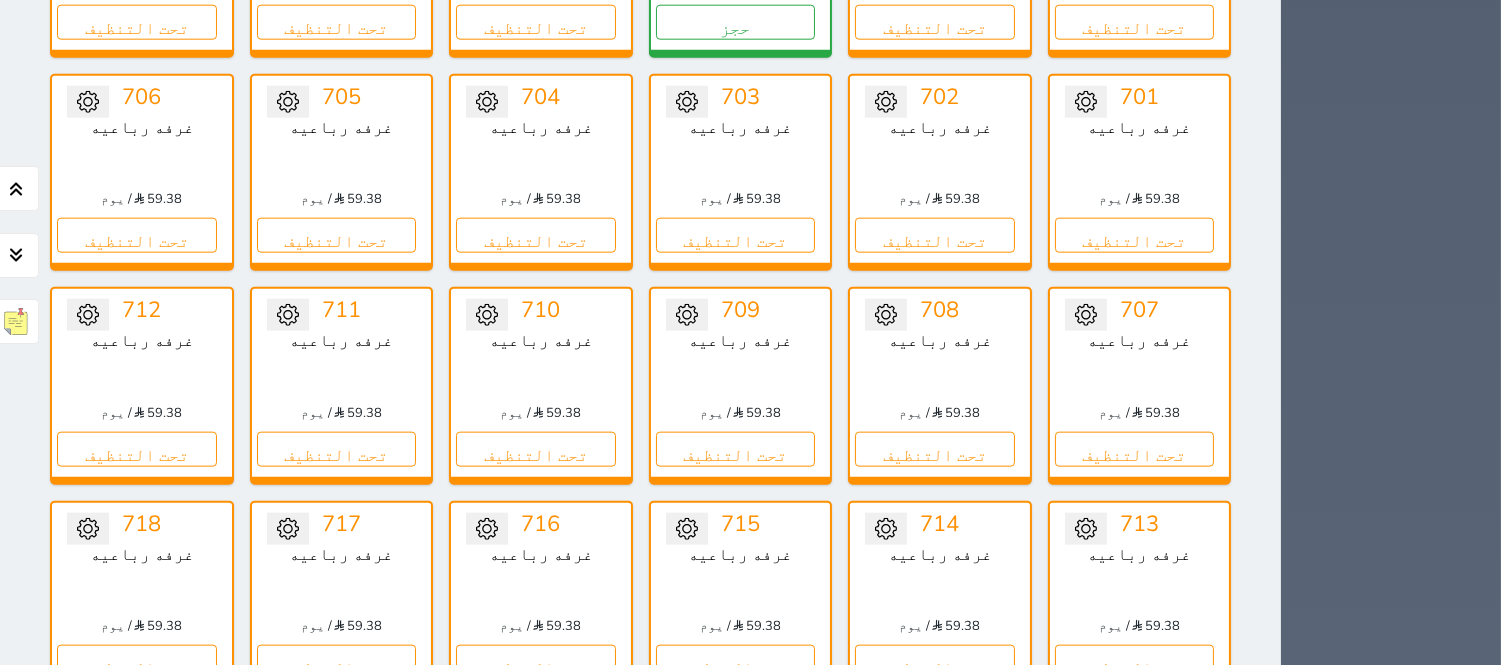 scroll, scrollTop: 4592, scrollLeft: 0, axis: vertical 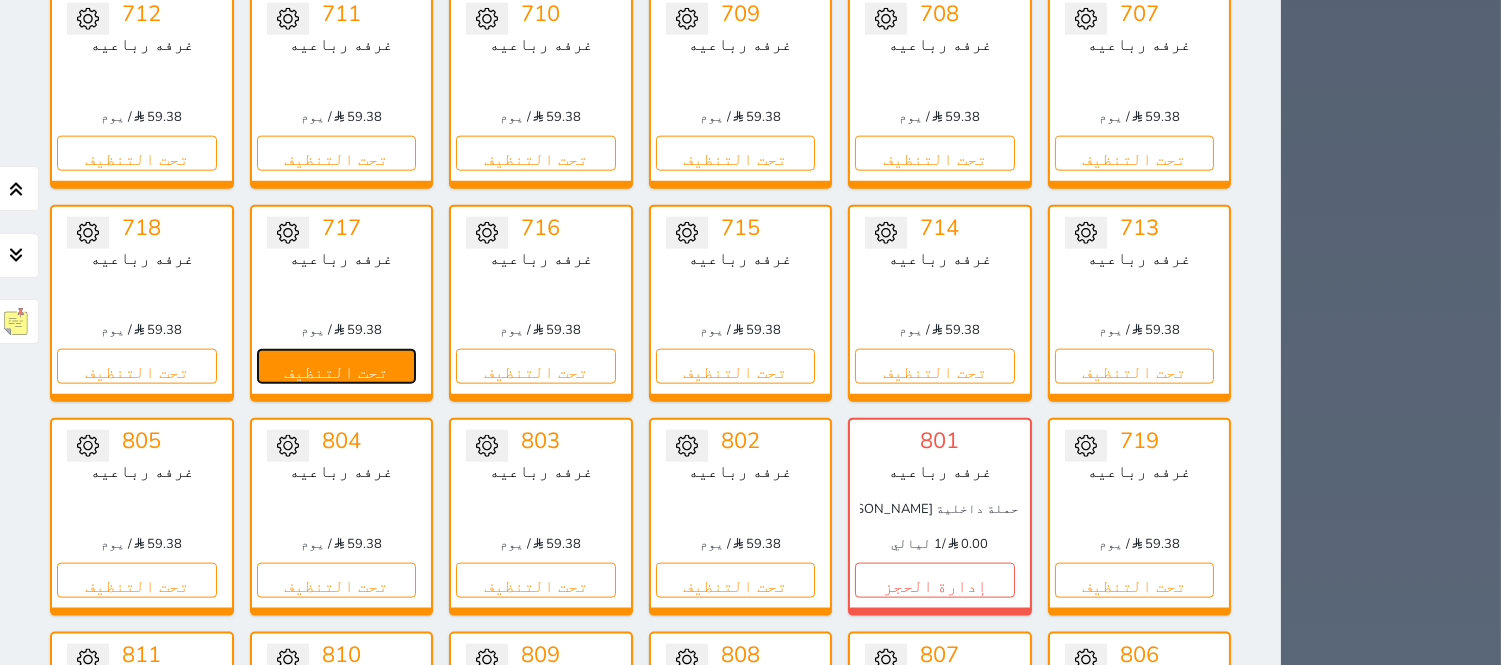 click on "تحت التنظيف" at bounding box center (337, 366) 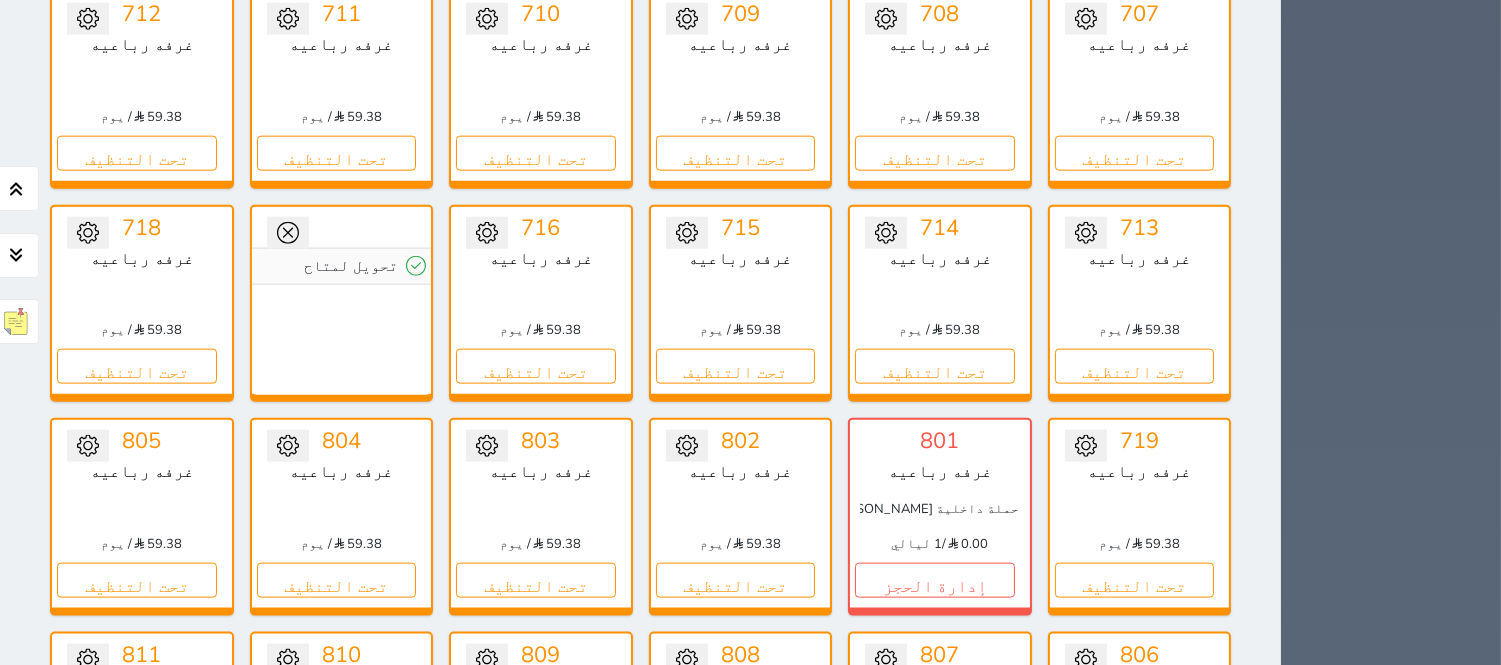 click at bounding box center (288, 233) 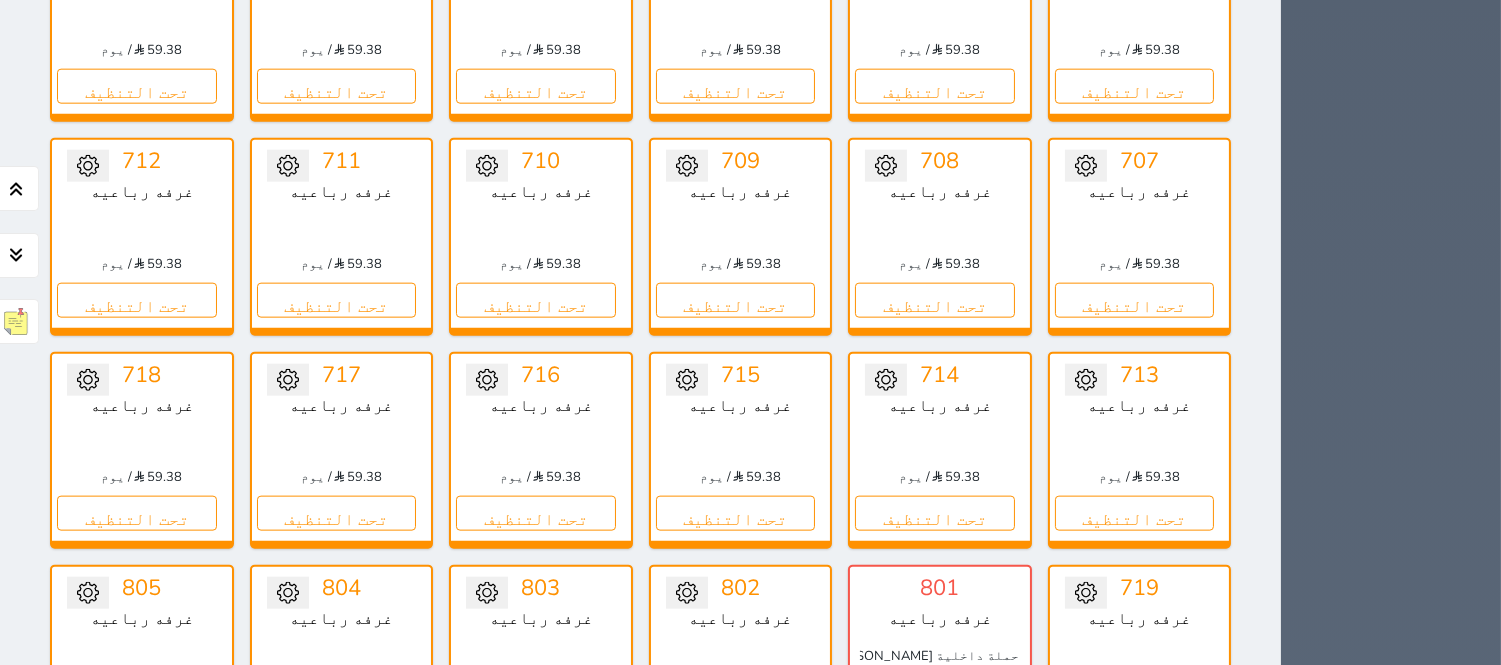 scroll, scrollTop: 4444, scrollLeft: 0, axis: vertical 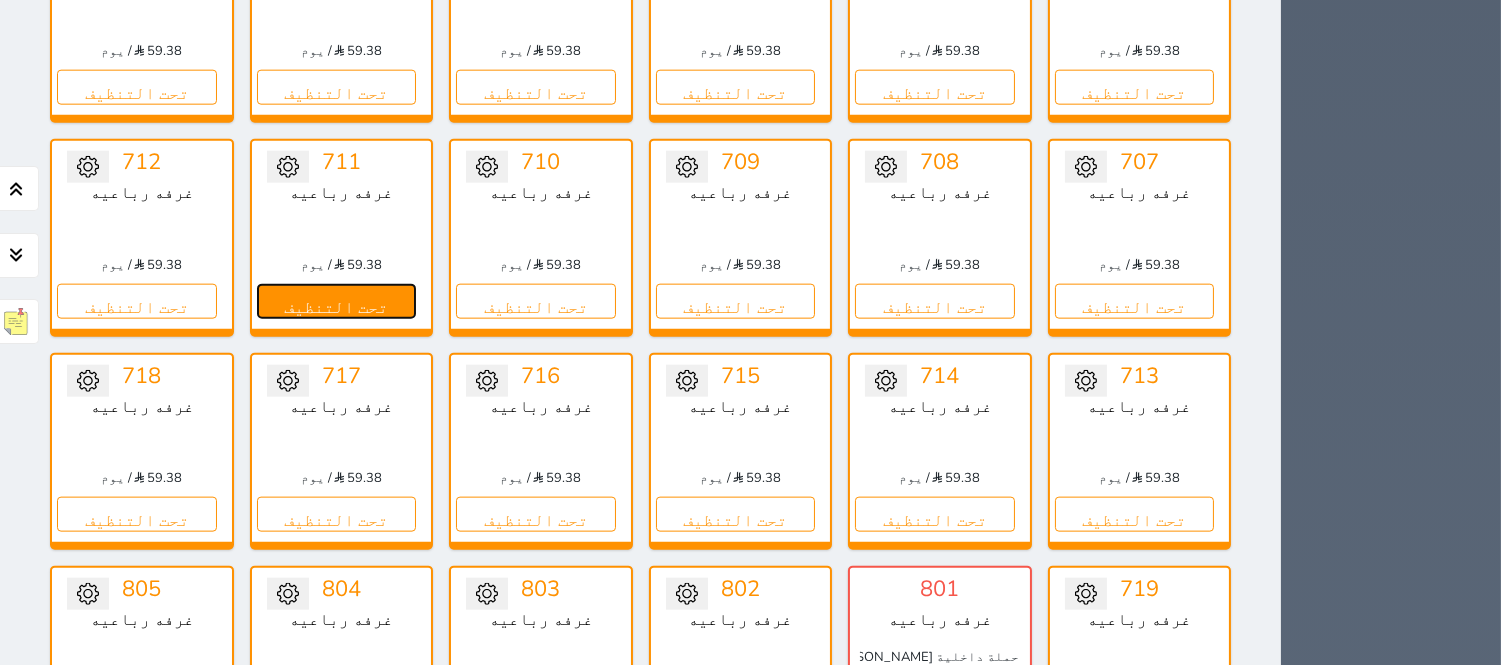 click on "تحت التنظيف" at bounding box center (337, 301) 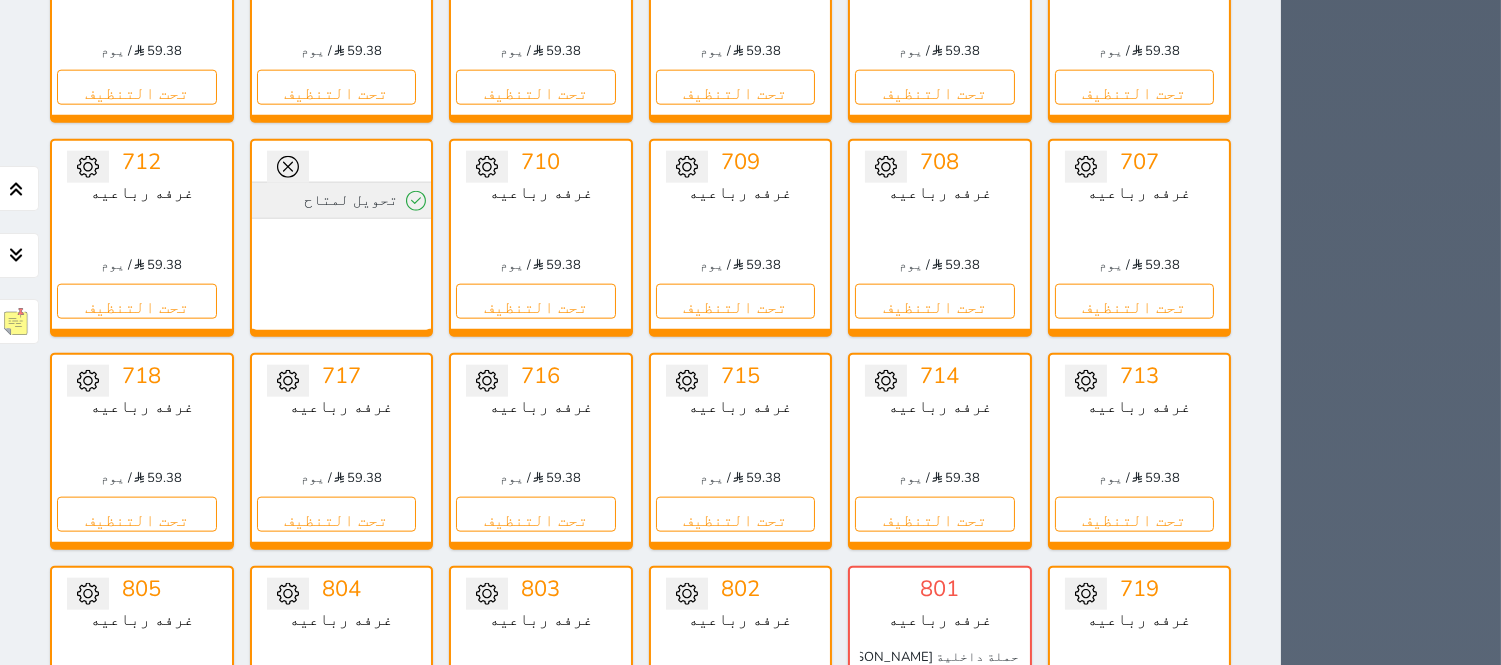 click on "تحويل لمتاح" at bounding box center [342, 200] 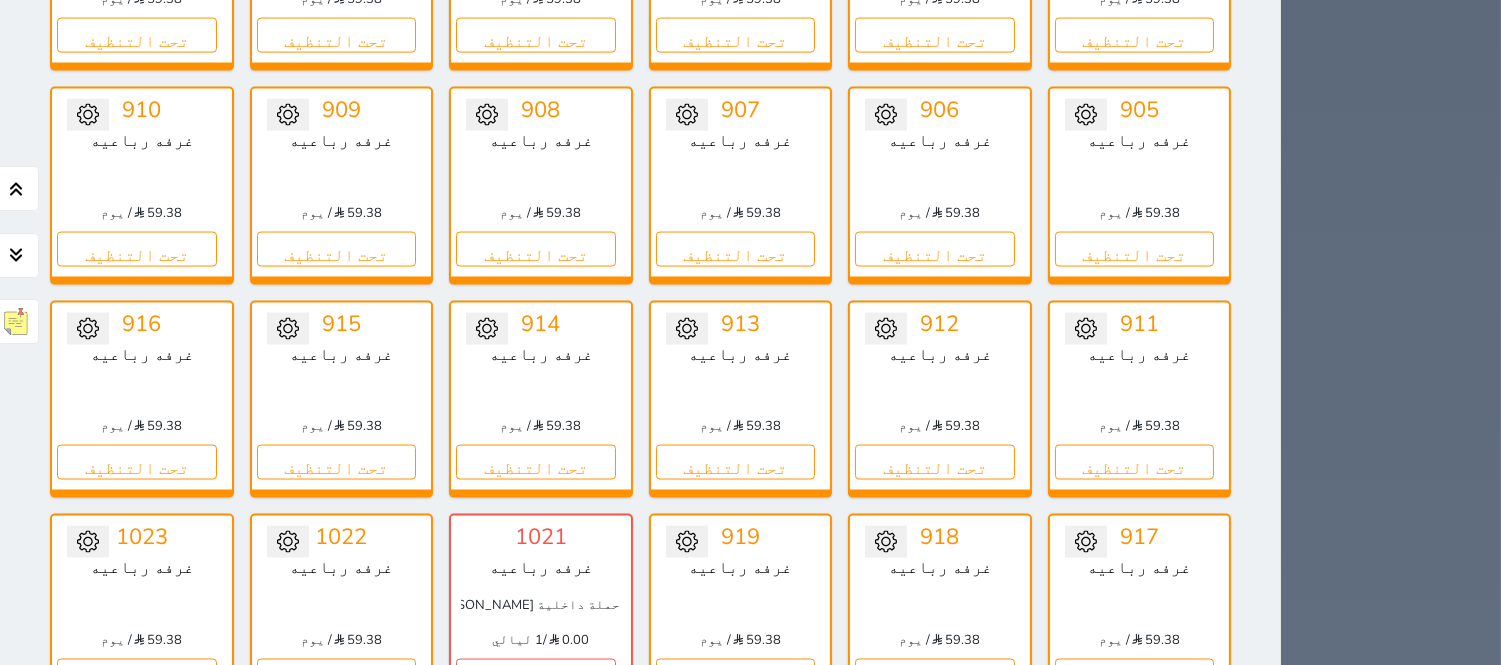 scroll, scrollTop: 5925, scrollLeft: 0, axis: vertical 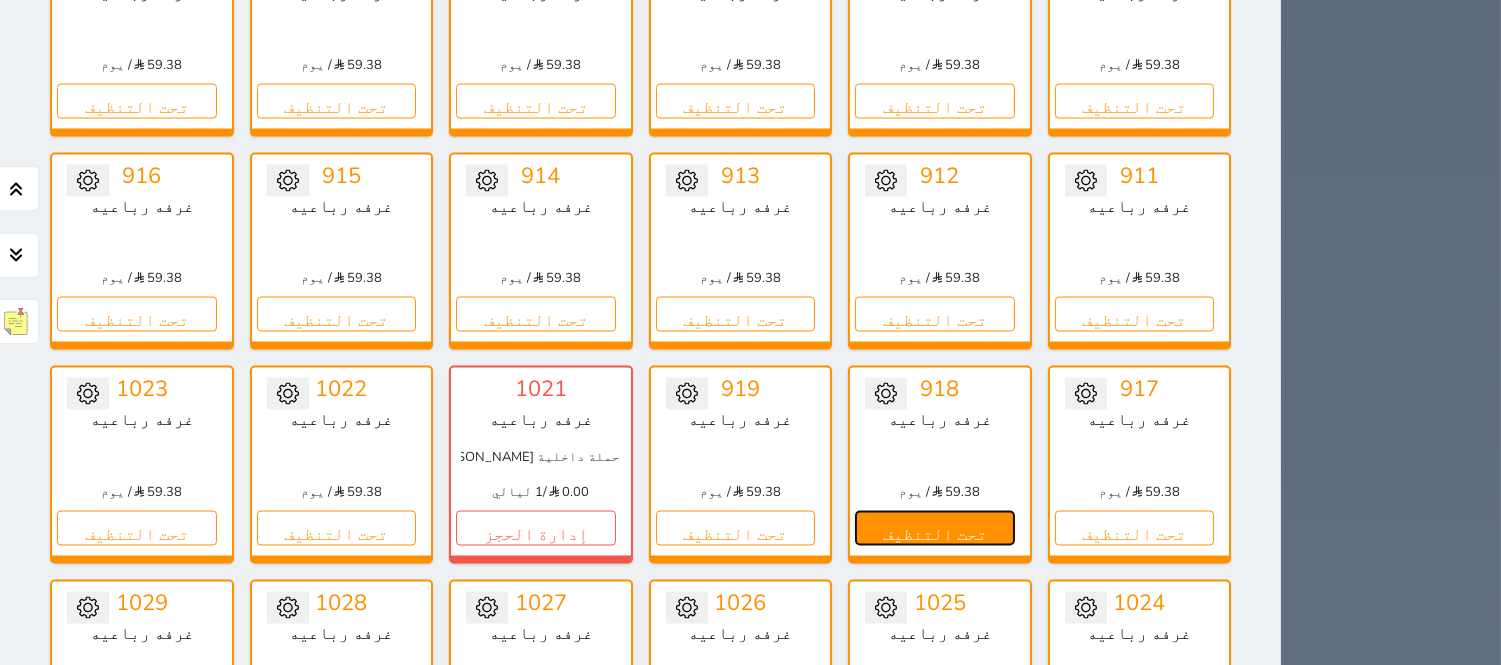 click on "تحت التنظيف" at bounding box center (935, 528) 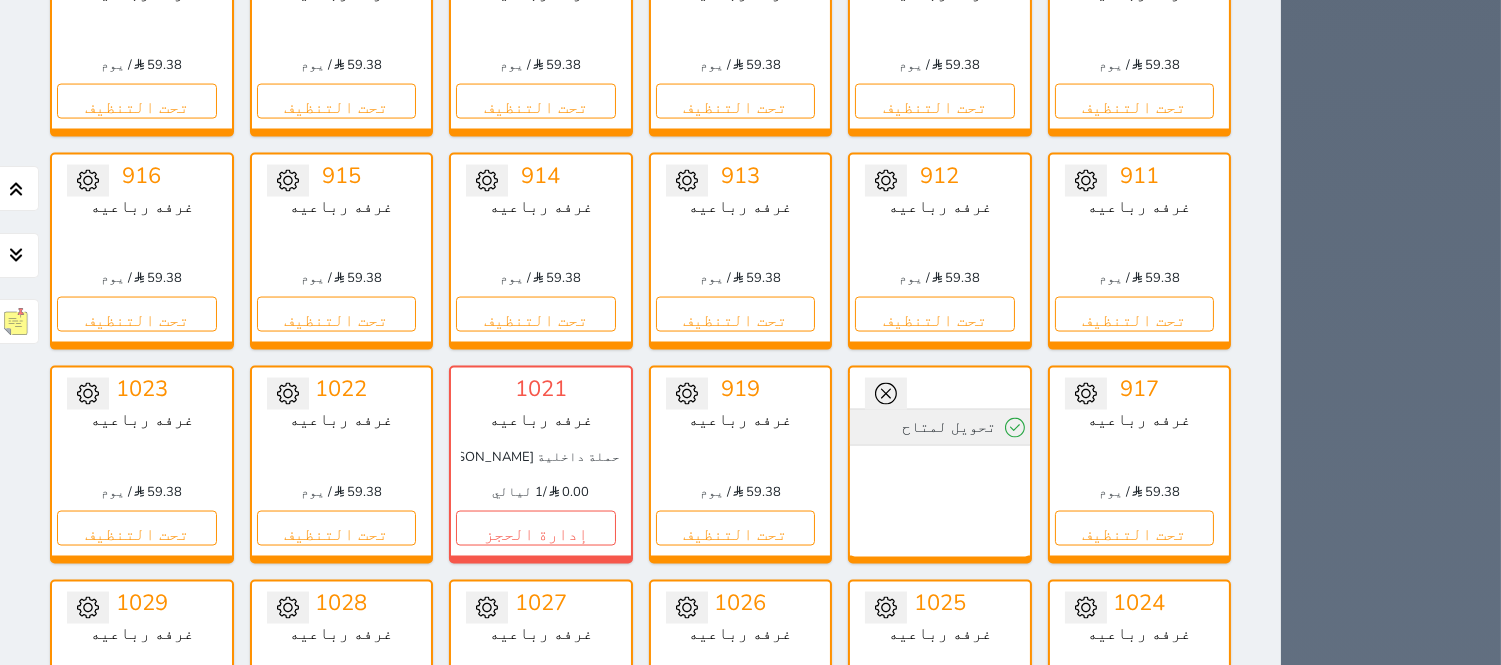 click on "تحويل لمتاح" at bounding box center [940, 427] 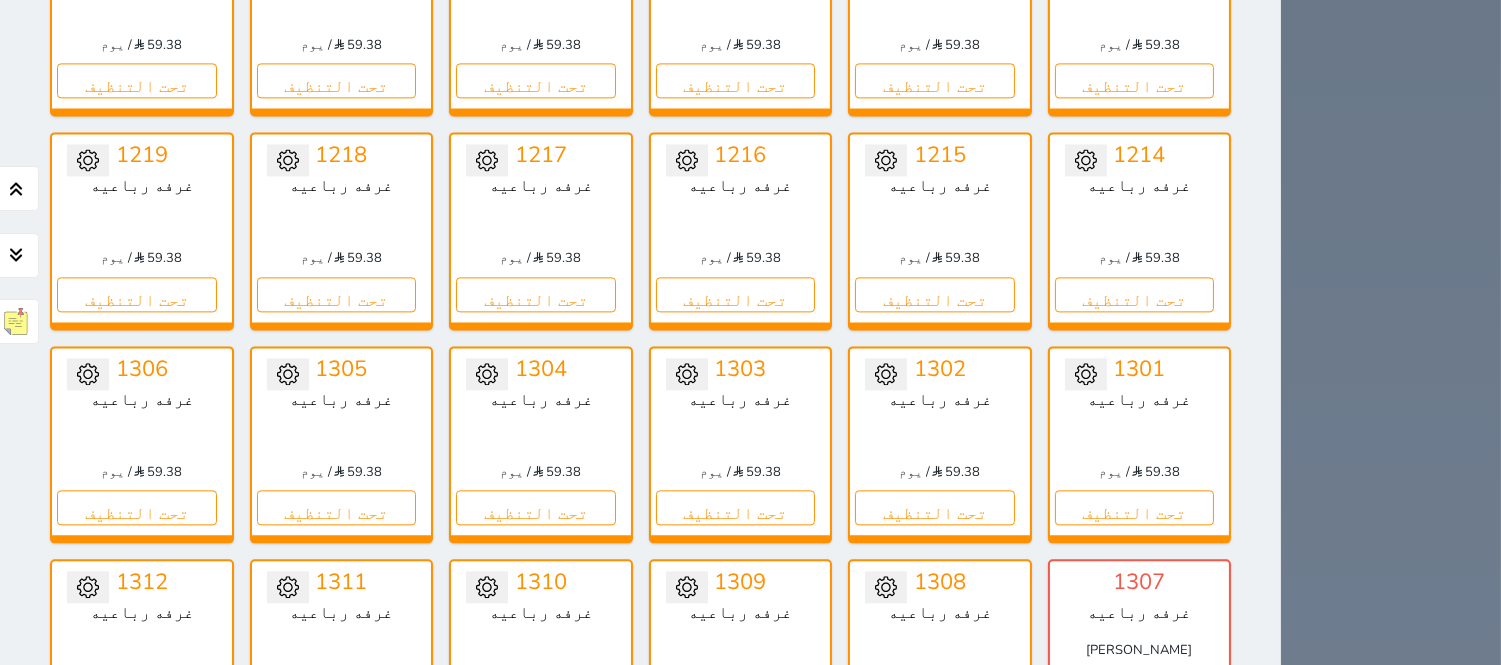scroll, scrollTop: 8000, scrollLeft: 0, axis: vertical 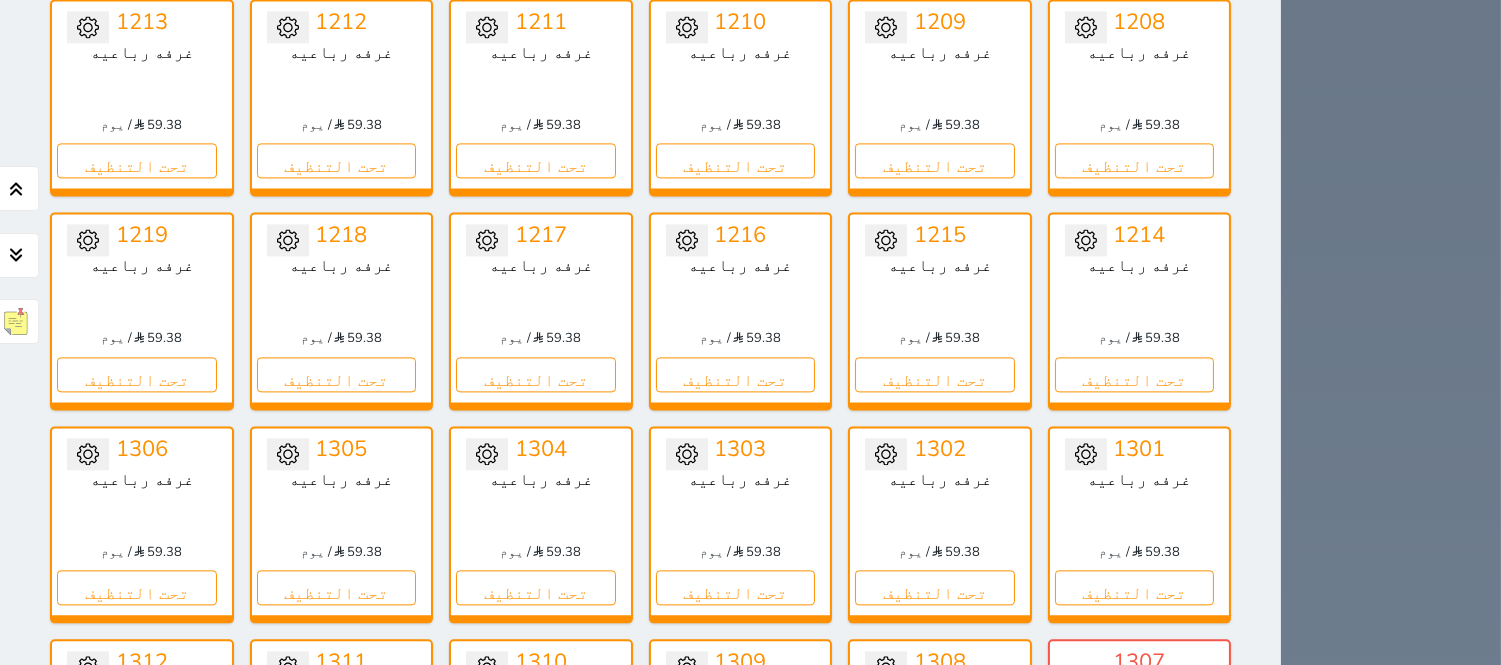 click 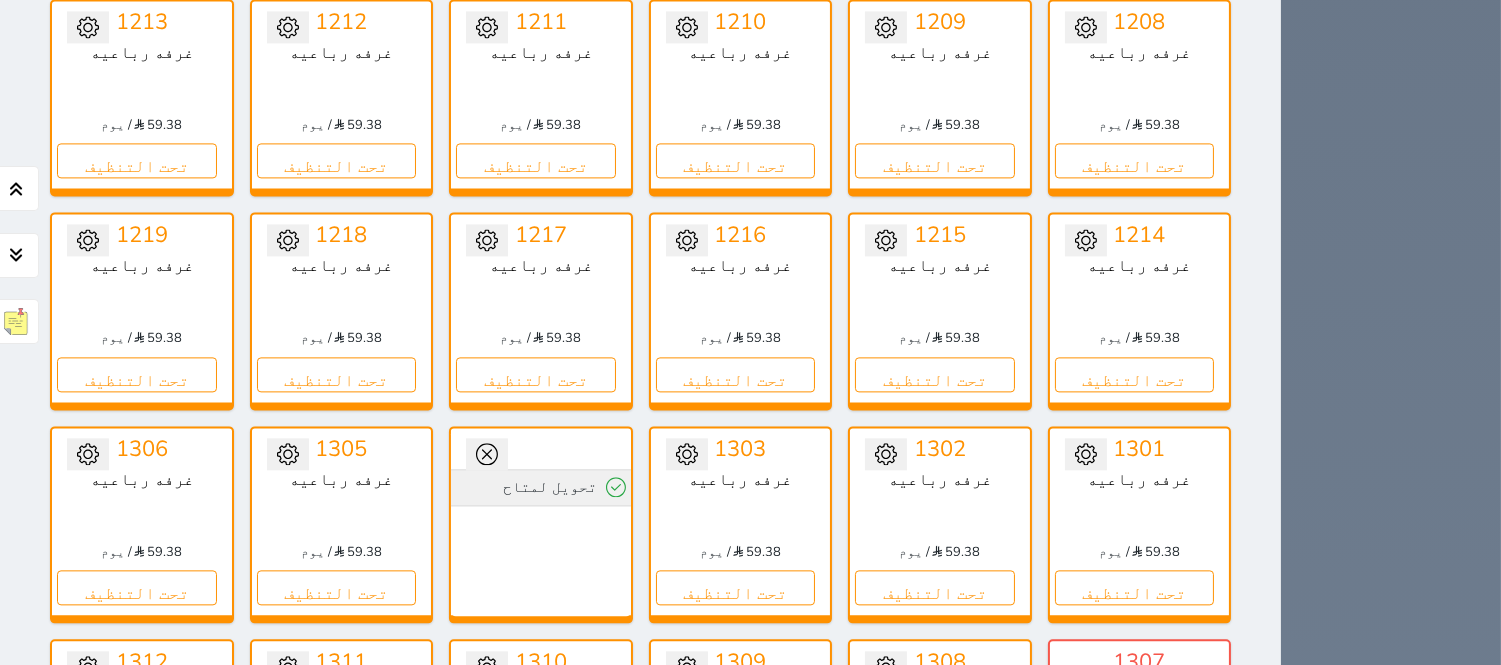 click on "تحويل لمتاح" at bounding box center (541, 487) 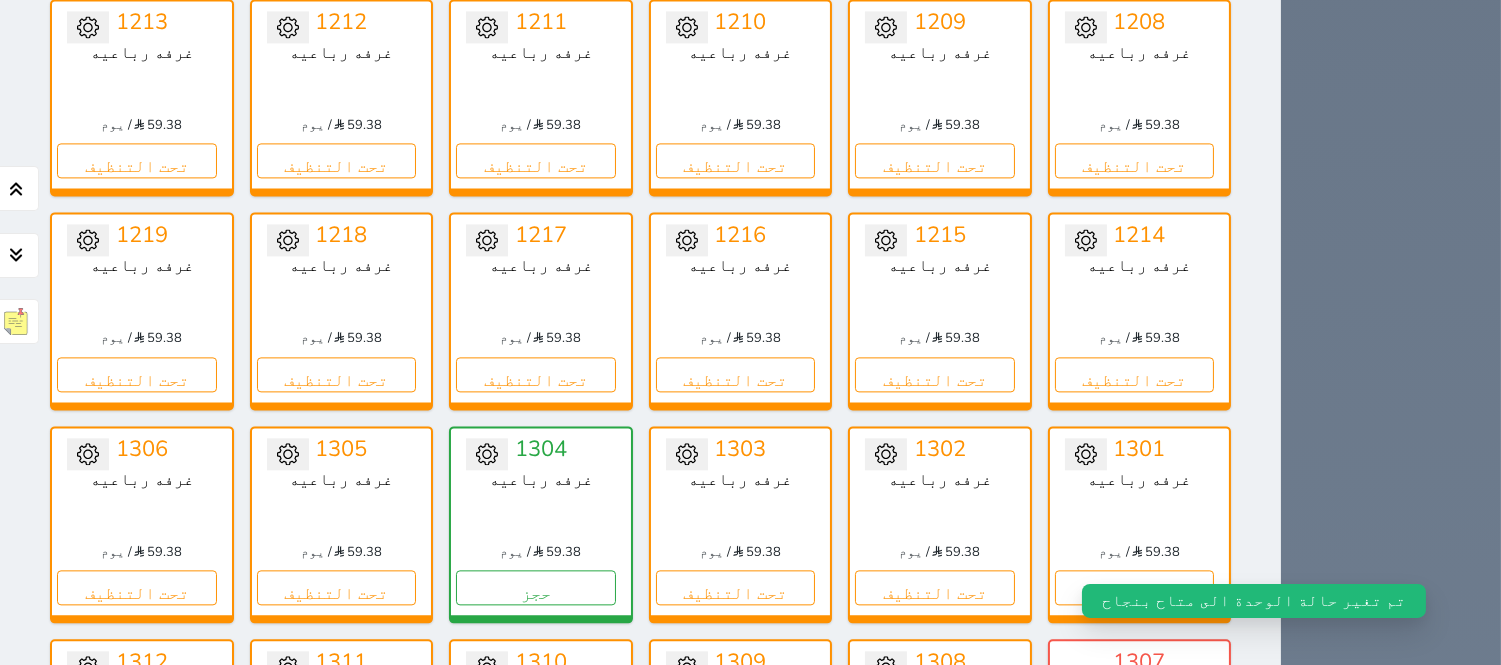 click 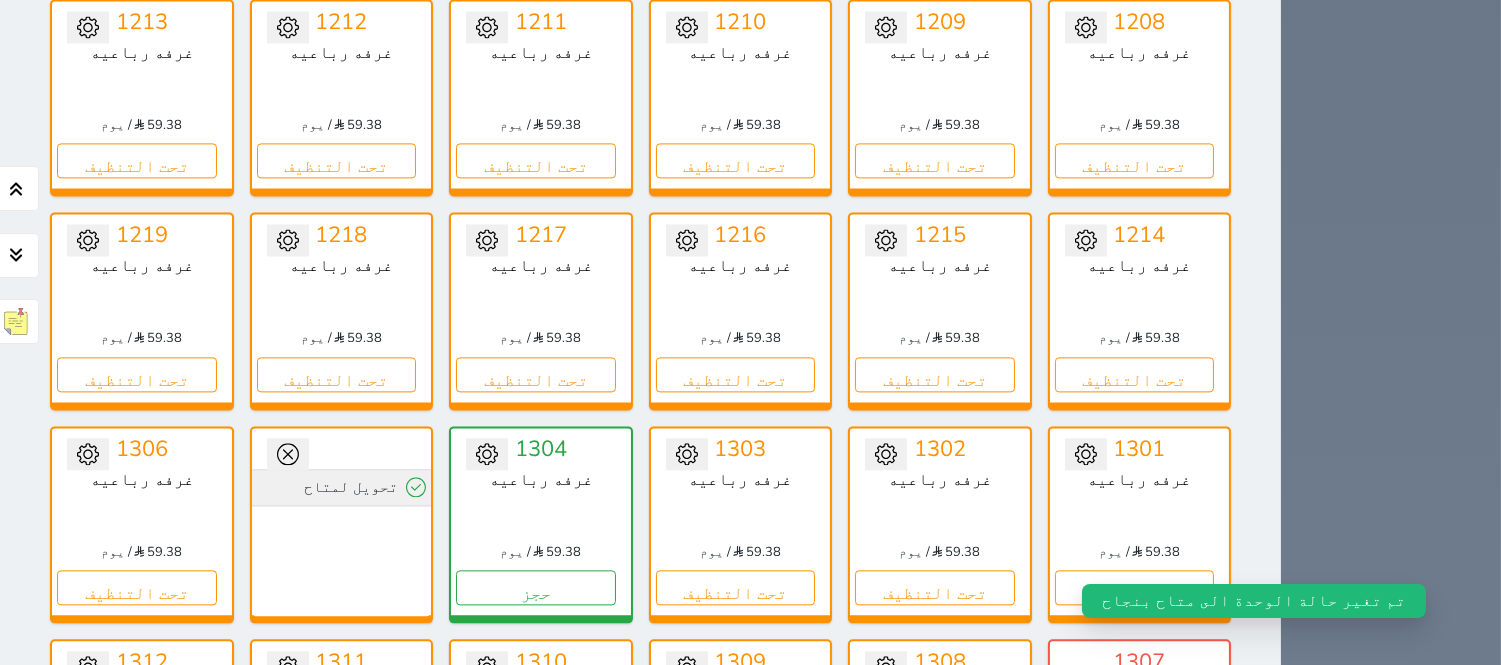 drag, startPoint x: 316, startPoint y: 416, endPoint x: 317, endPoint y: 436, distance: 20.024984 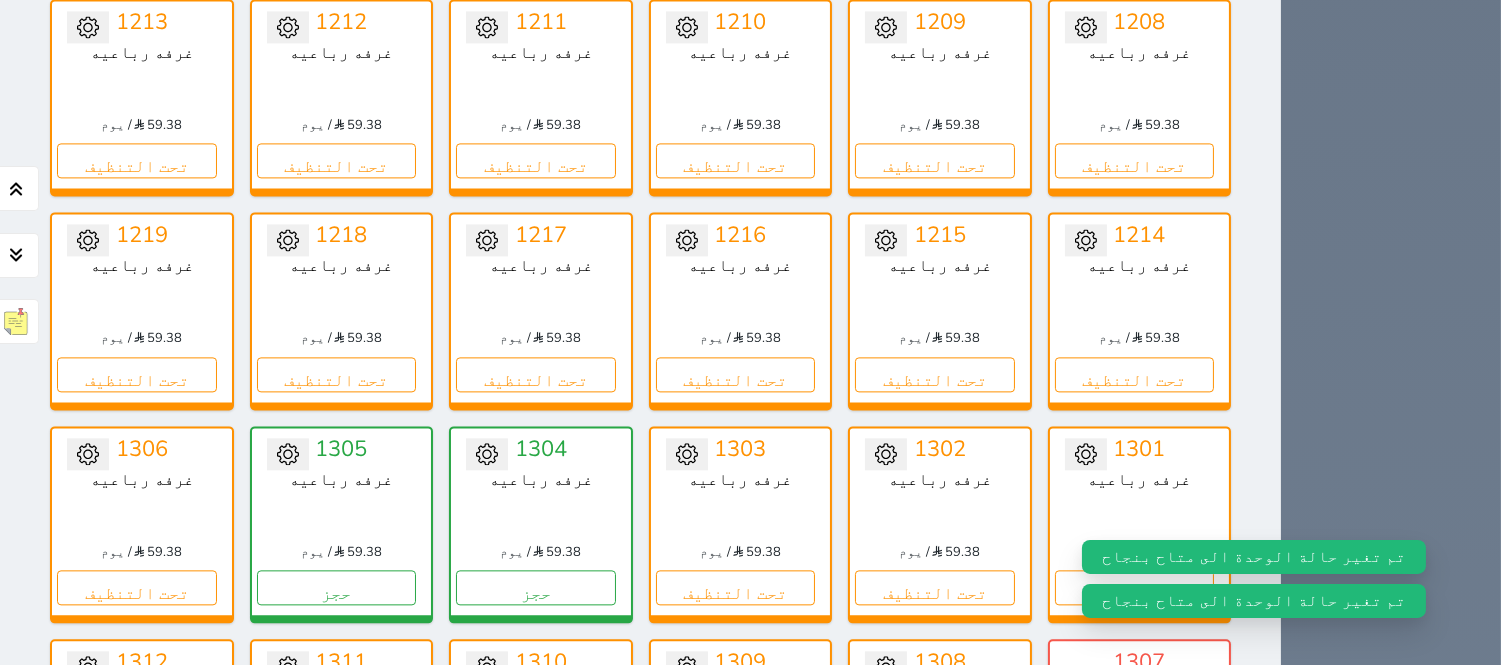 click 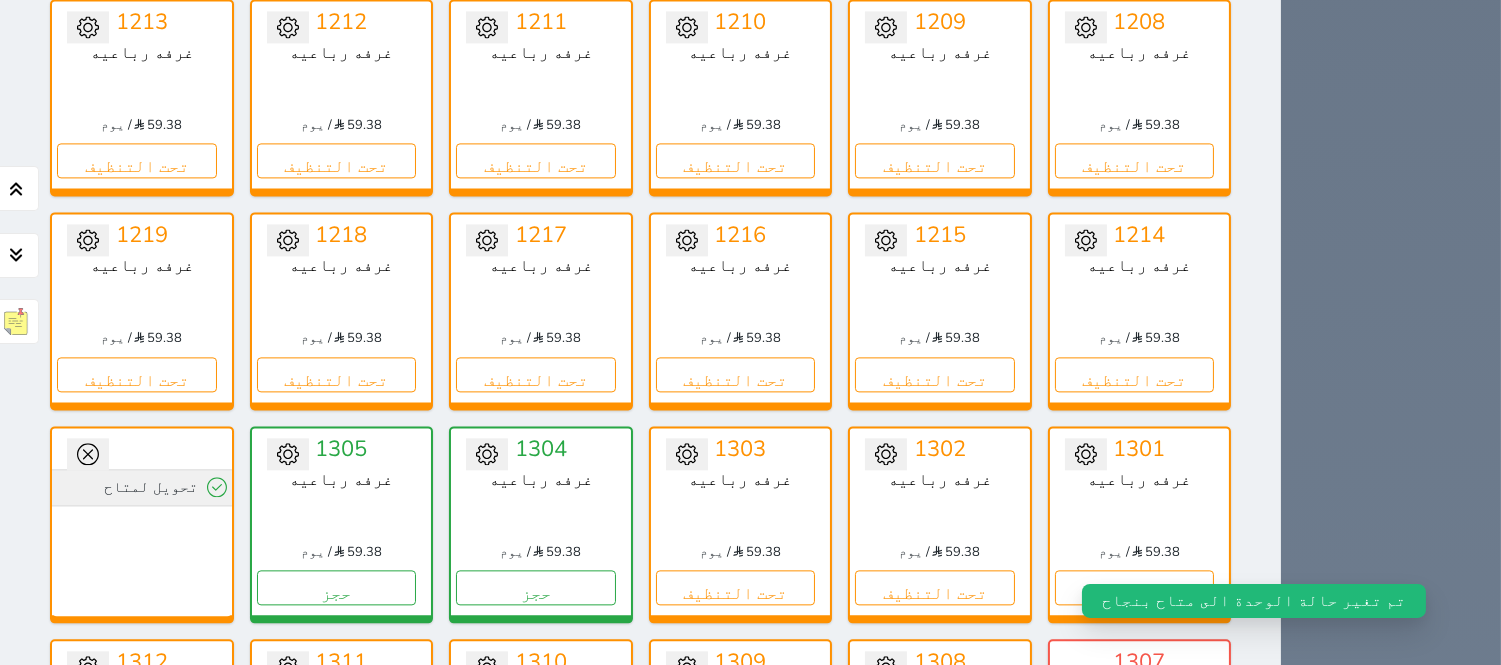 click on "تحويل لمتاح" at bounding box center [142, 487] 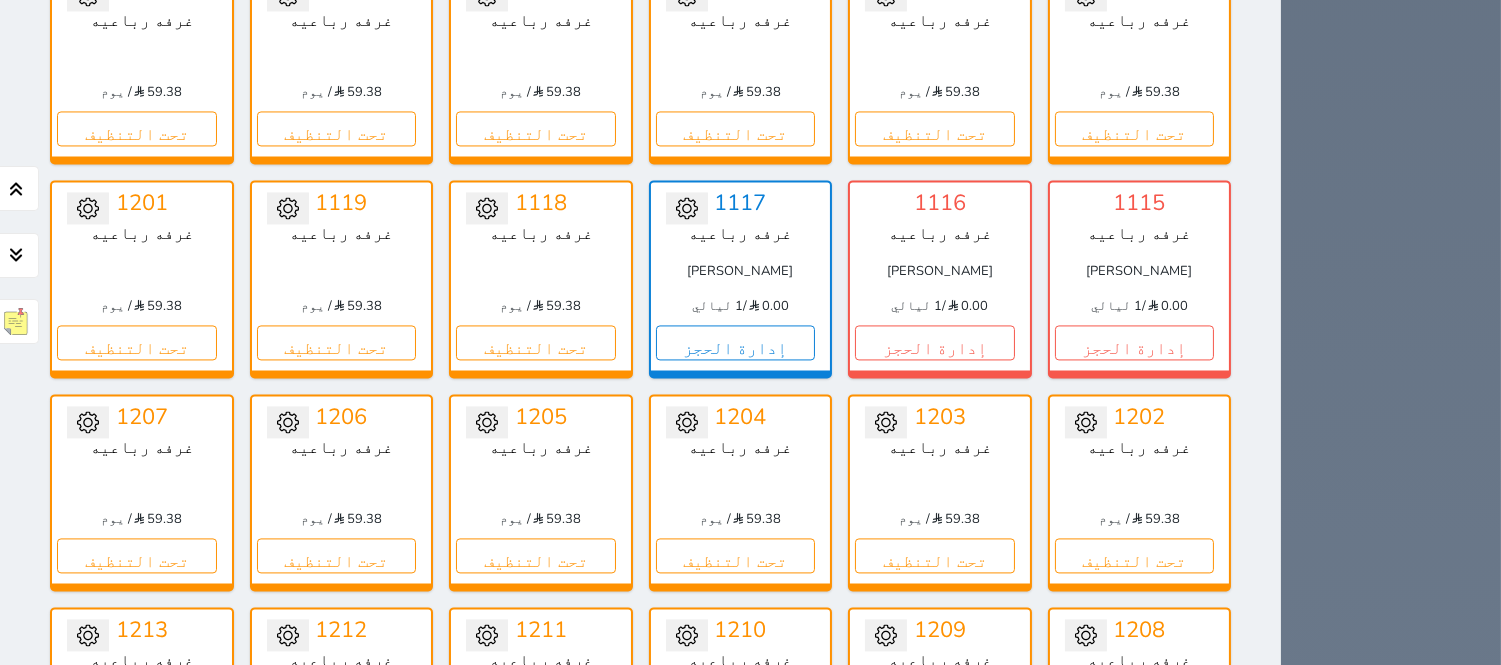 scroll, scrollTop: 7407, scrollLeft: 0, axis: vertical 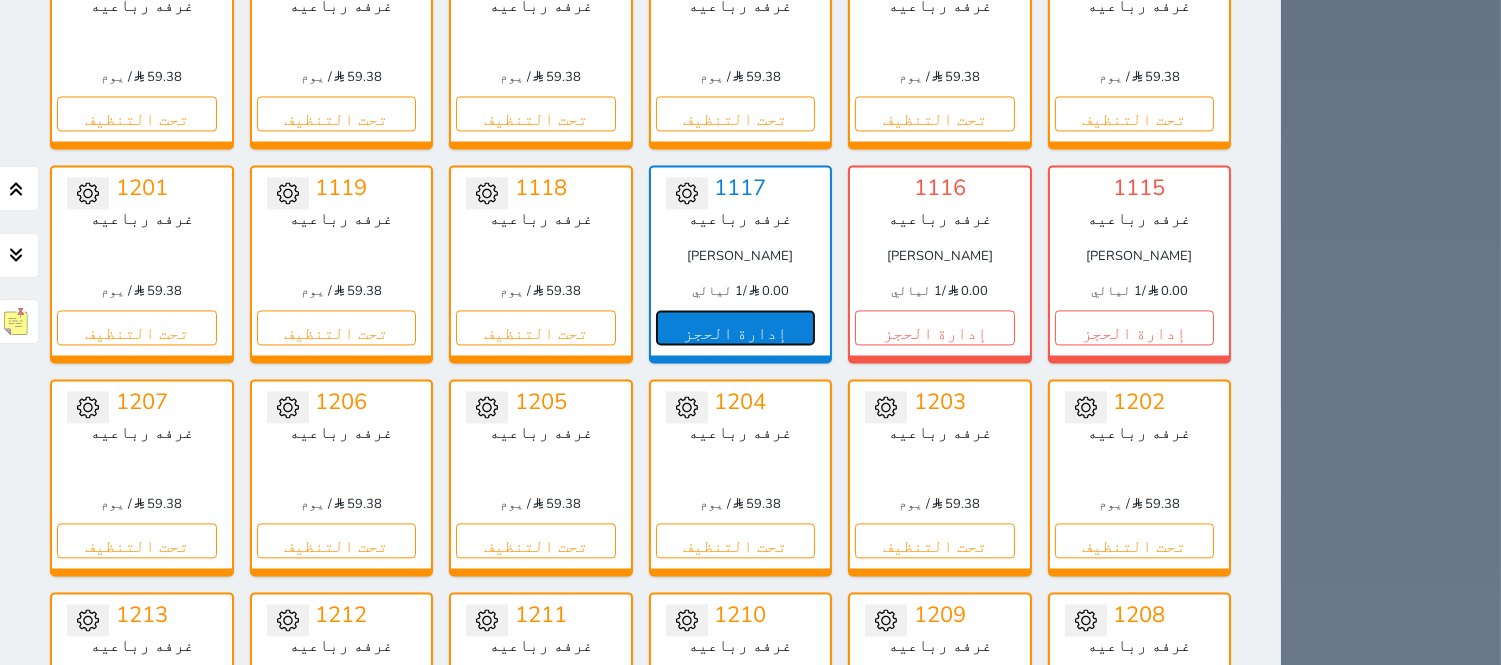 click on "إدارة الحجز" at bounding box center [736, 327] 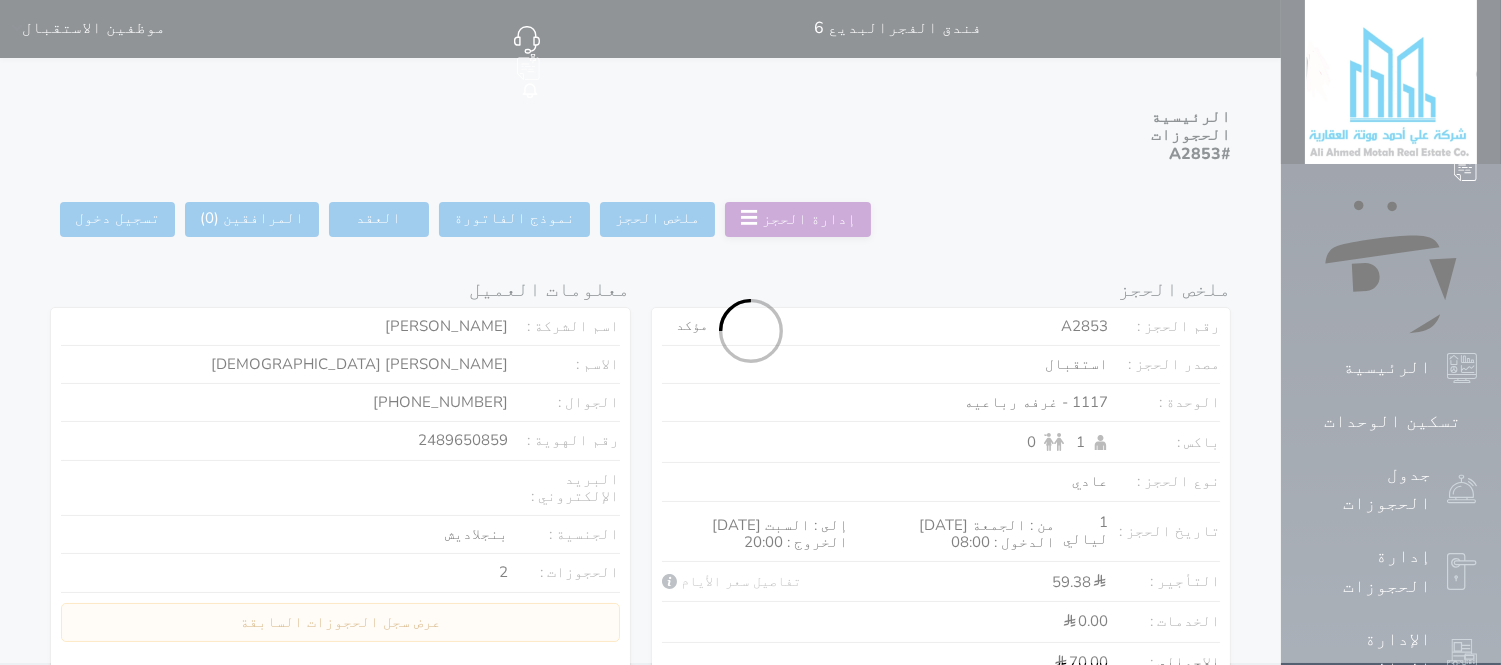 scroll, scrollTop: 0, scrollLeft: 0, axis: both 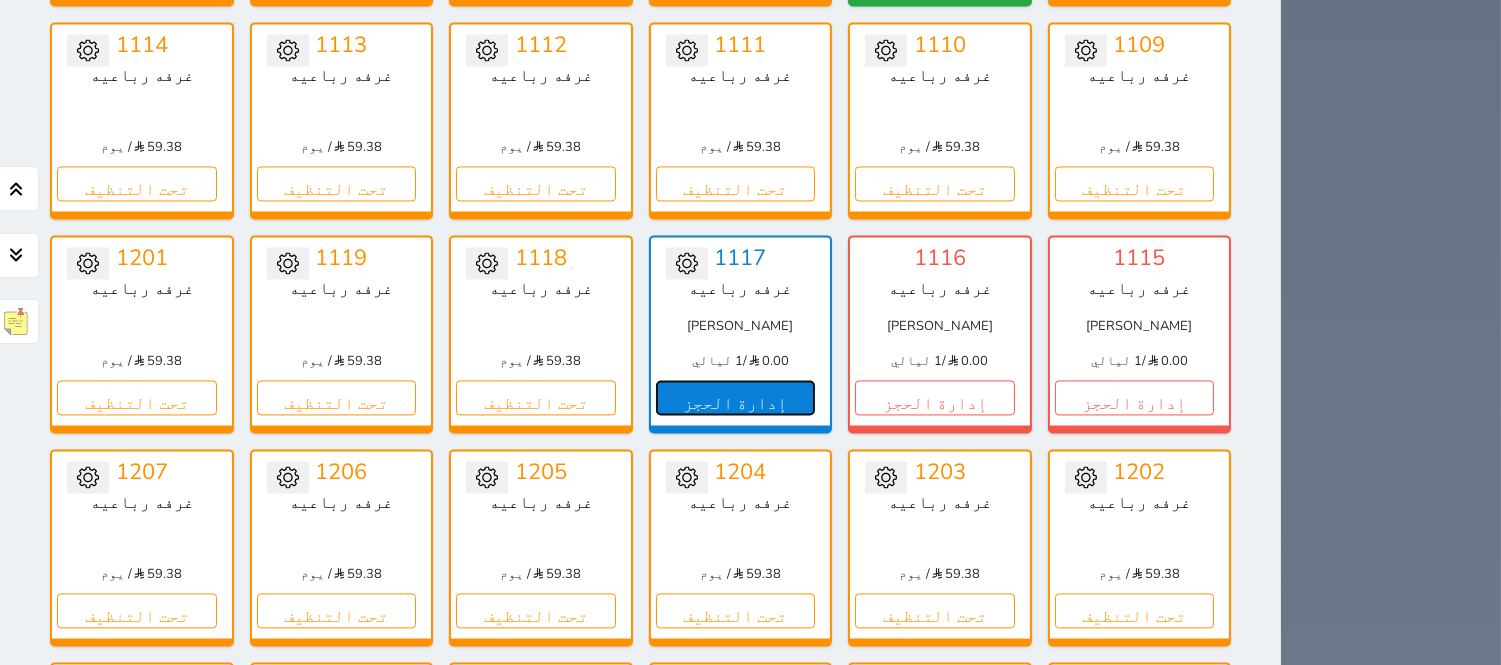 click on "إدارة الحجز" at bounding box center [736, 397] 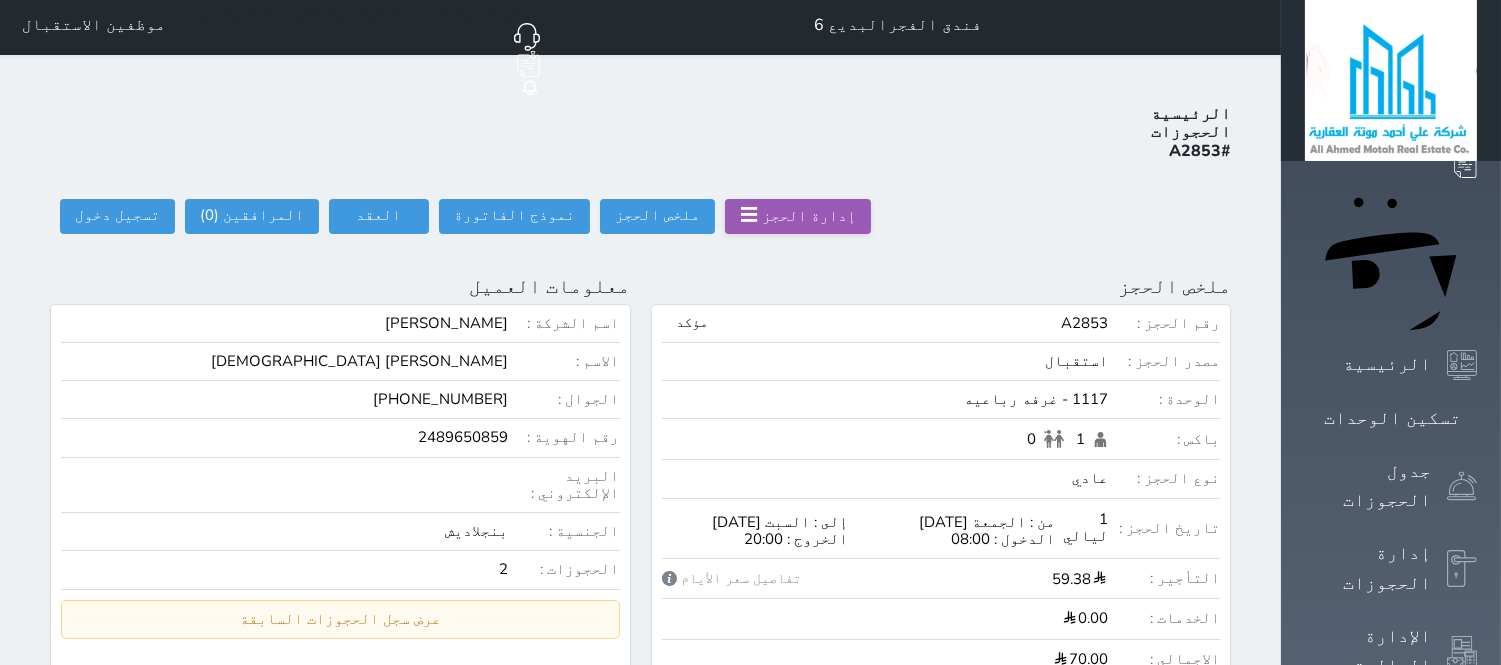 scroll, scrollTop: 0, scrollLeft: 0, axis: both 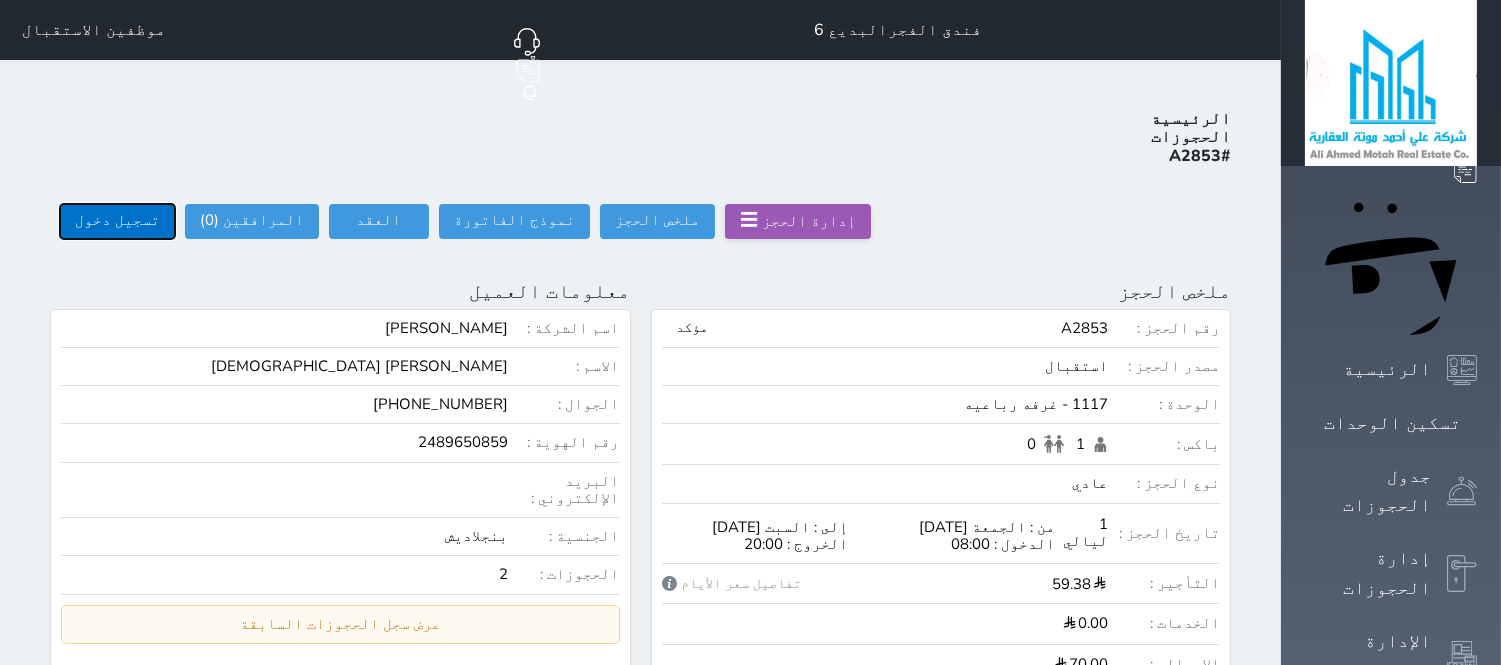 click on "تسجيل دخول" at bounding box center (117, 221) 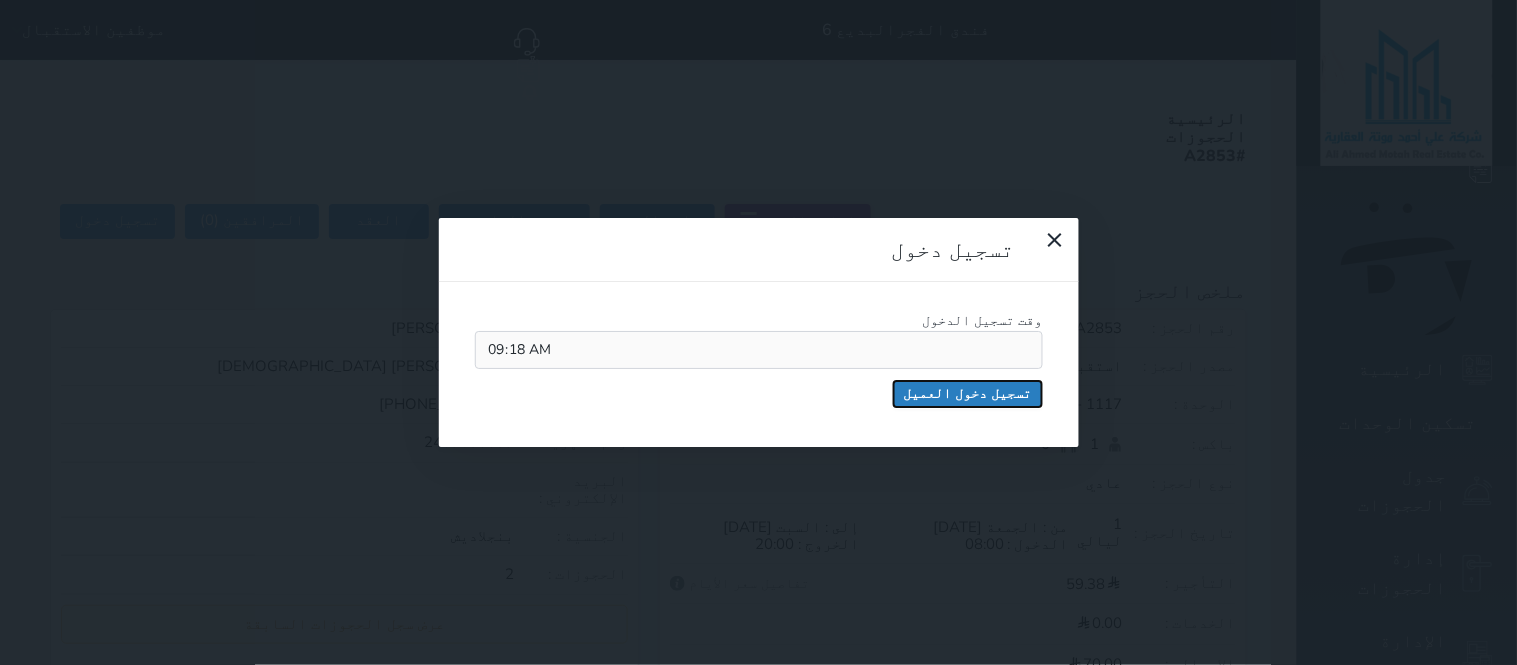 click on "تسجيل دخول العميل" at bounding box center (968, 394) 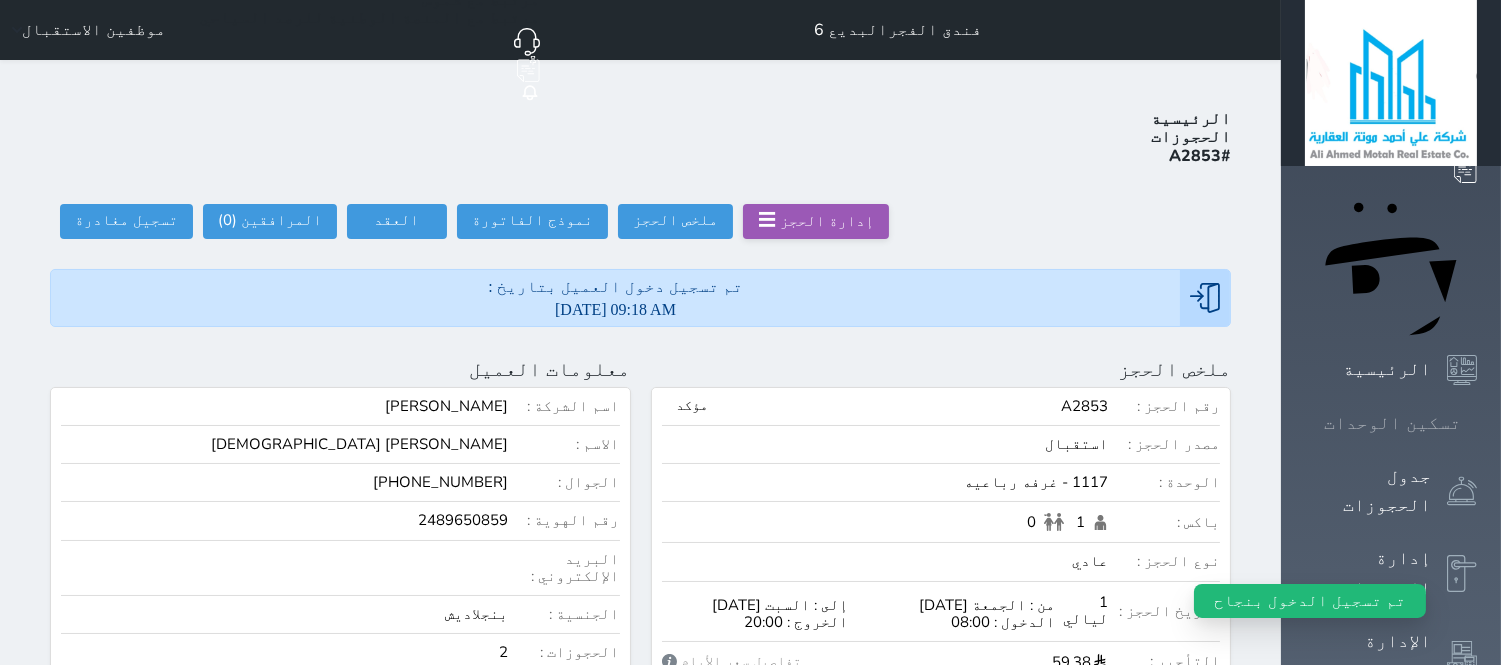 click at bounding box center [1477, 423] 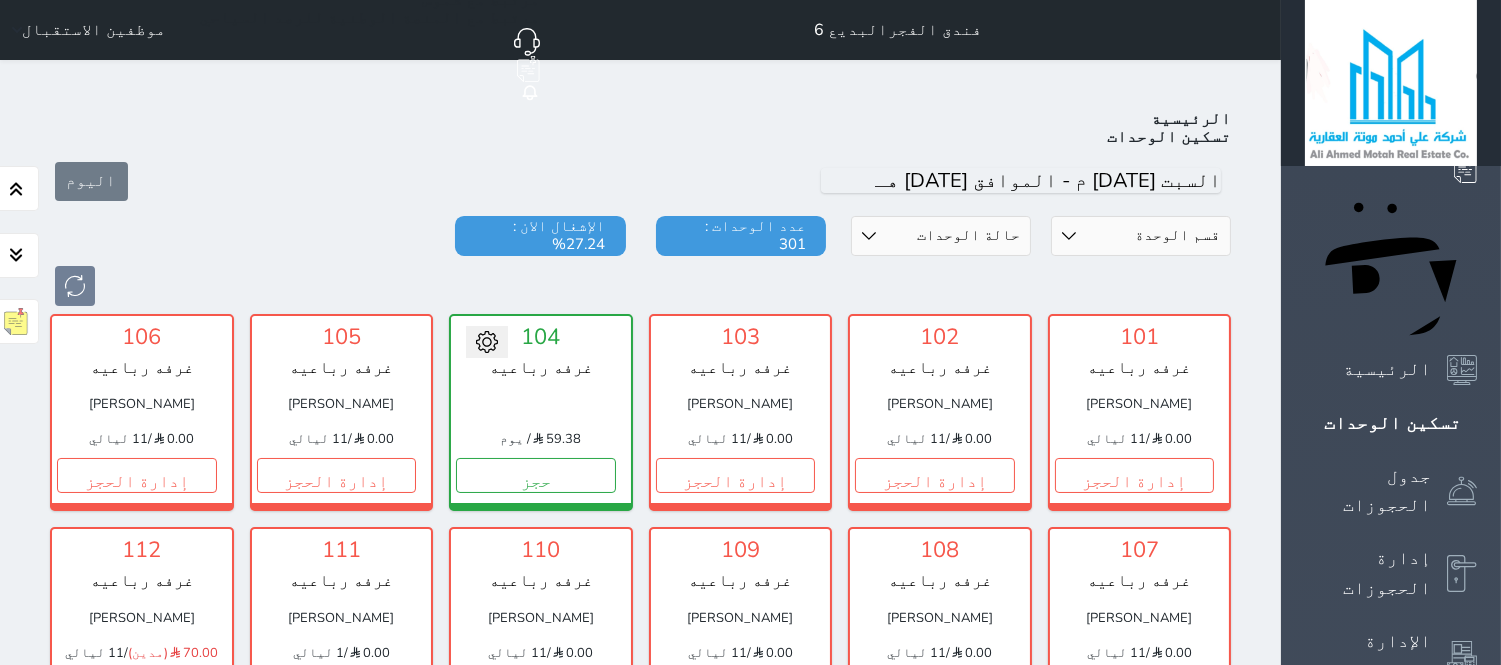scroll, scrollTop: 77, scrollLeft: 0, axis: vertical 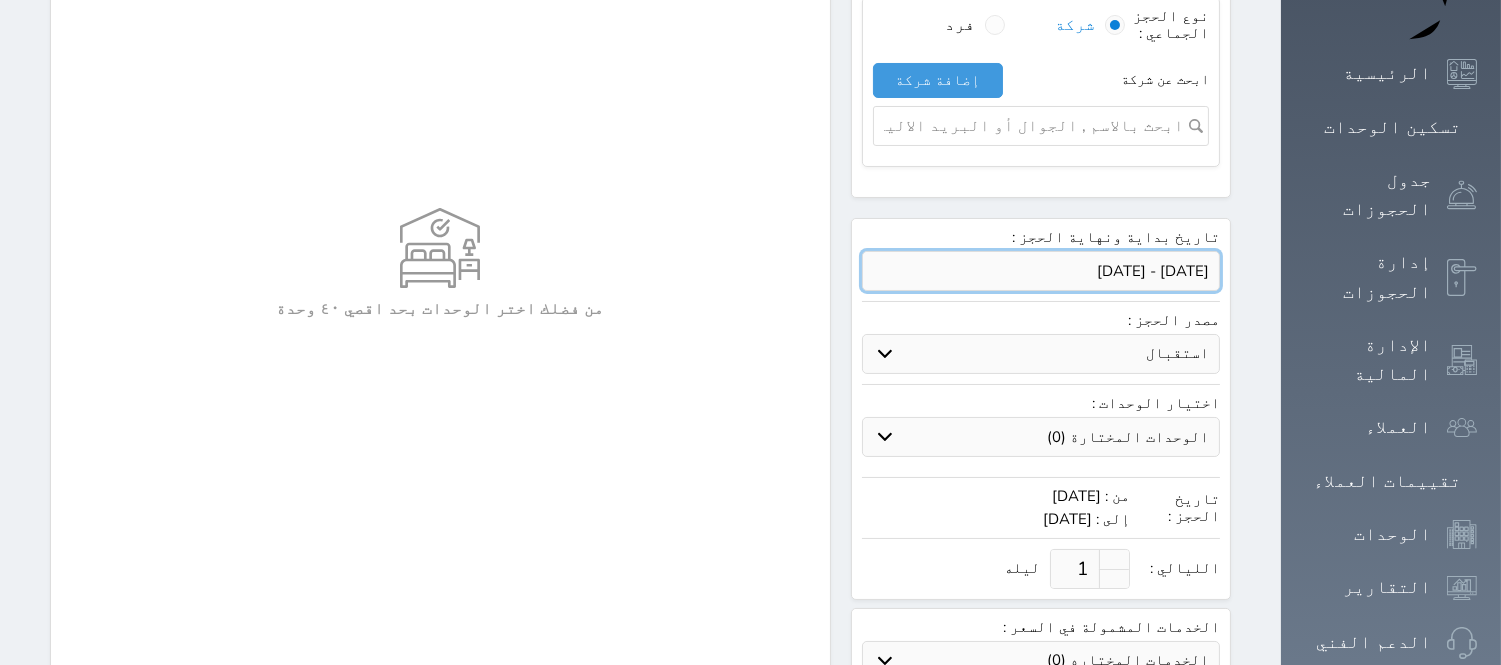 click at bounding box center (1041, 271) 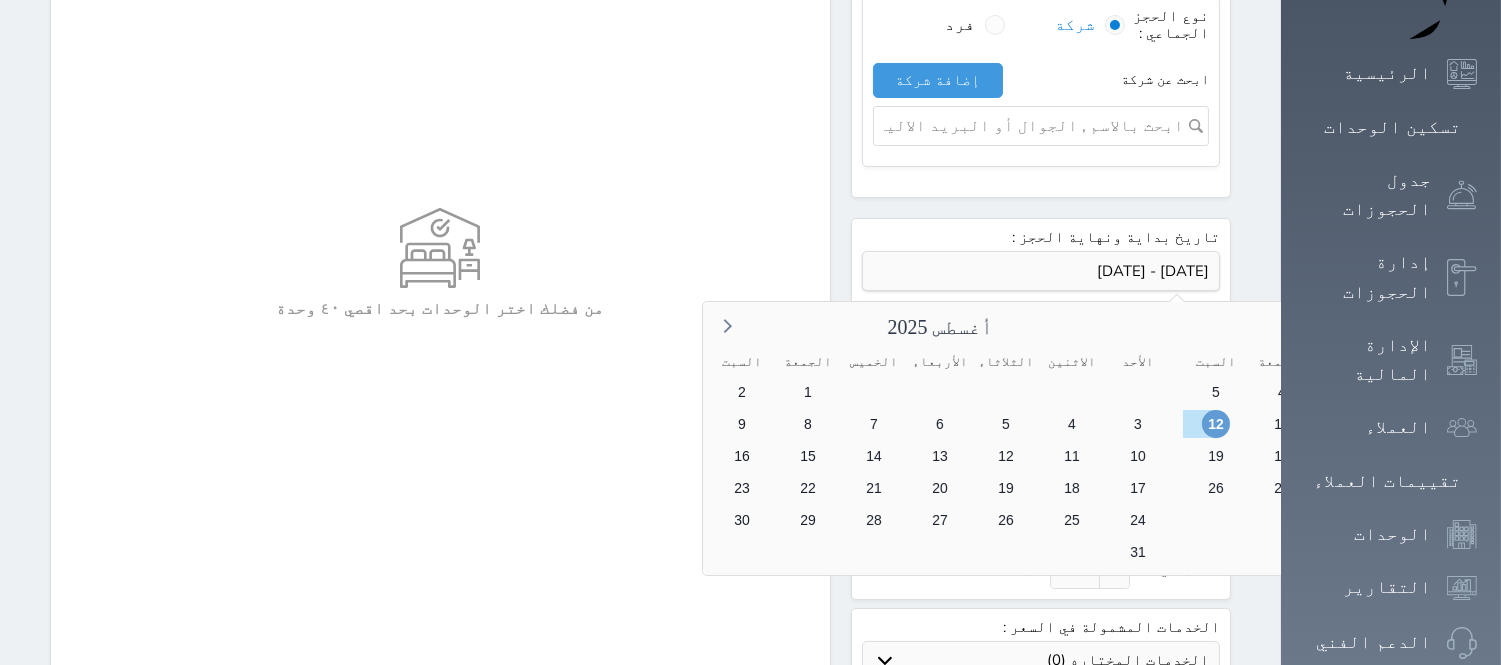 click on "12" at bounding box center [1215, 424] 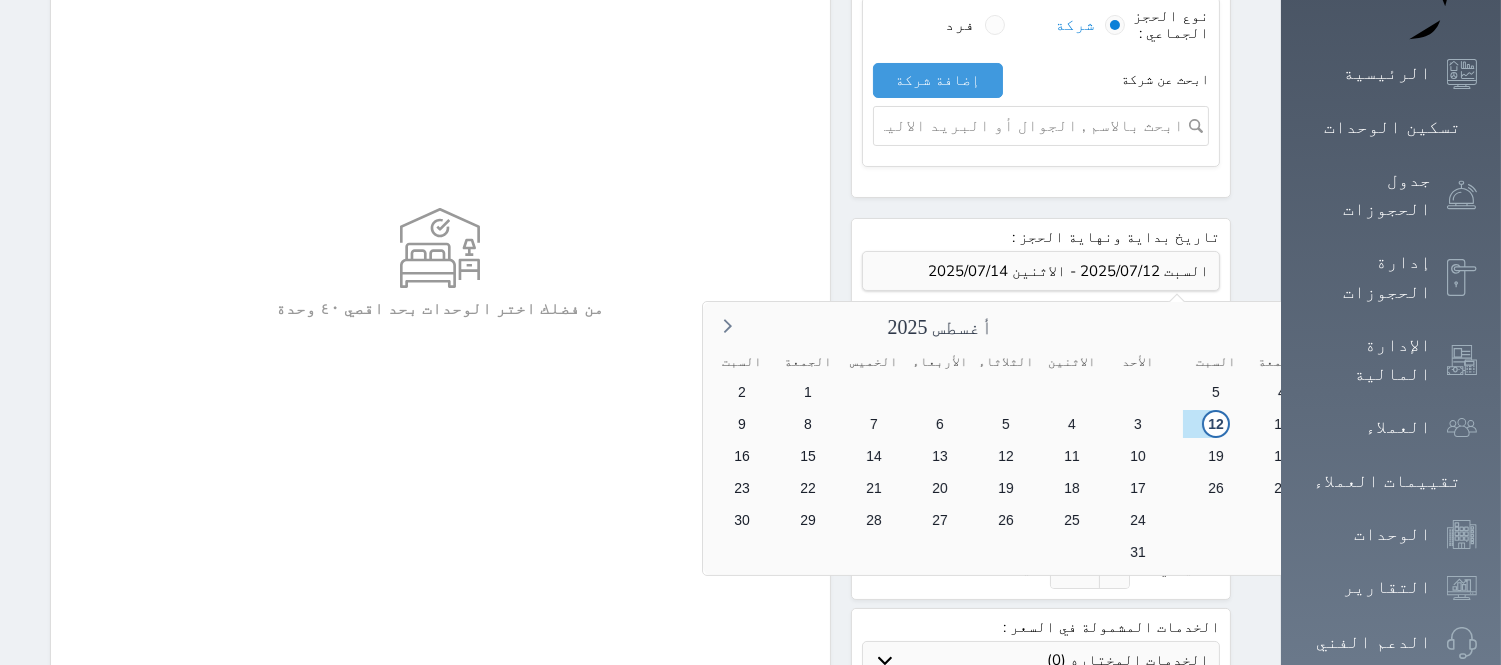 click on "14" at bounding box center [1545, 456] 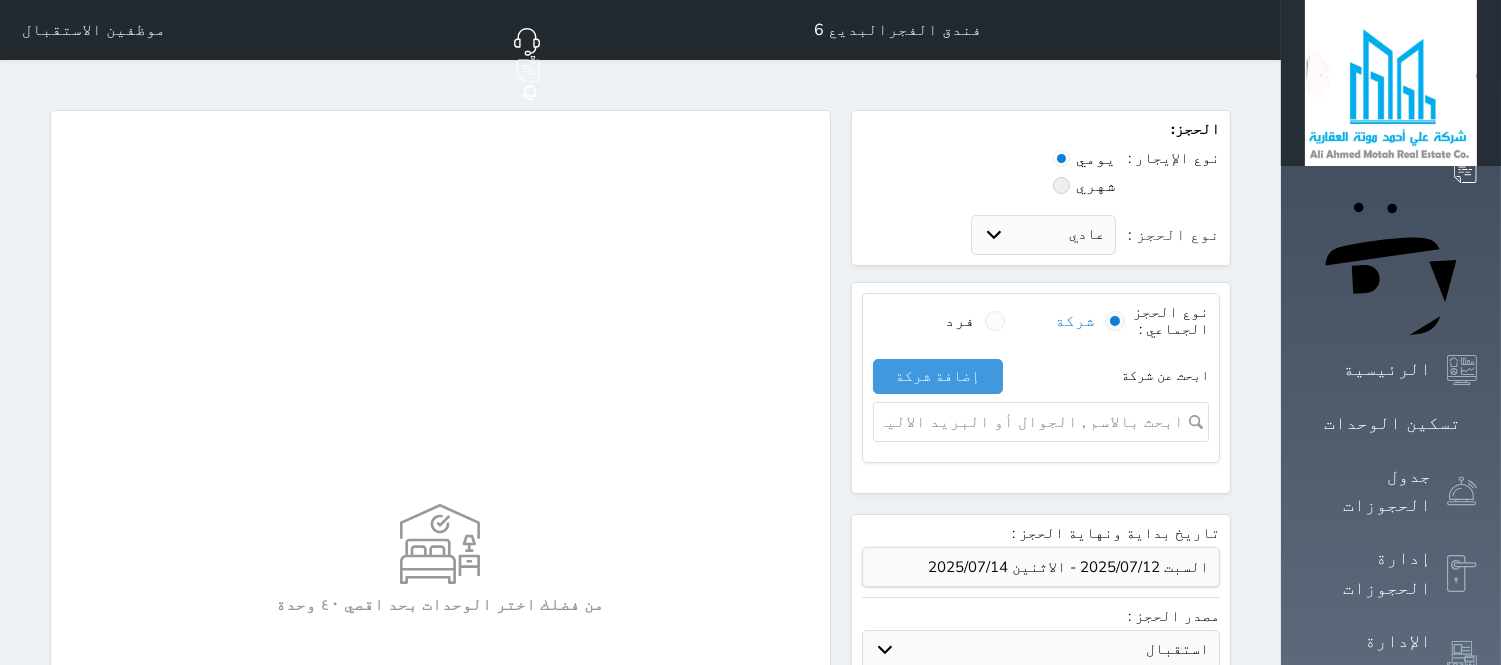 scroll, scrollTop: 147, scrollLeft: 0, axis: vertical 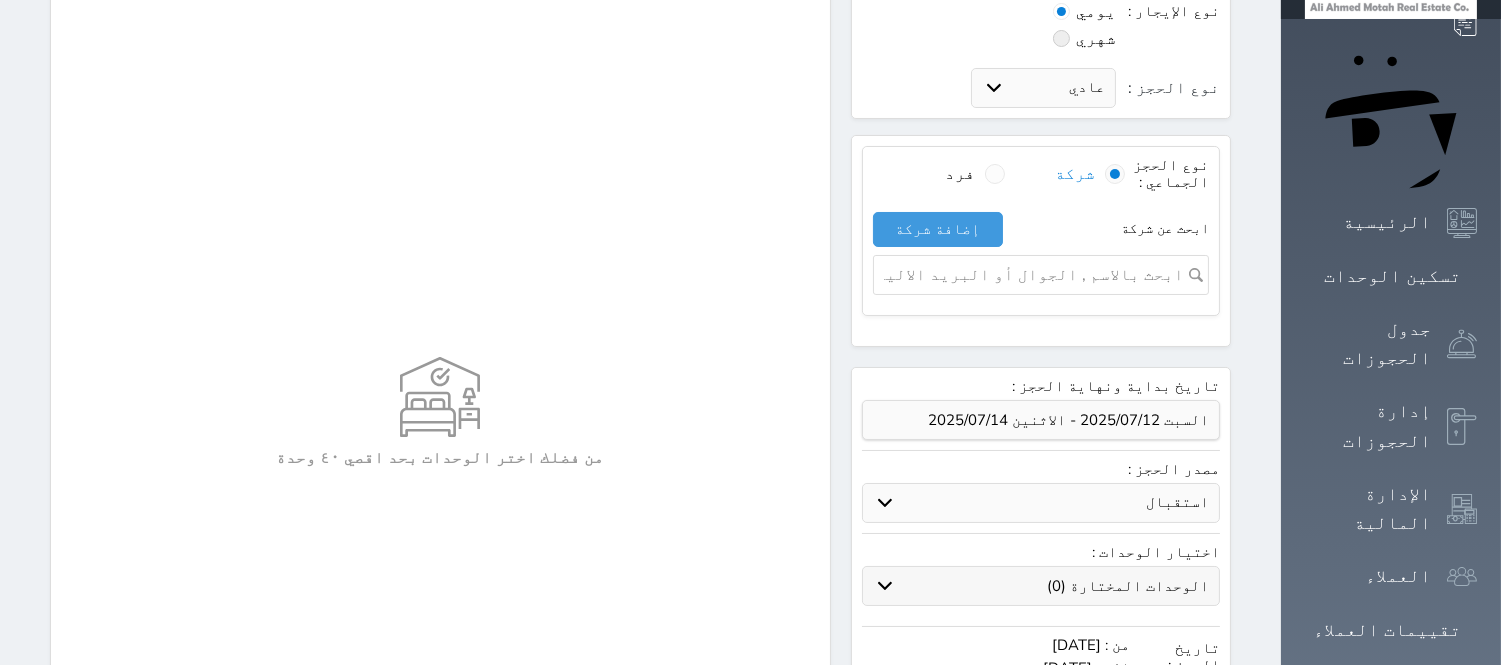 click on "الوحدات المختارة  (0)" at bounding box center (1041, 586) 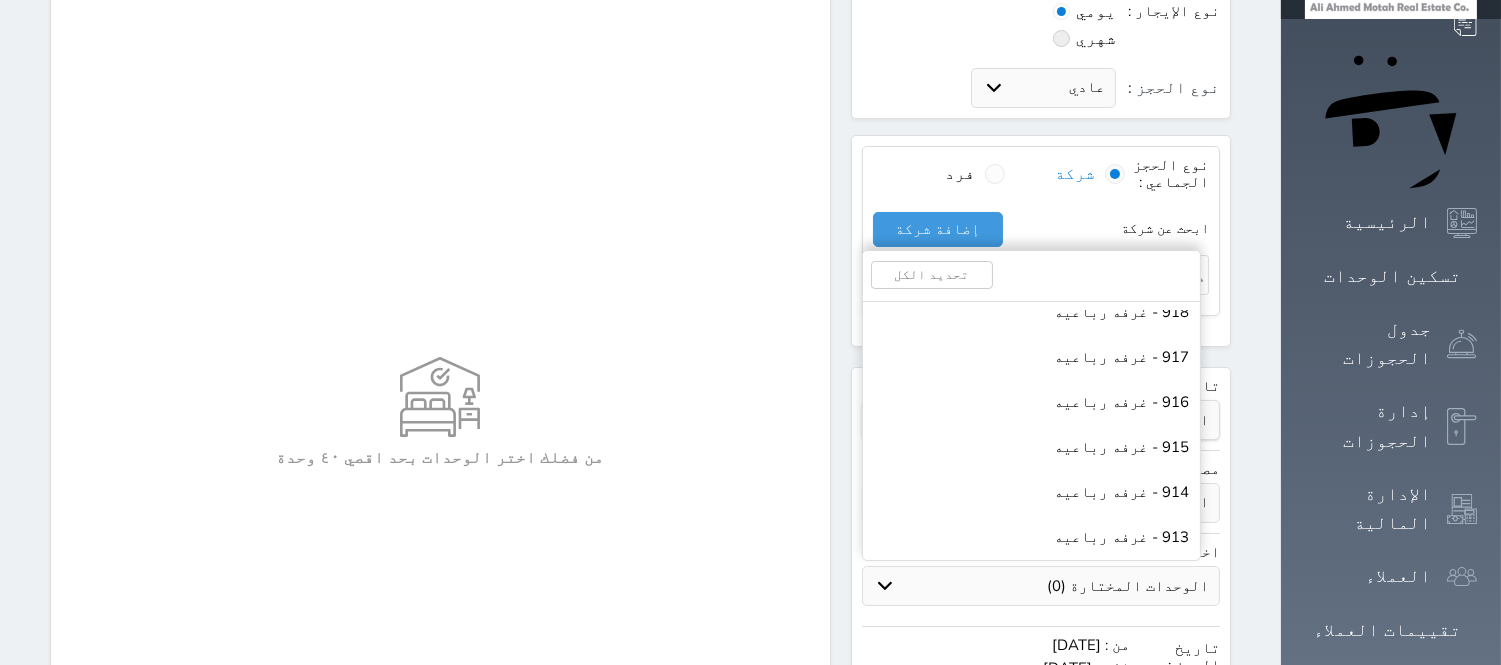 scroll, scrollTop: 5630, scrollLeft: 0, axis: vertical 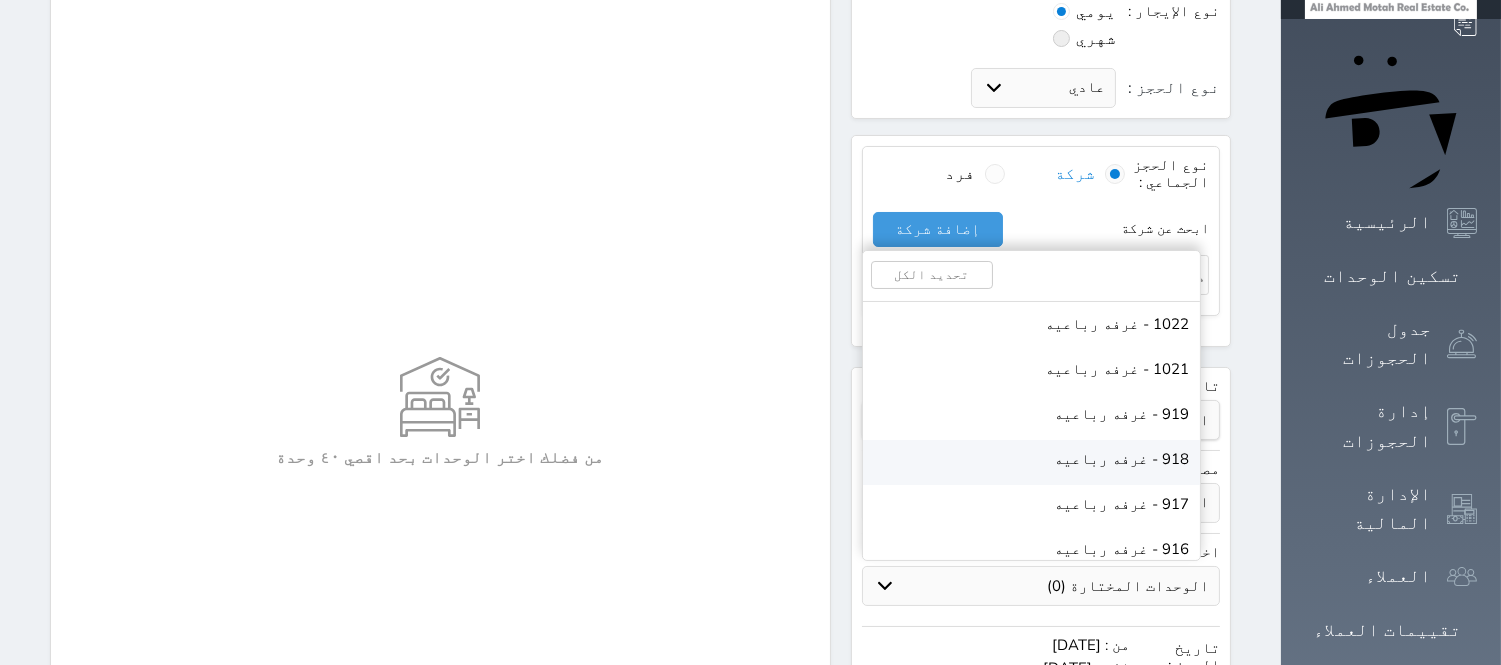 click on "918 - غرفه رباعيه" at bounding box center (1031, 462) 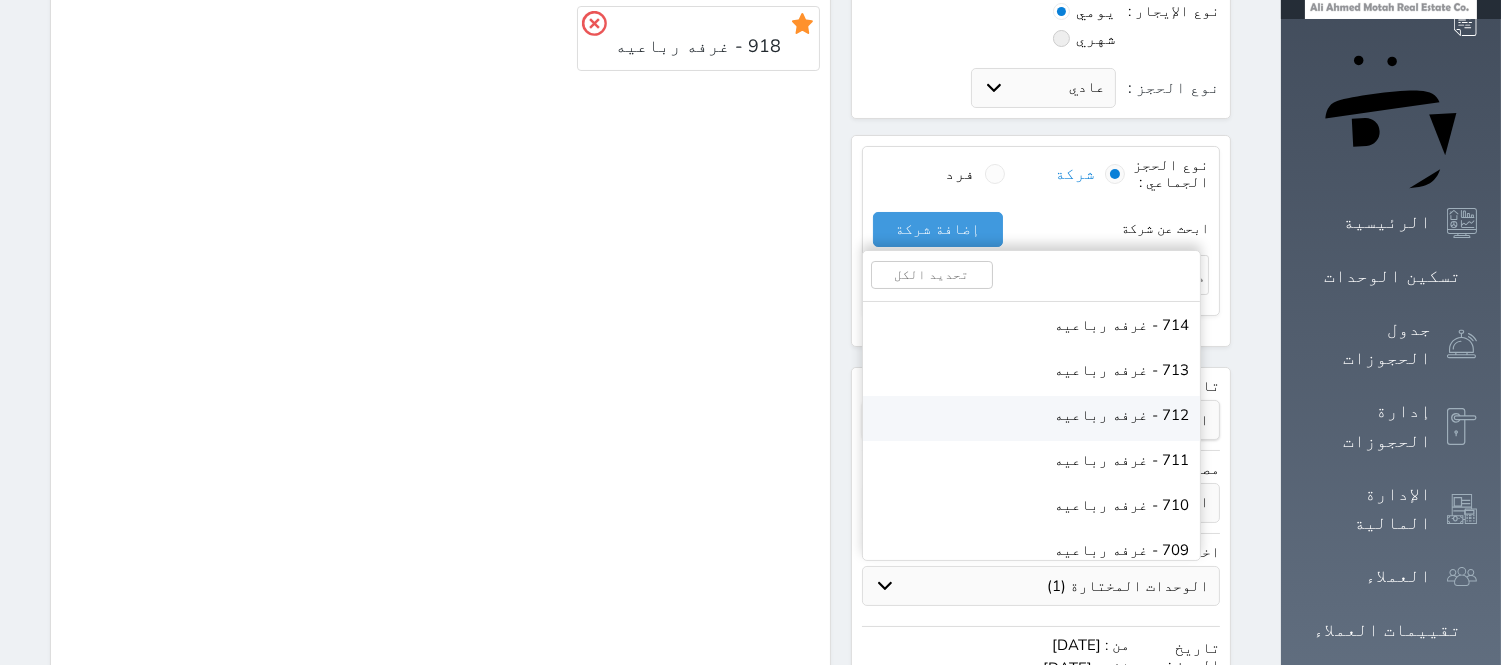 scroll, scrollTop: 7703, scrollLeft: 0, axis: vertical 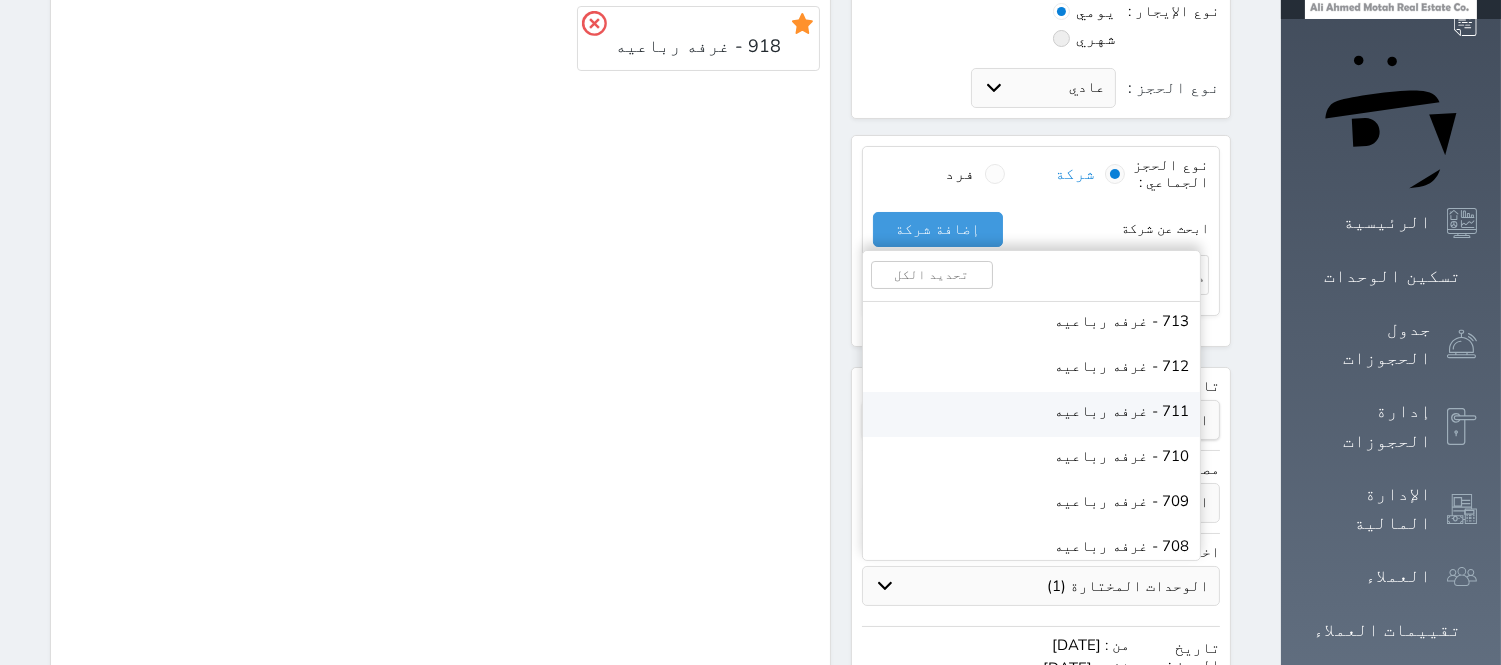 click on "711 - غرفه رباعيه" at bounding box center [1121, 411] 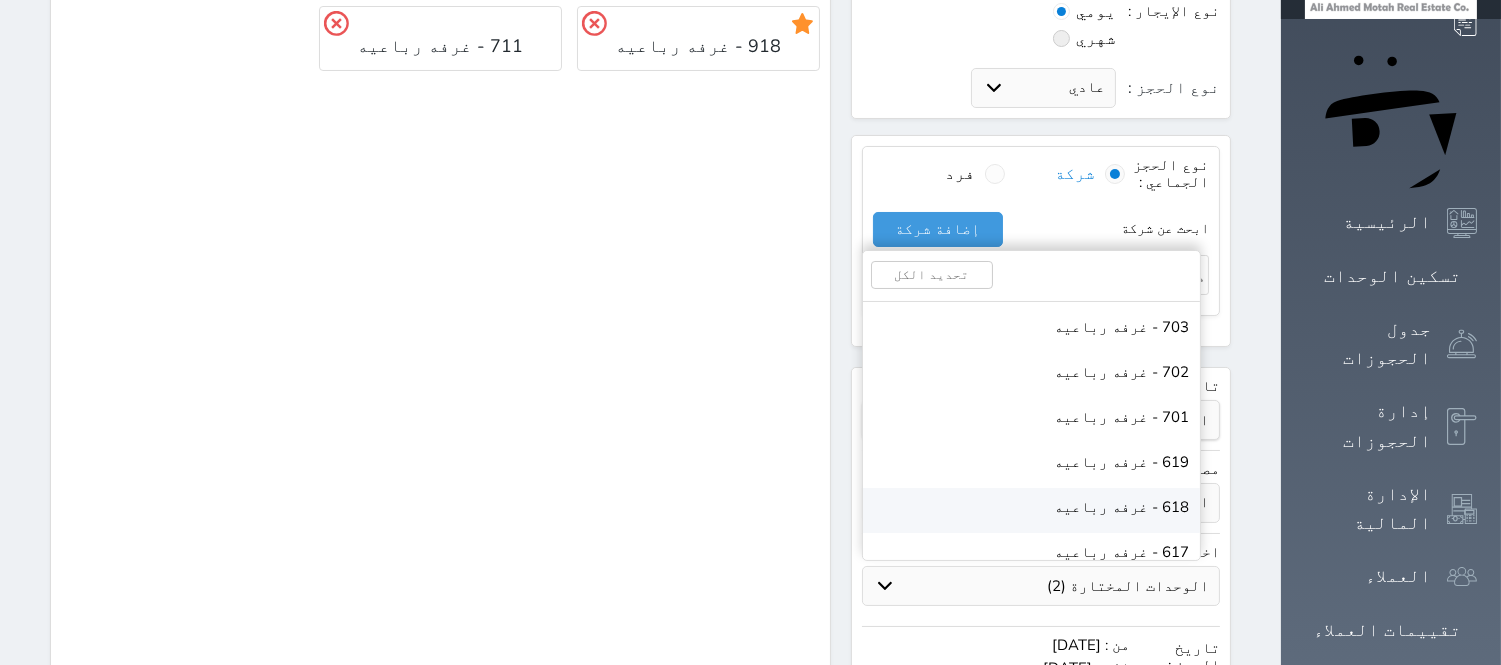 scroll, scrollTop: 8296, scrollLeft: 0, axis: vertical 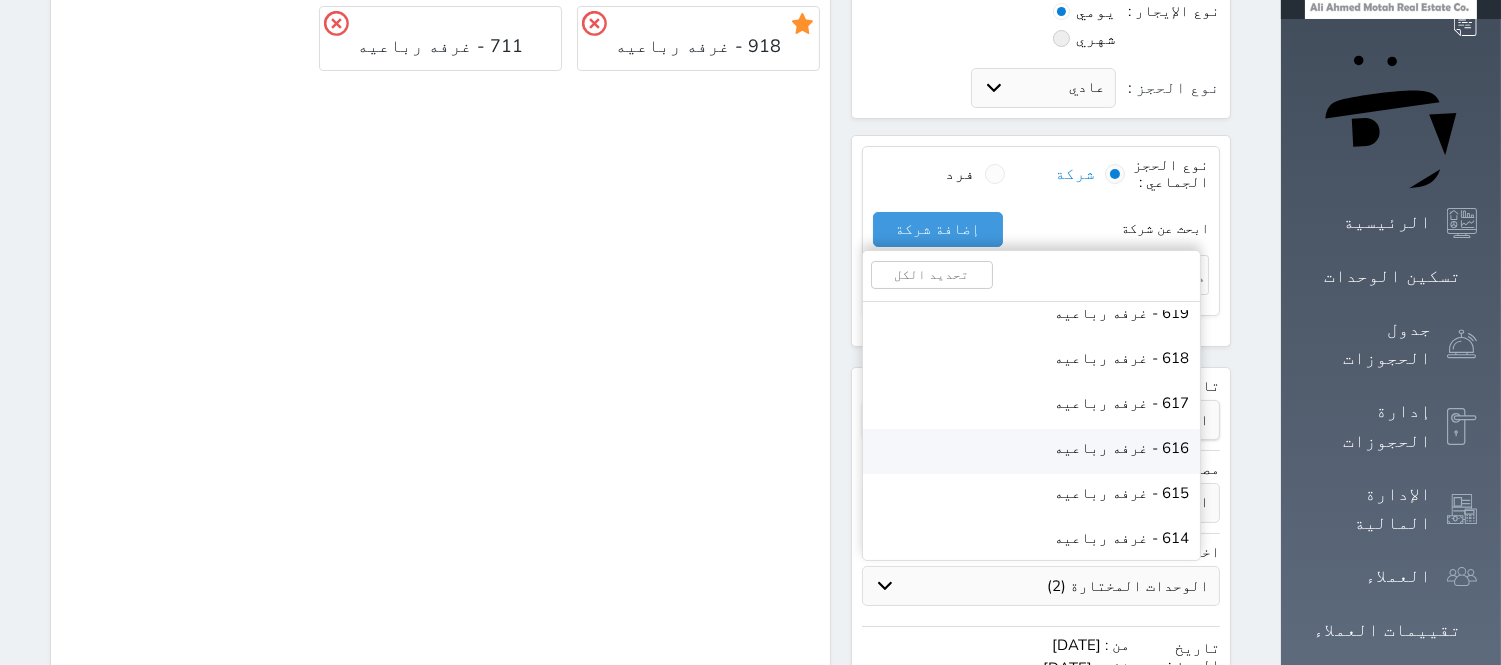 click on "616 - غرفه رباعيه" at bounding box center [1121, 448] 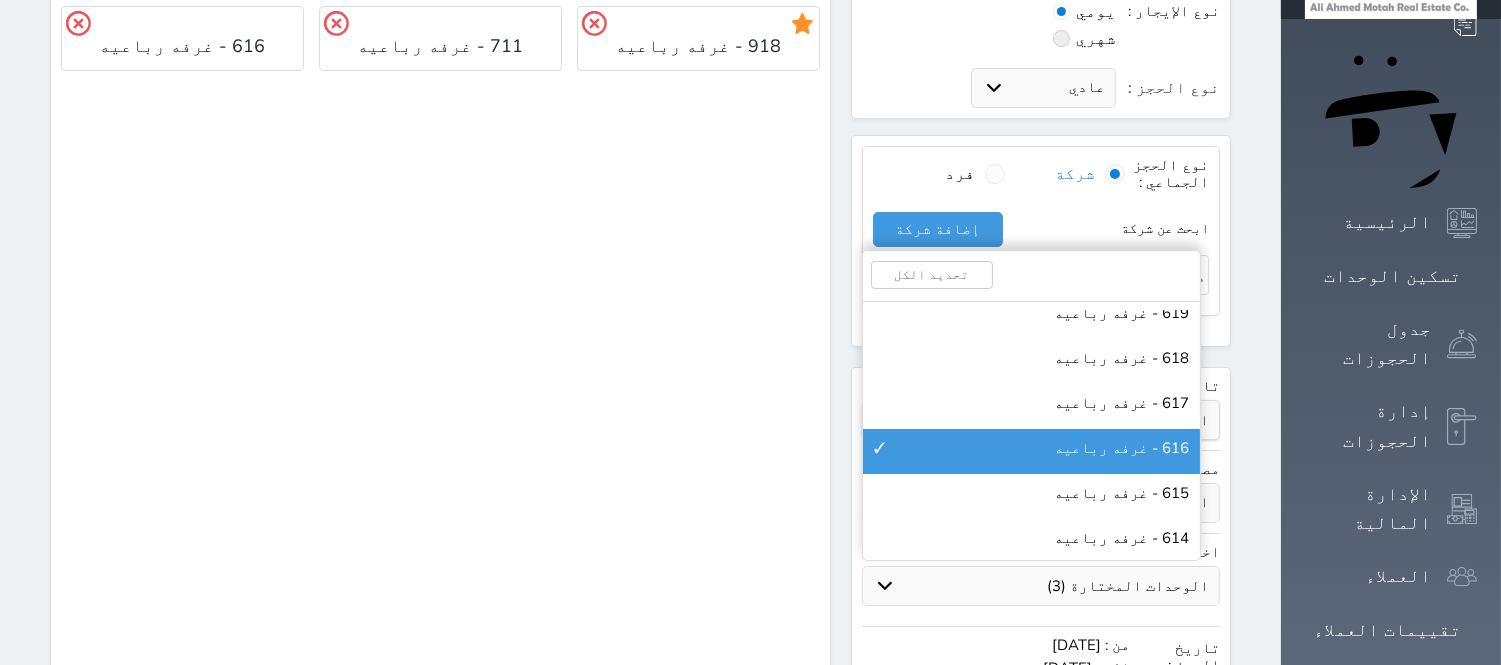 click on "اجمالي الوحدات المختارة : 3         918 - غرفه رباعيه       711 - غرفه رباعيه       616 - غرفه رباعيه" at bounding box center [440, 583] 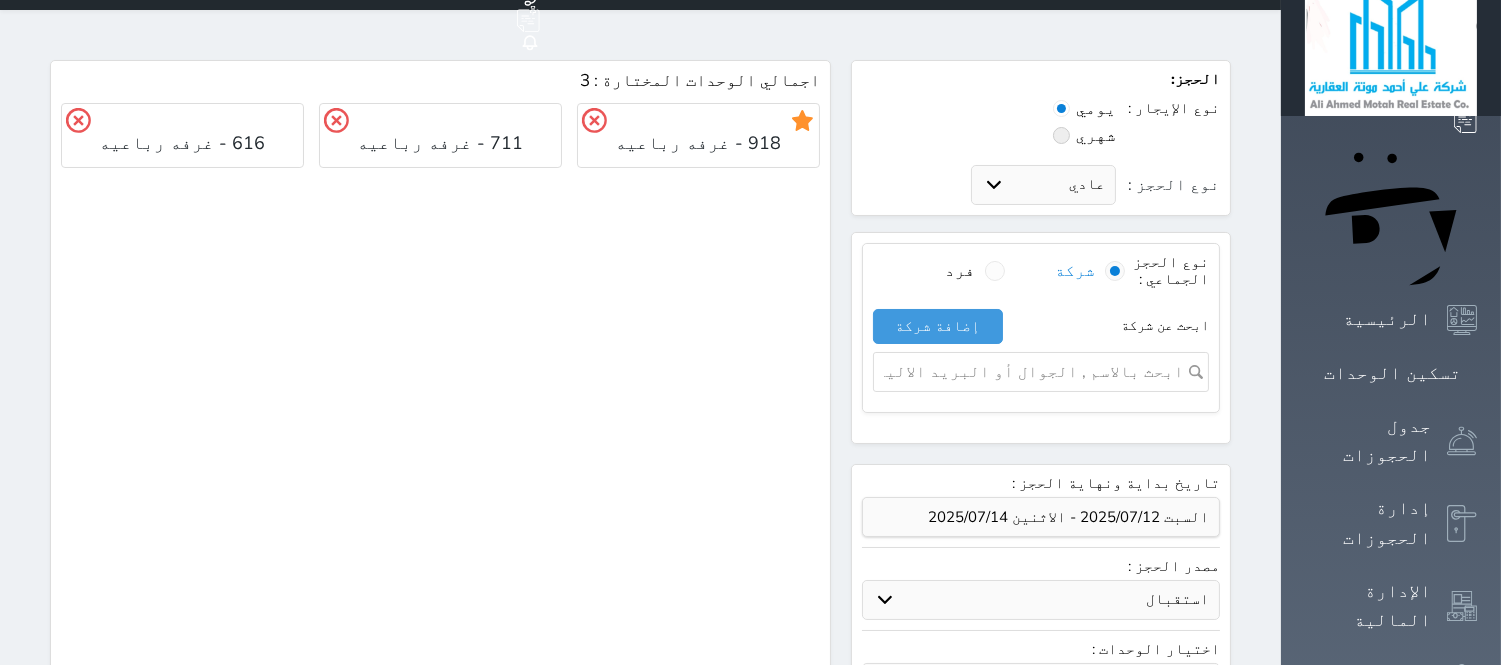 scroll, scrollTop: 0, scrollLeft: 0, axis: both 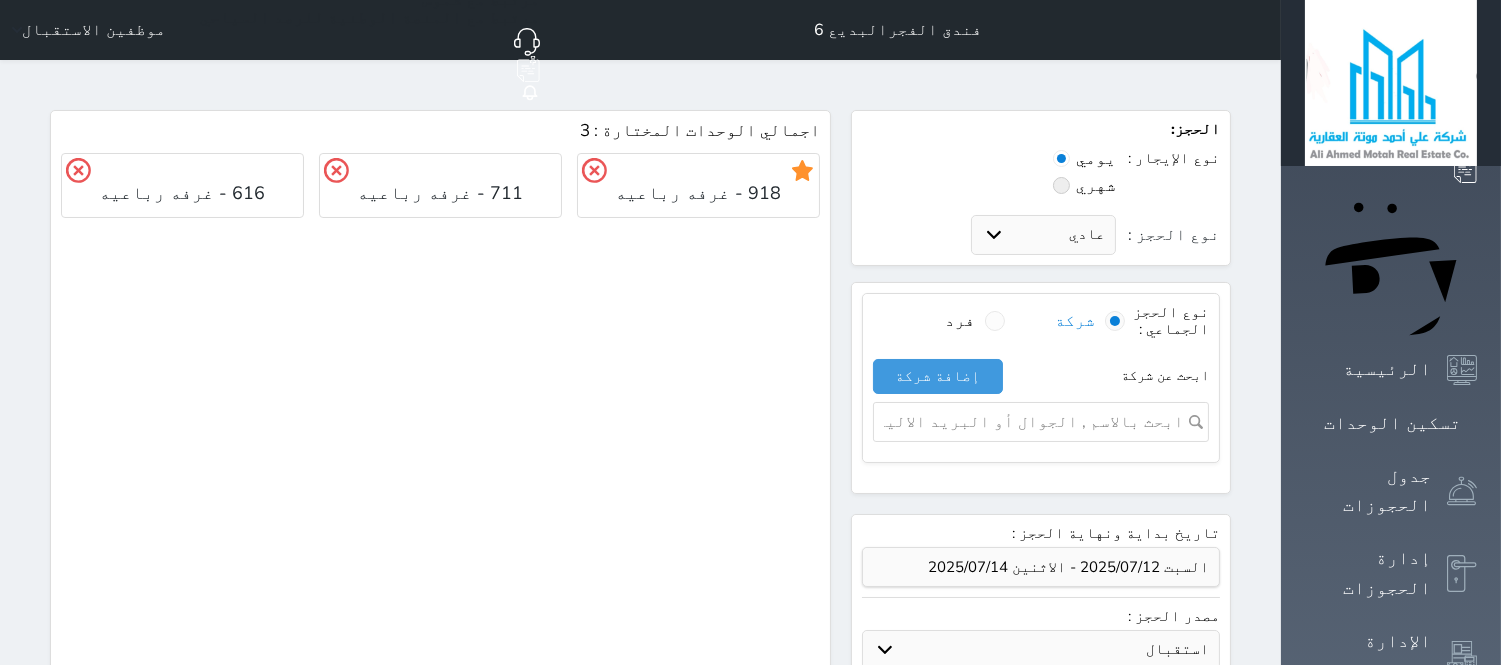 click on "اجمالي الوحدات المختارة : 3         918 - غرفه رباعيه       711 - غرفه رباعيه       616 - غرفه رباعيه" at bounding box center [440, 730] 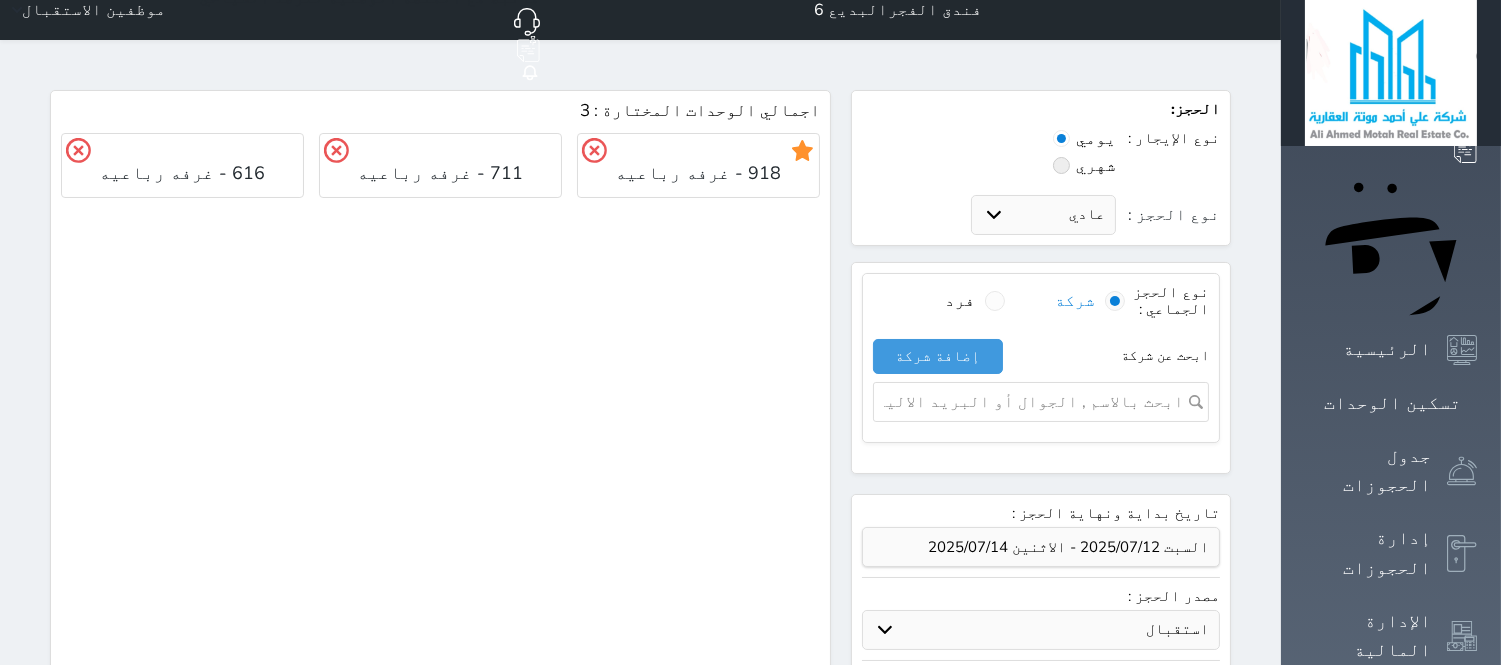 scroll, scrollTop: 0, scrollLeft: 0, axis: both 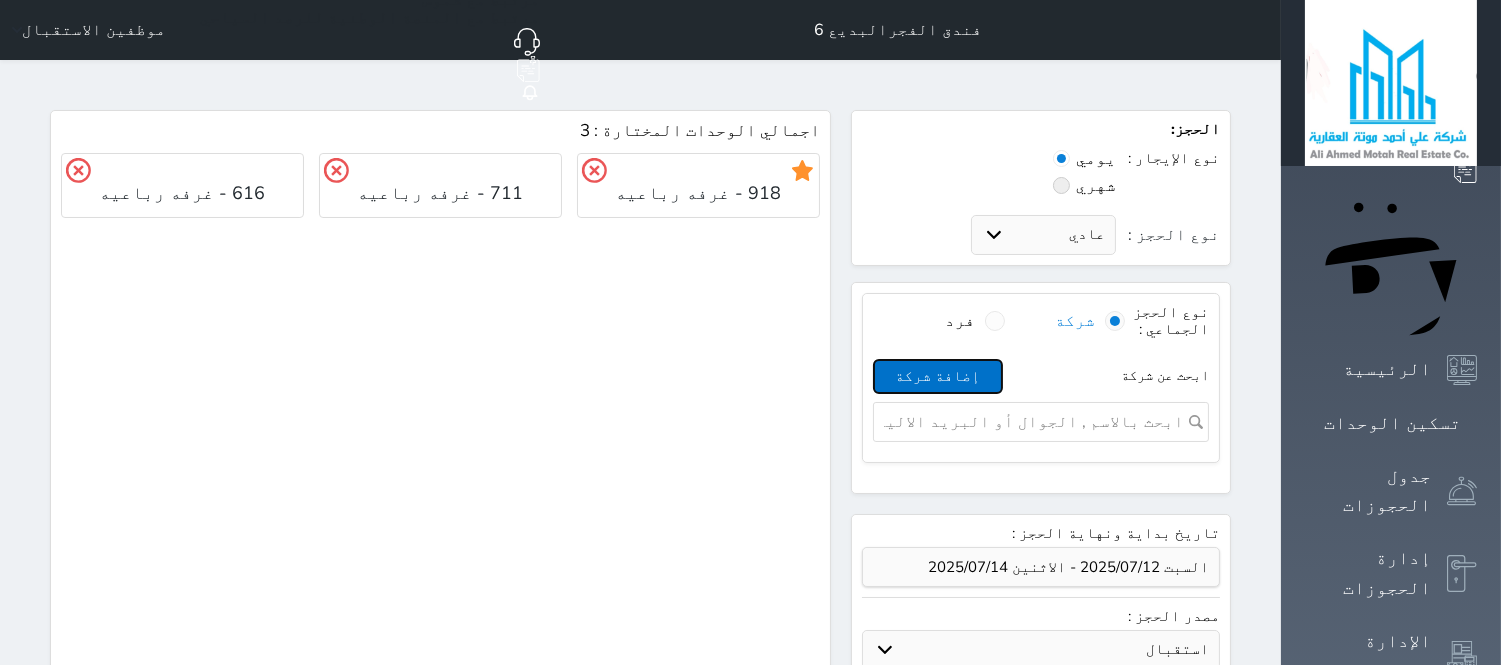 click on "إضافة شركة" at bounding box center (938, 376) 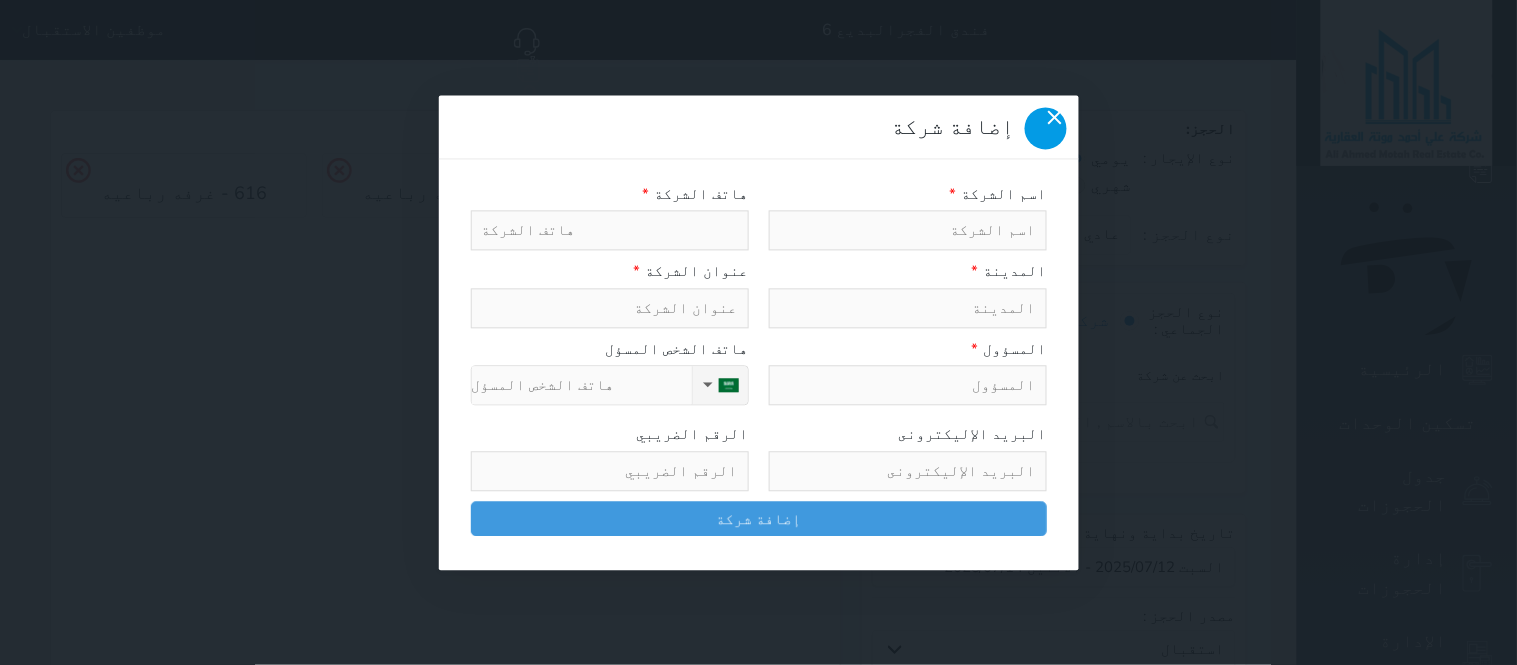 click 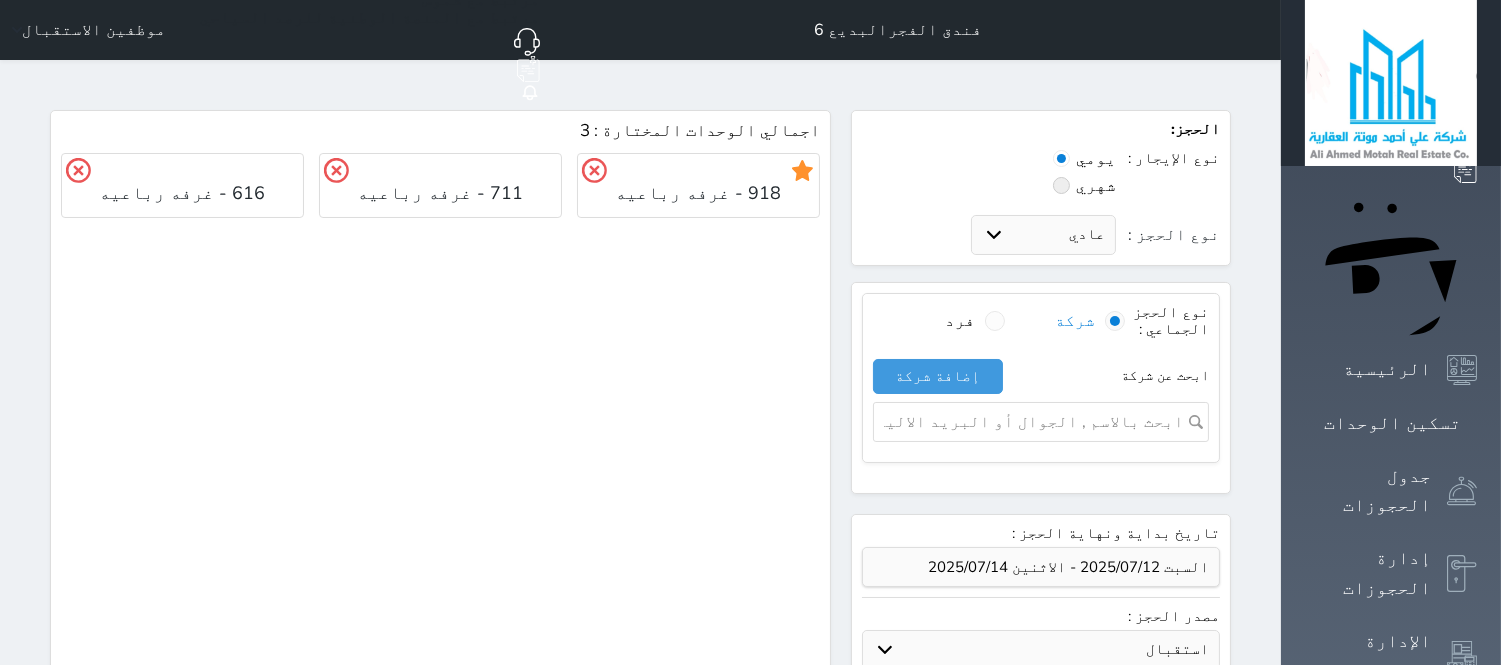 click at bounding box center (1034, 422) 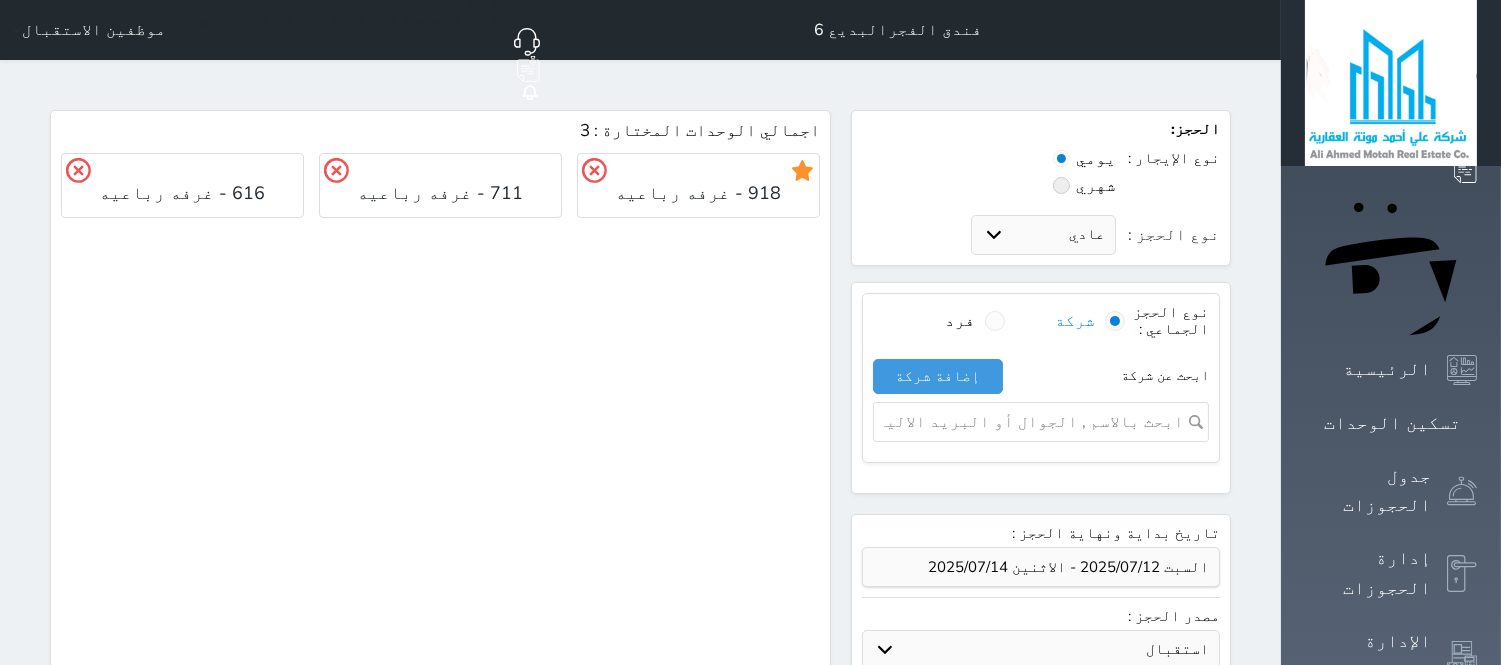 paste on "1084888963" 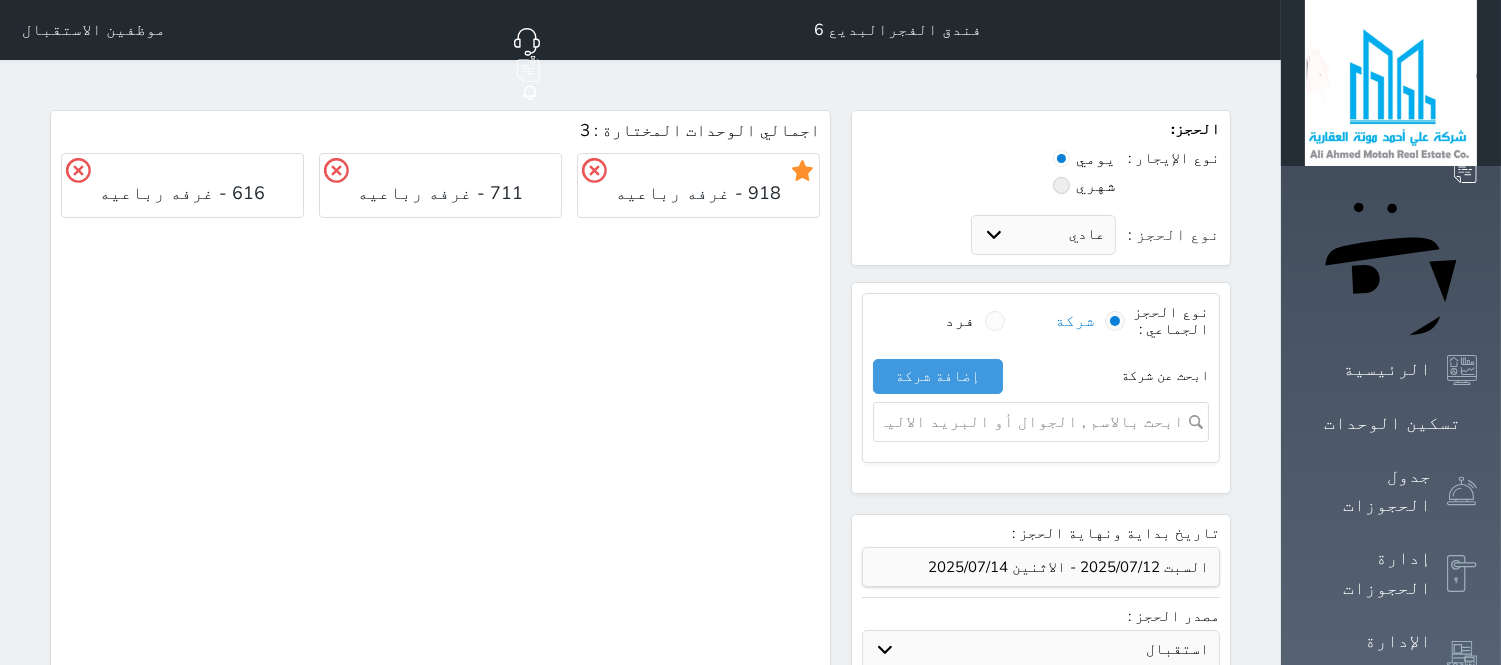 type on "1084888963" 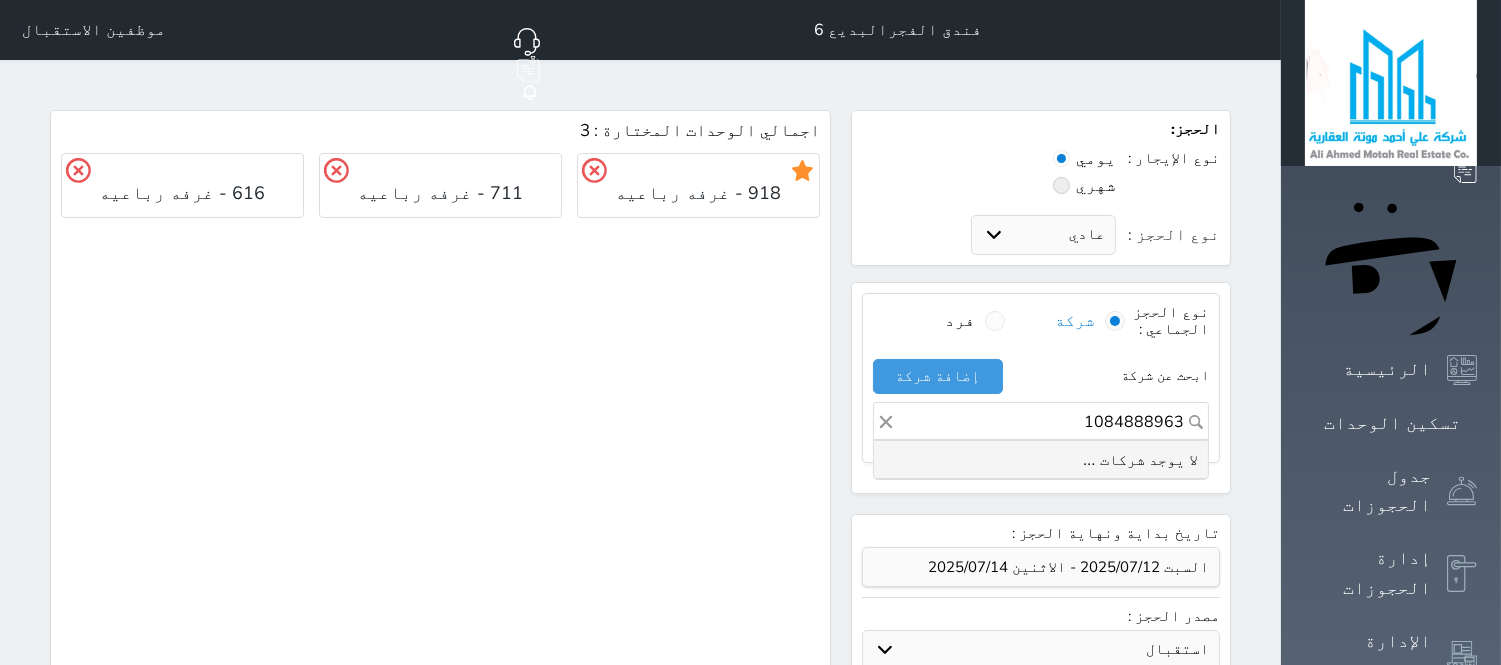 click on "1084888963" at bounding box center (1041, 422) 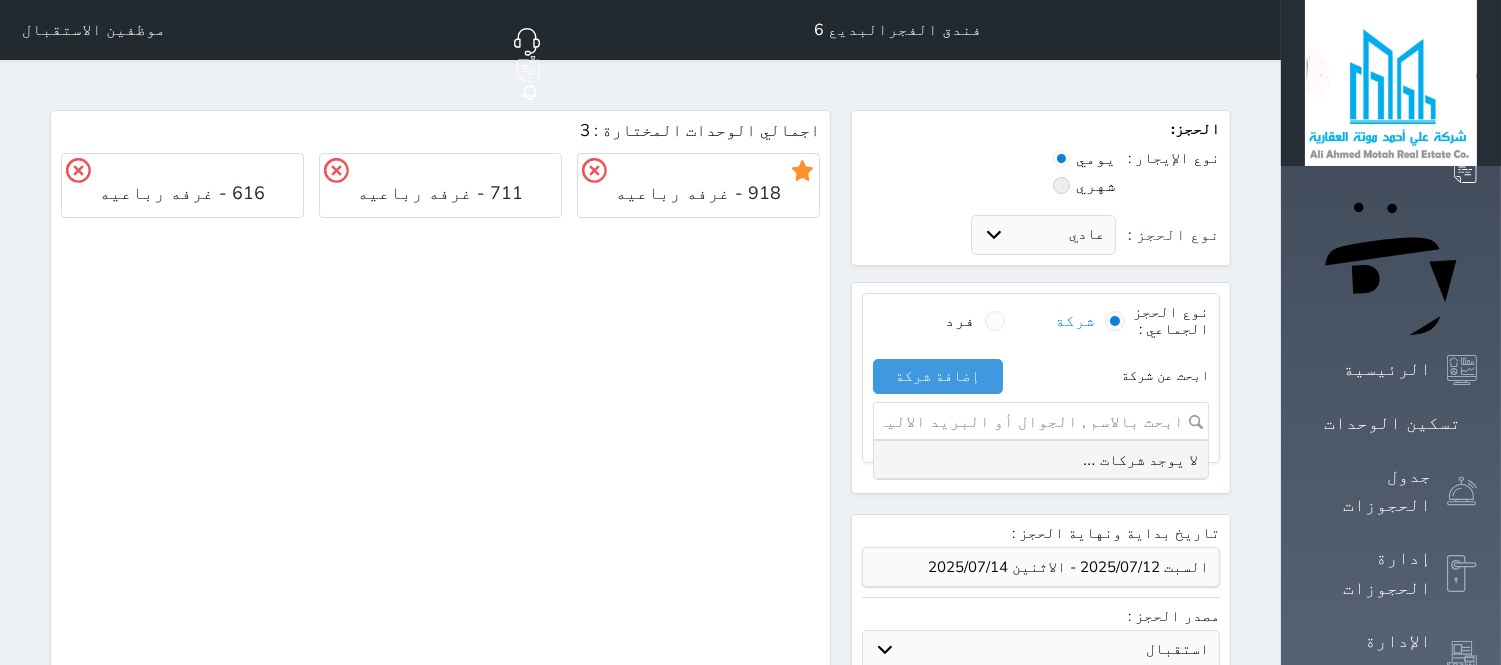 drag, startPoint x: 1126, startPoint y: 376, endPoint x: 1158, endPoint y: 228, distance: 151.41995 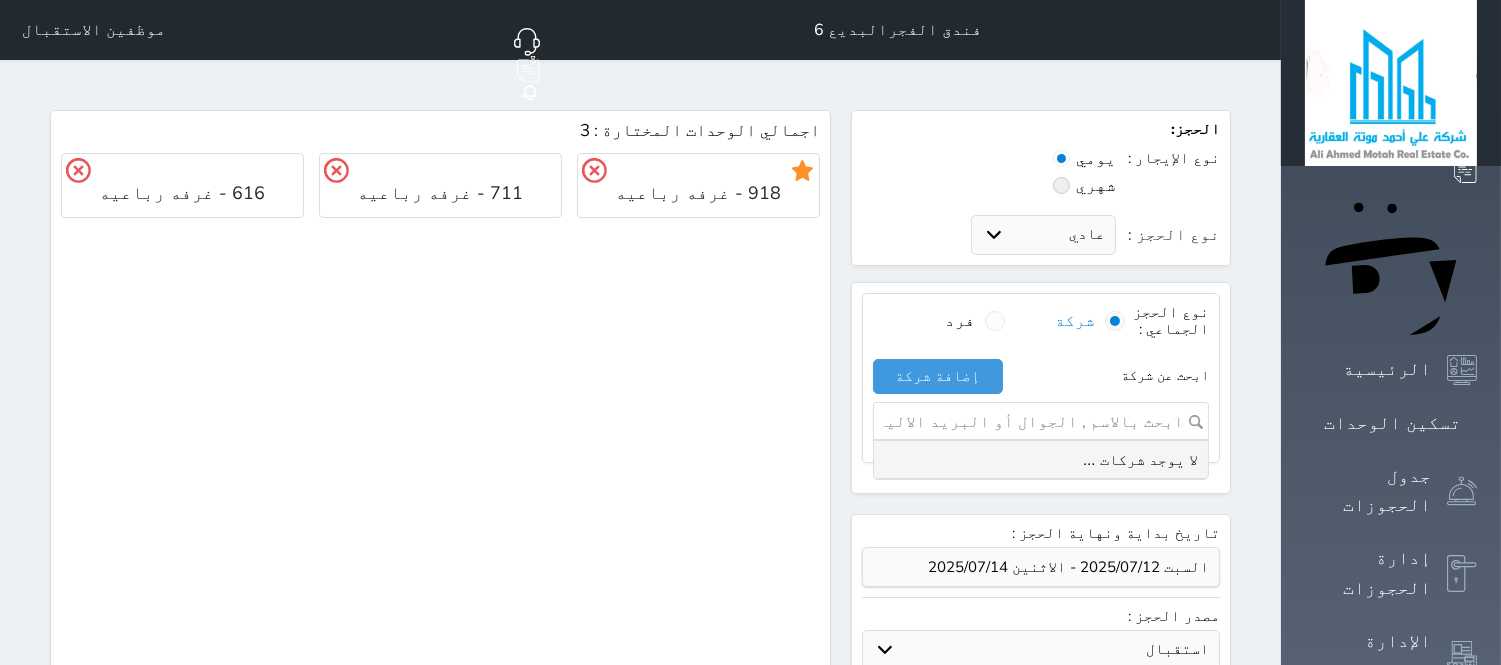 click at bounding box center (1034, 422) 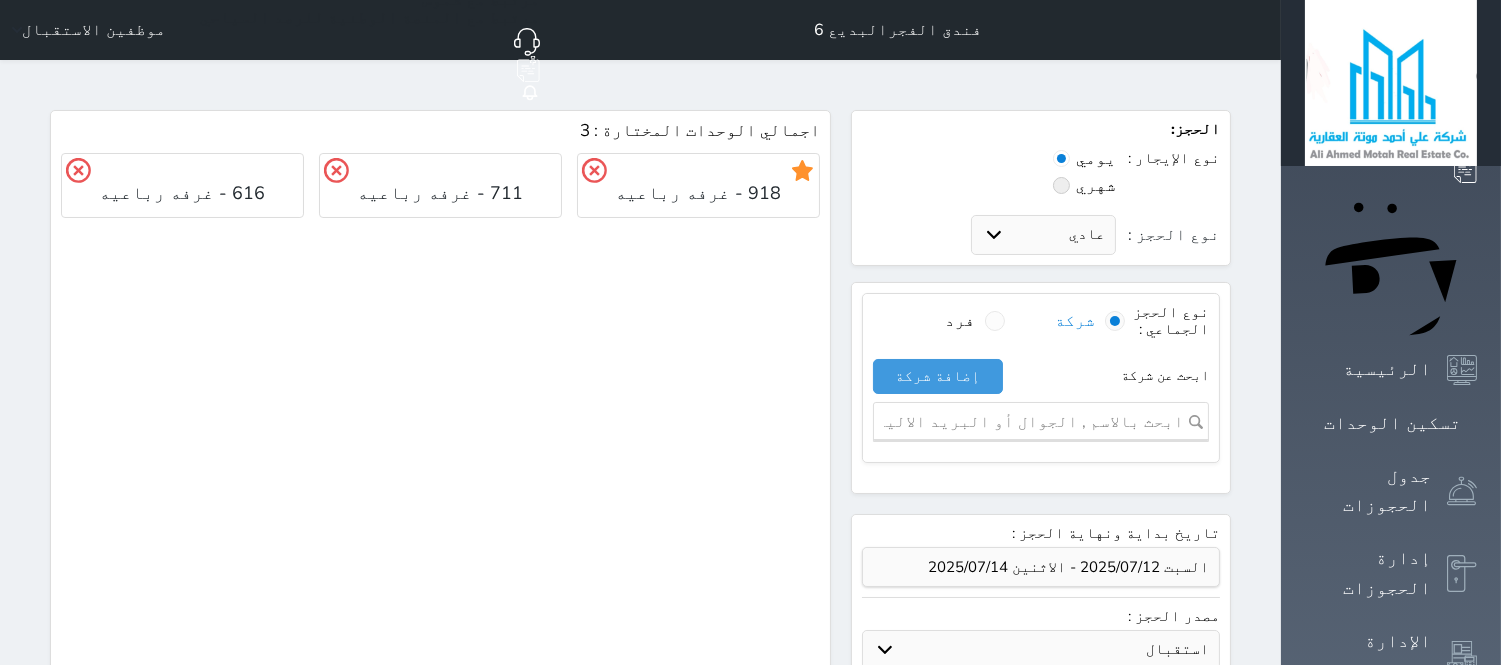 click at bounding box center [1034, 422] 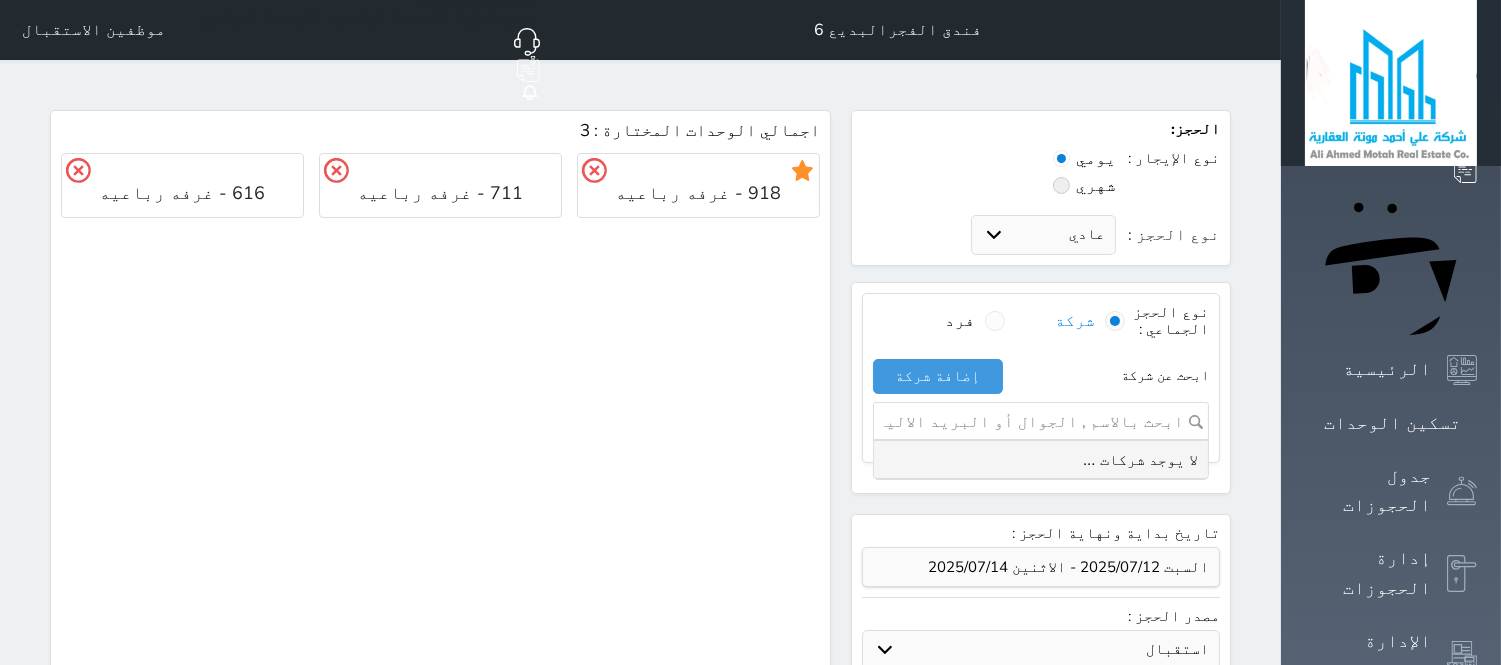 paste on "[PHONE_NUMBER]" 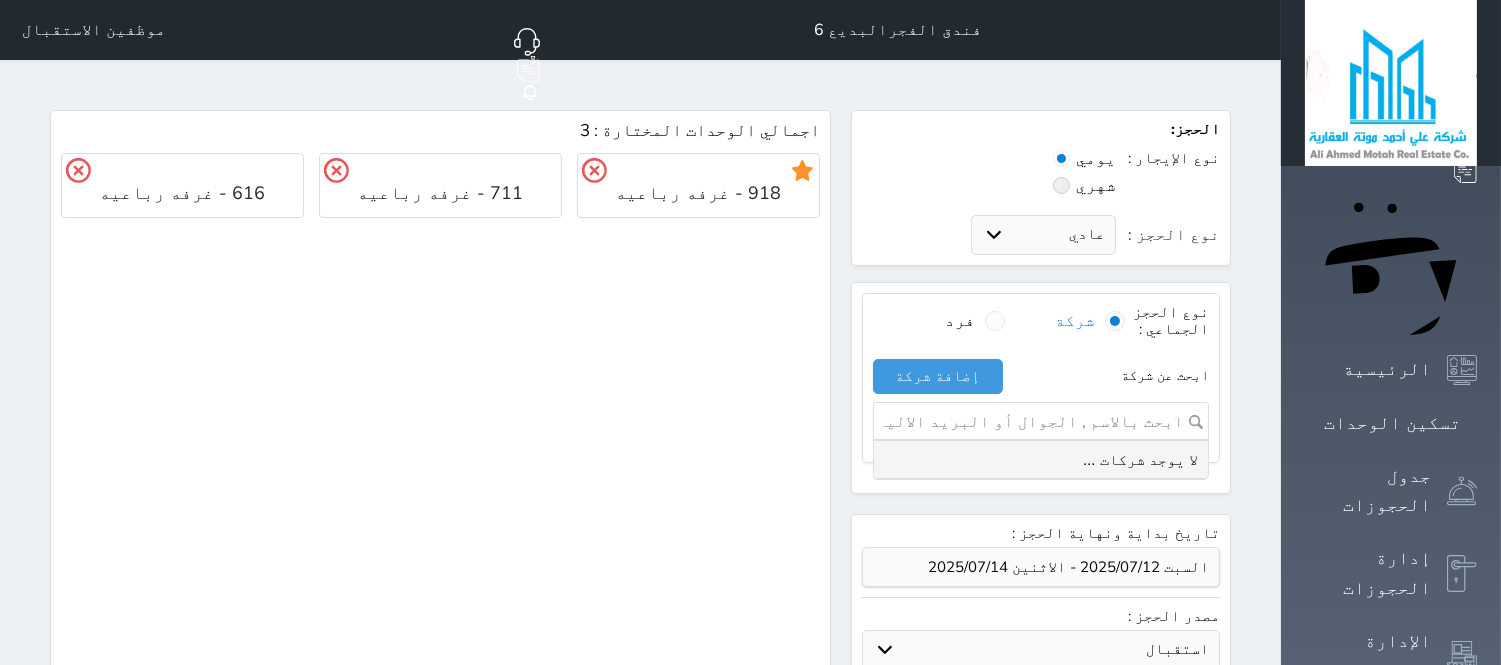 type on "[PHONE_NUMBER]" 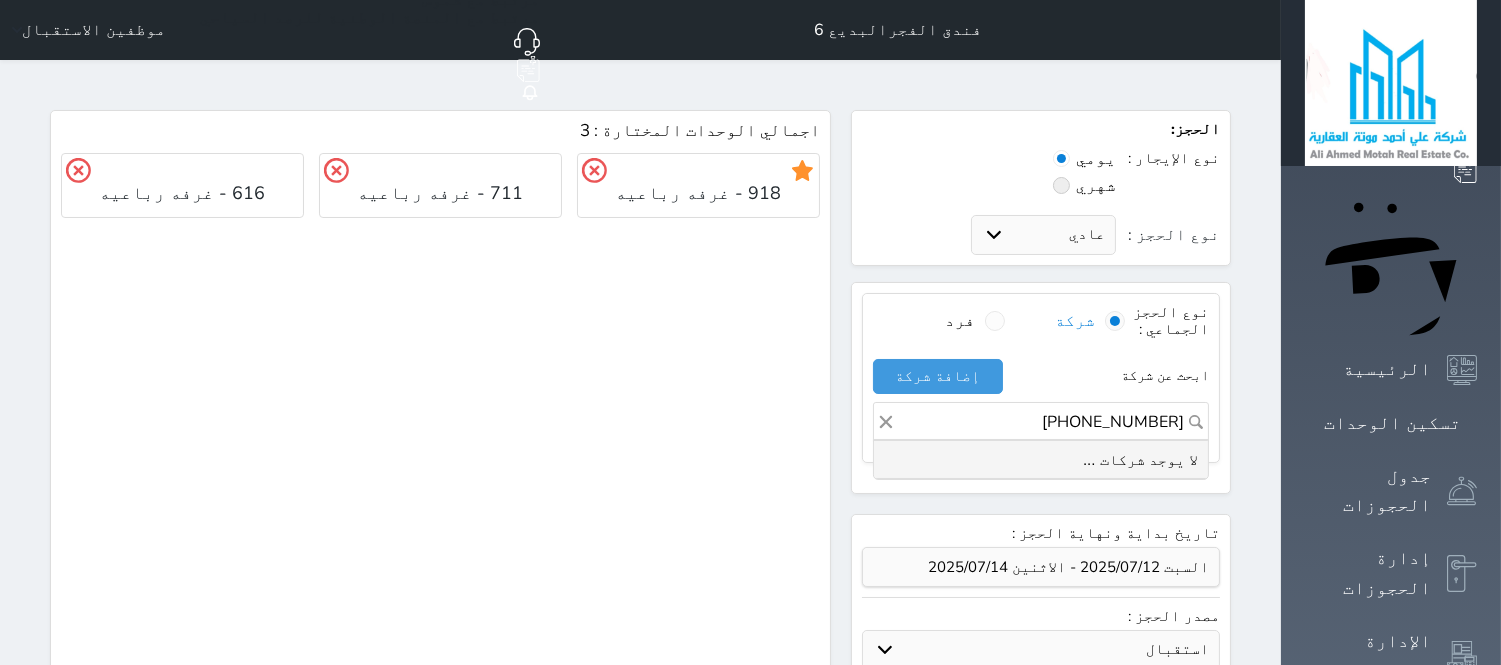 click on "[PHONE_NUMBER]" at bounding box center (1041, 422) 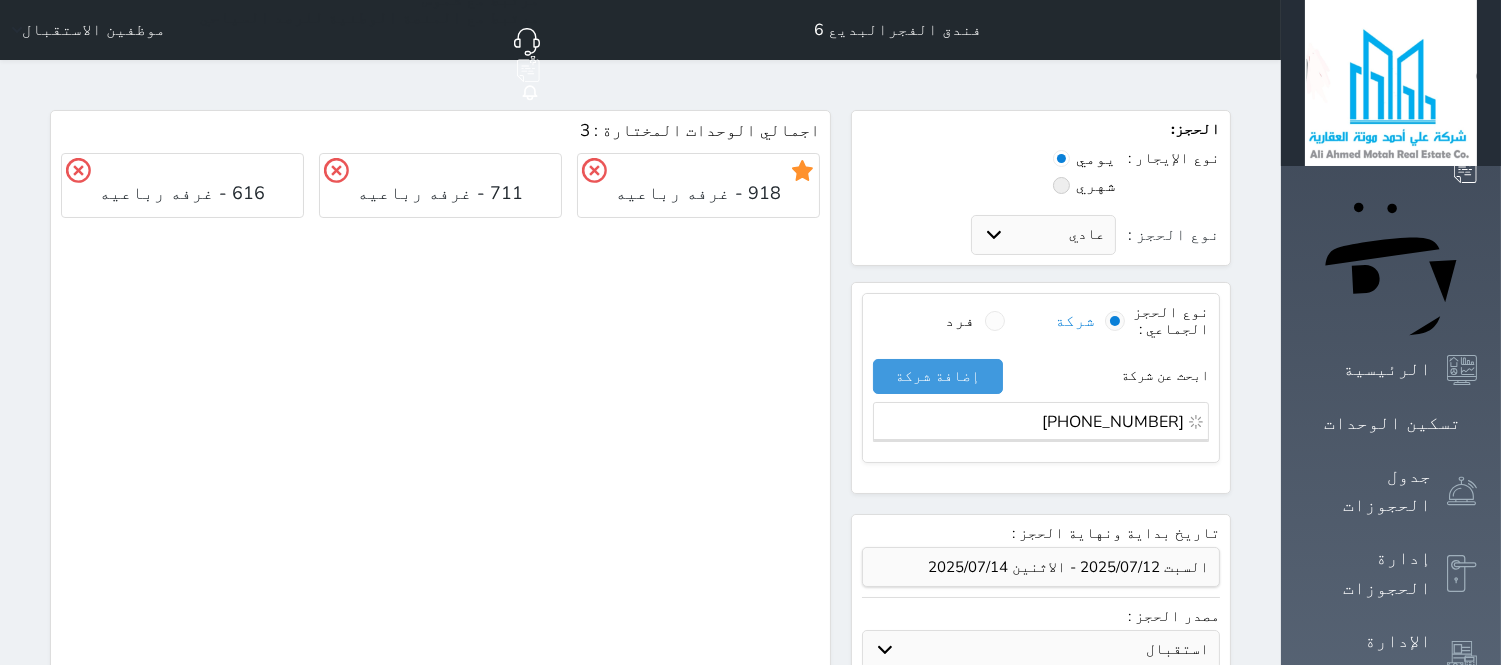 click on "[PHONE_NUMBER]" at bounding box center [1034, 422] 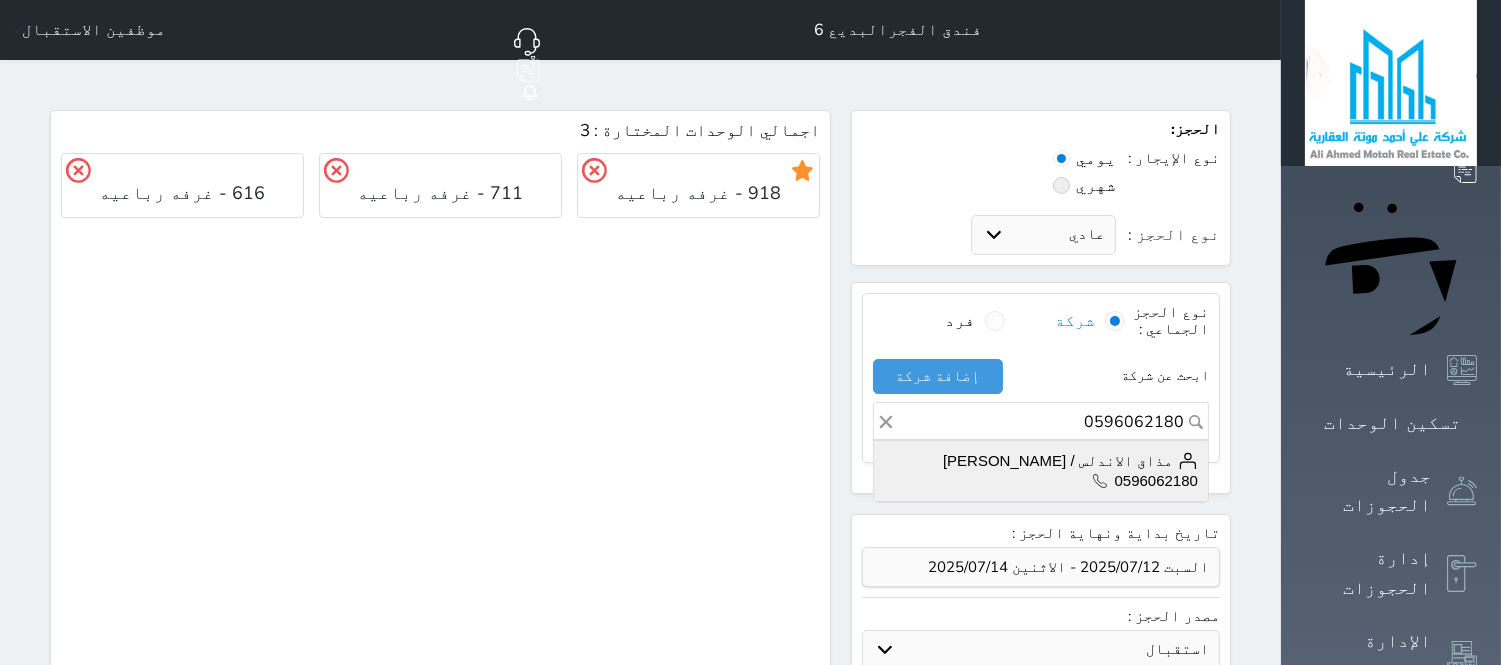 click on "مذاق الاندلس / [PERSON_NAME]   0596062180" at bounding box center [1041, 471] 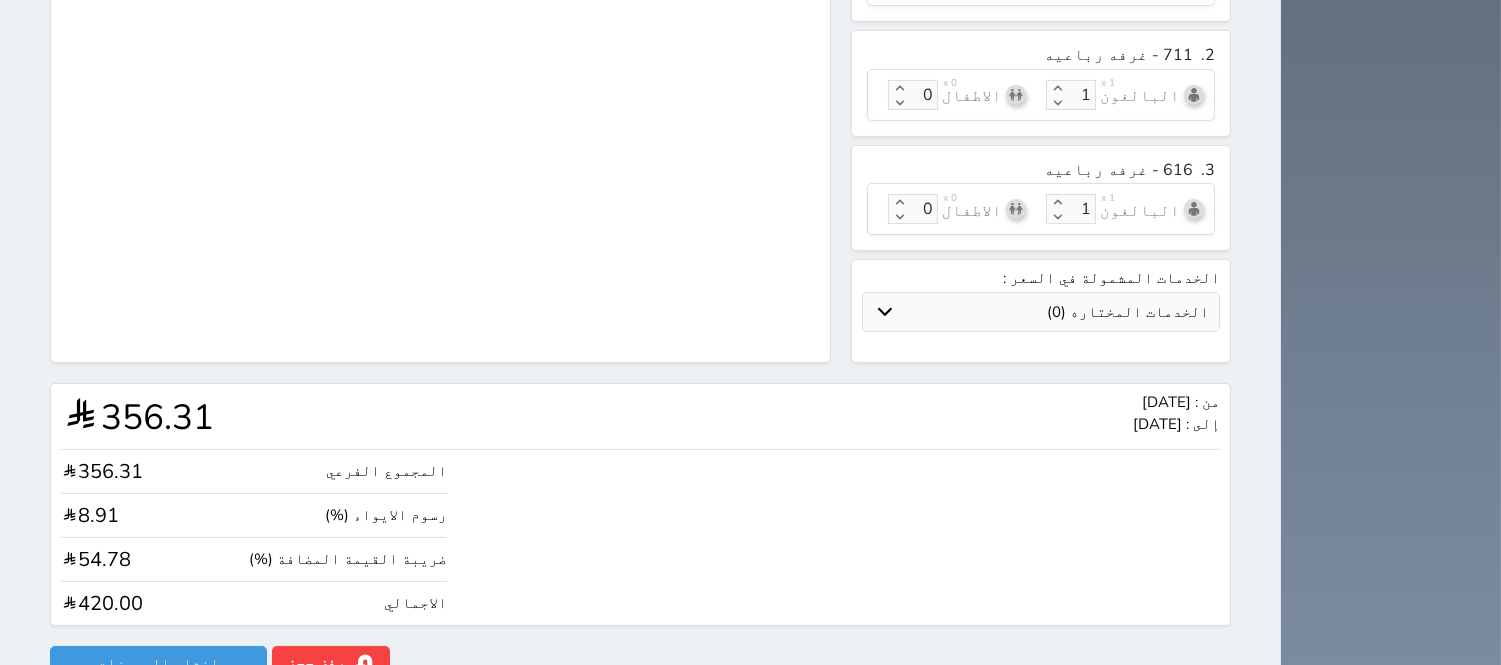 scroll, scrollTop: 1037, scrollLeft: 0, axis: vertical 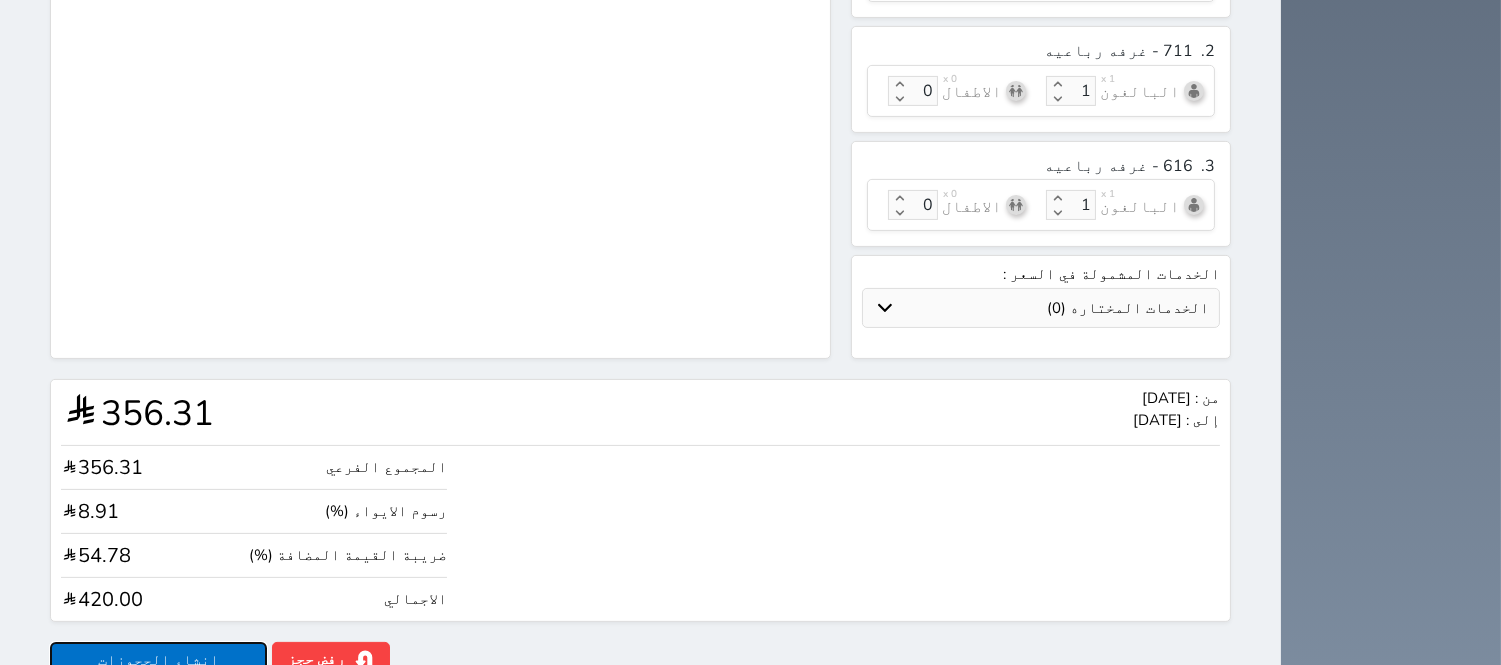 click on "انشاء الحجوزات" at bounding box center [158, 659] 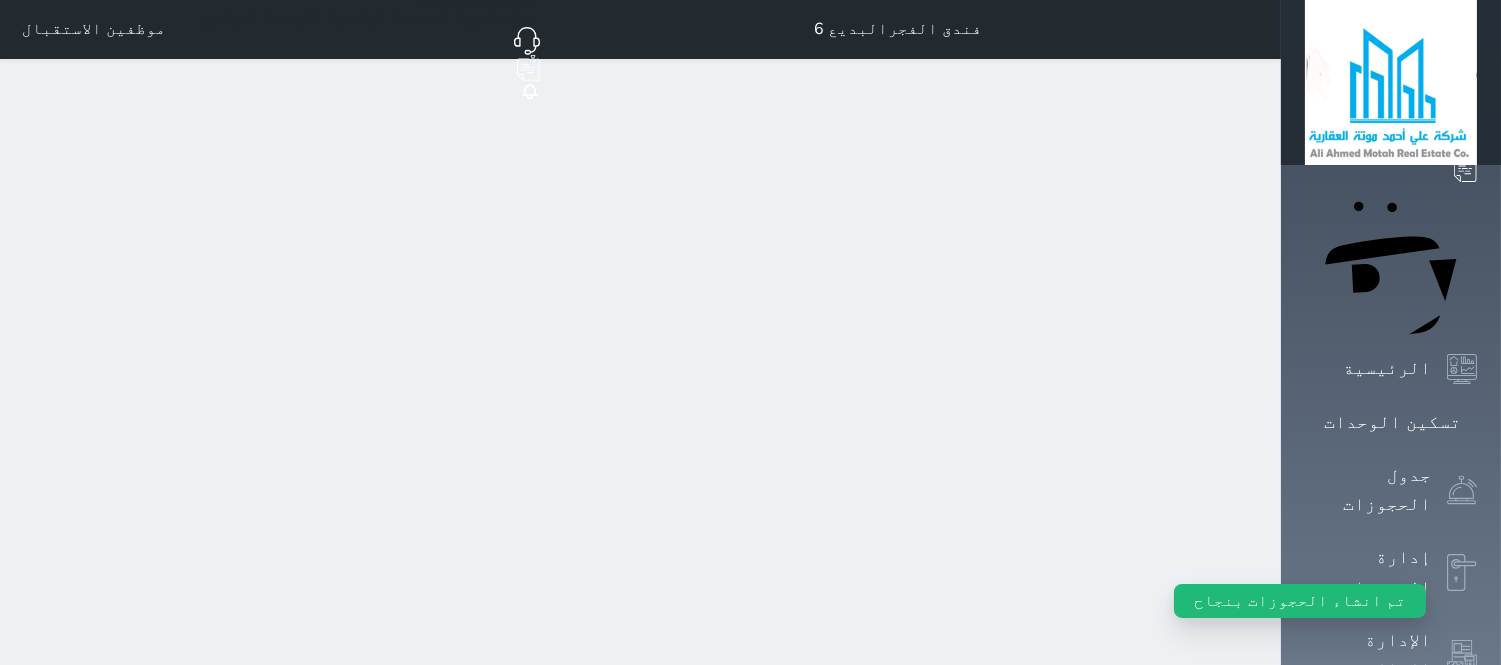 scroll, scrollTop: 0, scrollLeft: 0, axis: both 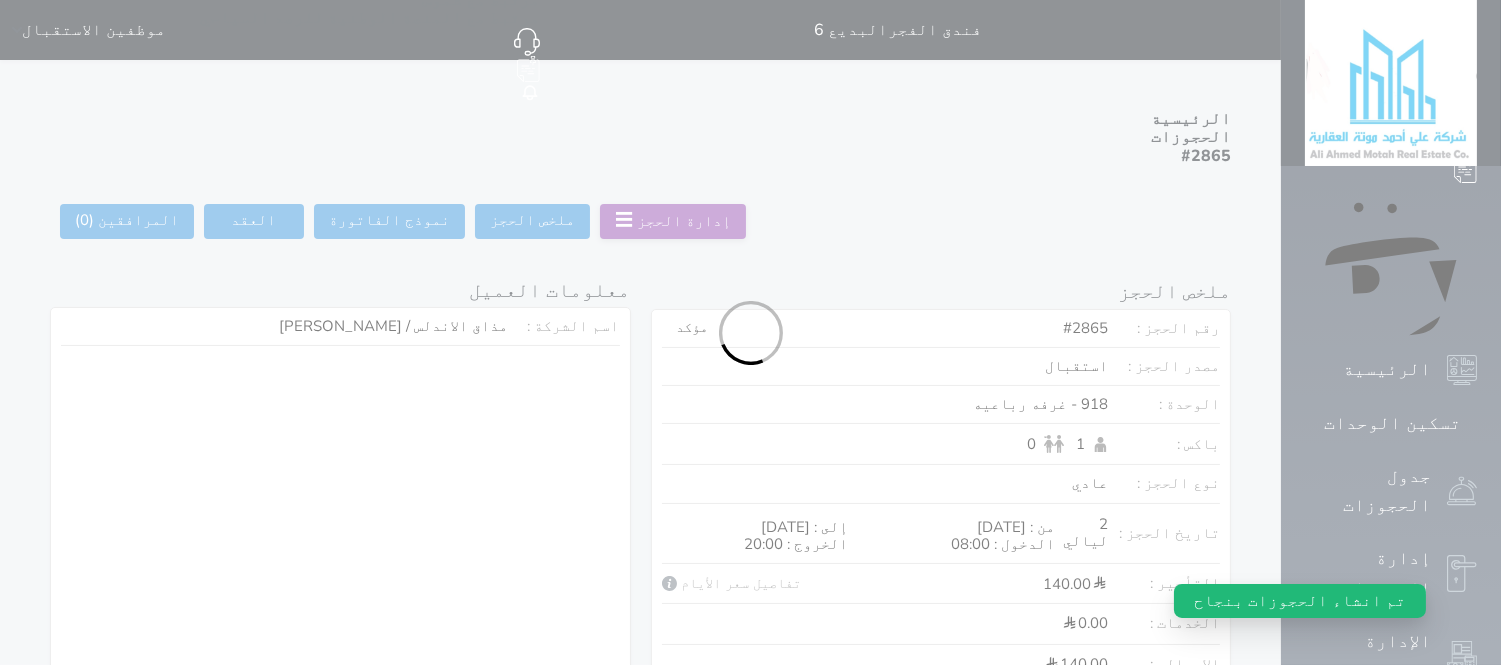 select 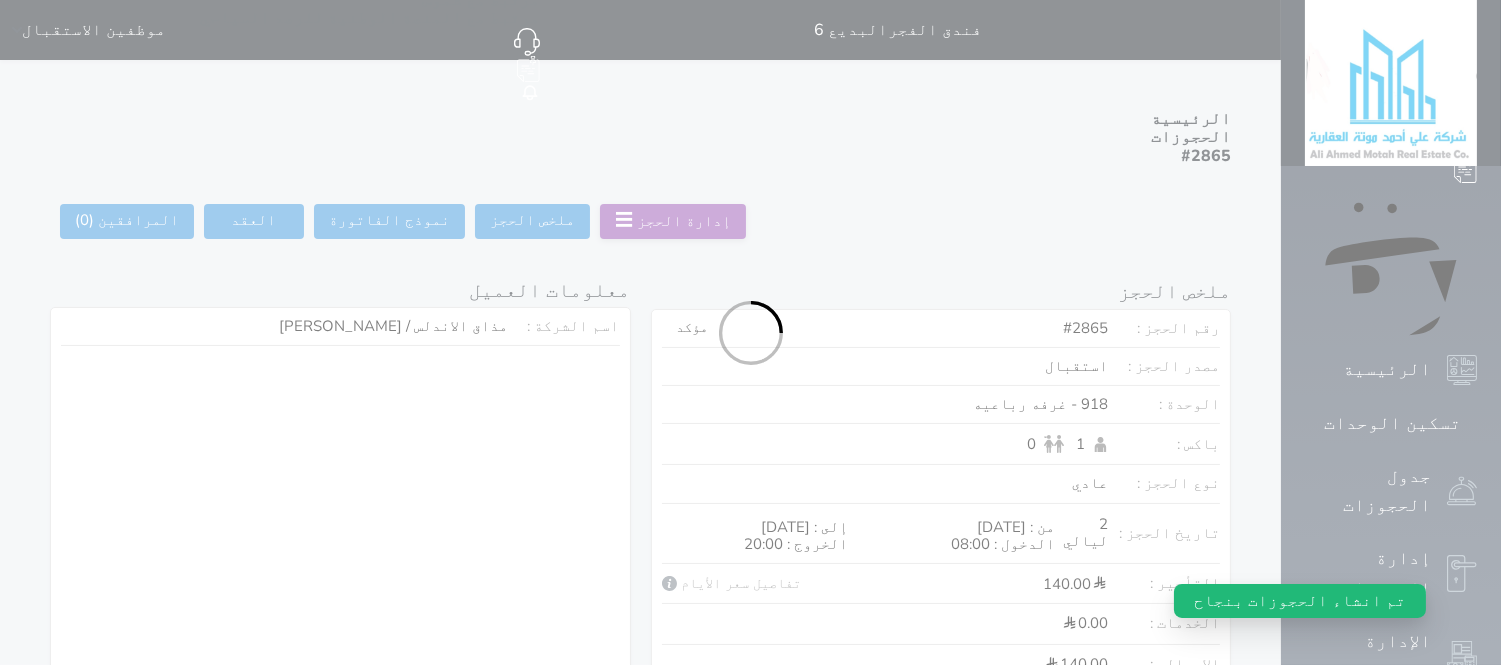 select 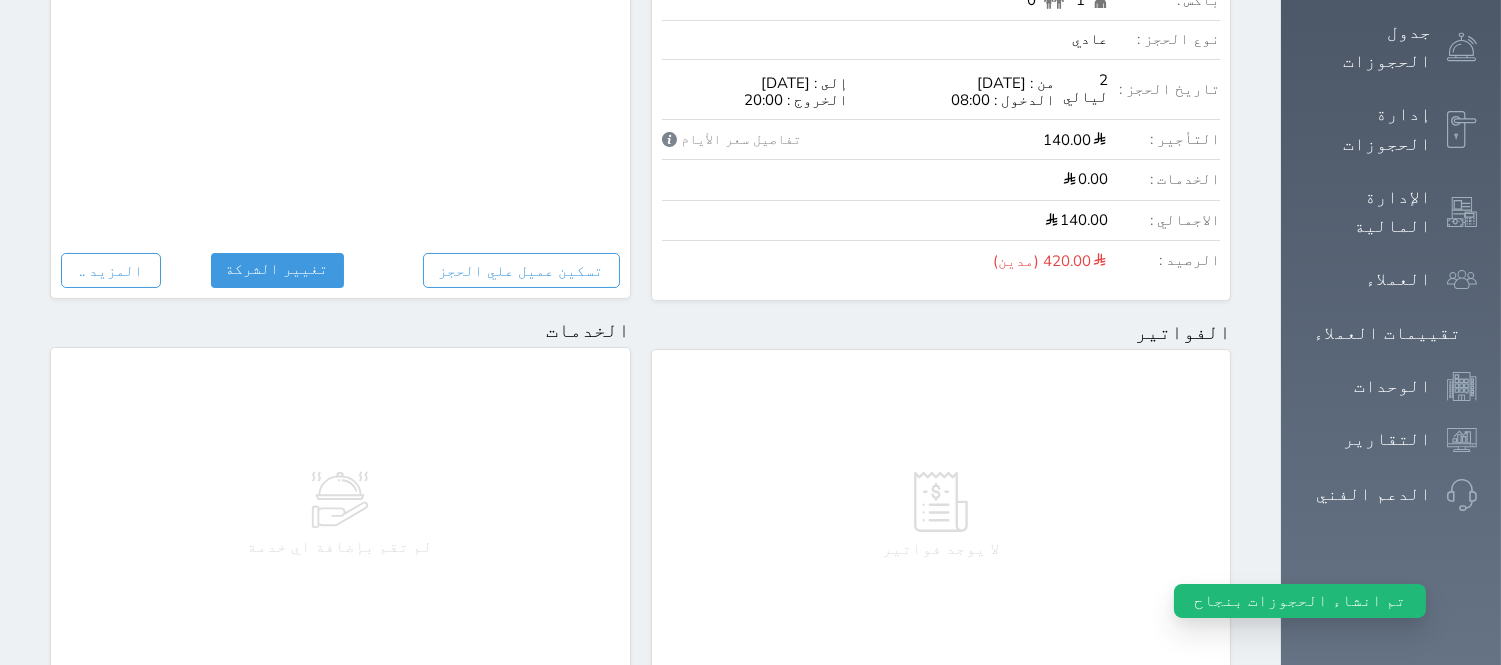 scroll, scrollTop: 1015, scrollLeft: 0, axis: vertical 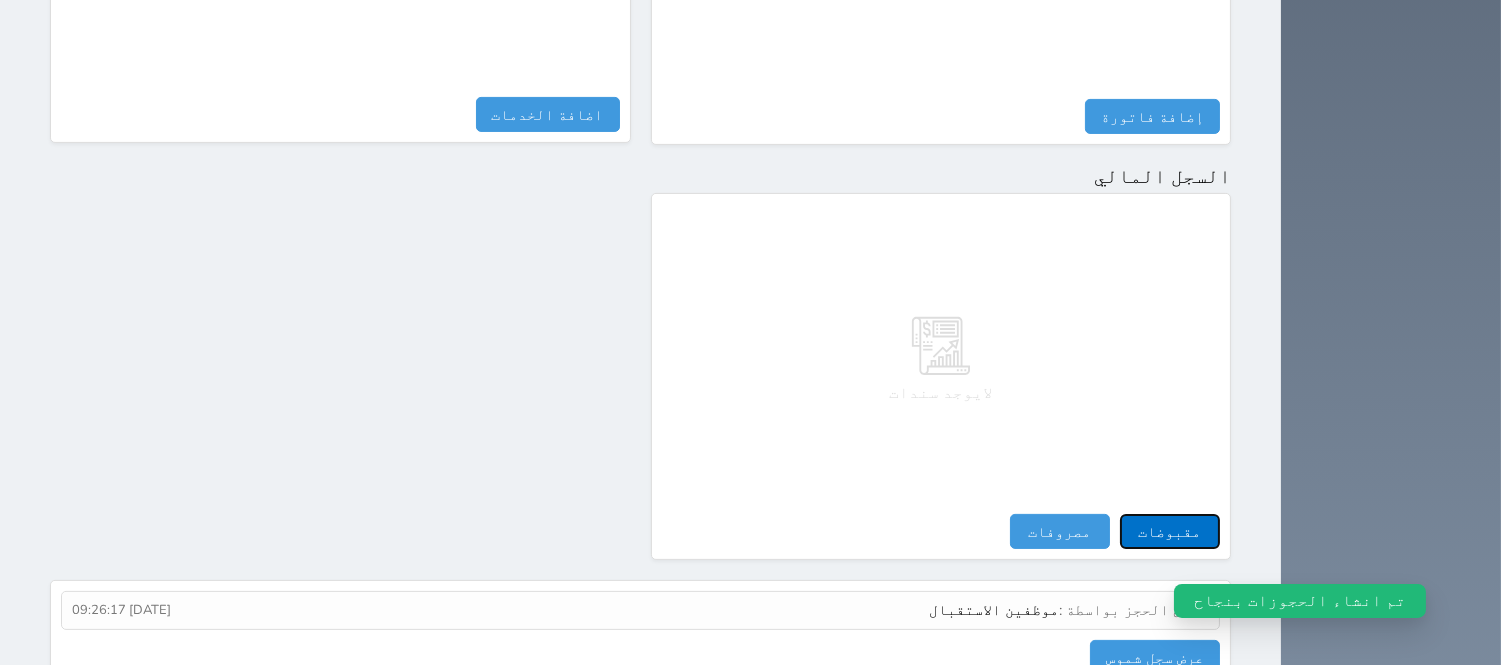 click on "مقبوضات" at bounding box center (1170, 531) 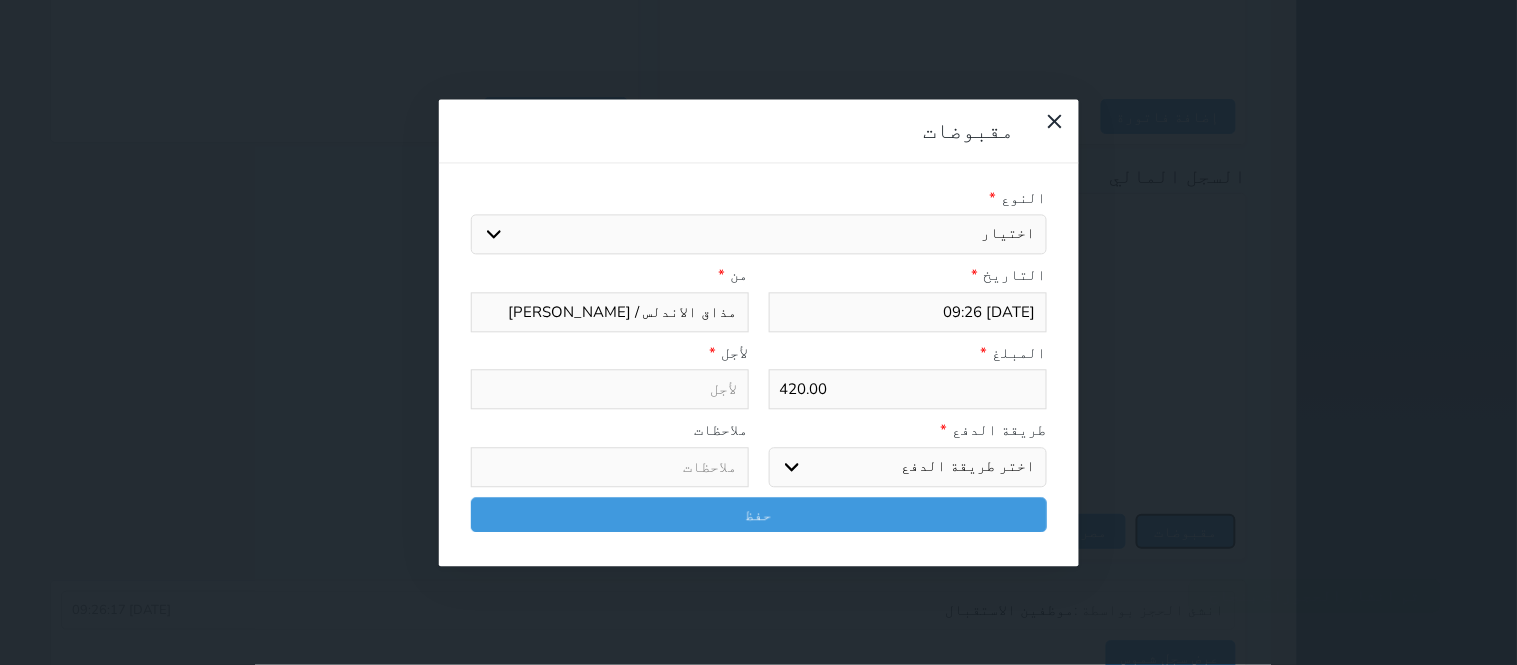 select 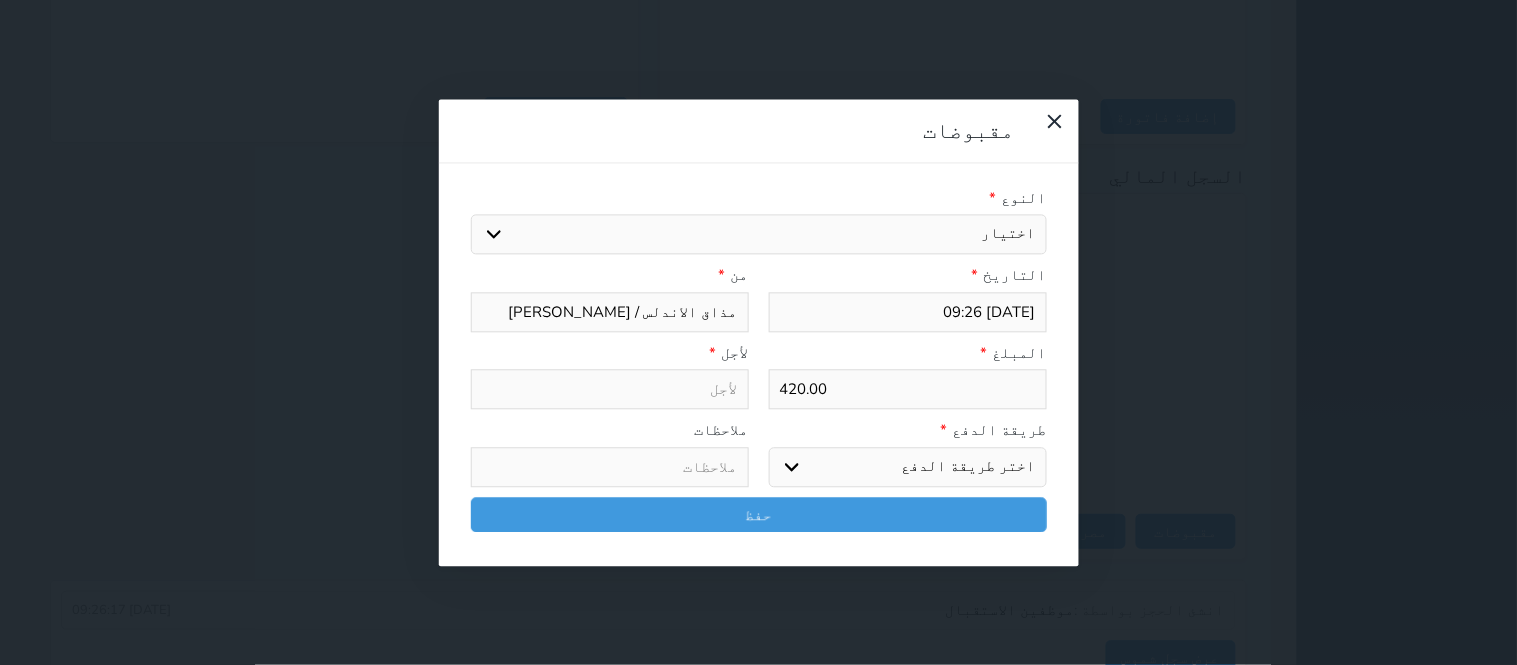 click on "اختيار   مقبوضات عامة قيمة إيجار فواتير تامين عربون لا ينطبق آخر مغسلة واي فاي - الإنترنت مواقف السيارات طعام الأغذية والمشروبات مشروبات المشروبات الباردة المشروبات الساخنة الإفطار غداء عشاء مخبز و كعك حمام سباحة الصالة الرياضية سبا و خدمات الجمال اختيار وإسقاط (خدمات النقل) ميني بار كابل - تلفزيون سرير إضافي تصفيف الشعر التسوق خدمات الجولات السياحية المنظمة خدمات الدليل السياحي" at bounding box center [759, 235] 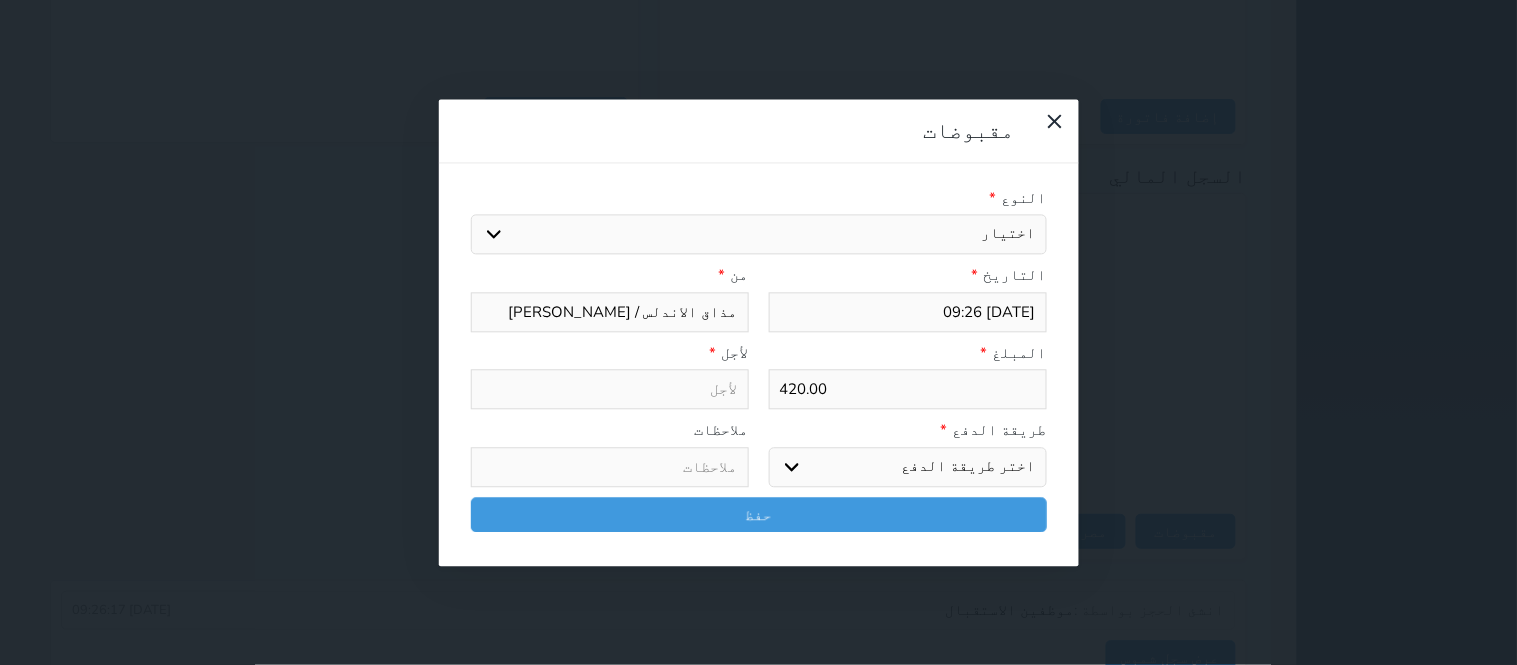 select on "31656" 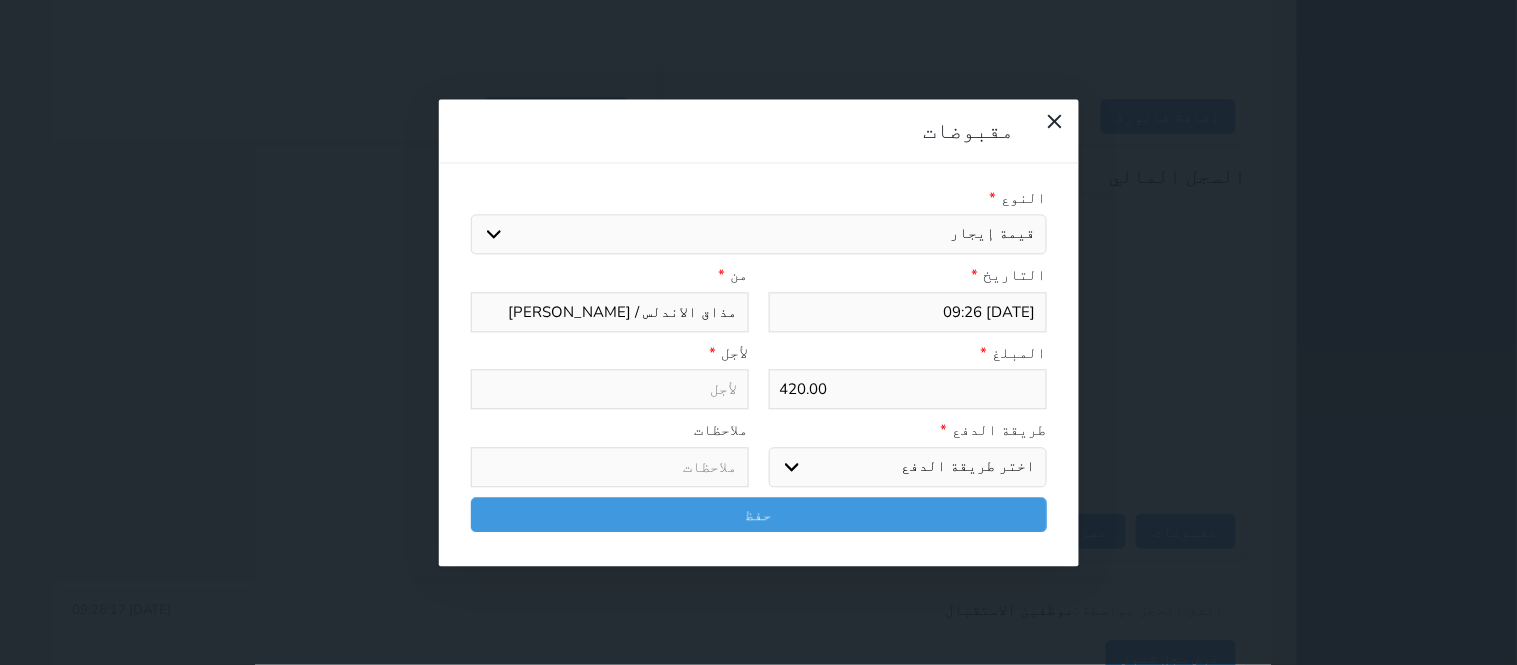 click on "اختيار   مقبوضات عامة قيمة إيجار فواتير تامين عربون لا ينطبق آخر مغسلة واي فاي - الإنترنت مواقف السيارات طعام الأغذية والمشروبات مشروبات المشروبات الباردة المشروبات الساخنة الإفطار غداء عشاء مخبز و كعك حمام سباحة الصالة الرياضية سبا و خدمات الجمال اختيار وإسقاط (خدمات النقل) ميني بار كابل - تلفزيون سرير إضافي تصفيف الشعر التسوق خدمات الجولات السياحية المنظمة خدمات الدليل السياحي" at bounding box center (759, 235) 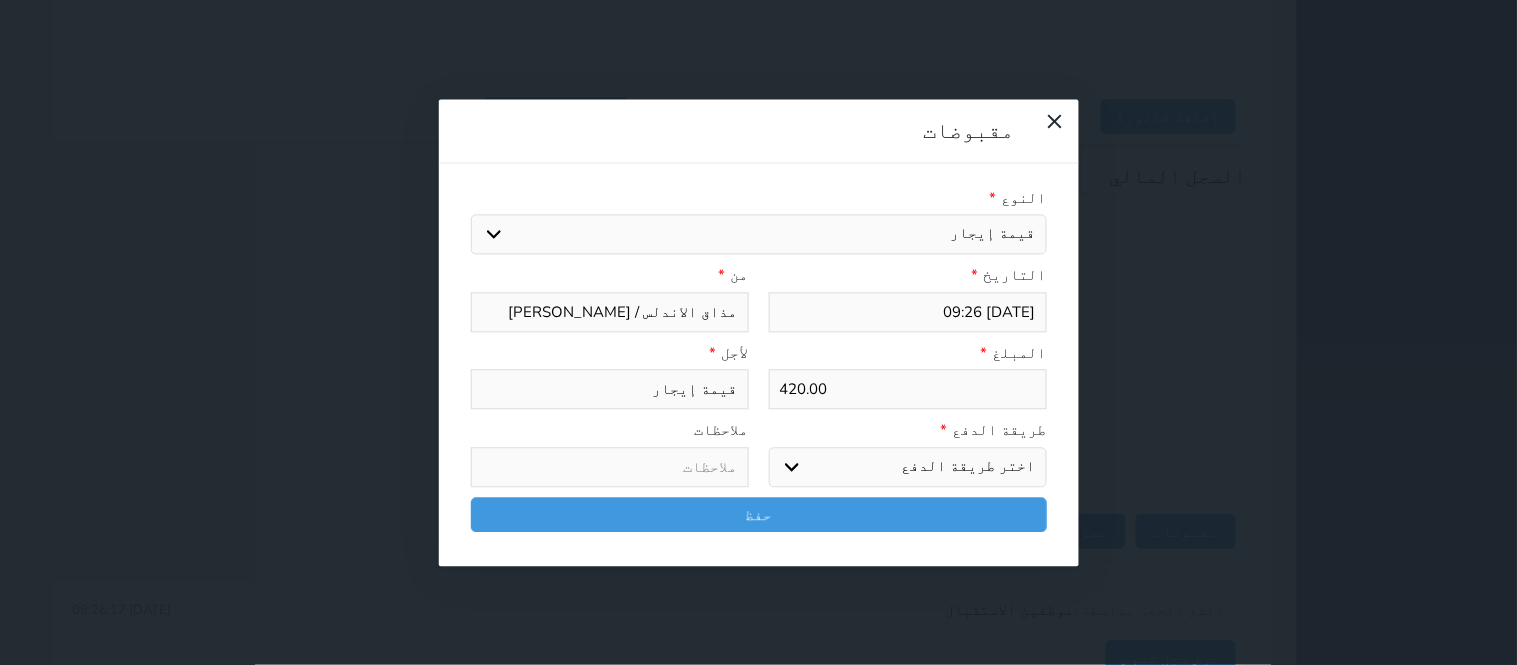 click on "اختر طريقة الدفع   دفع نقدى   تحويل بنكى   مدى   بطاقة ائتمان   آجل" at bounding box center (908, 467) 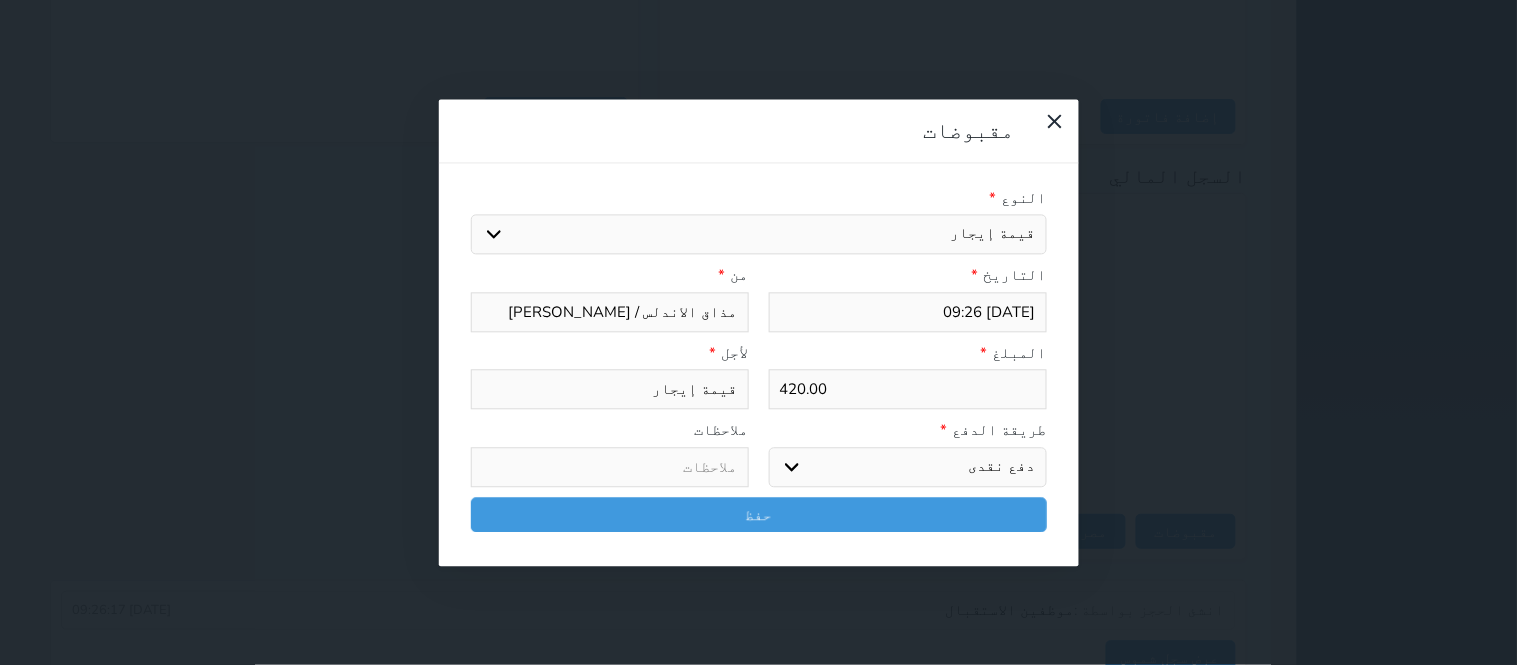click on "اختر طريقة الدفع   دفع نقدى   تحويل بنكى   مدى   بطاقة ائتمان   آجل" at bounding box center [908, 467] 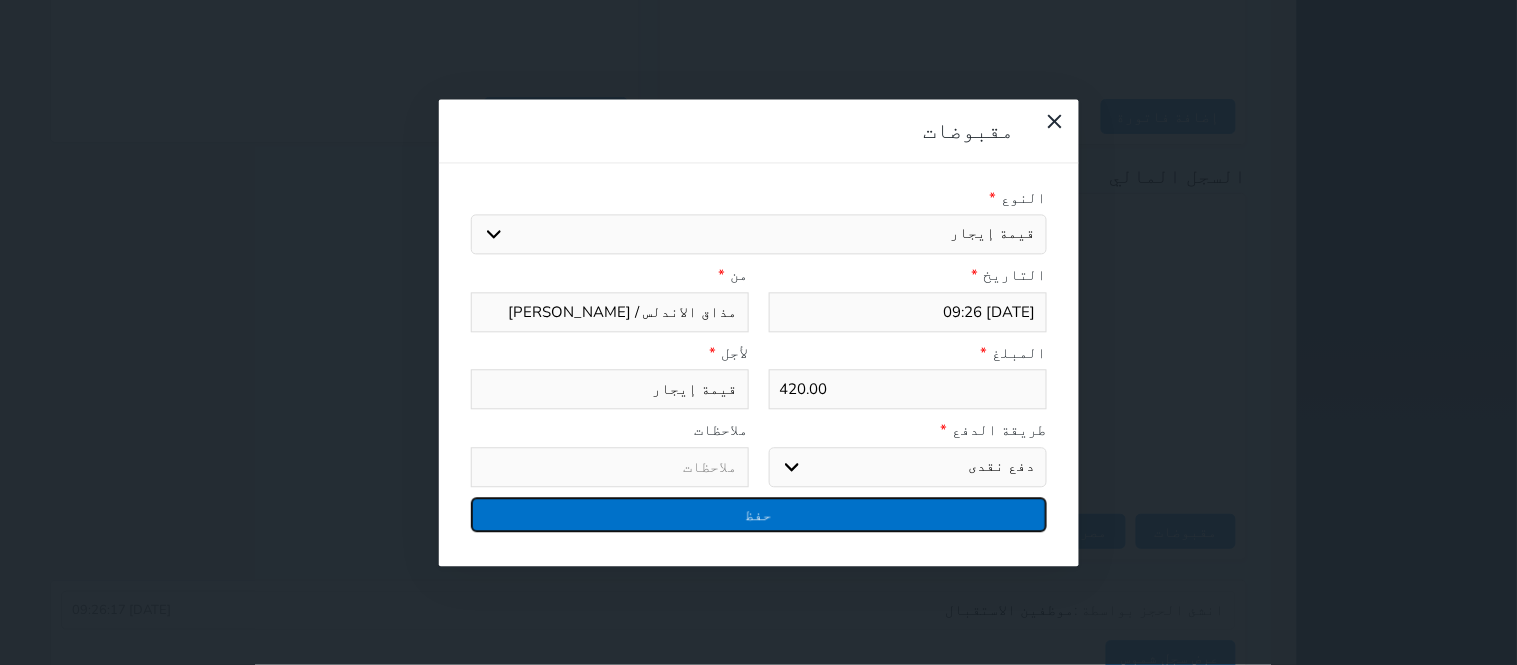 click on "حفظ" at bounding box center [759, 514] 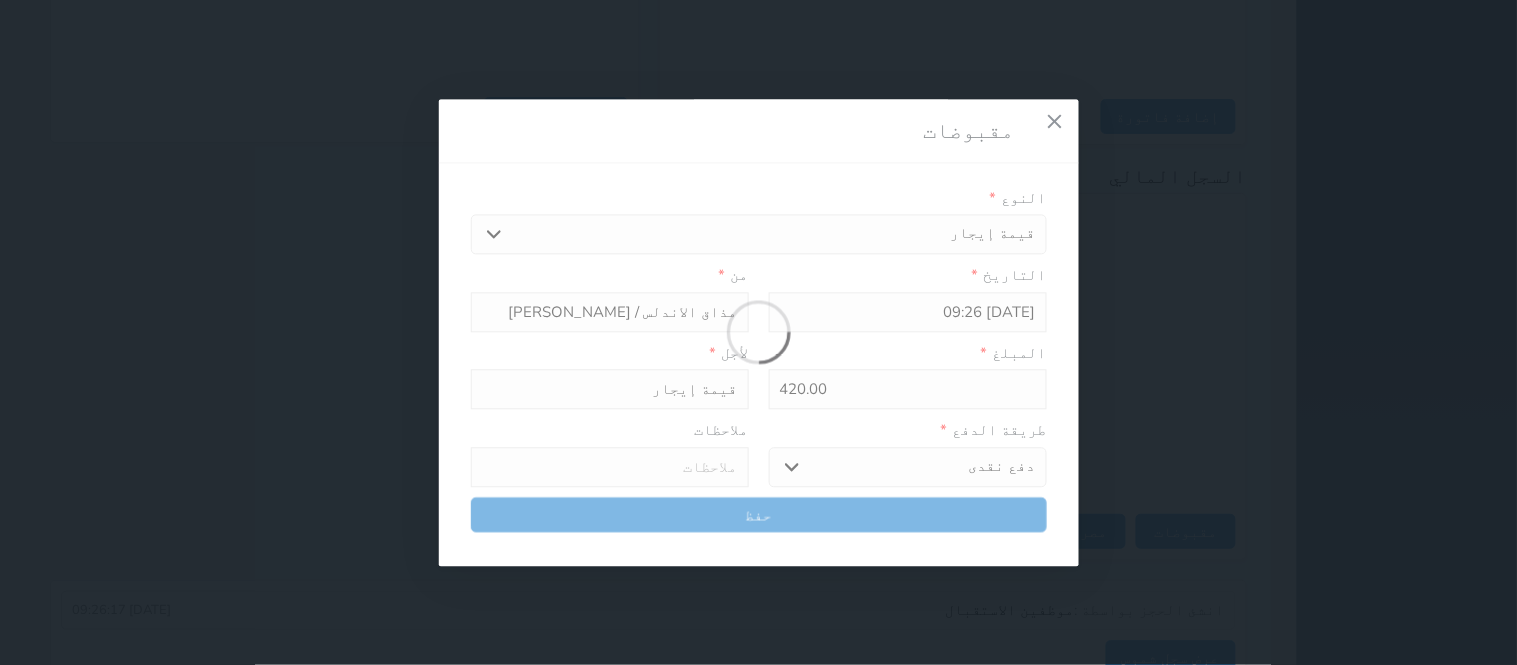 select 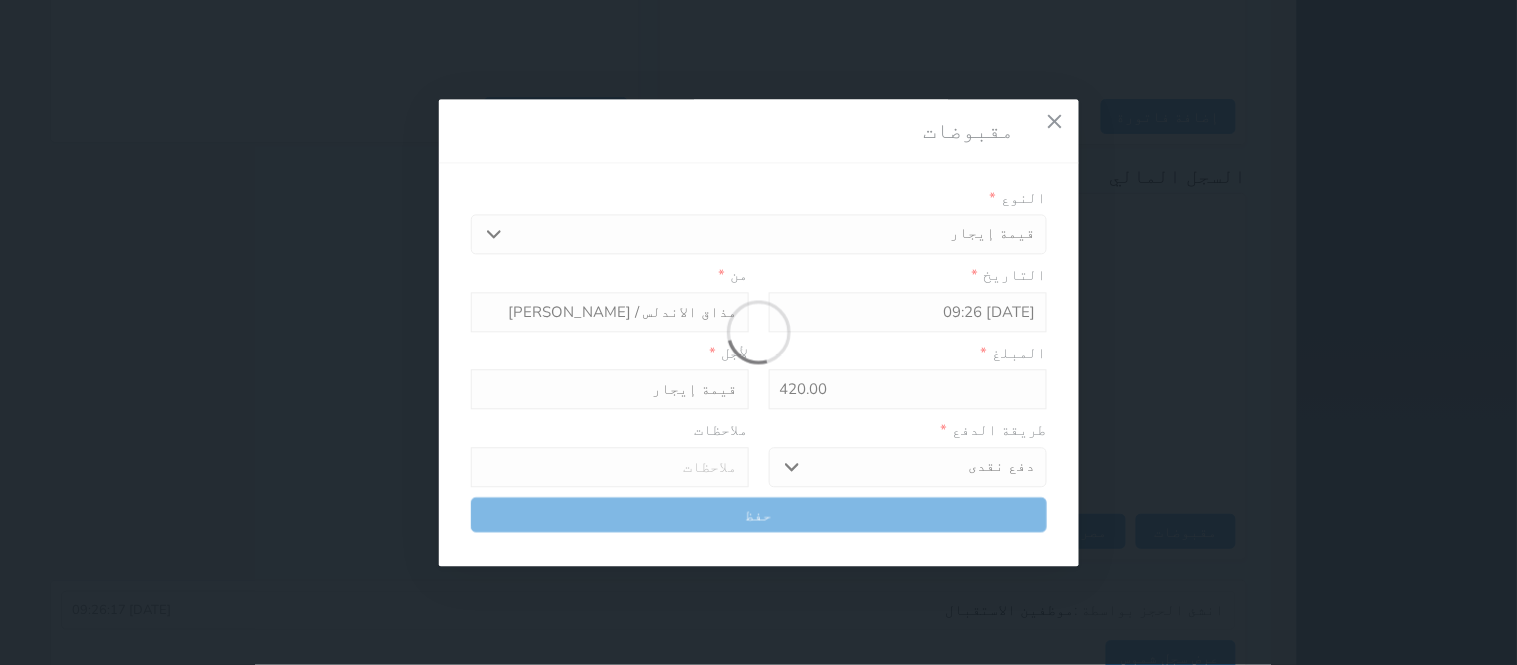 type 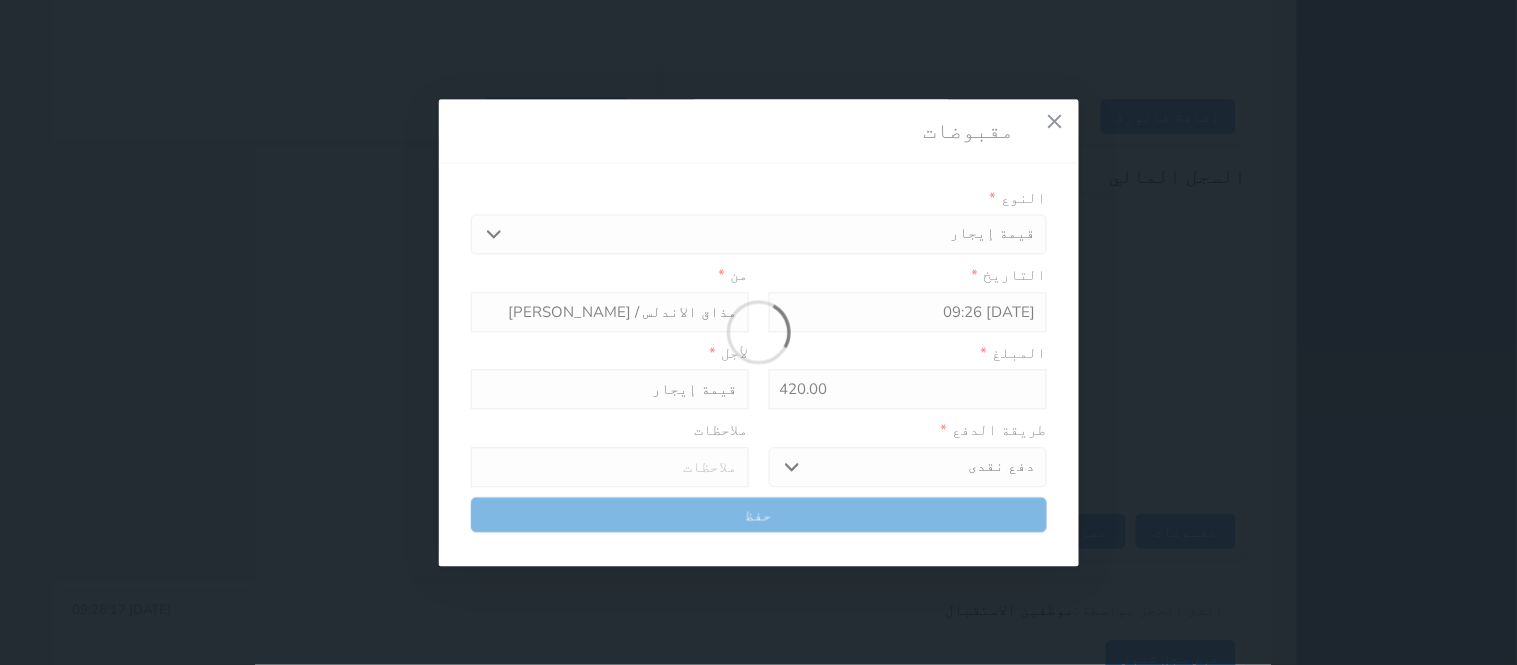 type on "0" 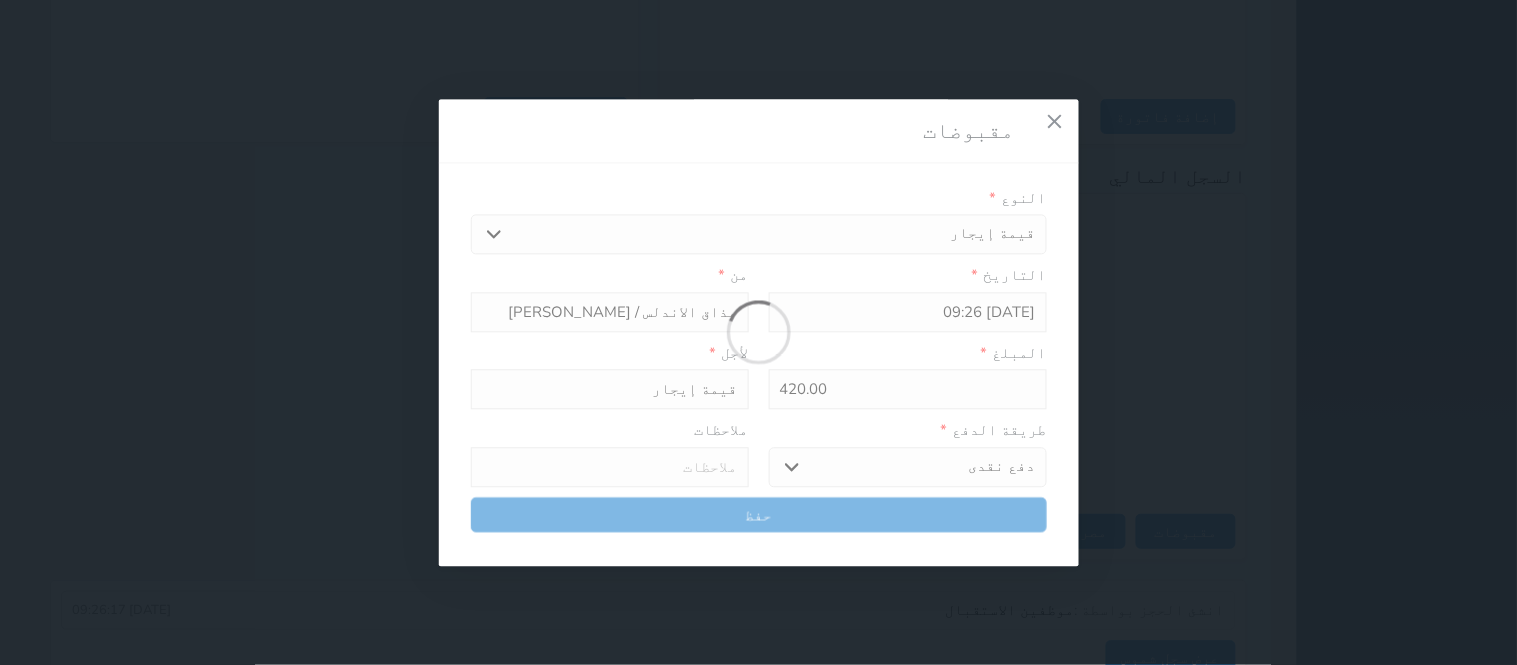 select 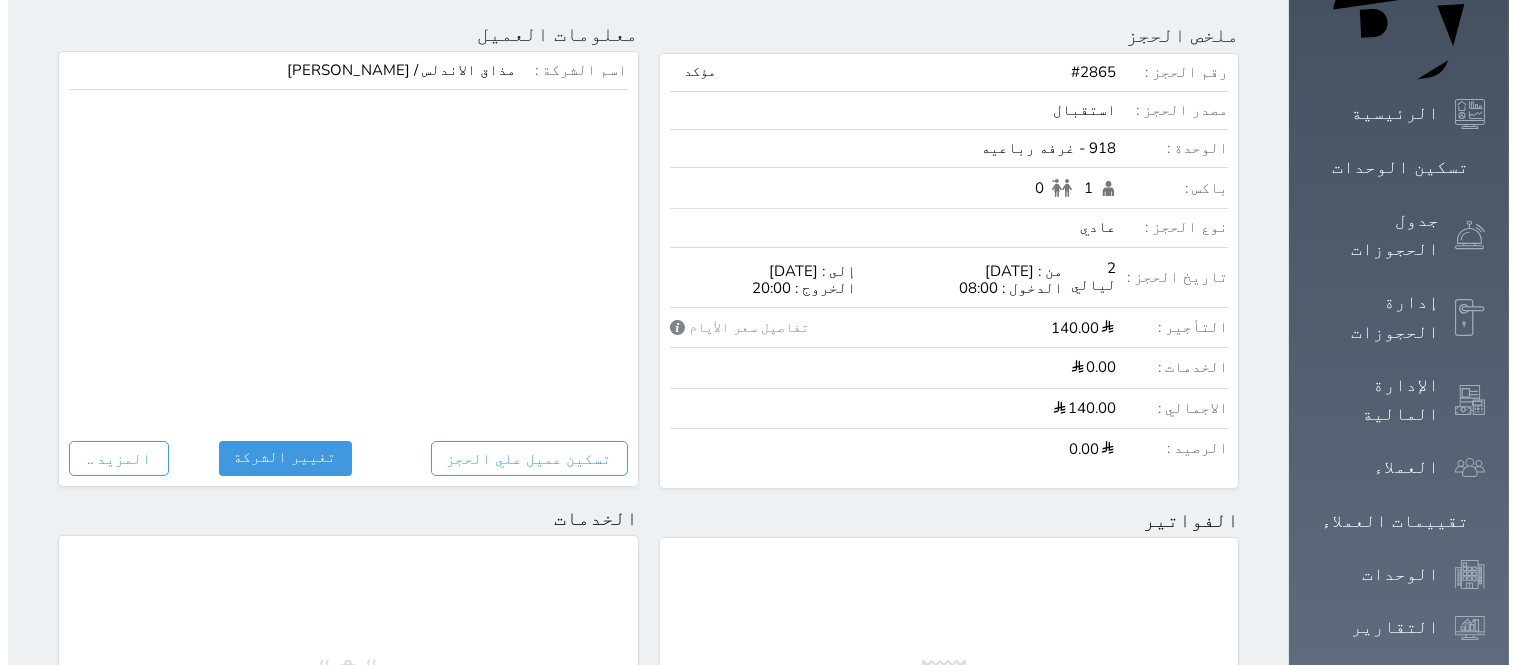 scroll, scrollTop: 296, scrollLeft: 0, axis: vertical 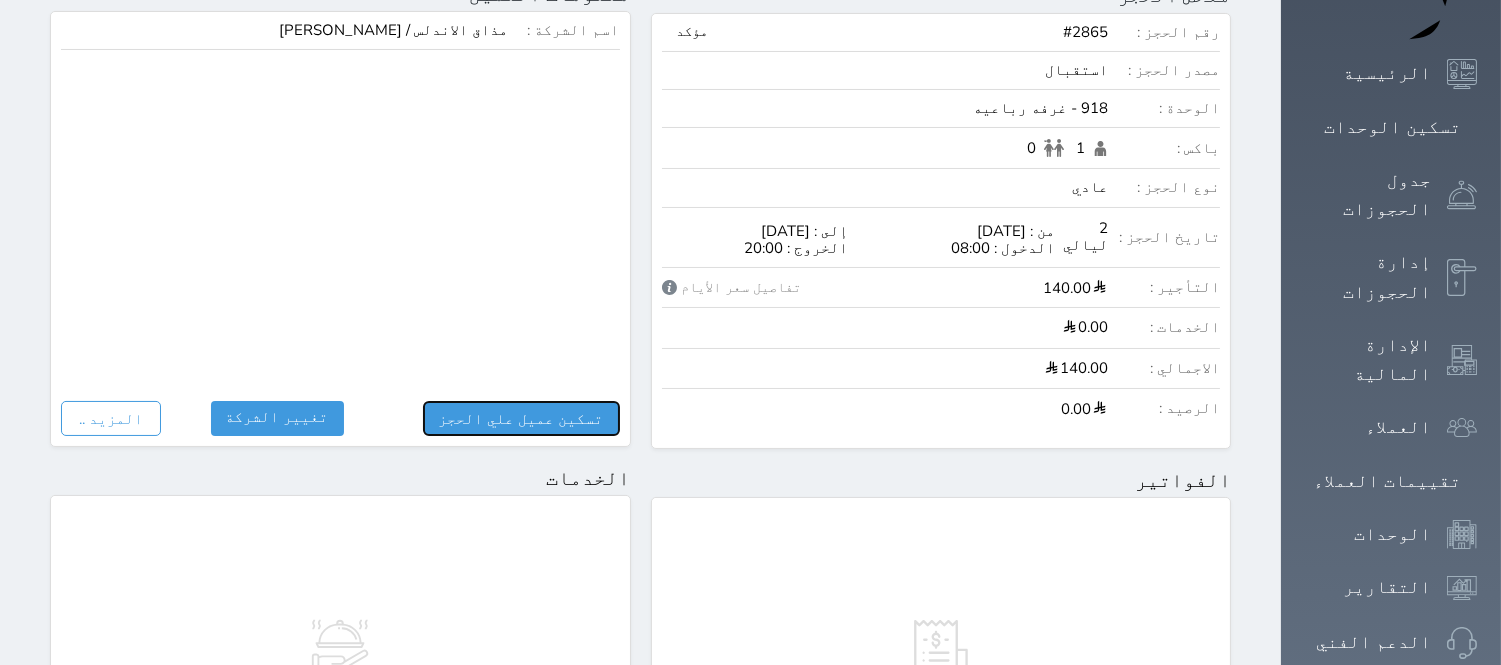 click on "تسكين عميل علي الحجز" at bounding box center [521, 418] 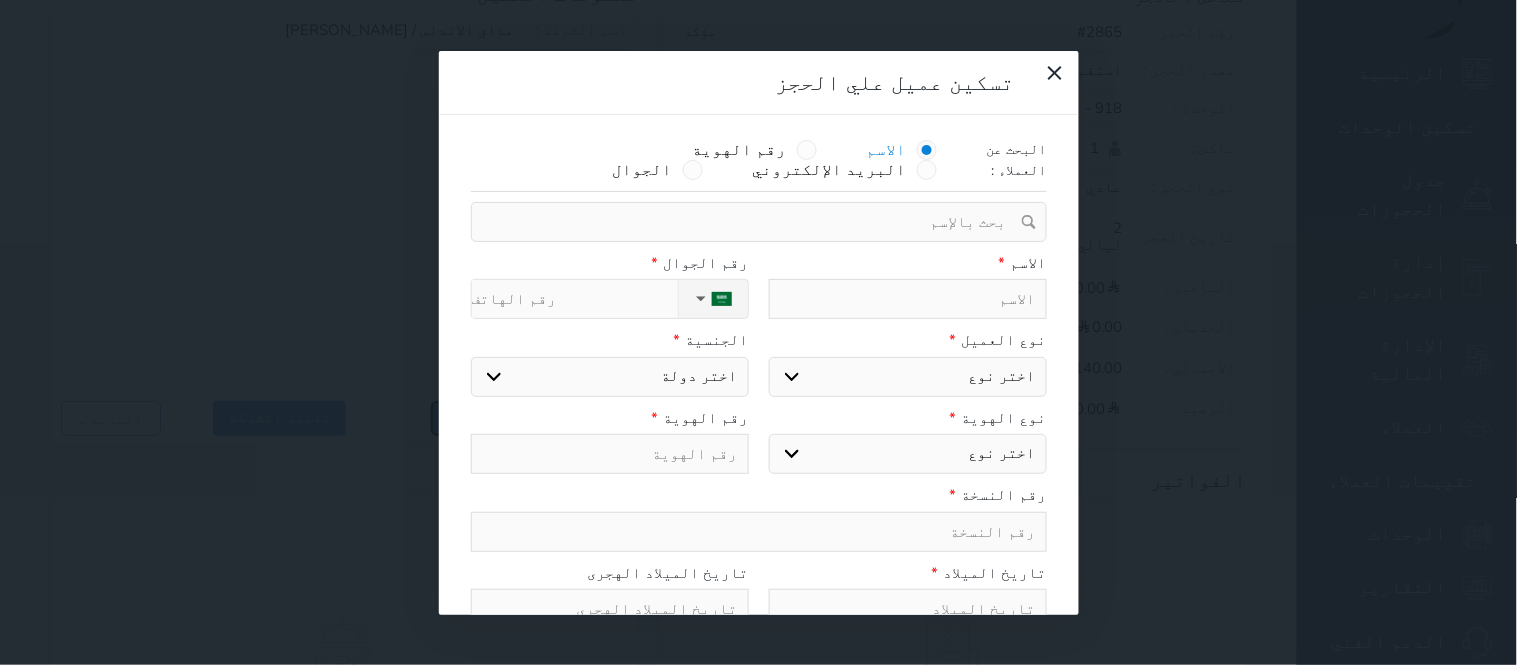 select 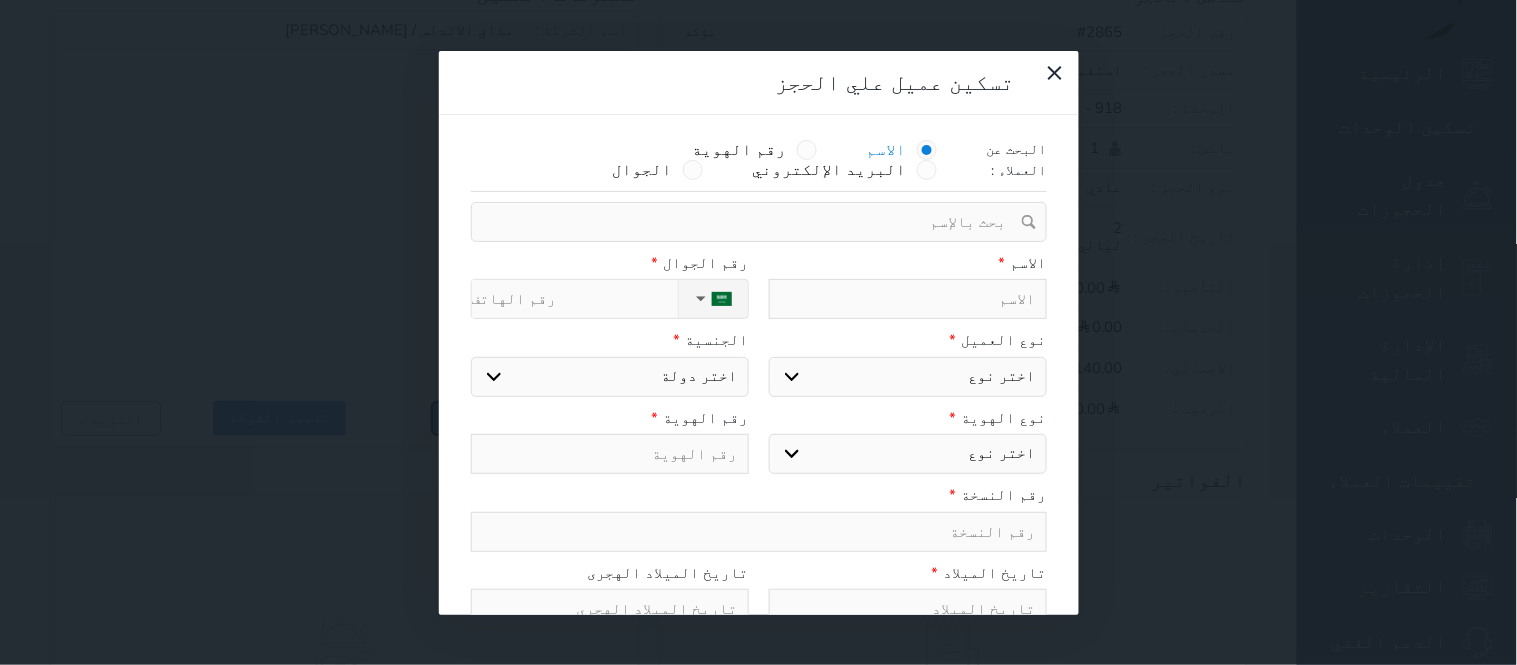select 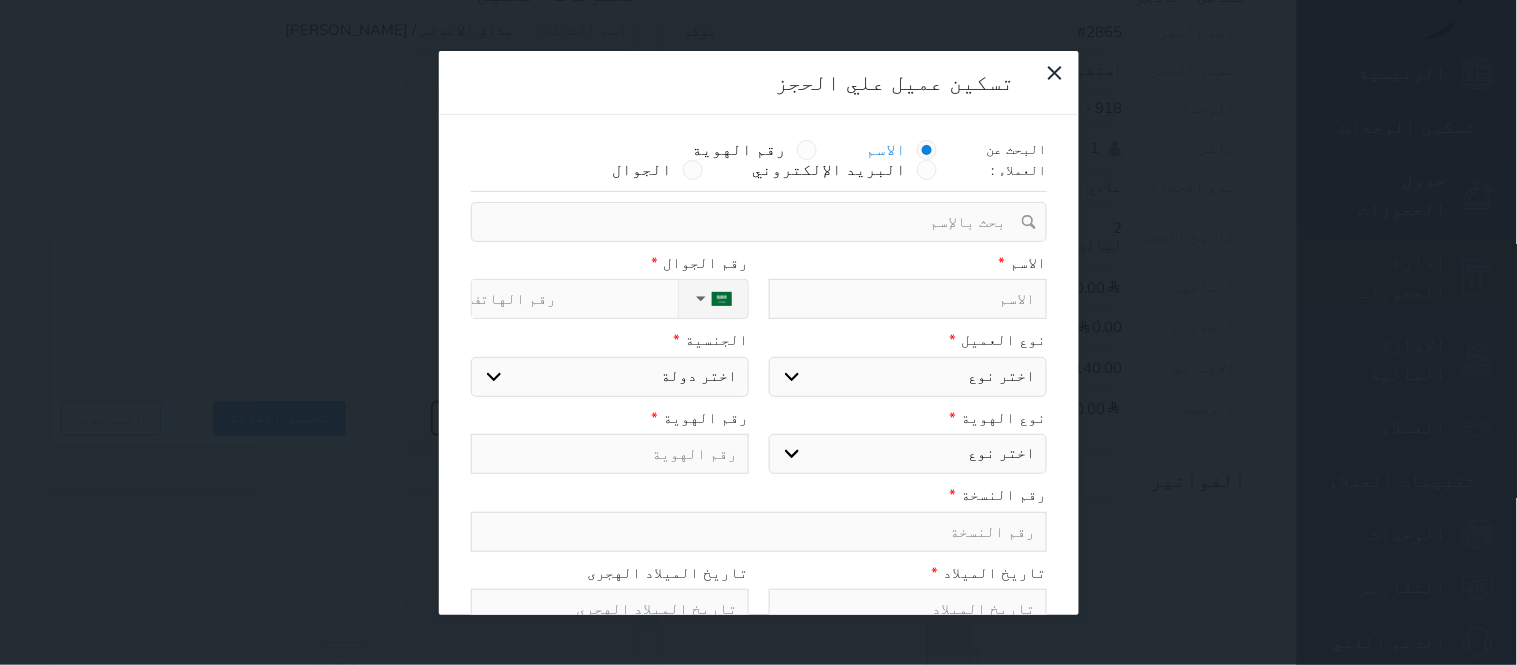 select 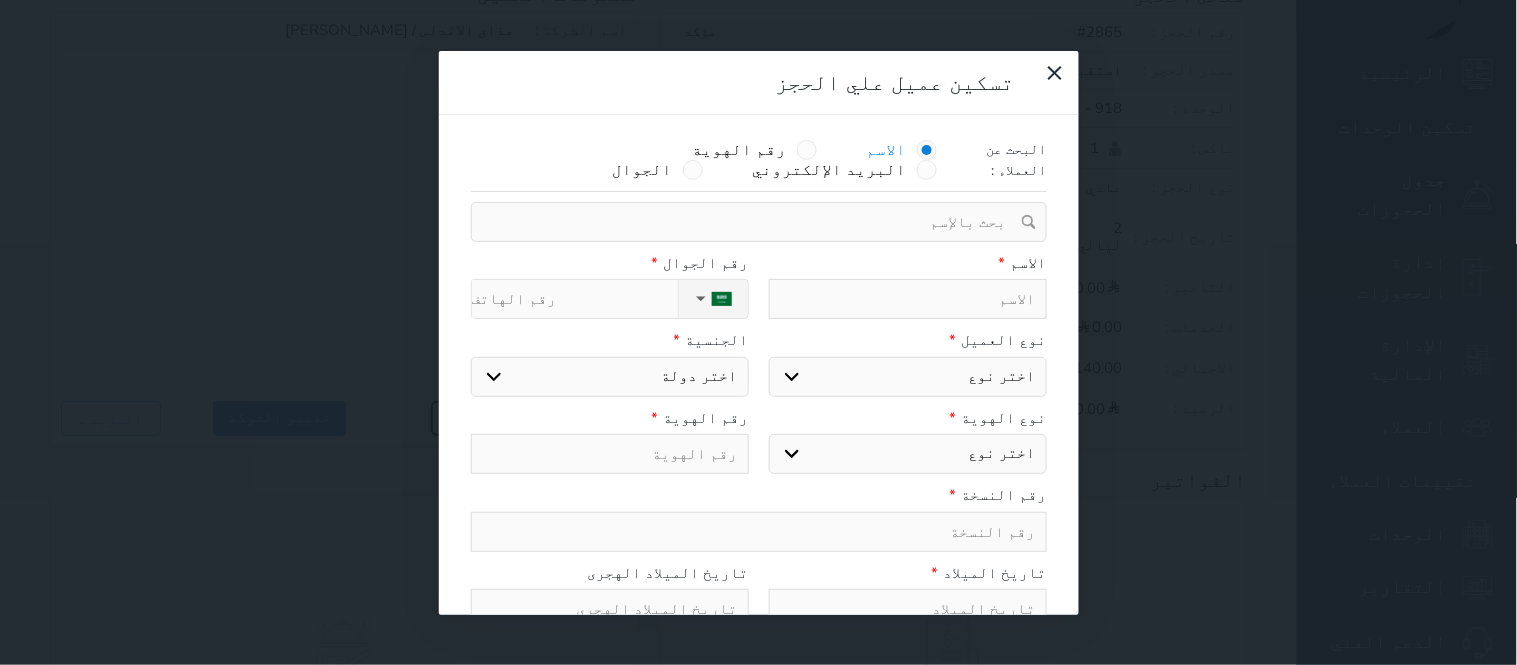 select 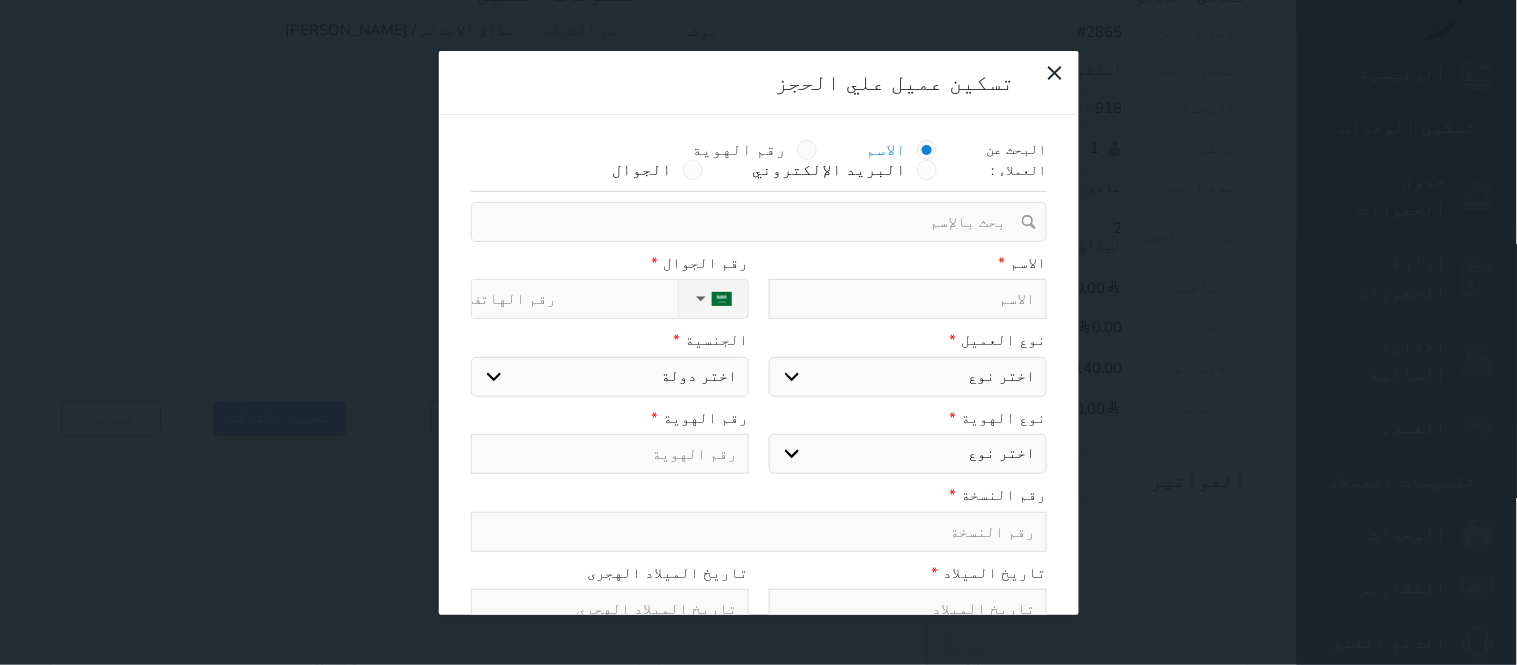 click on "رقم الهوية" at bounding box center [740, 150] 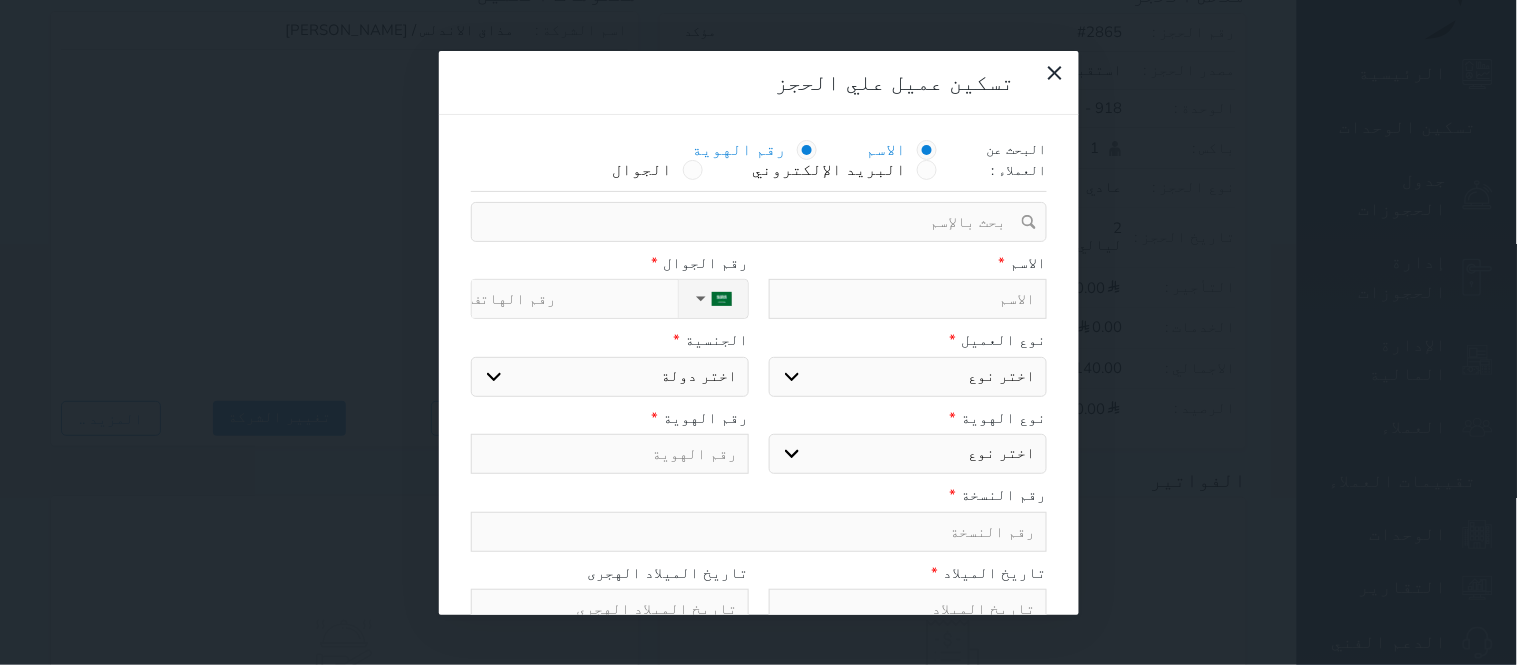 select 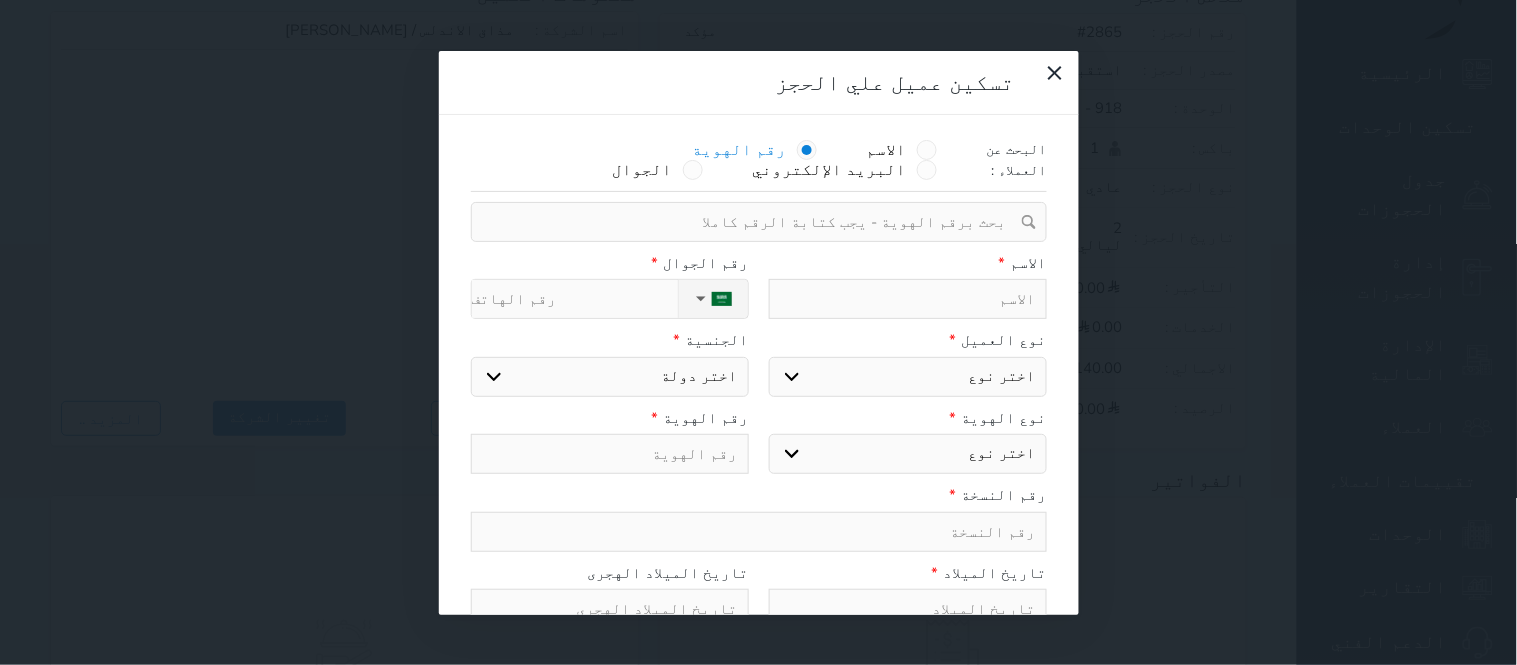 click at bounding box center (752, 222) 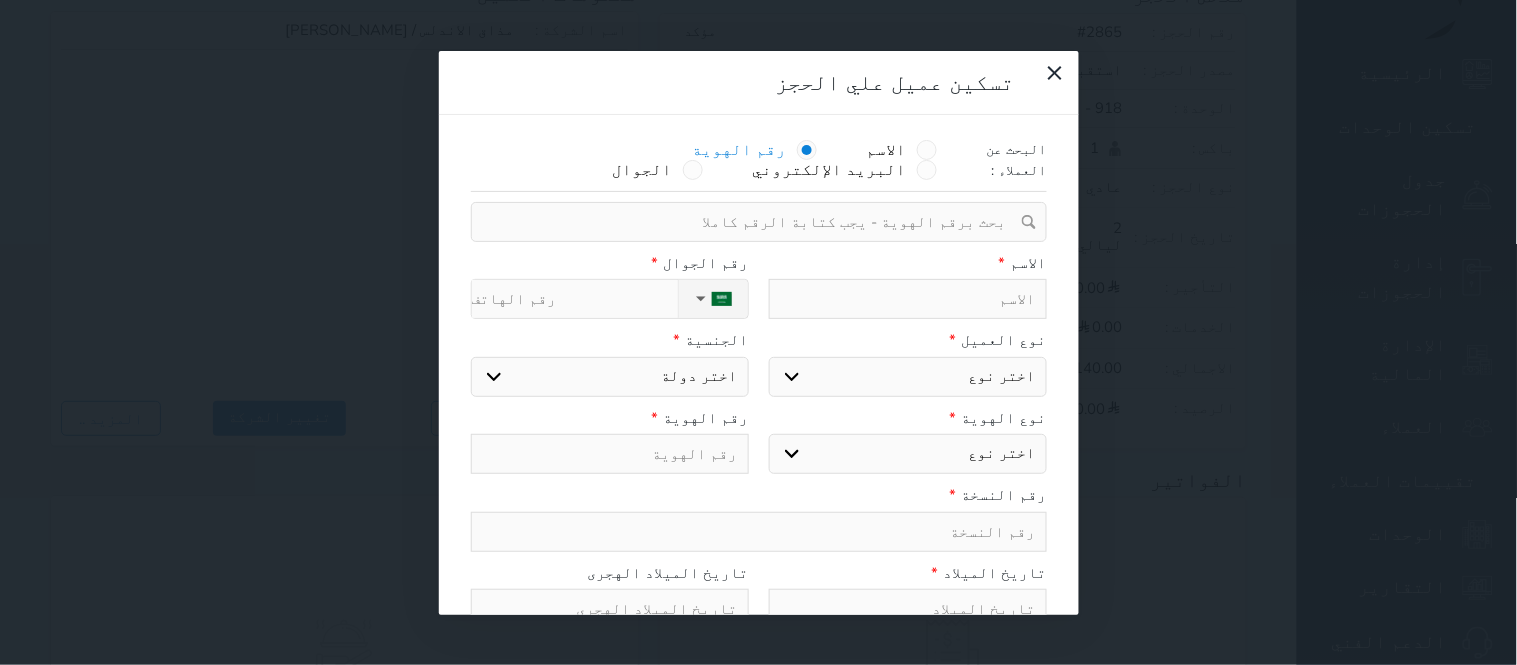 paste on "1084888963" 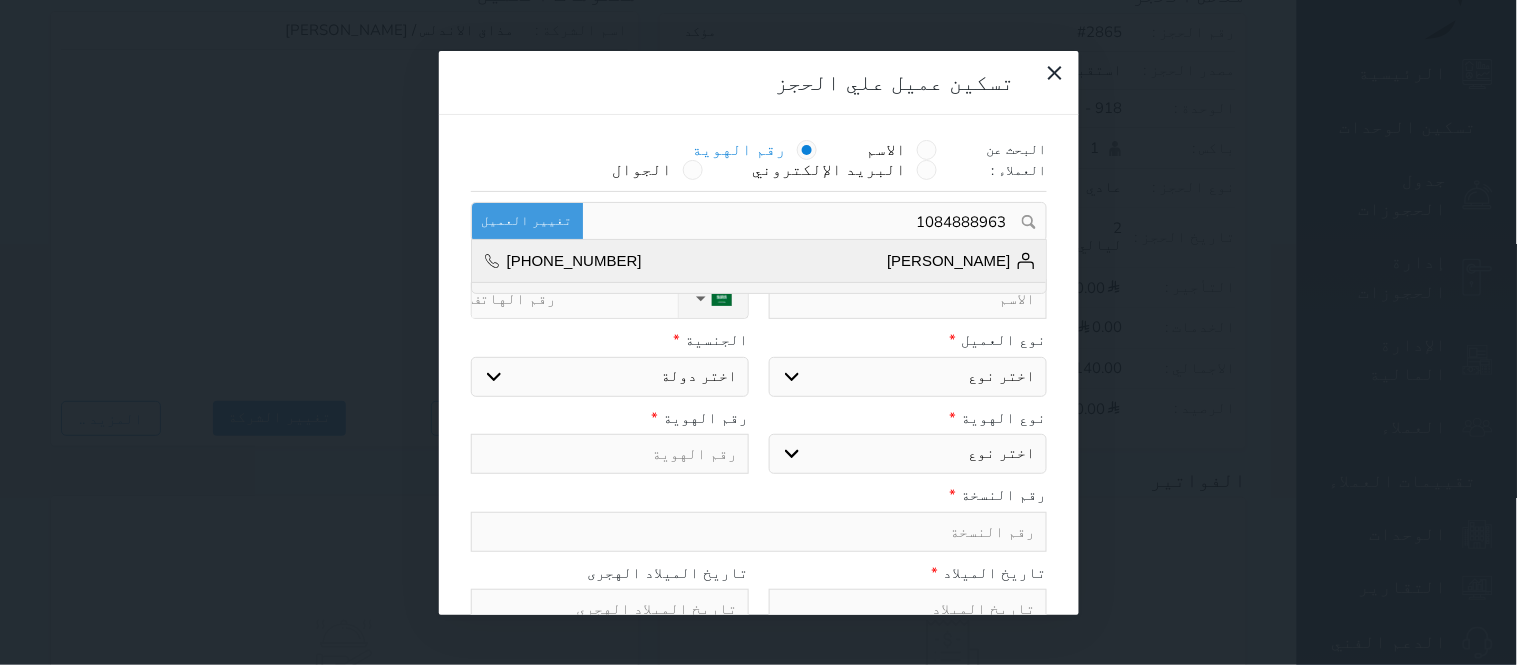 click on "[PERSON_NAME]   [PHONE_NUMBER]" at bounding box center (759, 262) 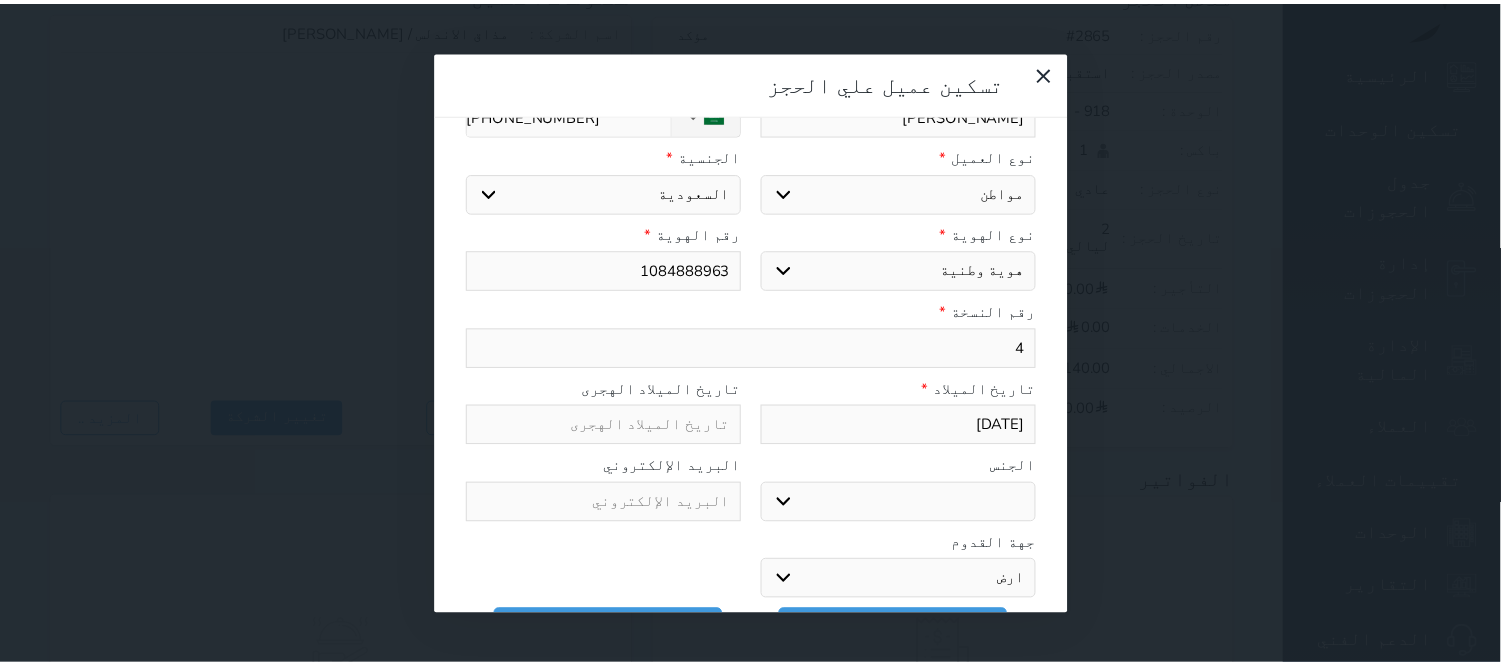 scroll, scrollTop: 190, scrollLeft: 0, axis: vertical 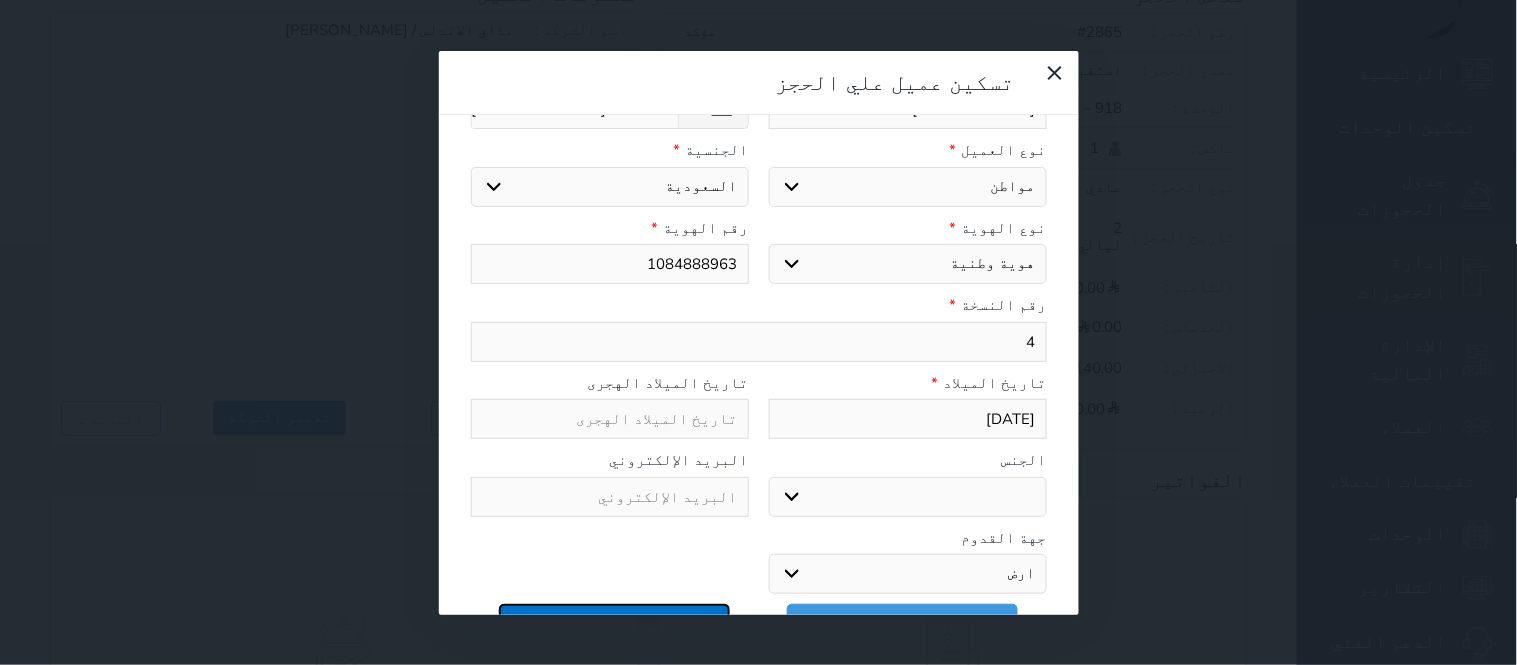 click on "تسكين العميل علي كل الحجوزات" at bounding box center (614, 621) 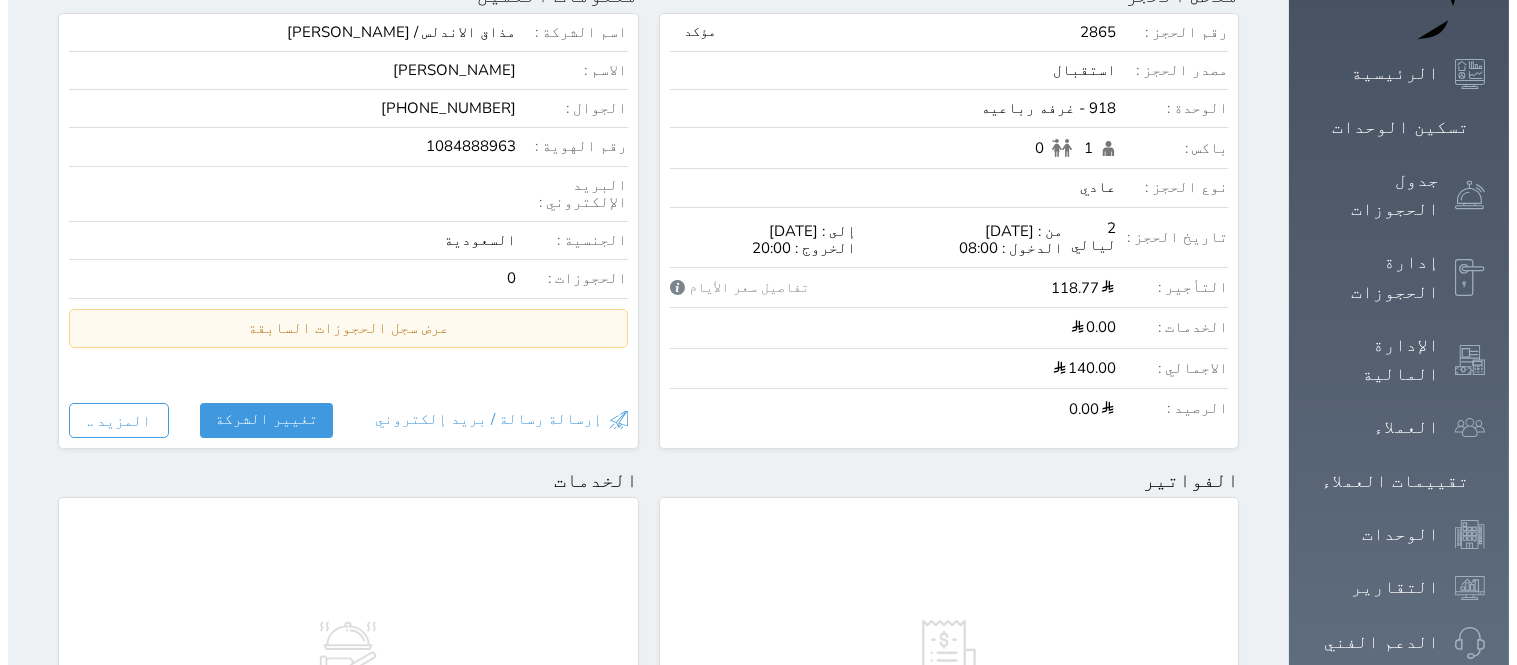 scroll, scrollTop: 0, scrollLeft: 0, axis: both 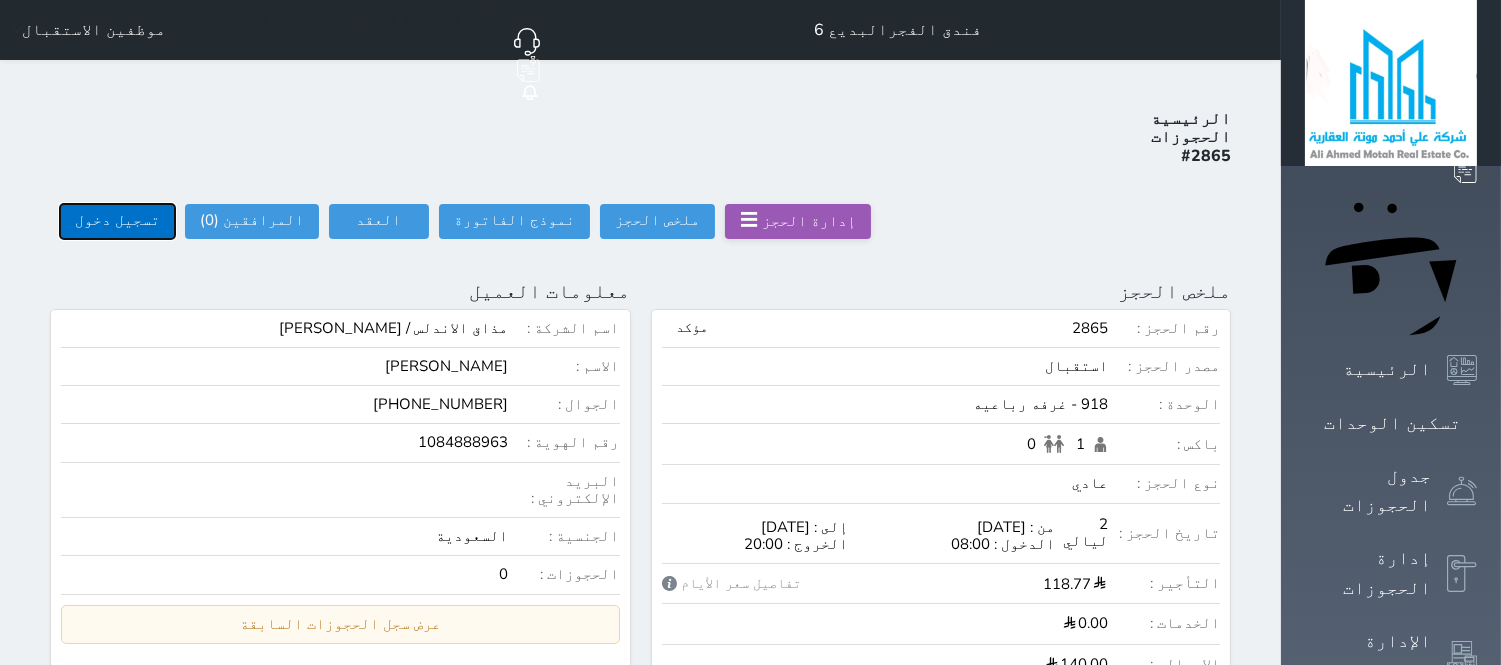 click on "تسجيل دخول" at bounding box center [117, 221] 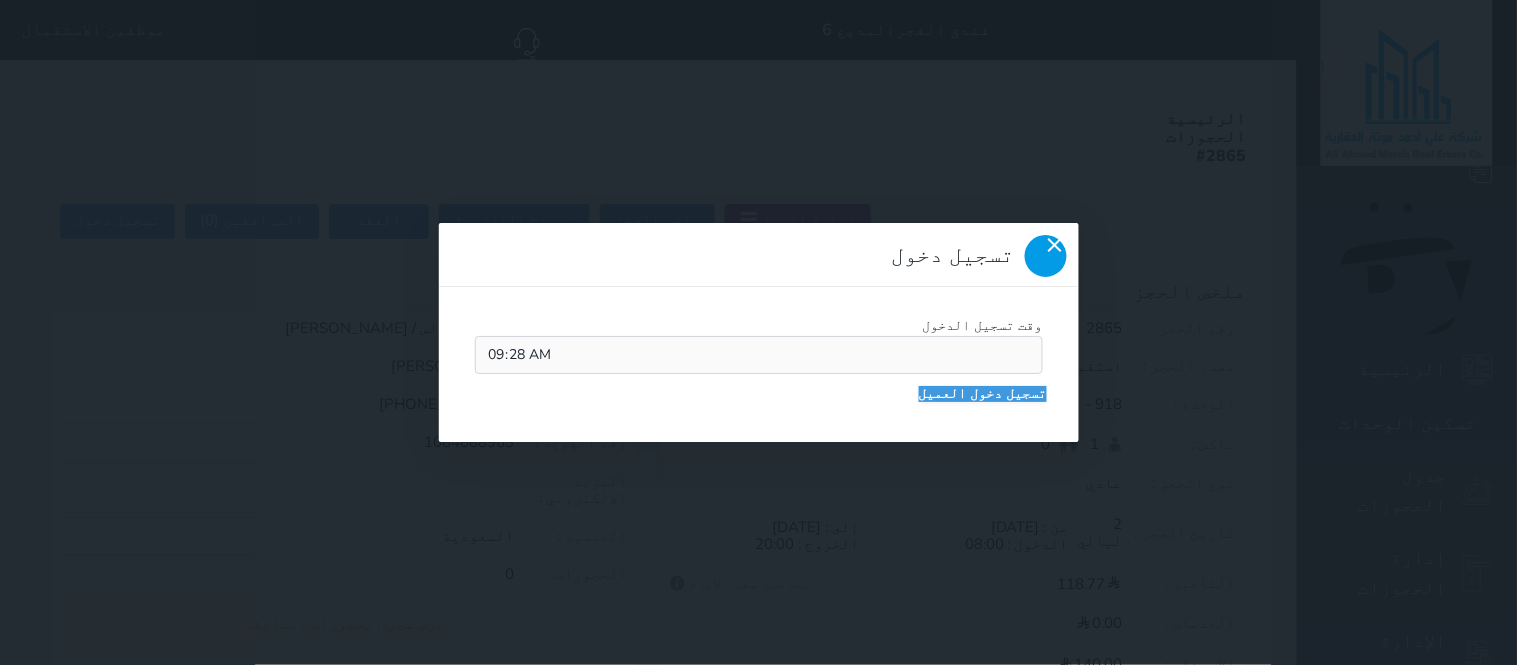 click 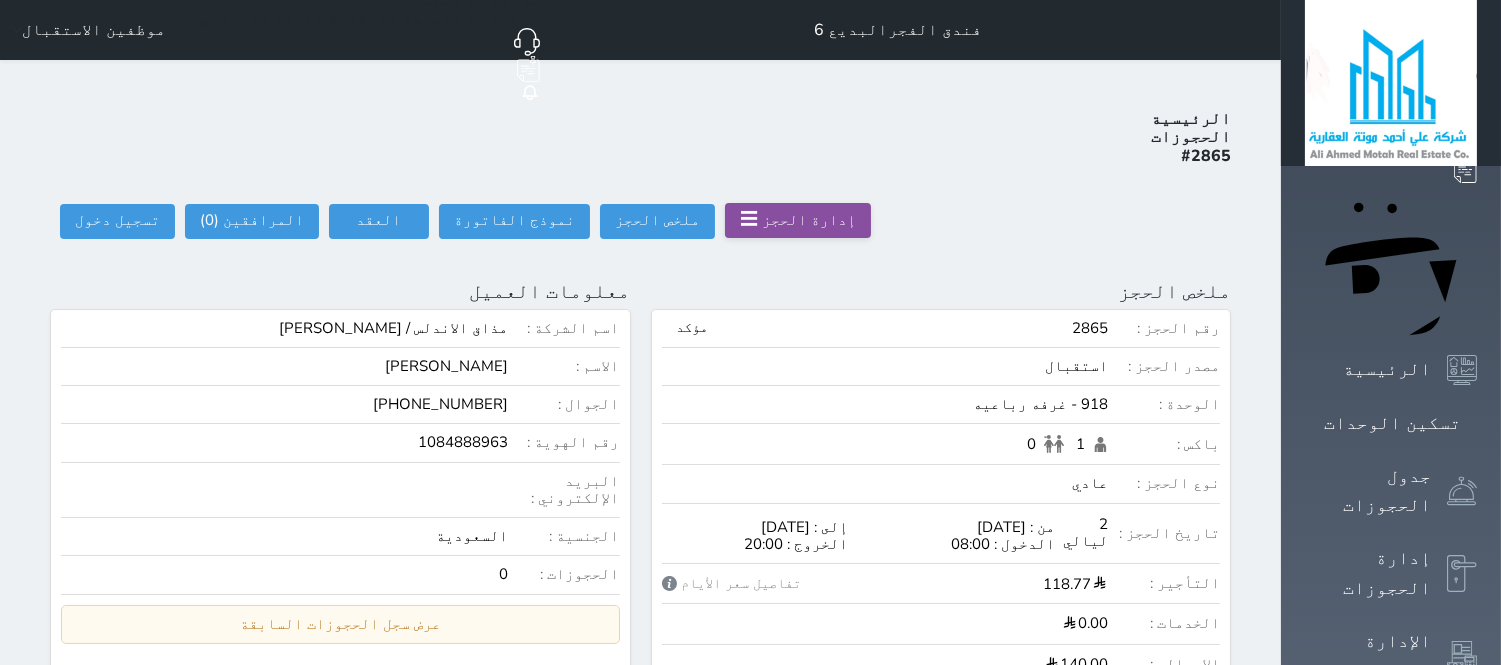 click on "إدارة الحجز" at bounding box center [809, 220] 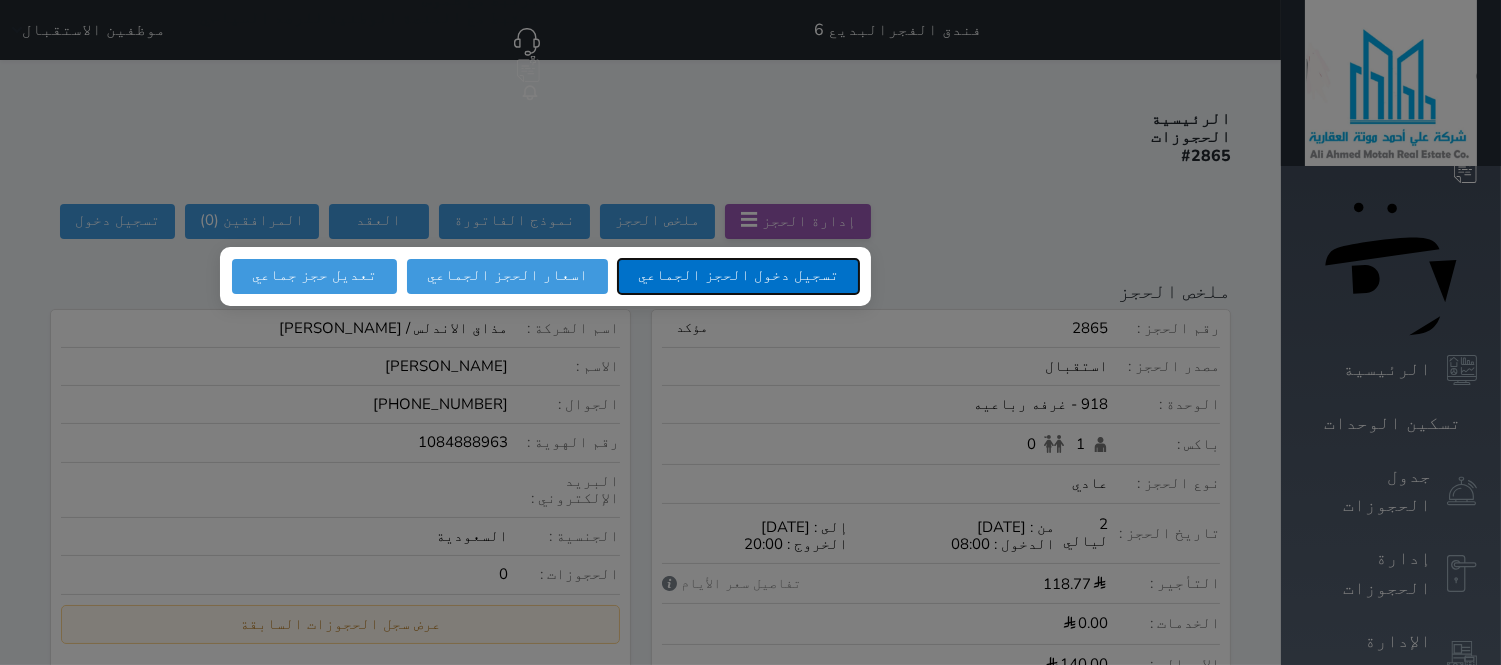 click on "تسجيل دخول الحجز الجماعي" at bounding box center (738, 276) 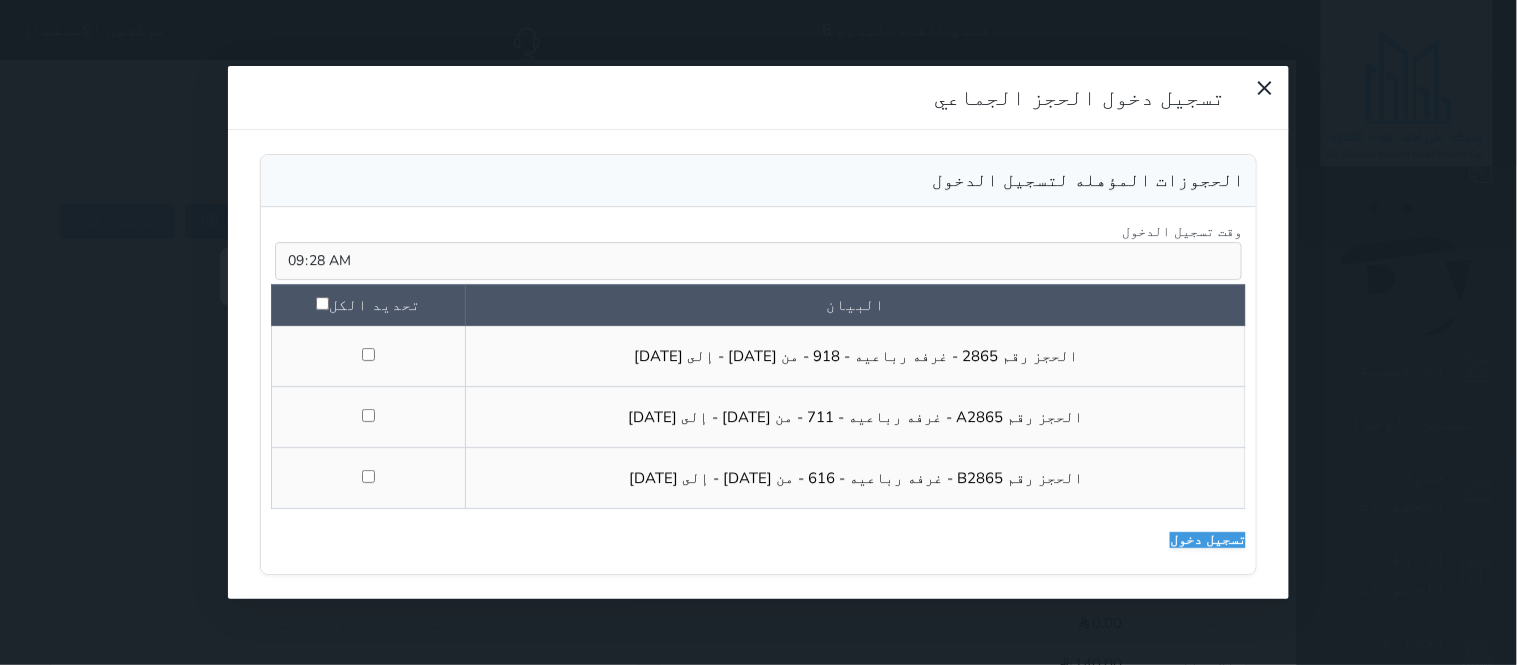 click on "تحديد الكل" at bounding box center (368, 305) 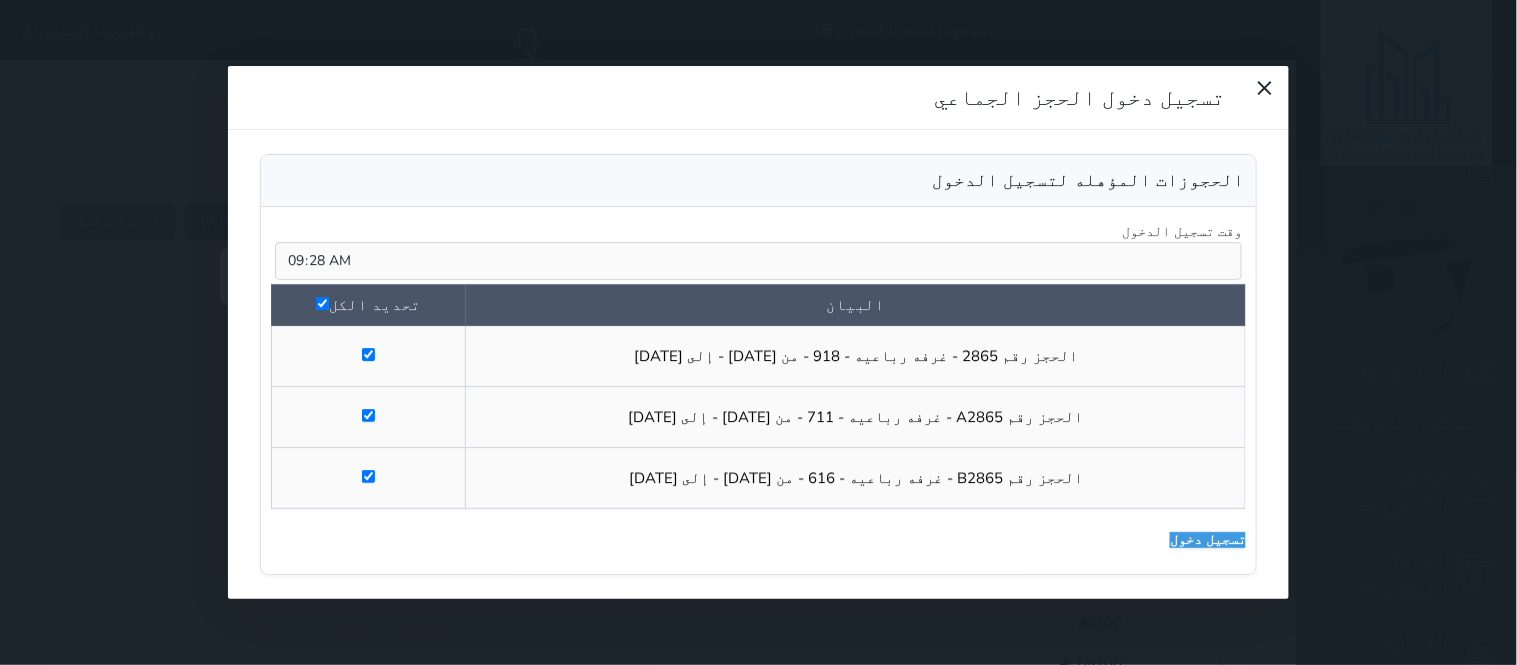 checkbox on "true" 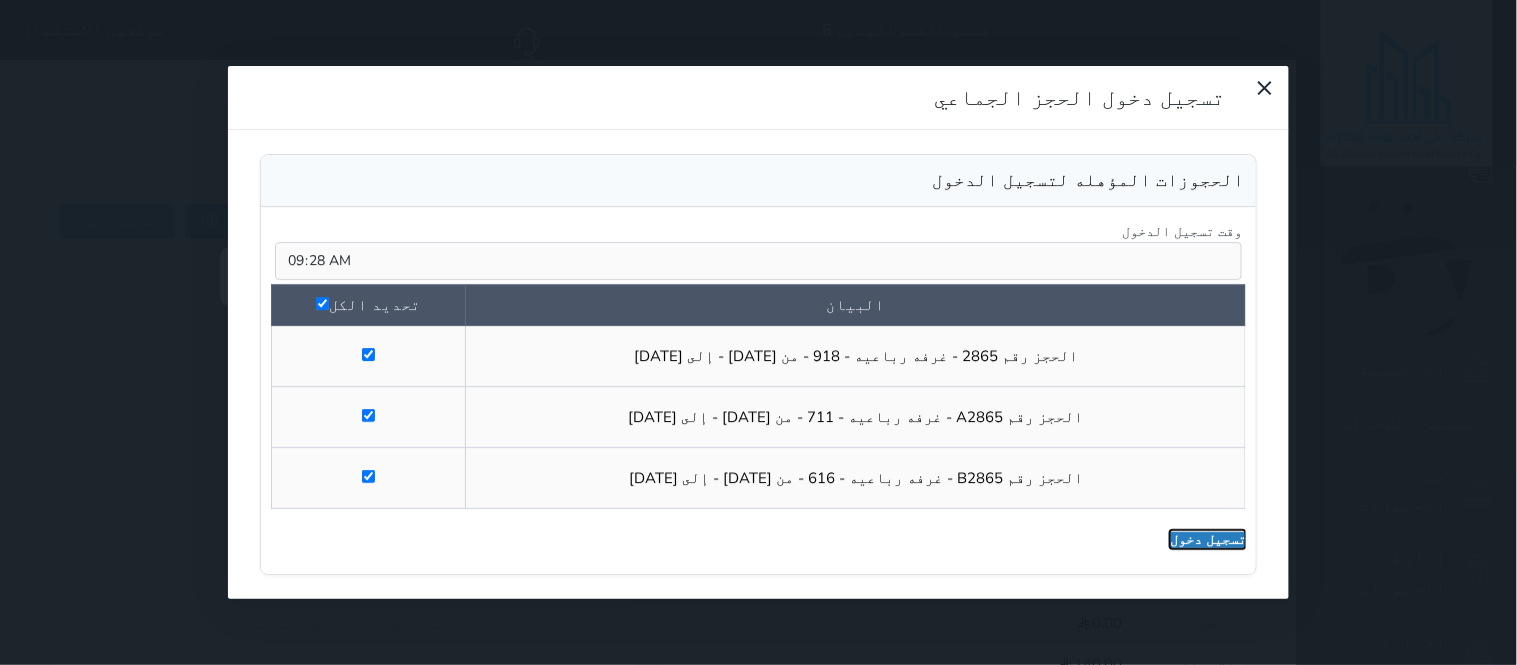 click on "تسجيل دخول" at bounding box center [1208, 540] 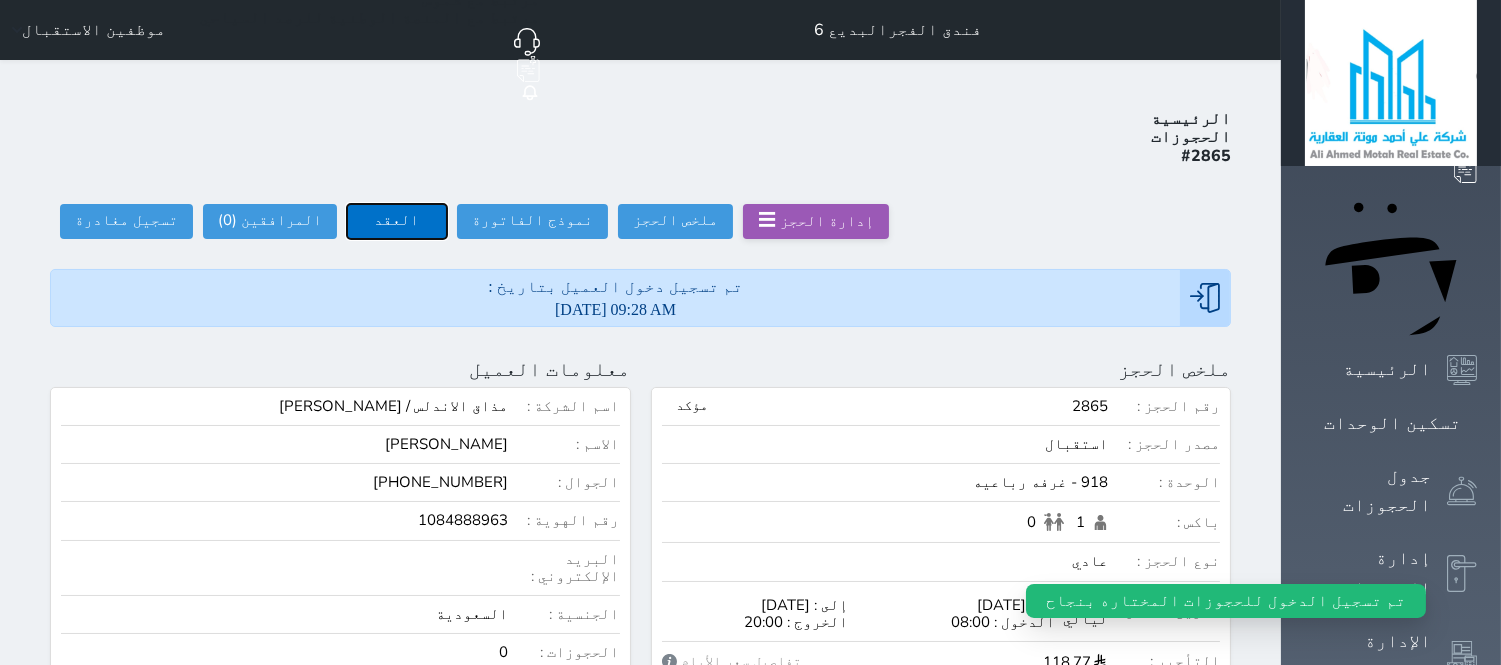 click on "العقد" at bounding box center [397, 221] 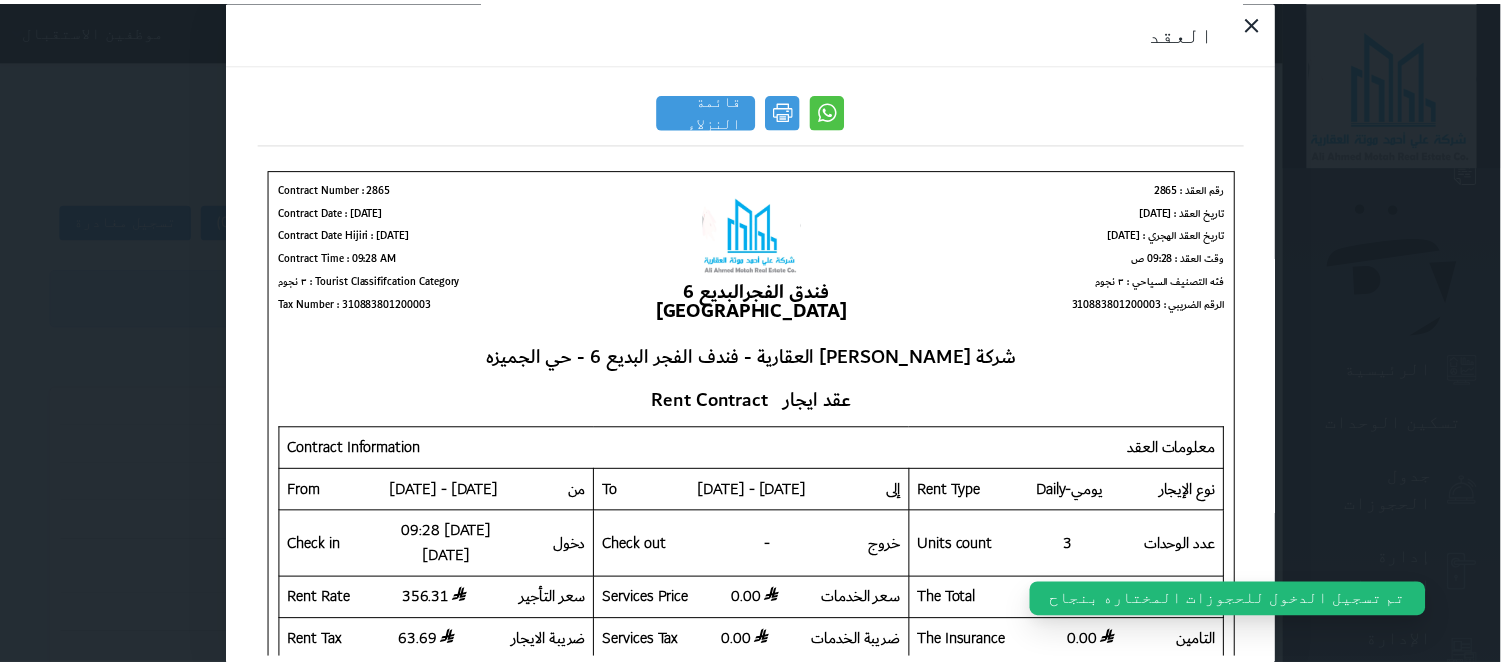 scroll, scrollTop: 0, scrollLeft: 0, axis: both 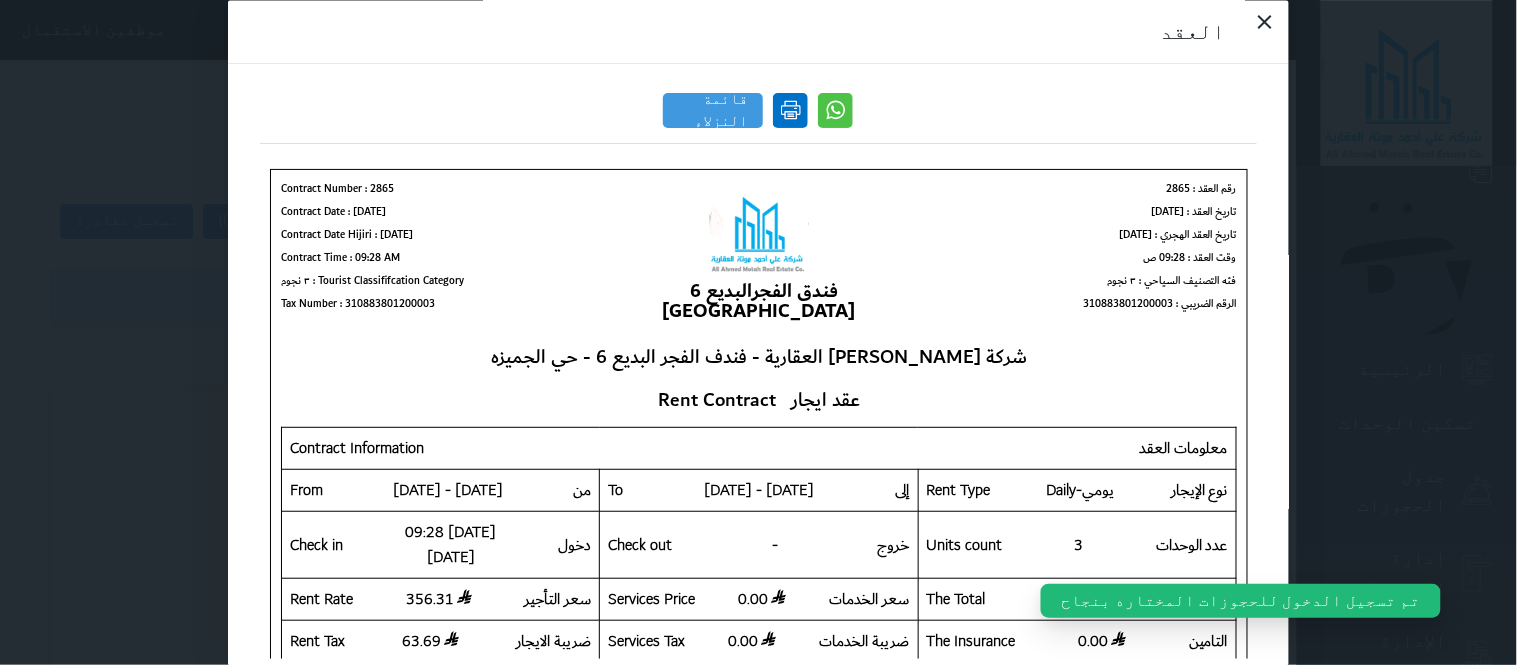 click at bounding box center (791, 110) 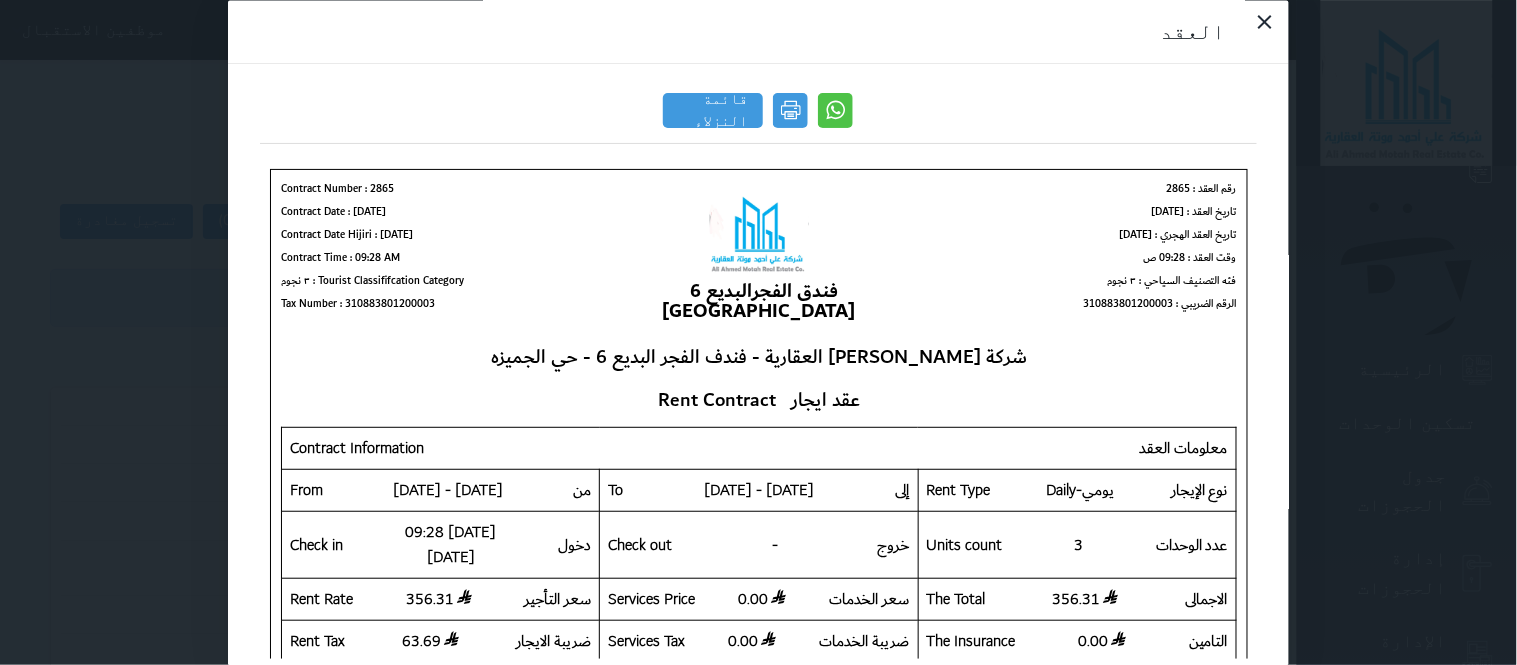 click on "العقد                         قائمة النزلاء" at bounding box center [758, 332] 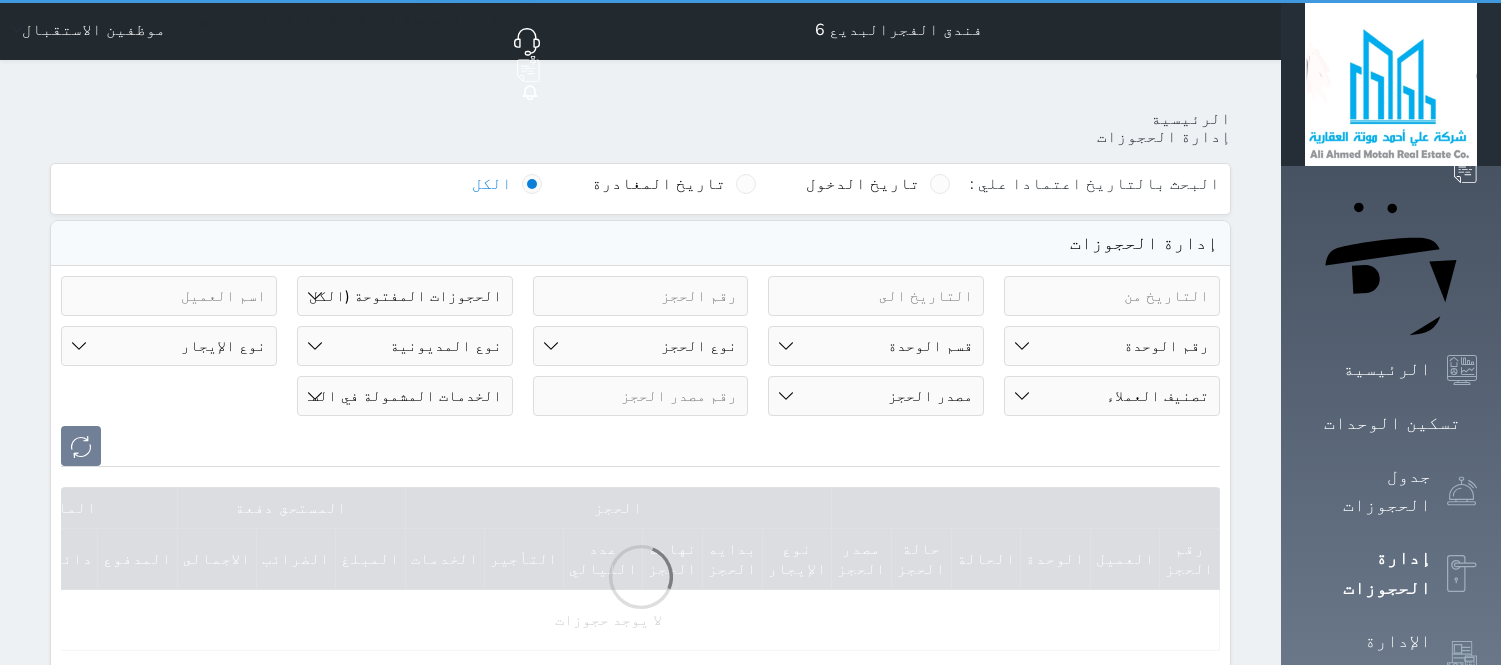 select on "open_all" 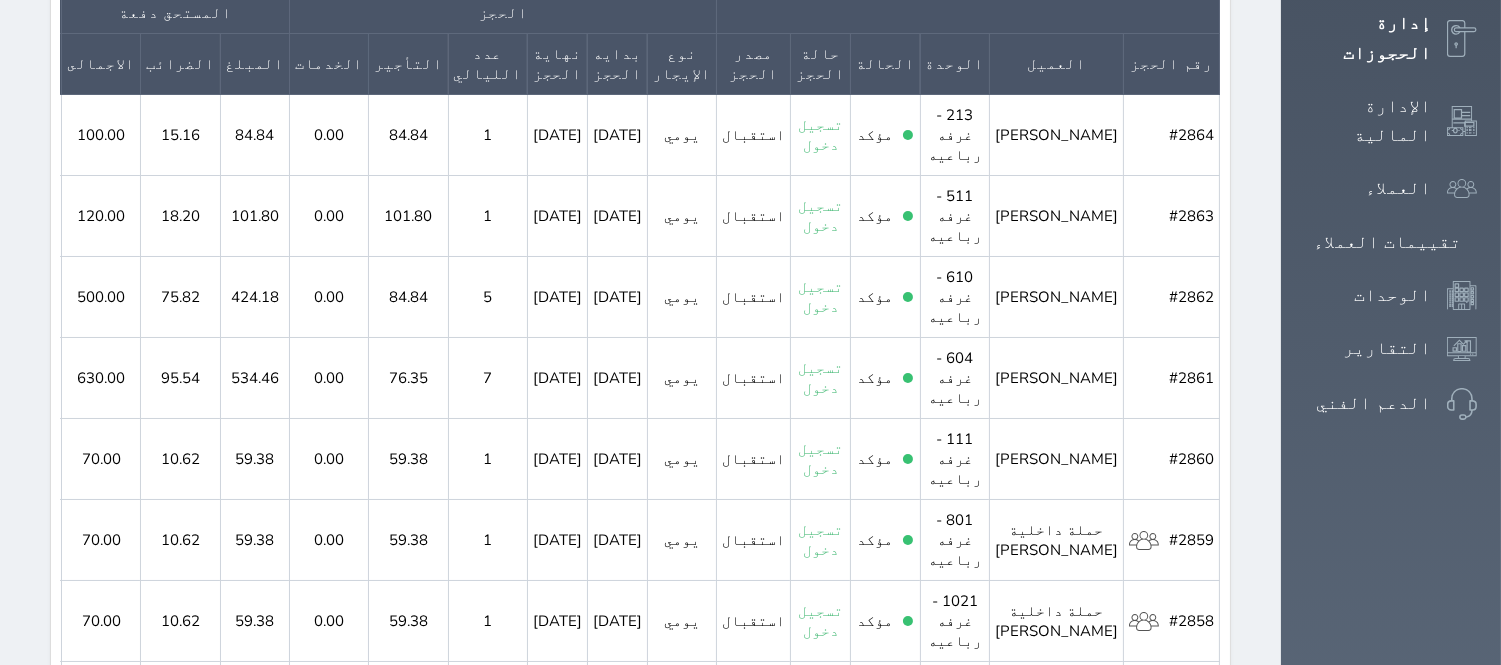 scroll, scrollTop: 741, scrollLeft: 0, axis: vertical 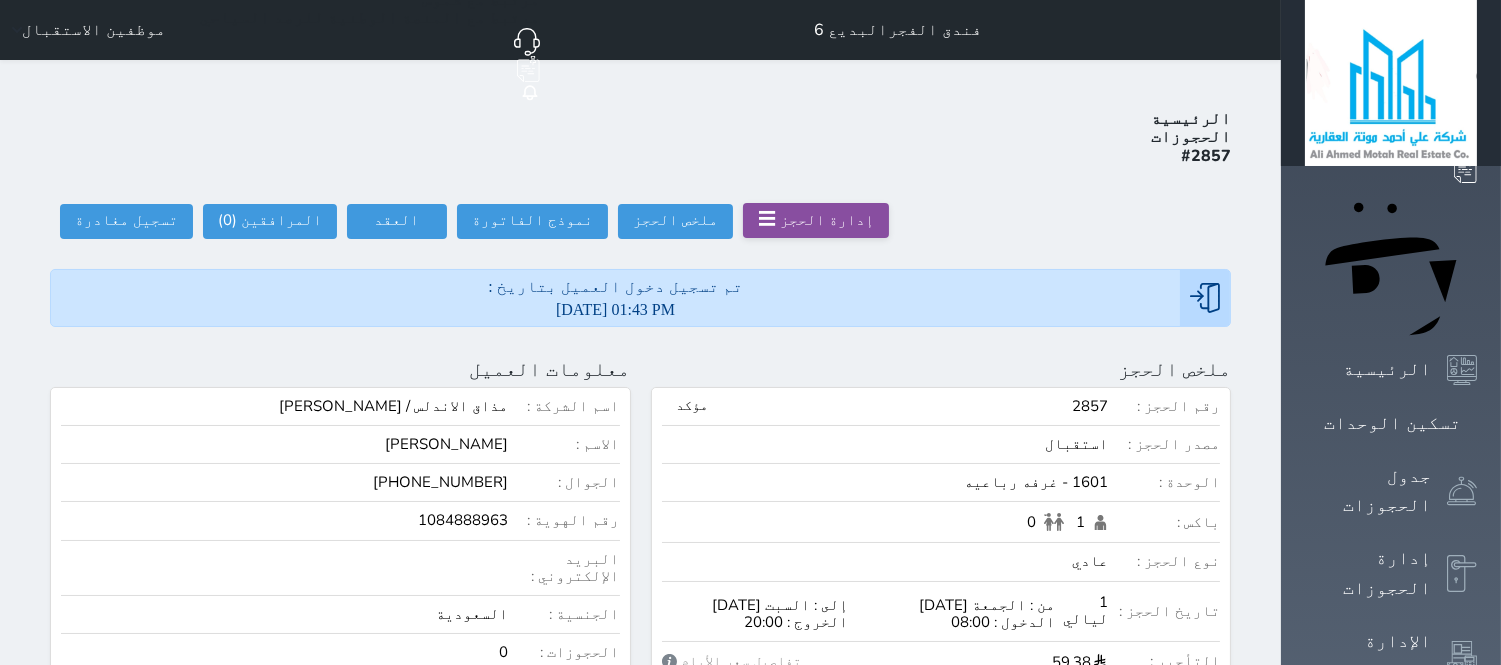 click on "إدارة الحجز" at bounding box center (827, 220) 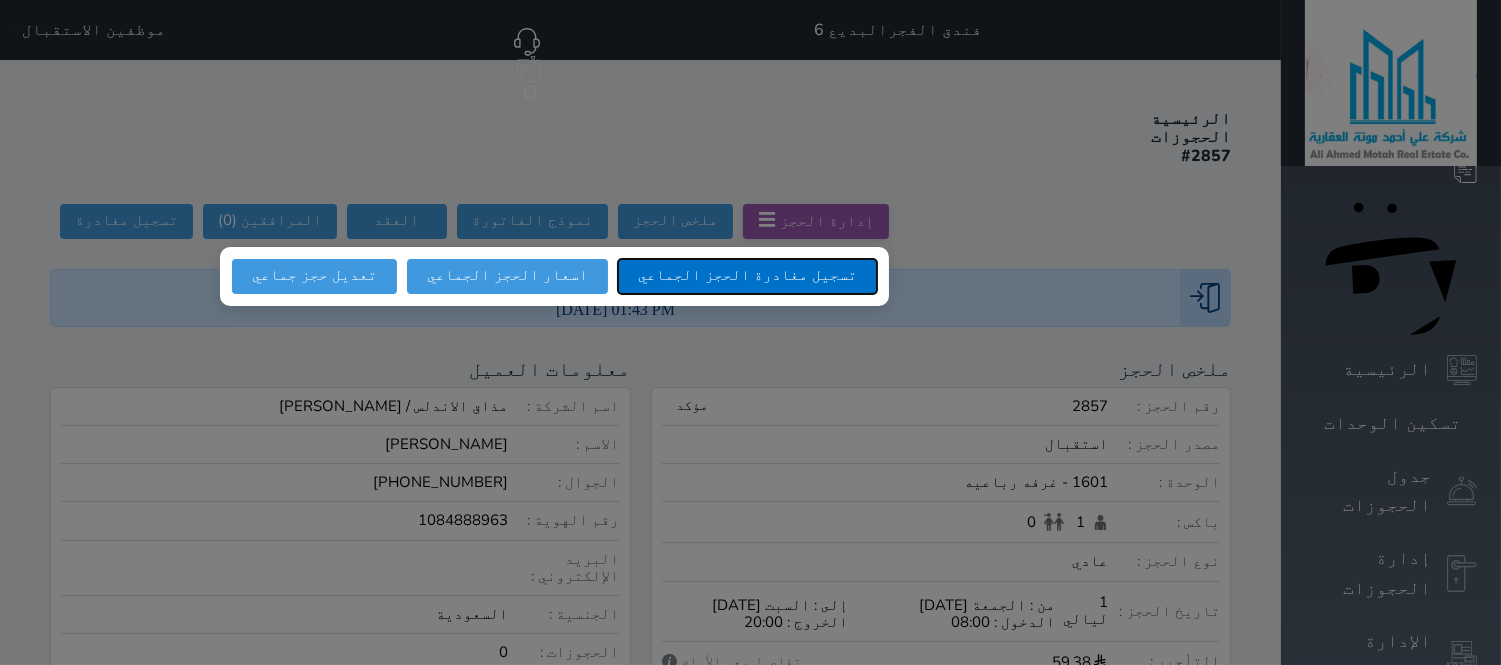 click on "تسجيل مغادرة الحجز الجماعي" at bounding box center (747, 276) 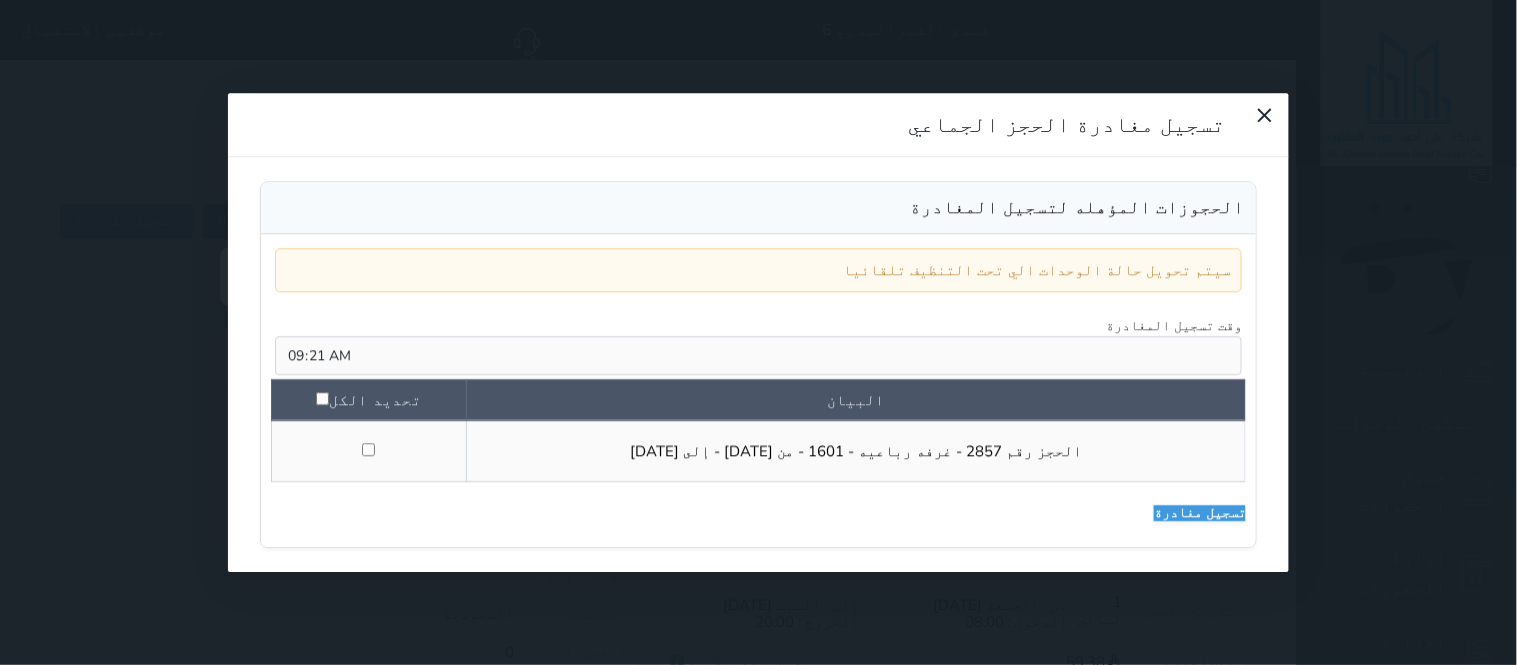click on "تحديد الكل" at bounding box center [369, 400] 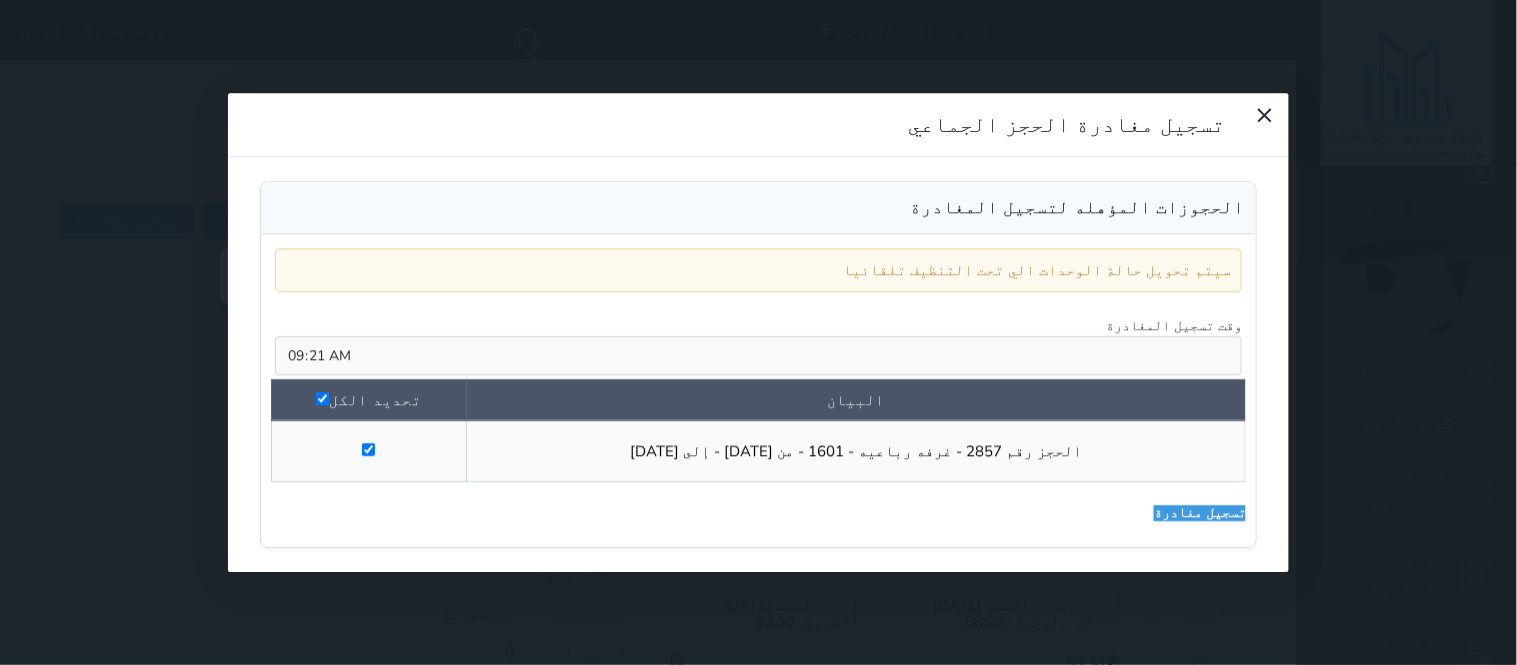 checkbox on "true" 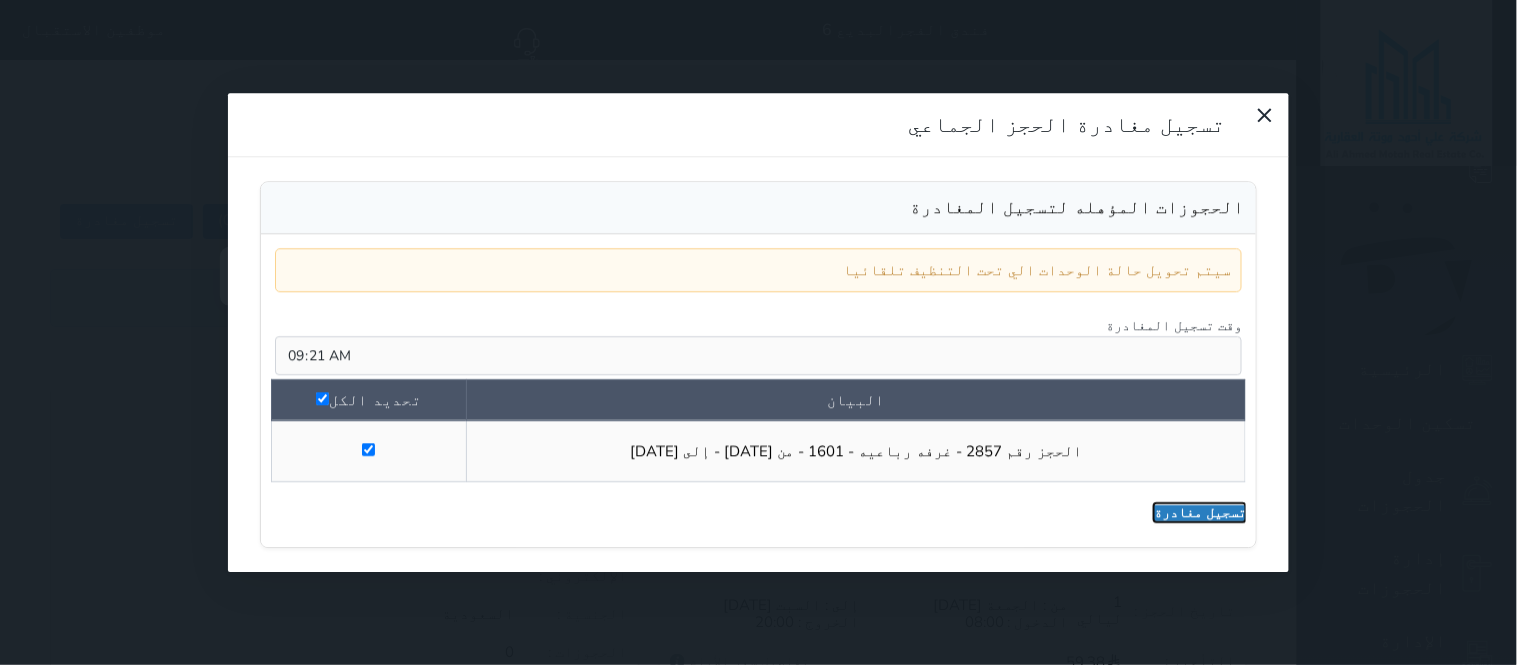 click on "تسجيل مغادرة" at bounding box center [1200, 513] 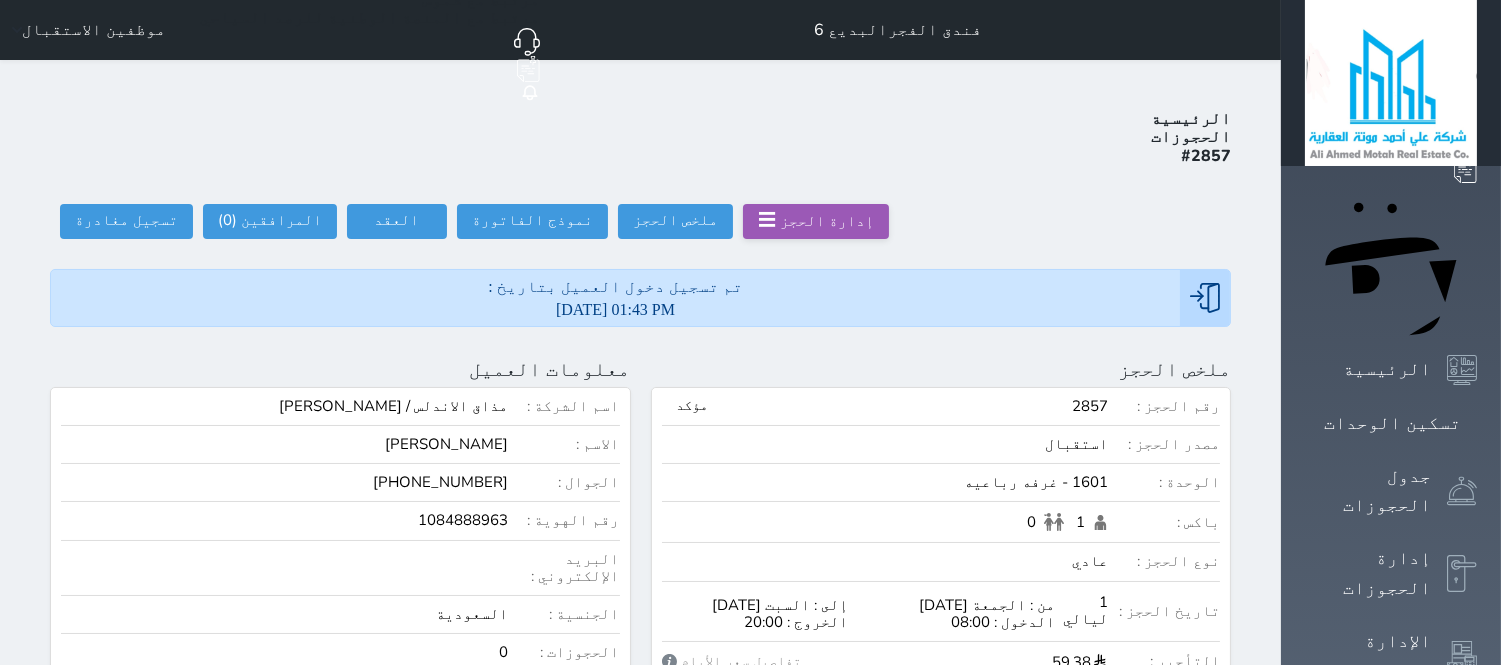 type on "09:22" 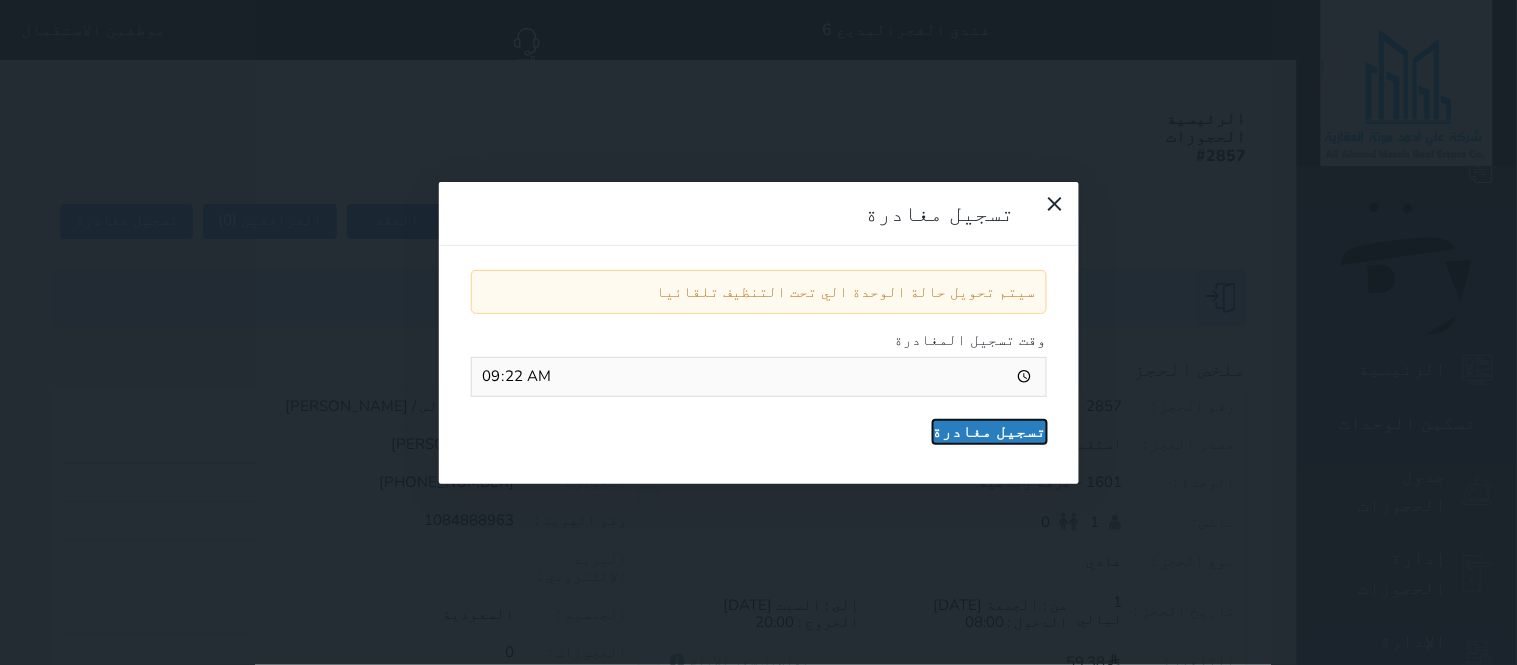 click on "تسجيل مغادرة" at bounding box center [990, 432] 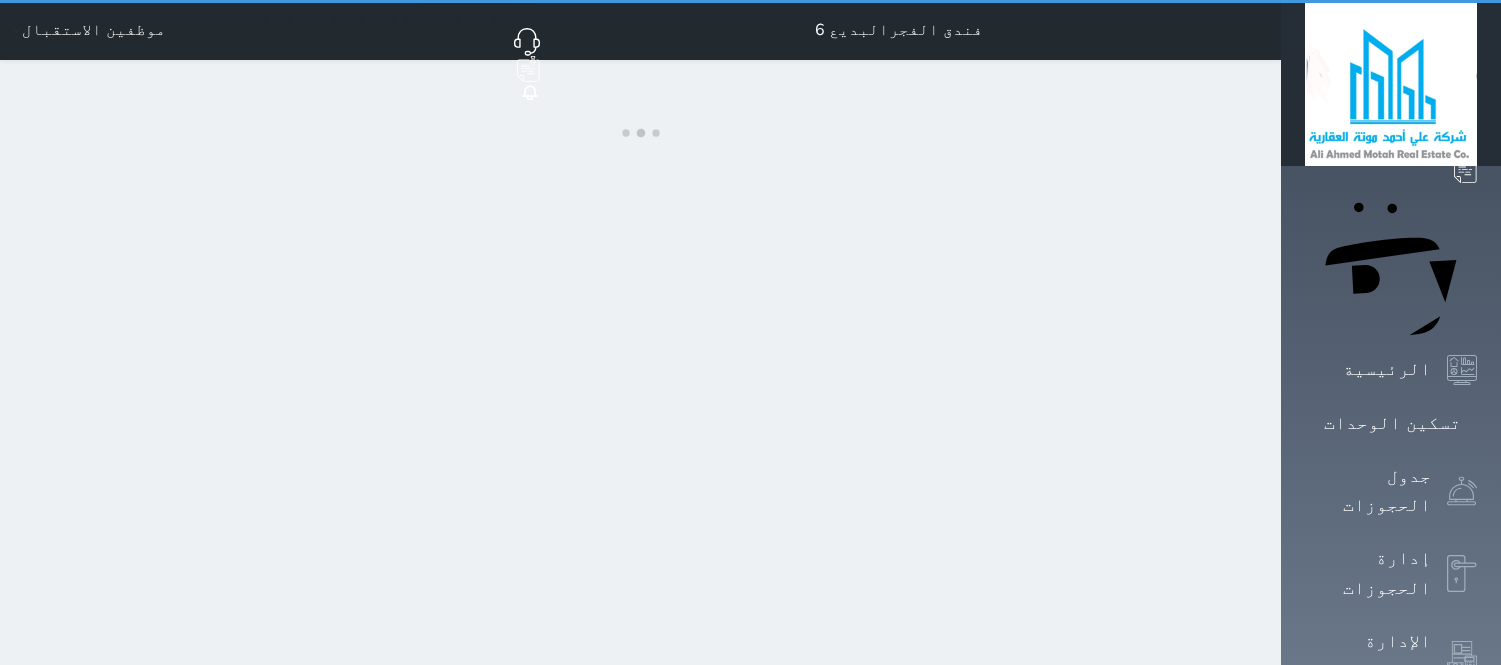scroll, scrollTop: 0, scrollLeft: 0, axis: both 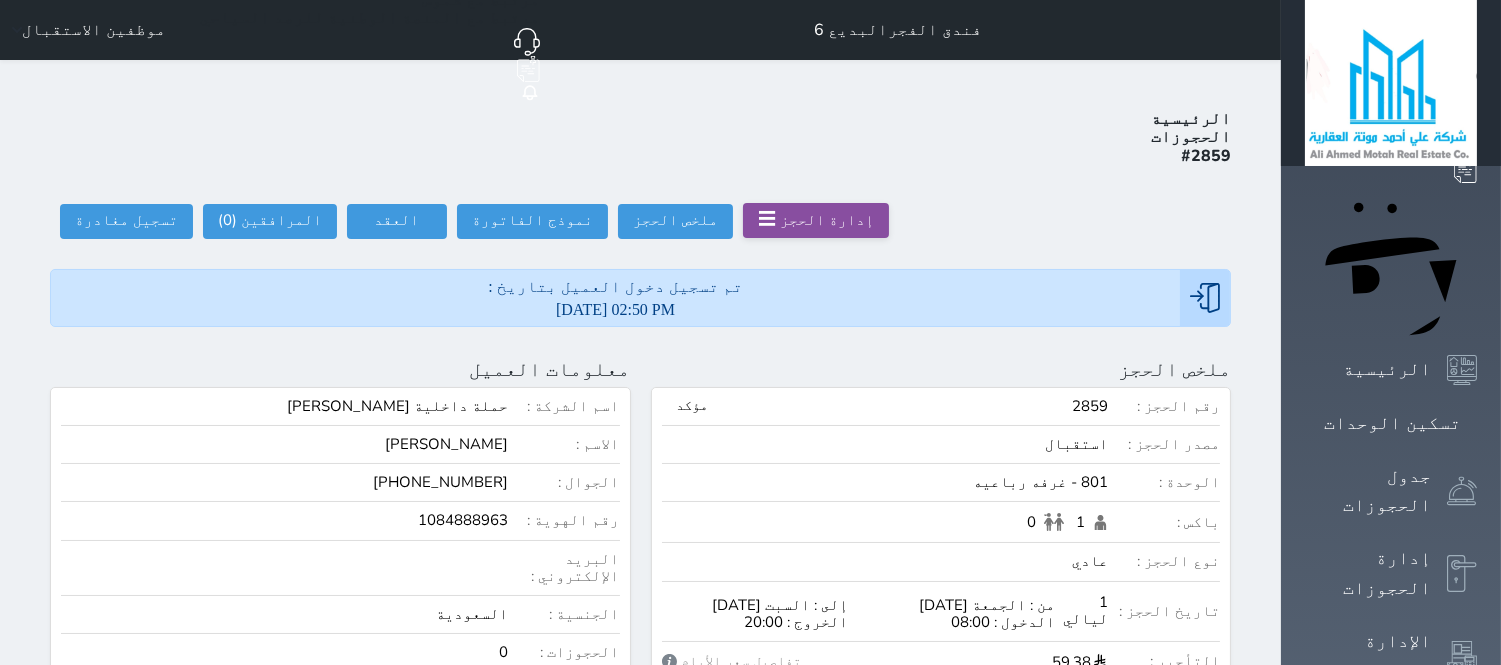 click on "إدارة الحجز" at bounding box center (827, 220) 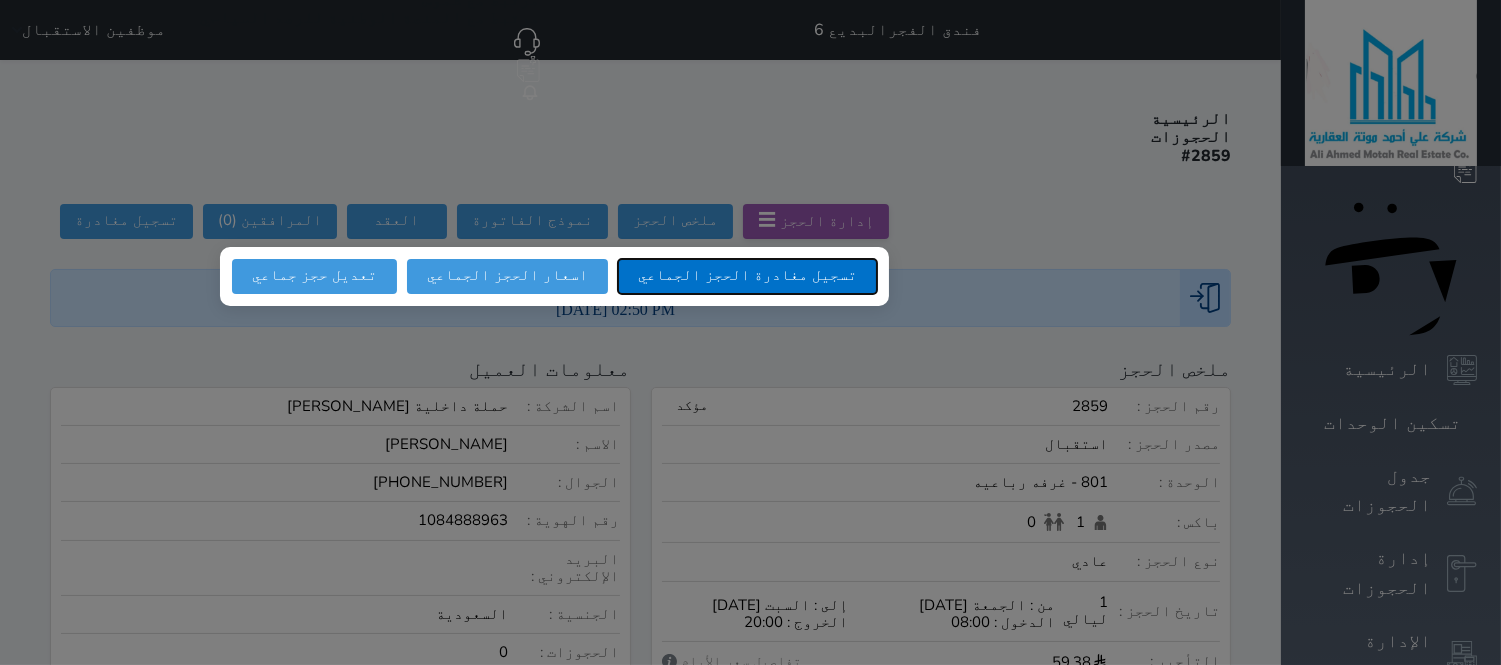 click on "تسجيل مغادرة الحجز الجماعي" at bounding box center (747, 276) 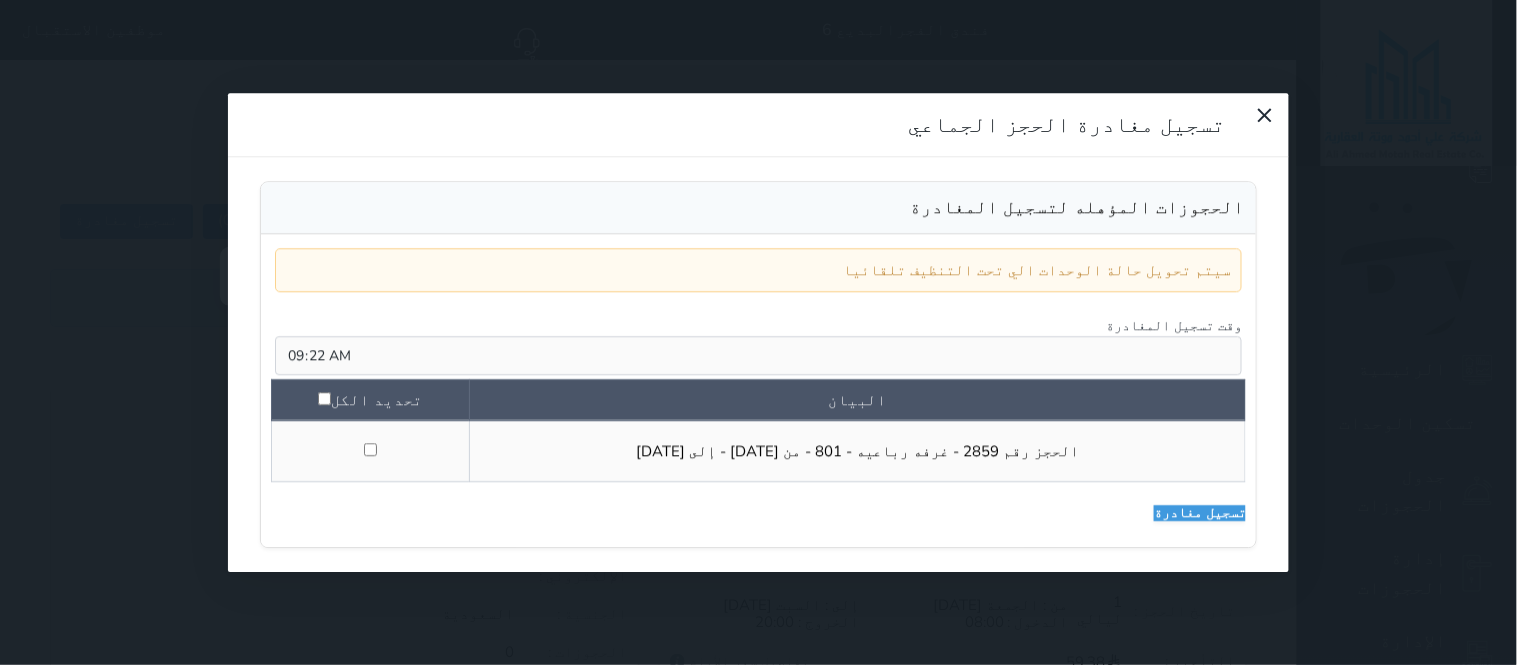 click on "تحديد الكل" at bounding box center [370, 400] 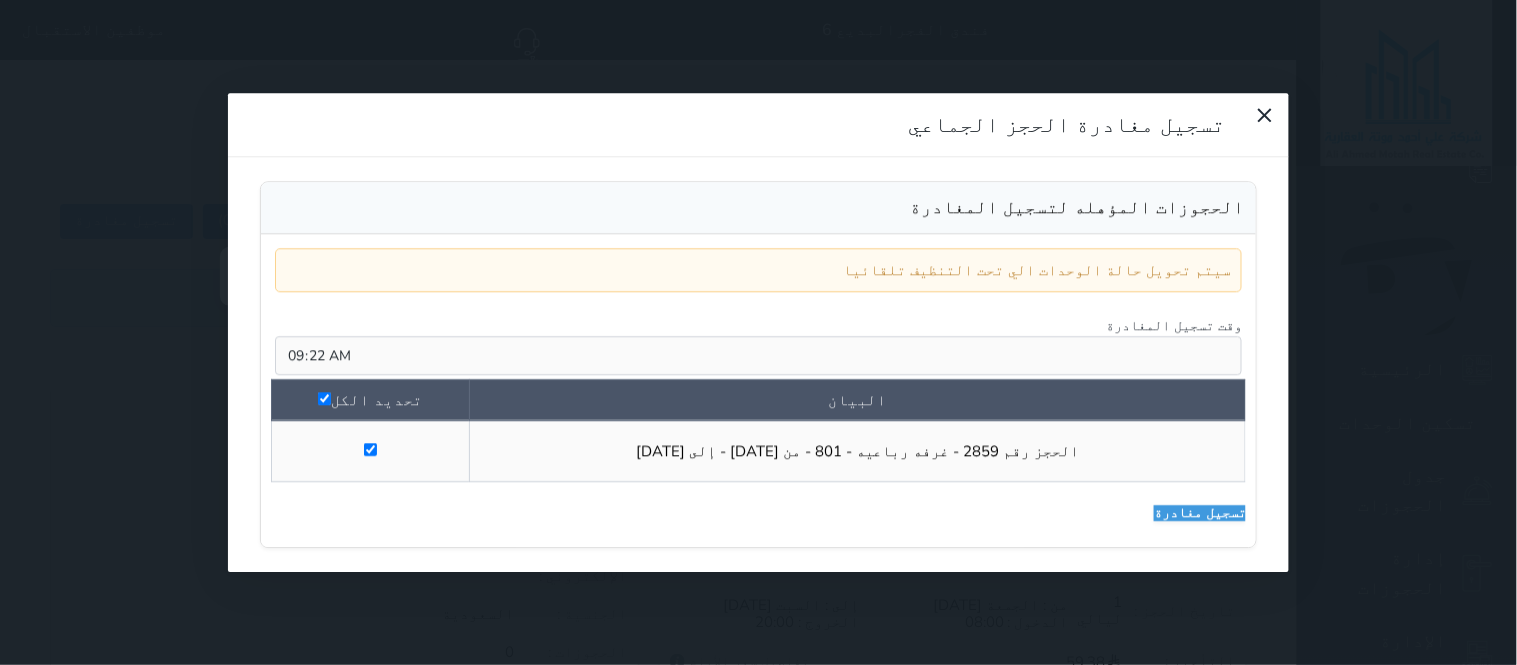 checkbox on "true" 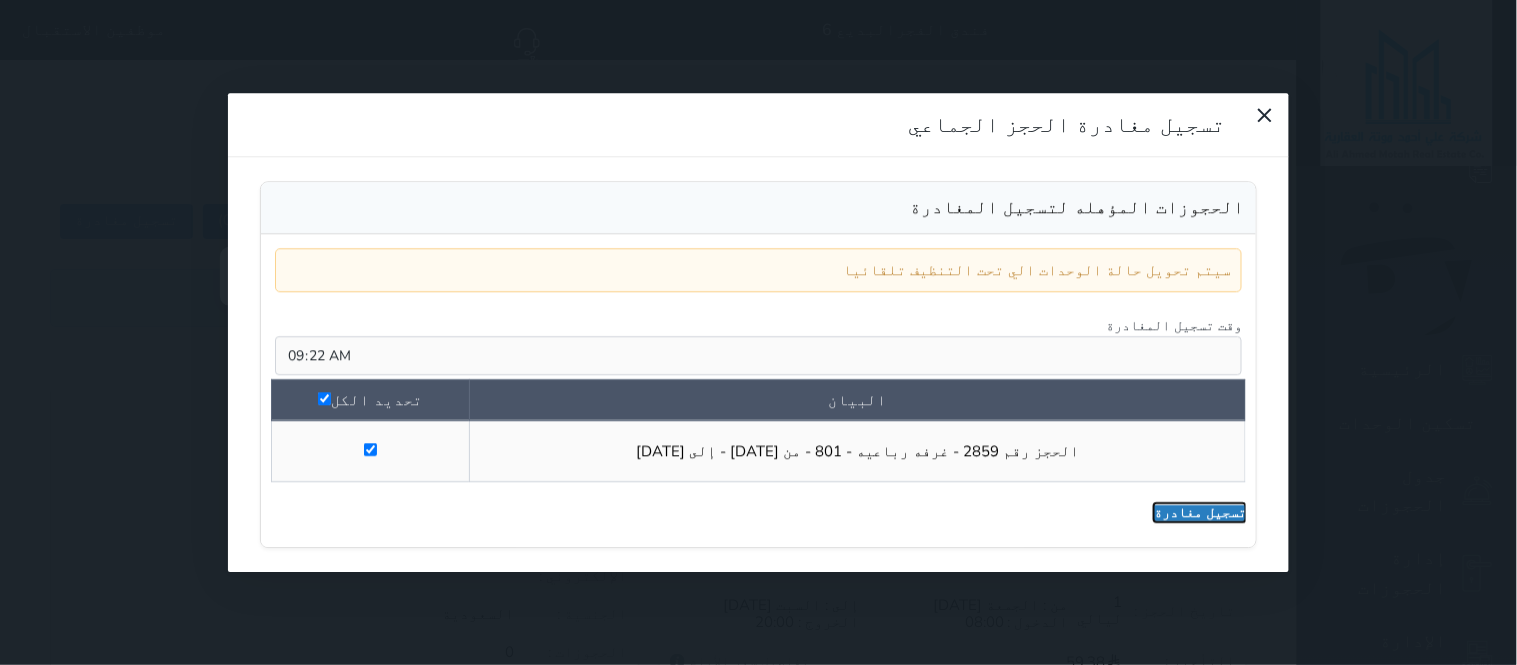 click on "تسجيل مغادرة" at bounding box center (1200, 513) 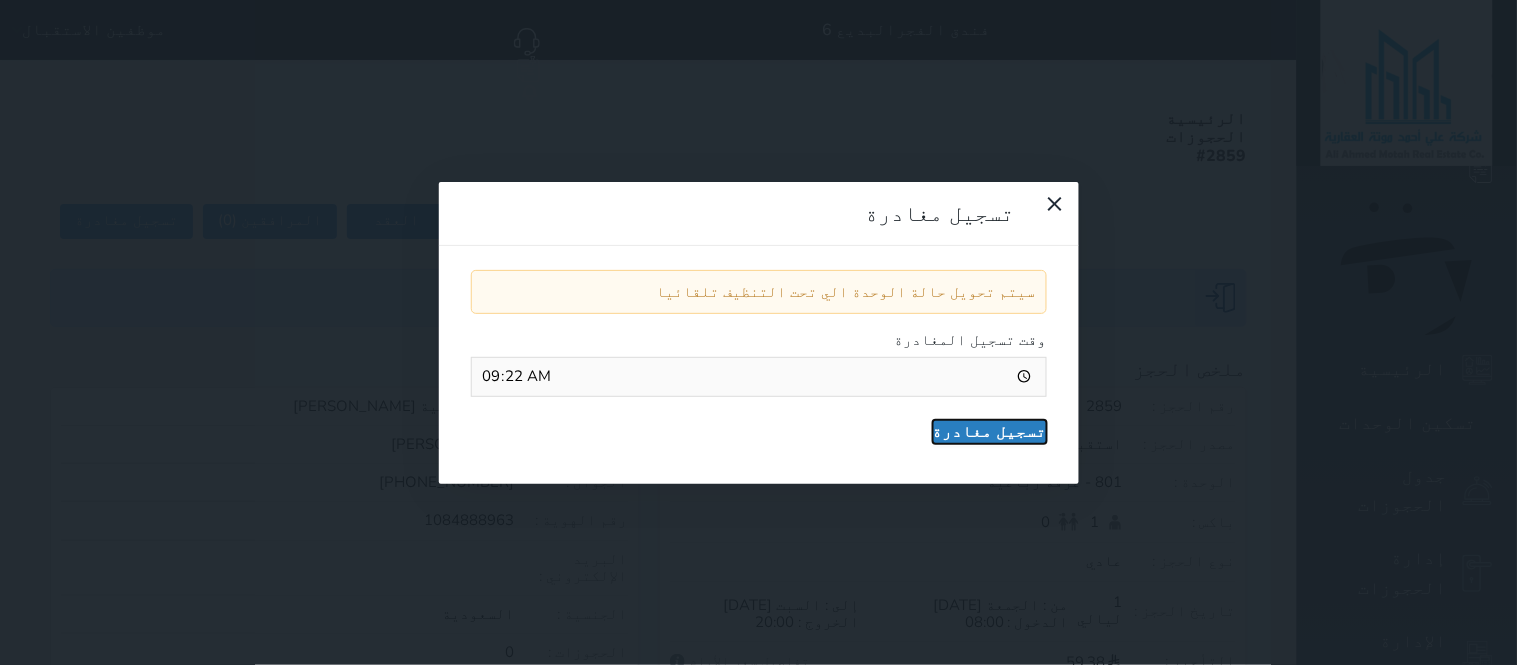 click on "تسجيل مغادرة" at bounding box center (990, 432) 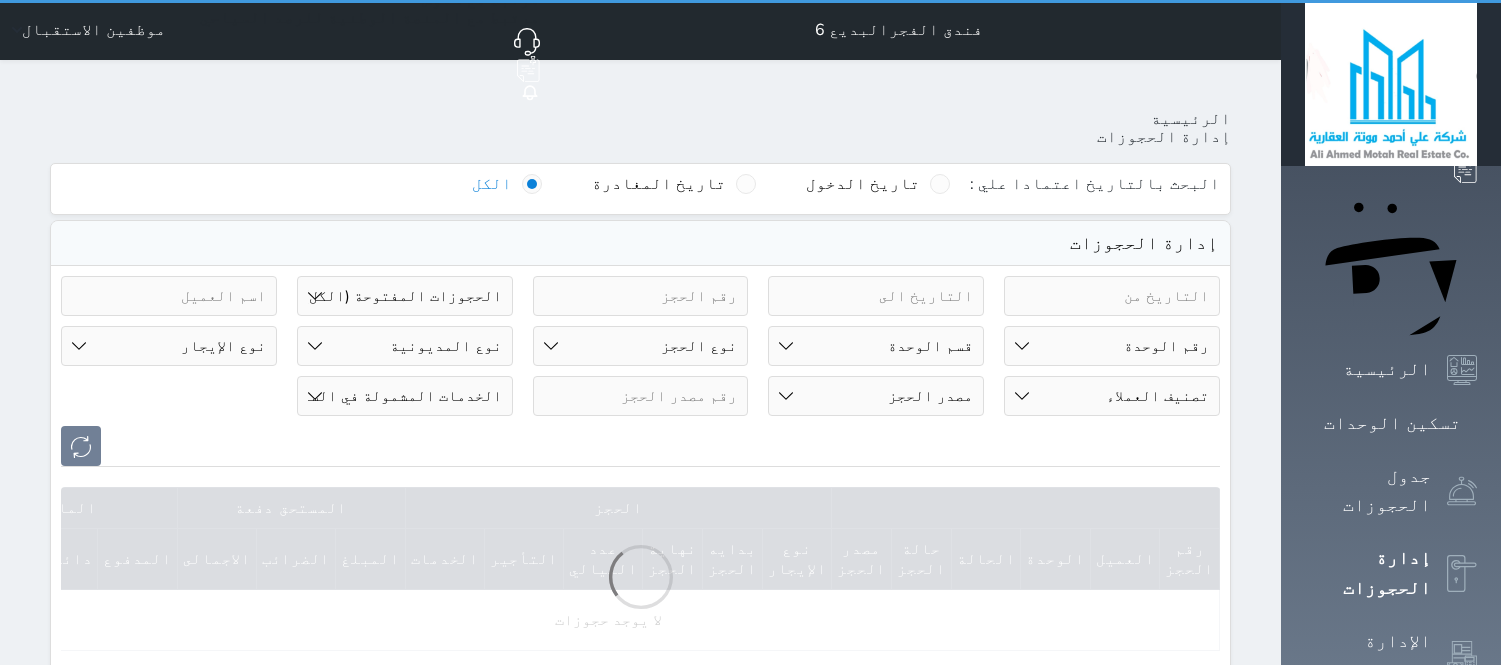 select on "open_all" 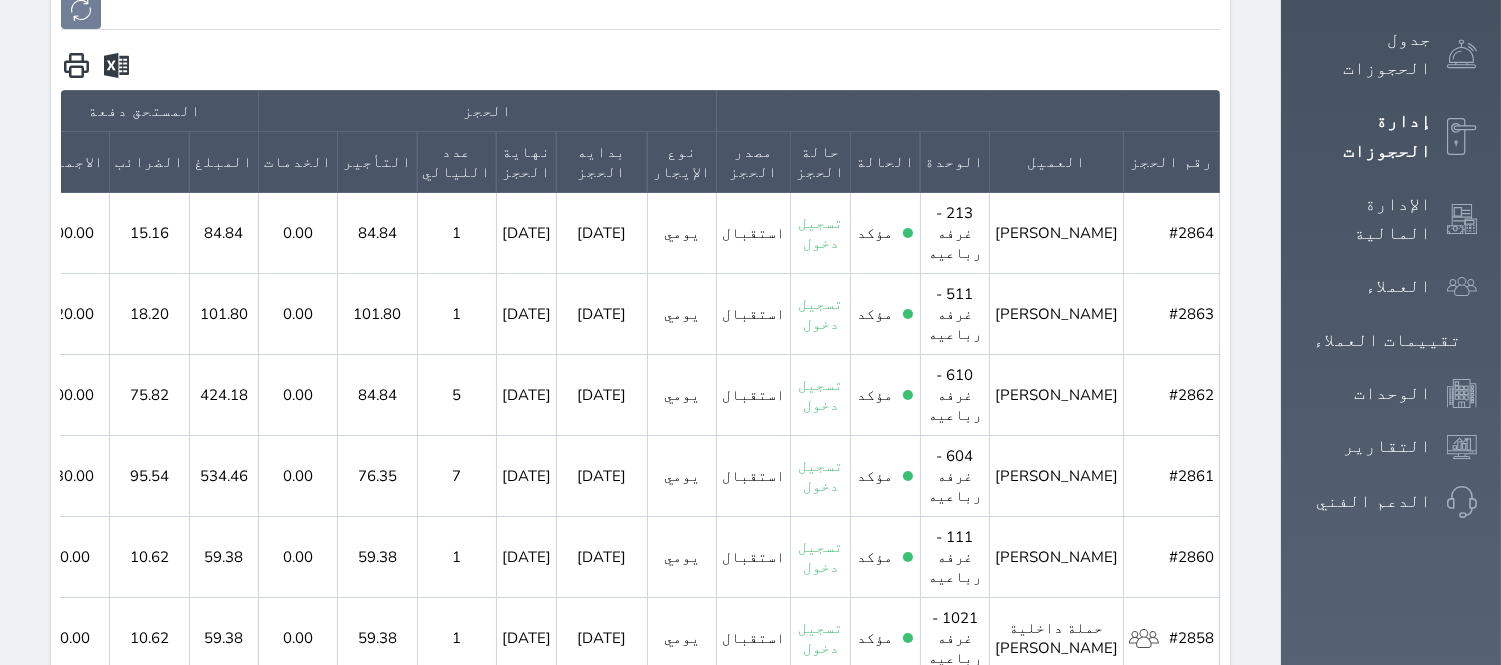 scroll, scrollTop: 592, scrollLeft: 0, axis: vertical 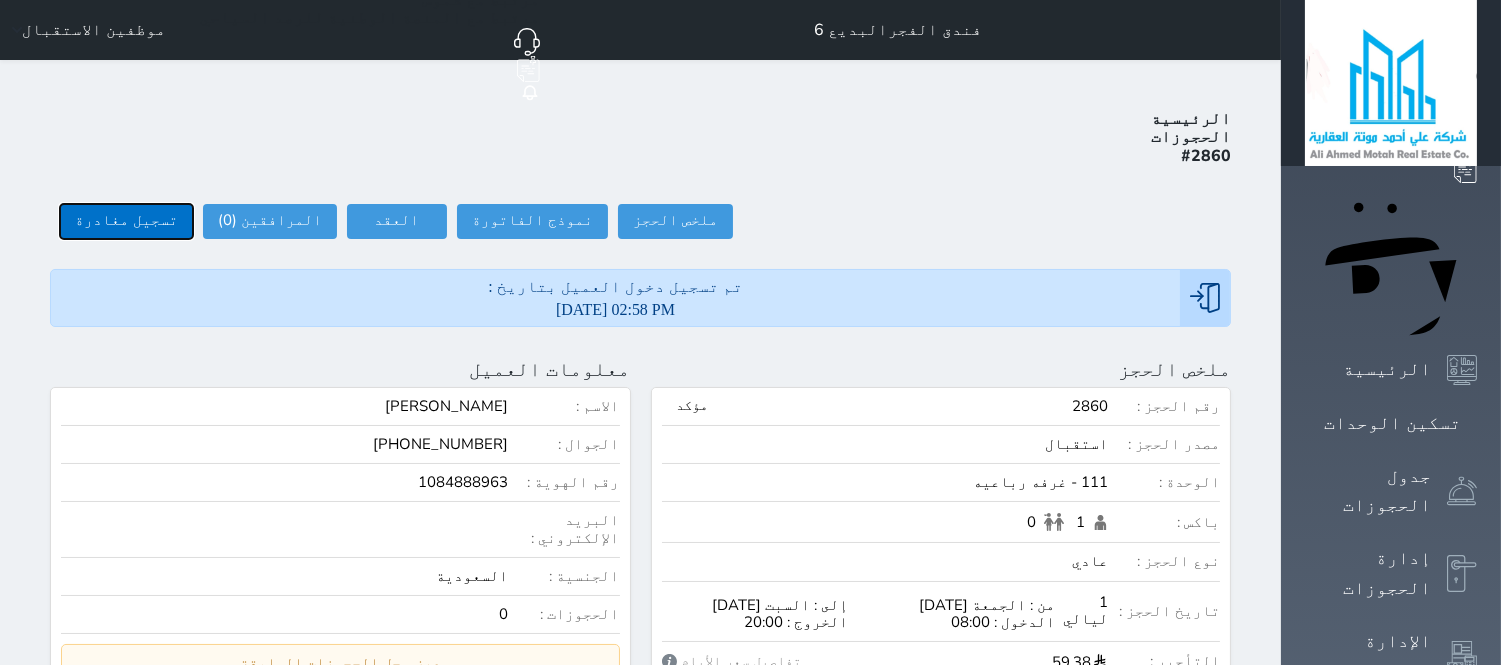 click on "تسجيل مغادرة" at bounding box center (126, 221) 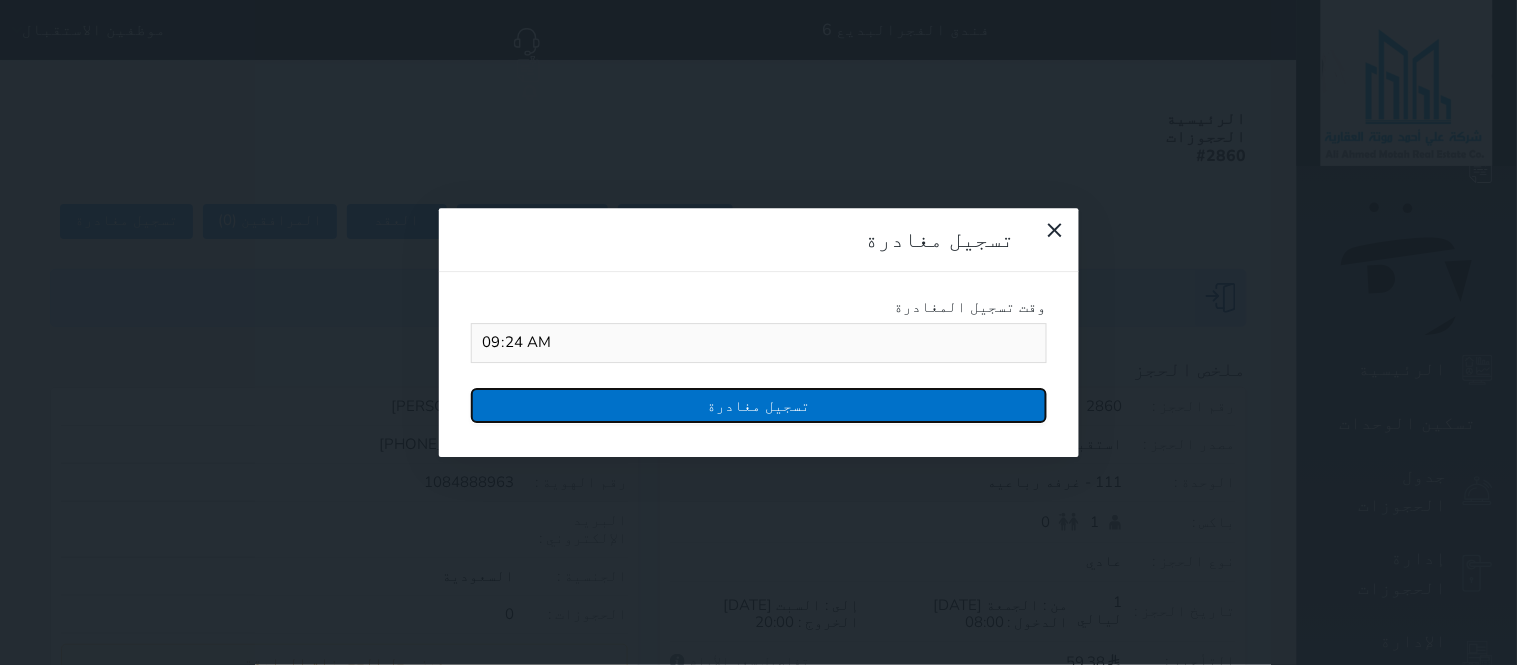 click on "تسجيل مغادرة" at bounding box center (759, 405) 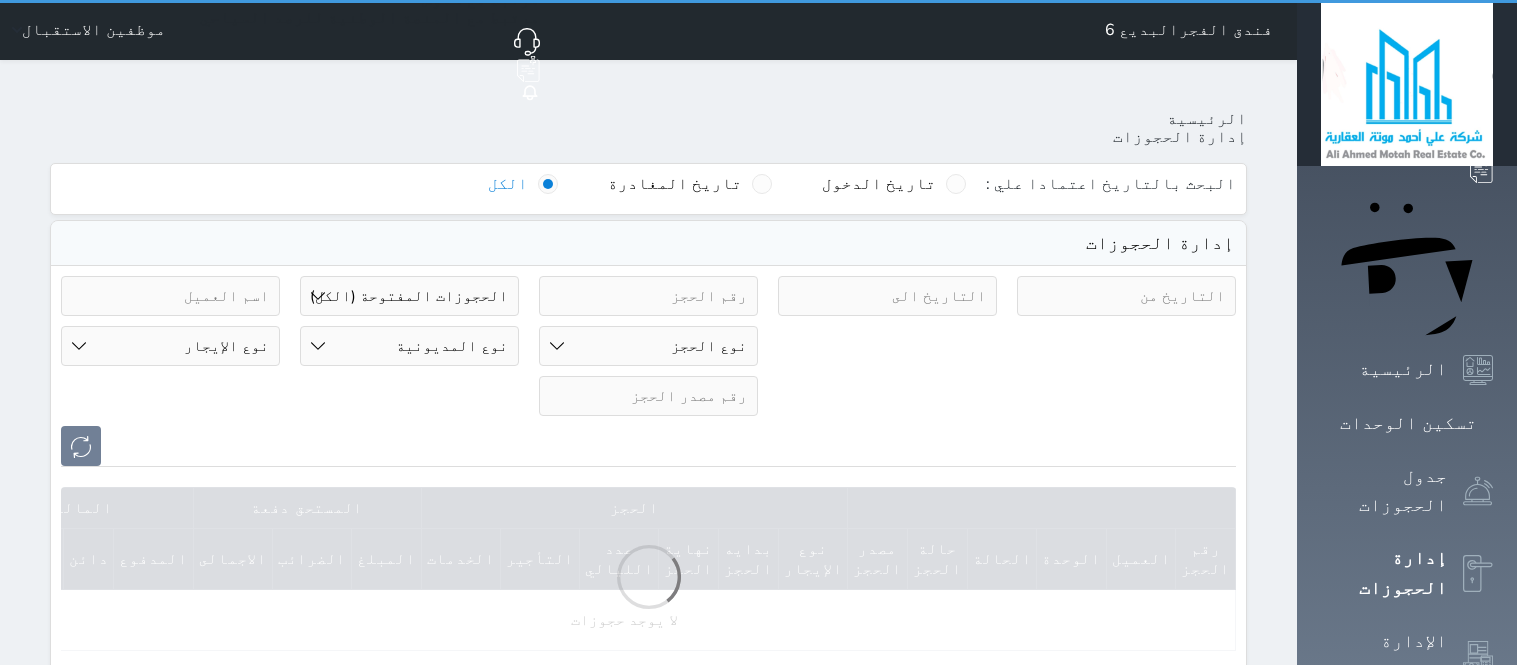 select on "open_all" 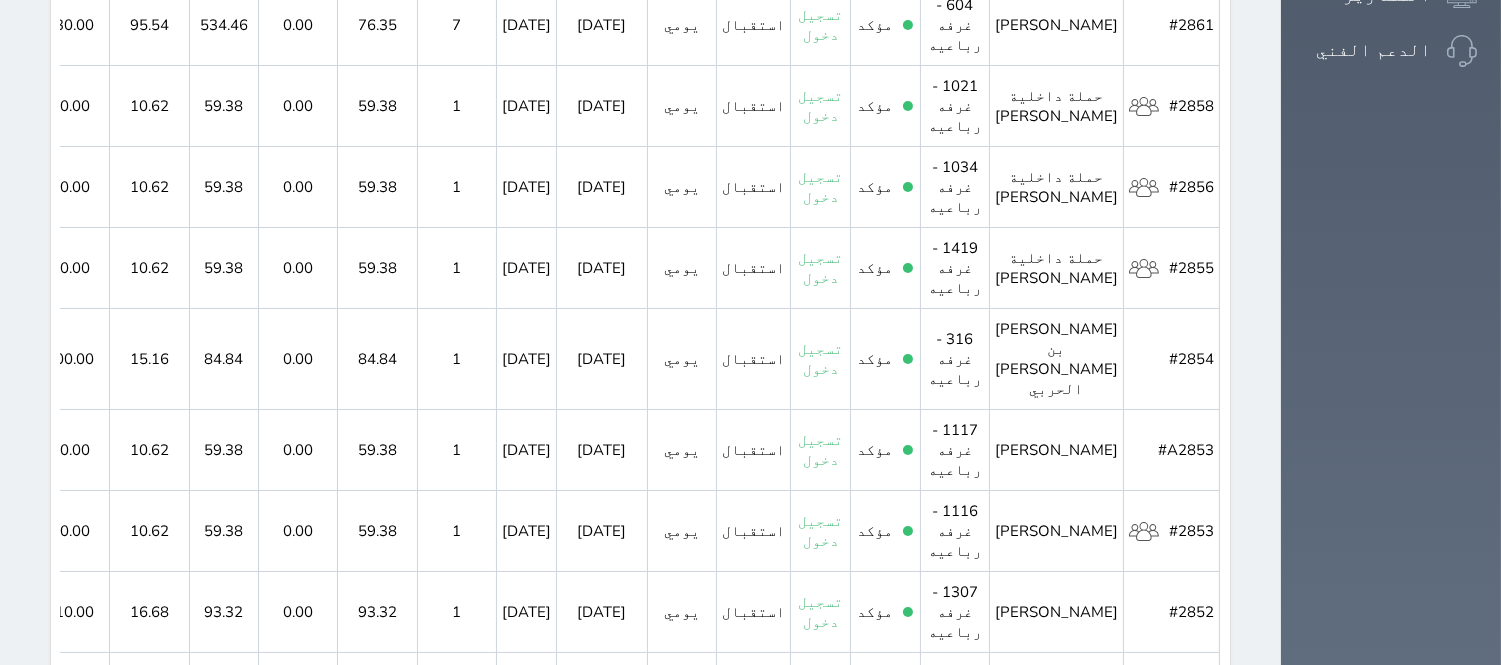 scroll, scrollTop: 592, scrollLeft: 0, axis: vertical 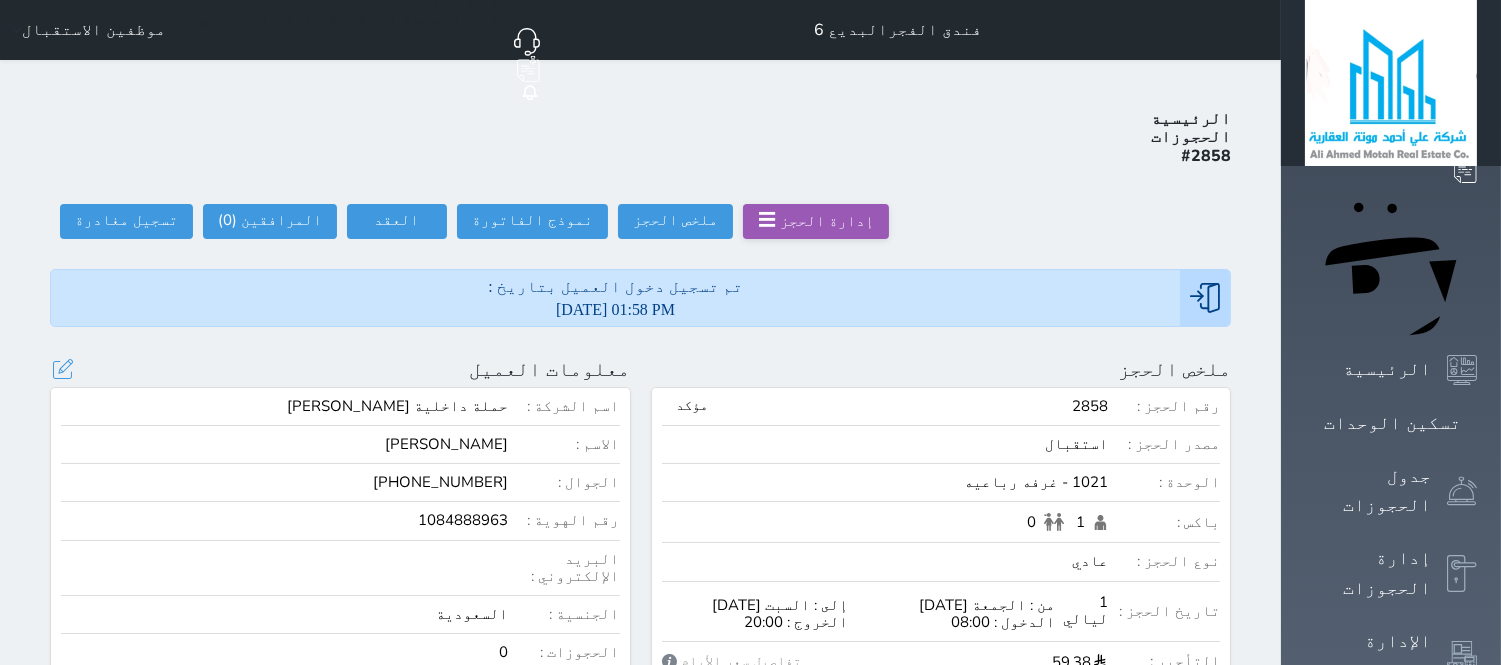 click on "[PHONE_NUMBER]" at bounding box center (440, 482) 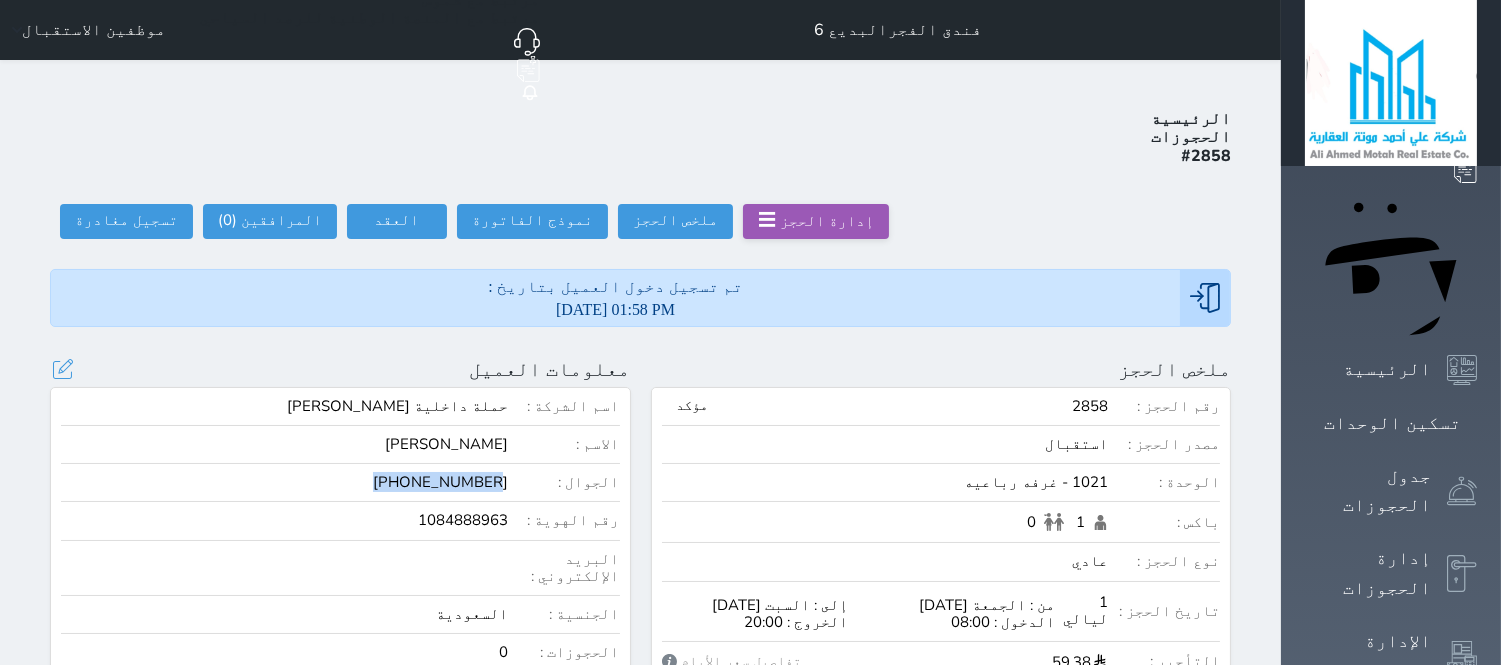 drag, startPoint x: 407, startPoint y: 412, endPoint x: 525, endPoint y: 414, distance: 118.016945 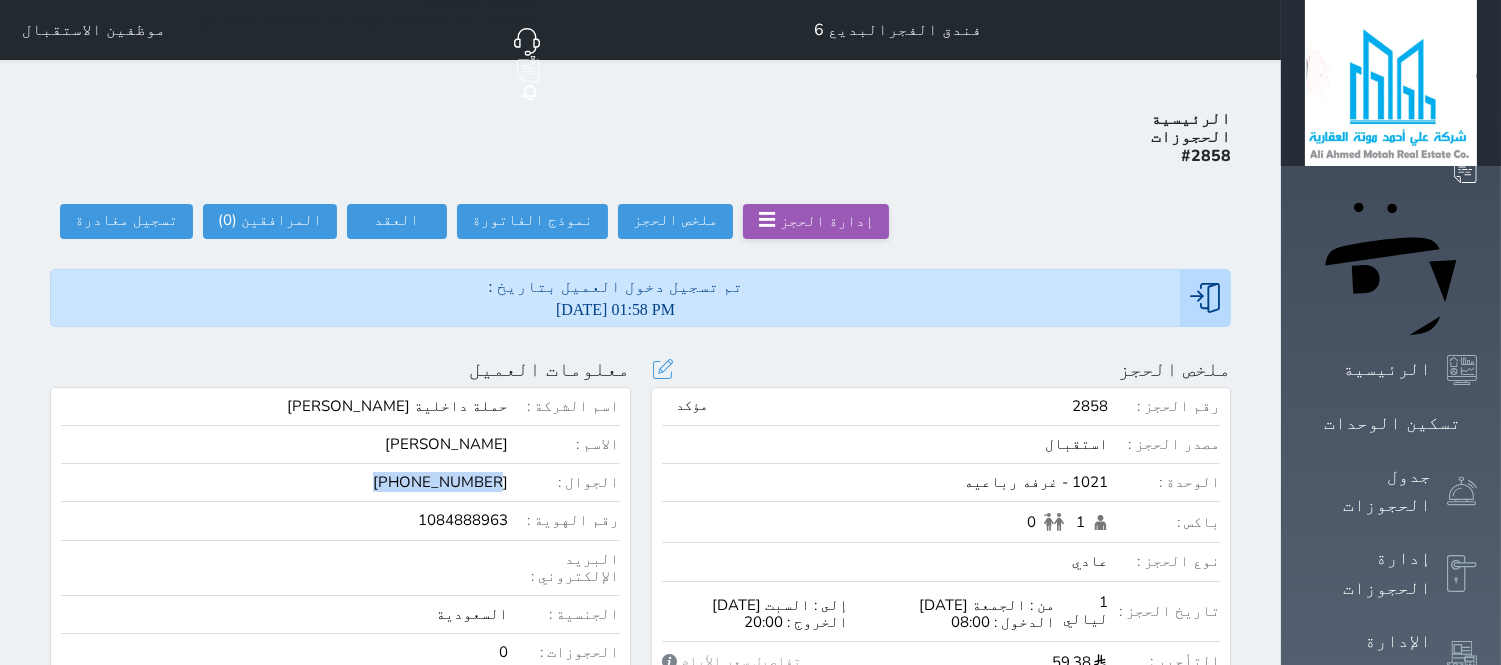 copy on "[PHONE_NUMBER]" 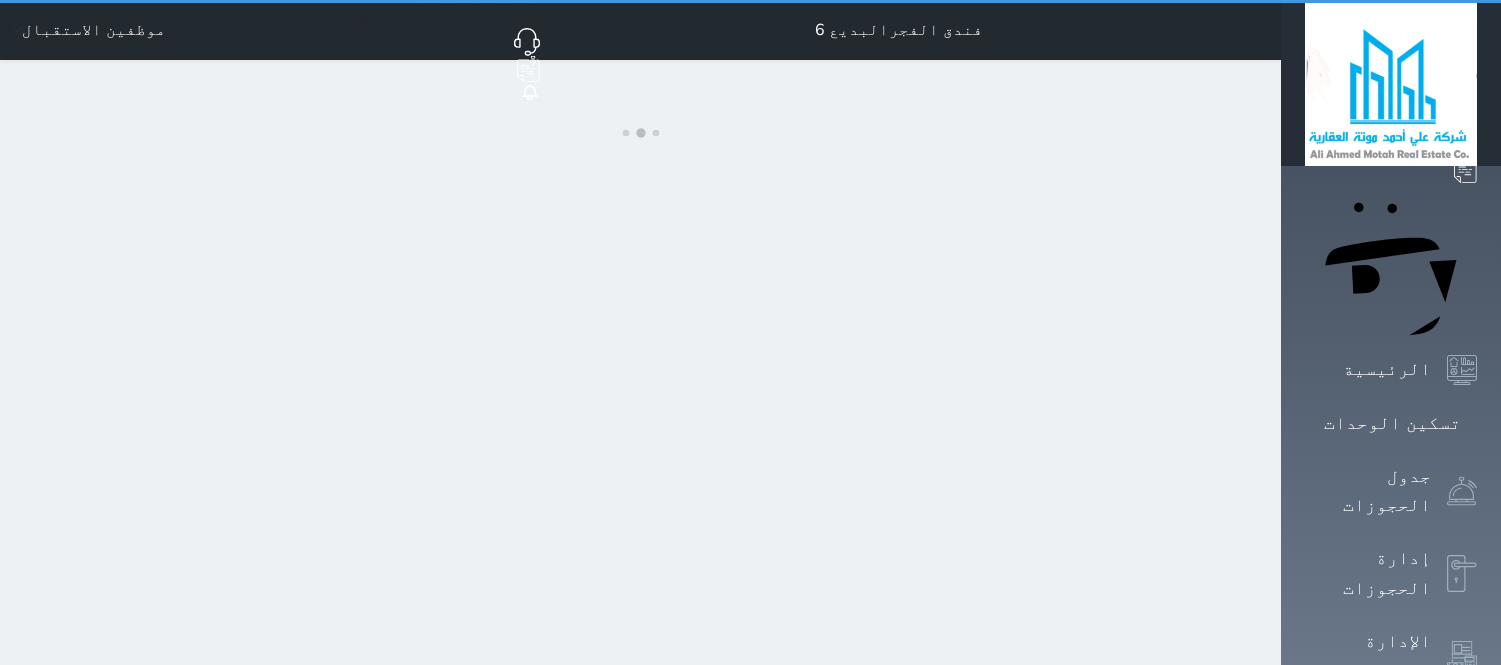 scroll, scrollTop: 0, scrollLeft: 0, axis: both 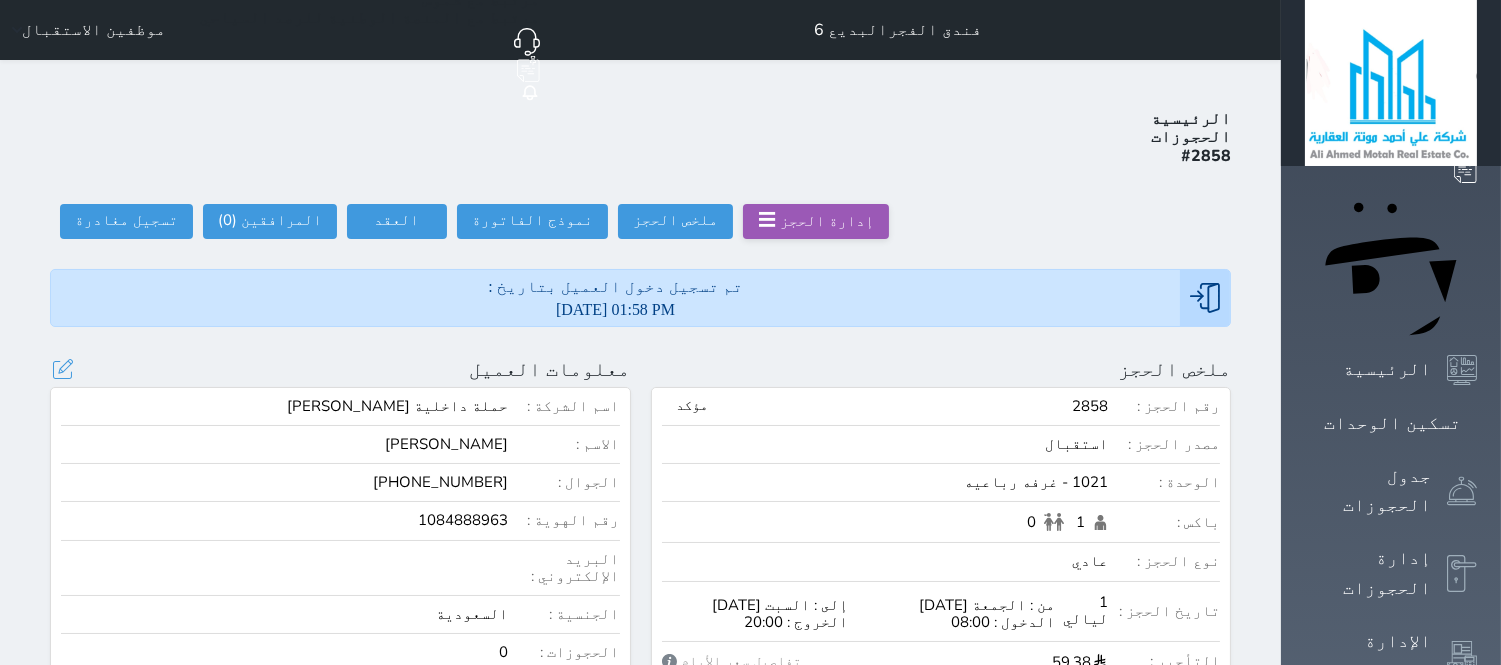 click on "1084888963" at bounding box center (284, 520) 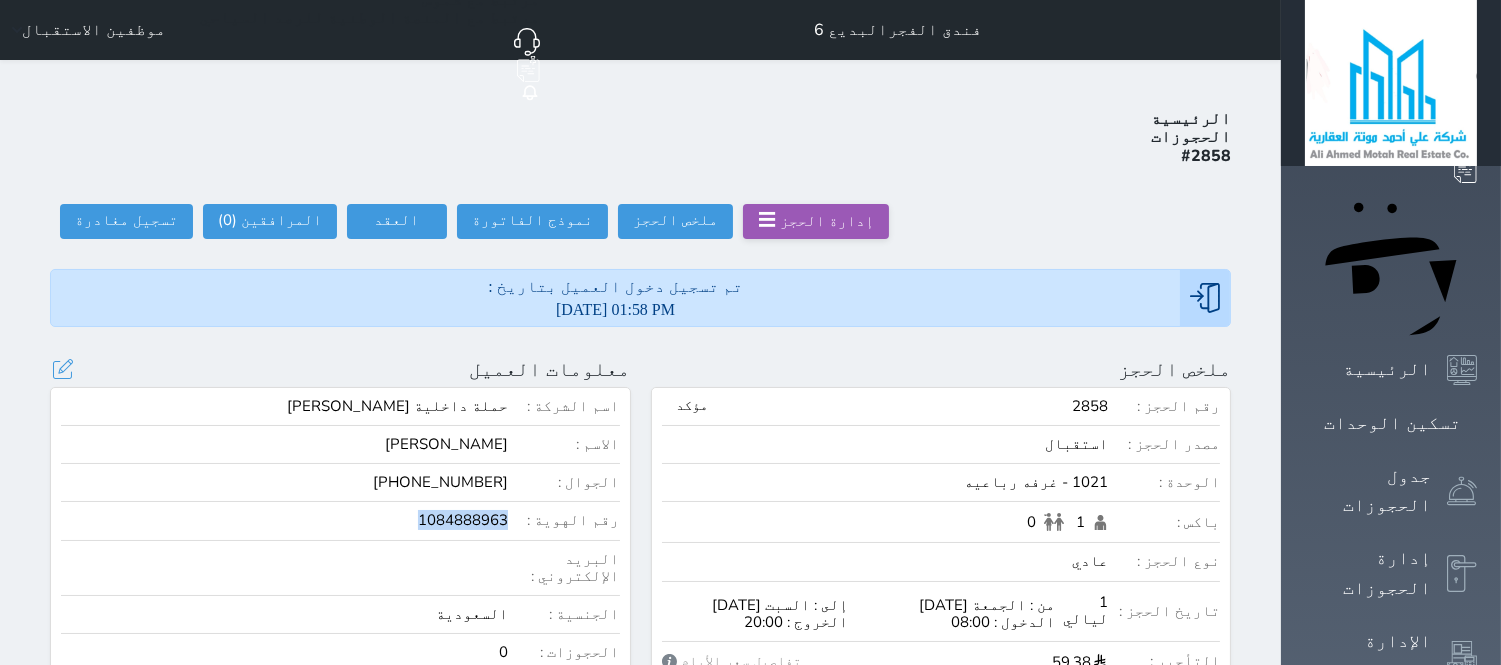 click on "1084888963" at bounding box center [284, 520] 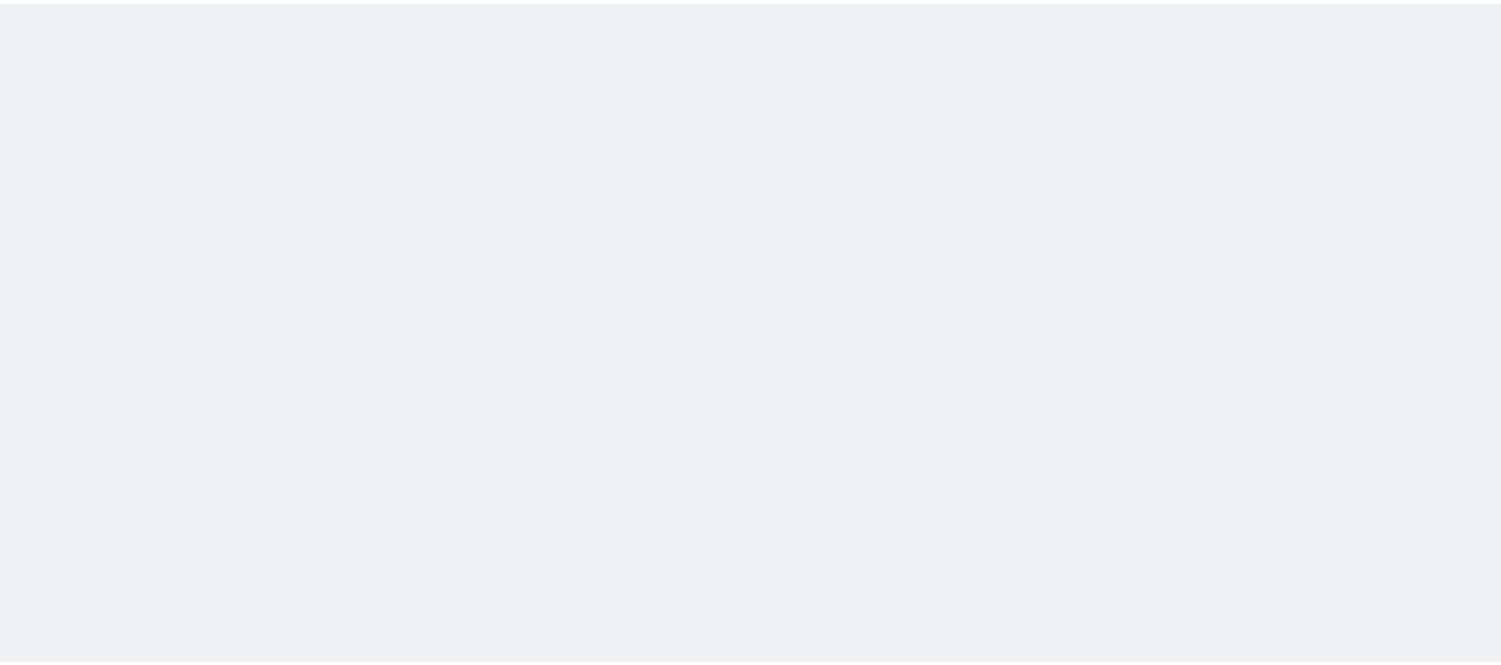 scroll, scrollTop: 0, scrollLeft: 0, axis: both 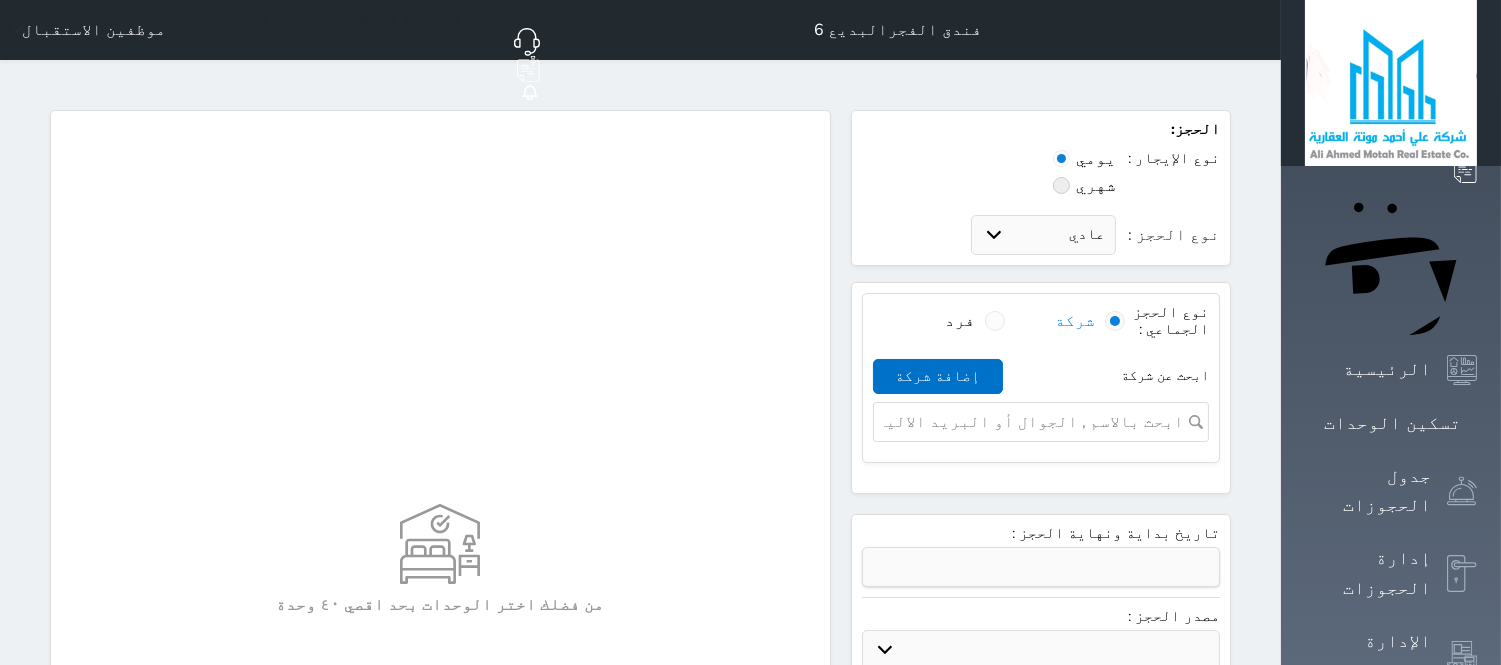 select 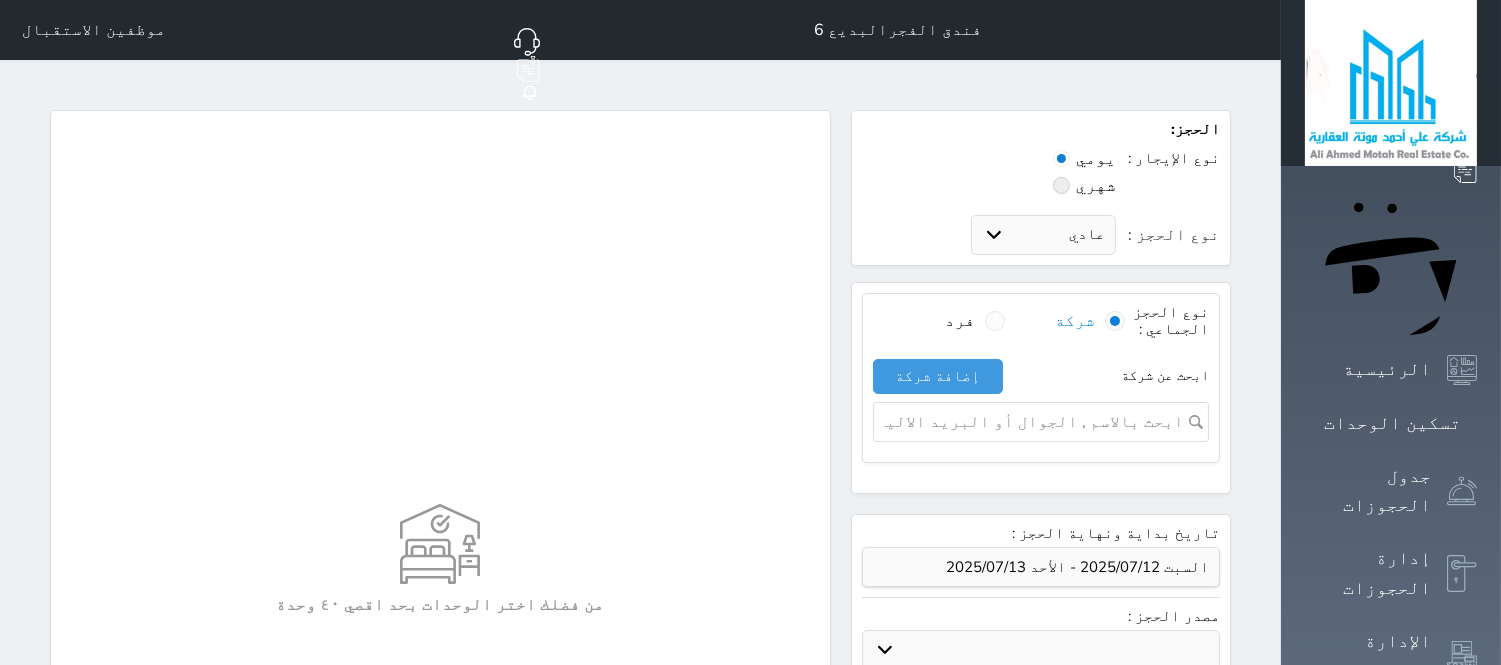 click at bounding box center [1034, 422] 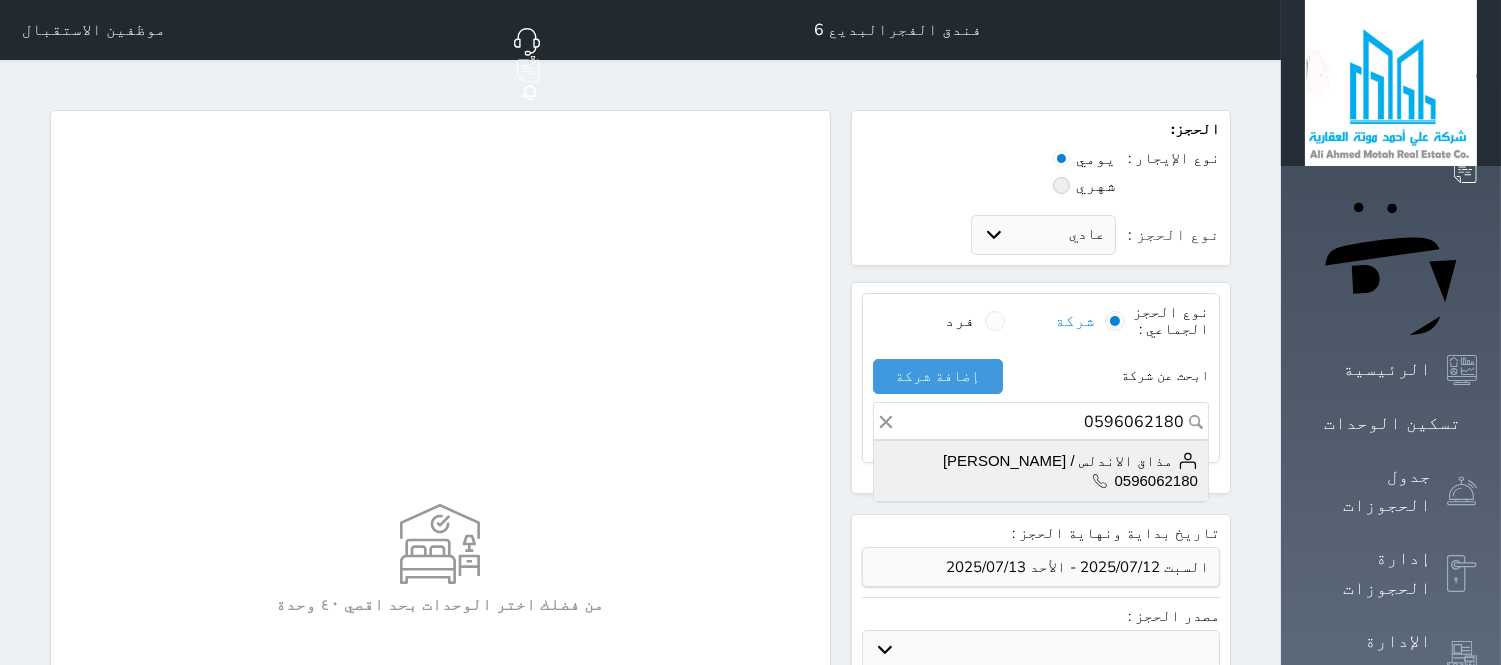 click on "مذاق الاندلس / خالد العتيبي" at bounding box center (1070, 461) 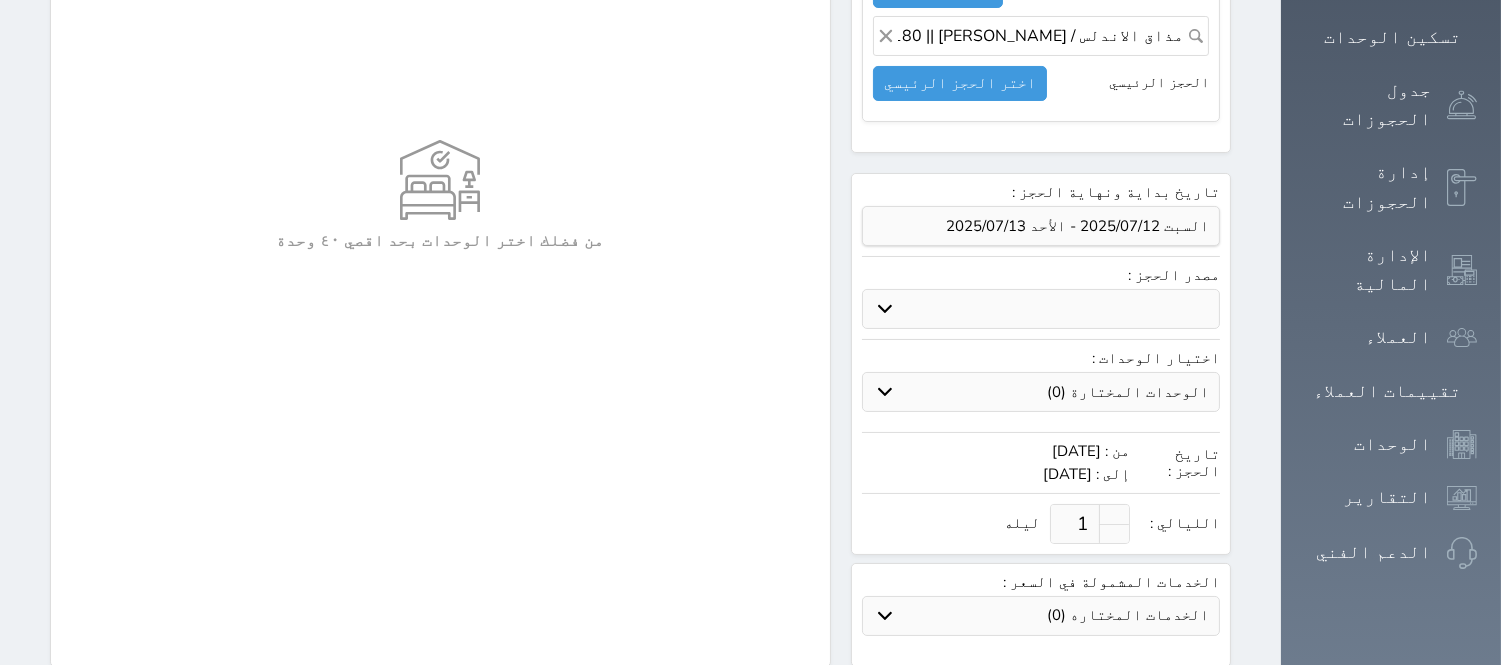 scroll, scrollTop: 248, scrollLeft: 0, axis: vertical 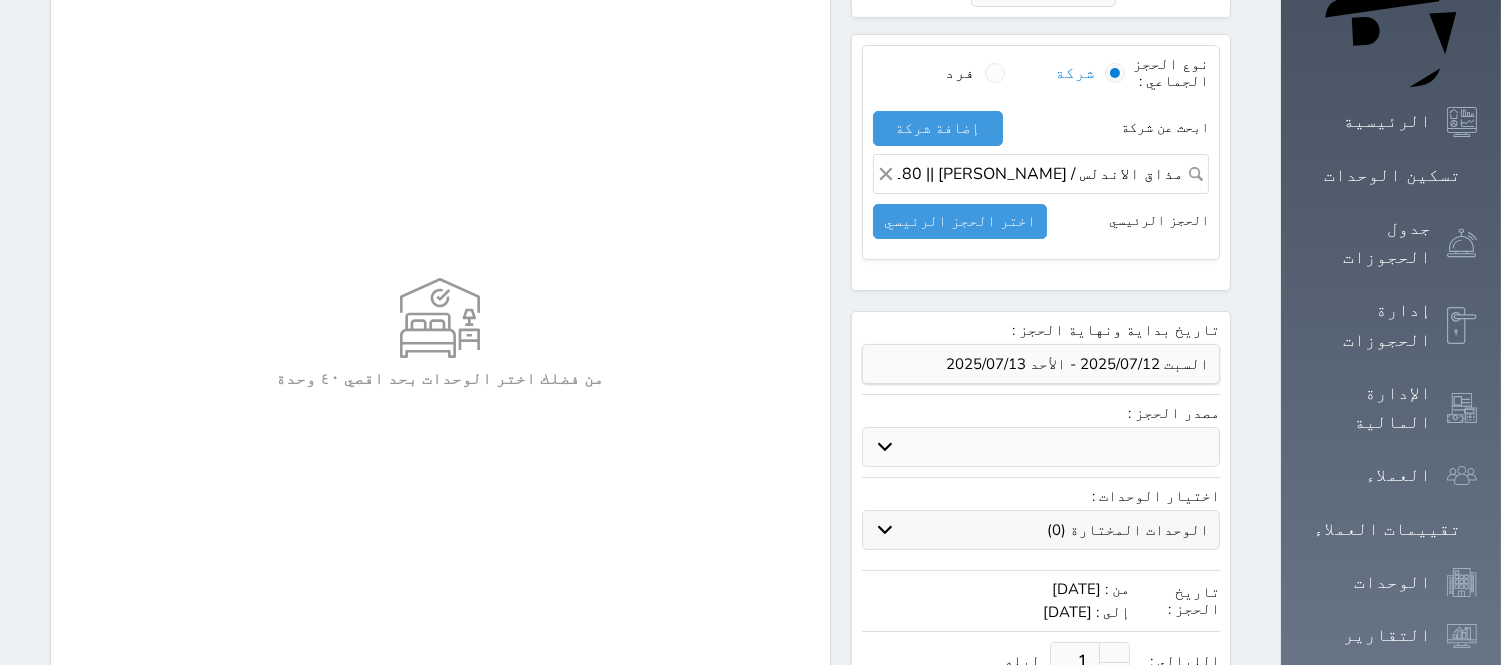 click on "الوحدات المختارة  (0)" at bounding box center (1041, 530) 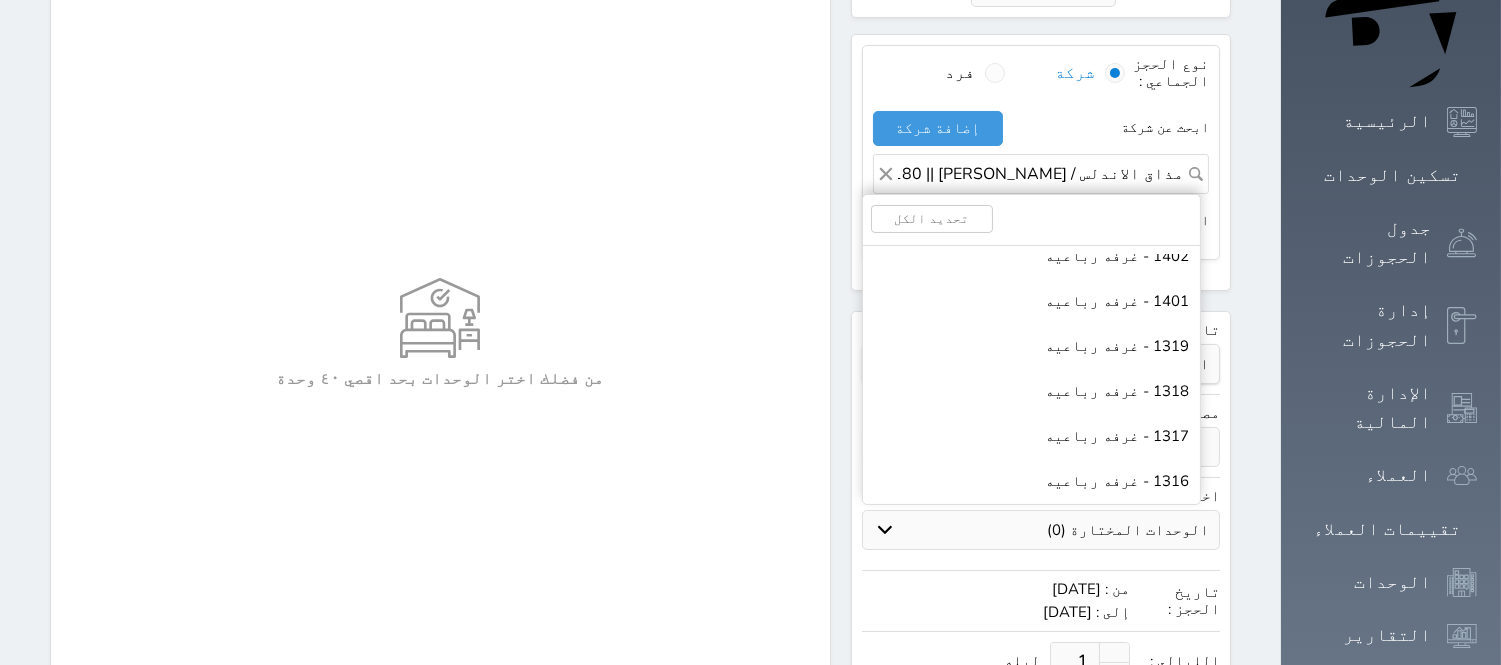 scroll, scrollTop: 2370, scrollLeft: 0, axis: vertical 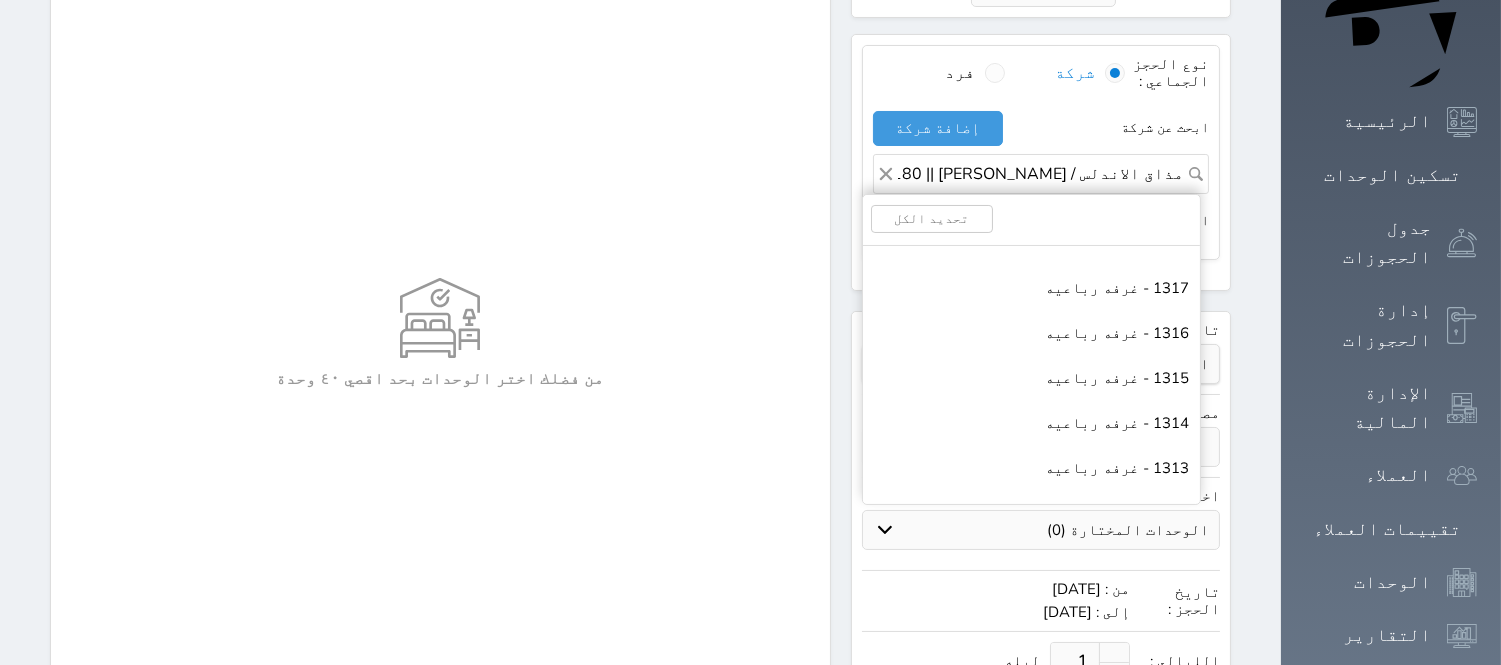 drag, startPoint x: 1154, startPoint y: 400, endPoint x: 1153, endPoint y: 358, distance: 42.0119 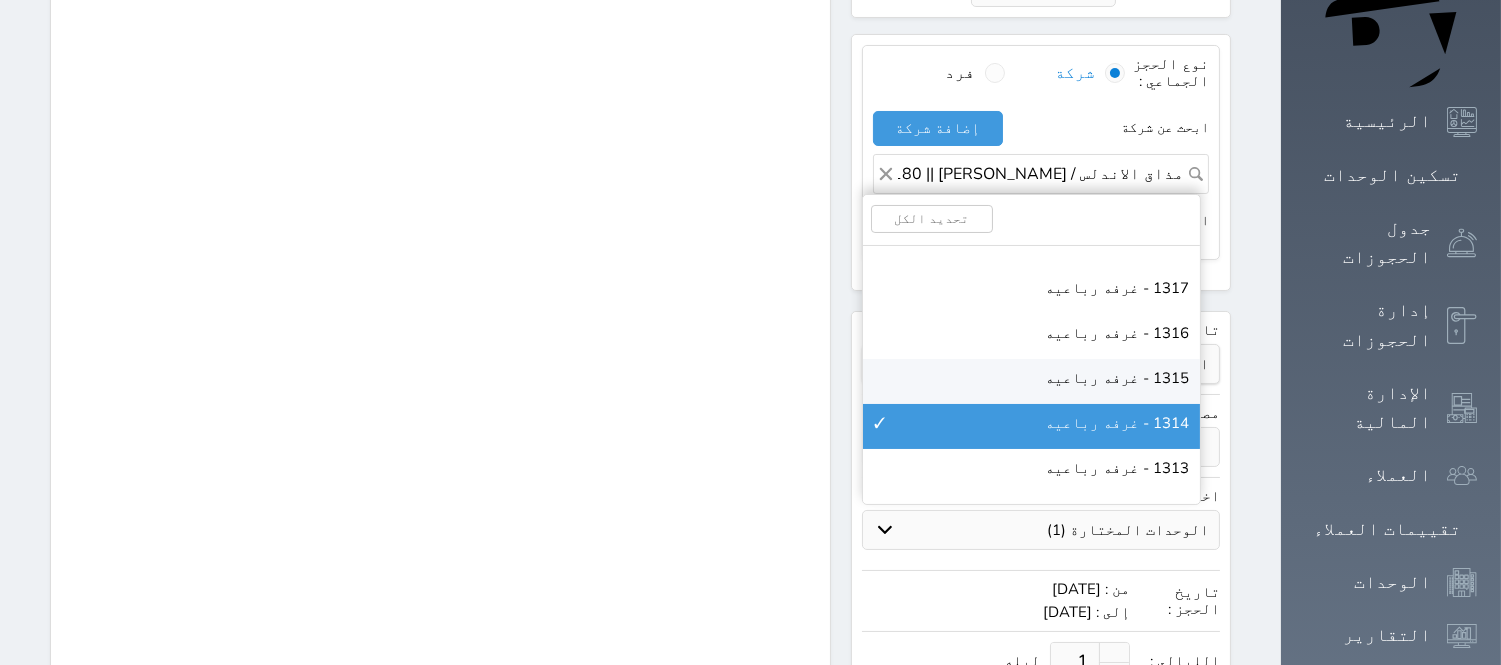 click on "1315 - غرفه رباعيه" at bounding box center [1117, 378] 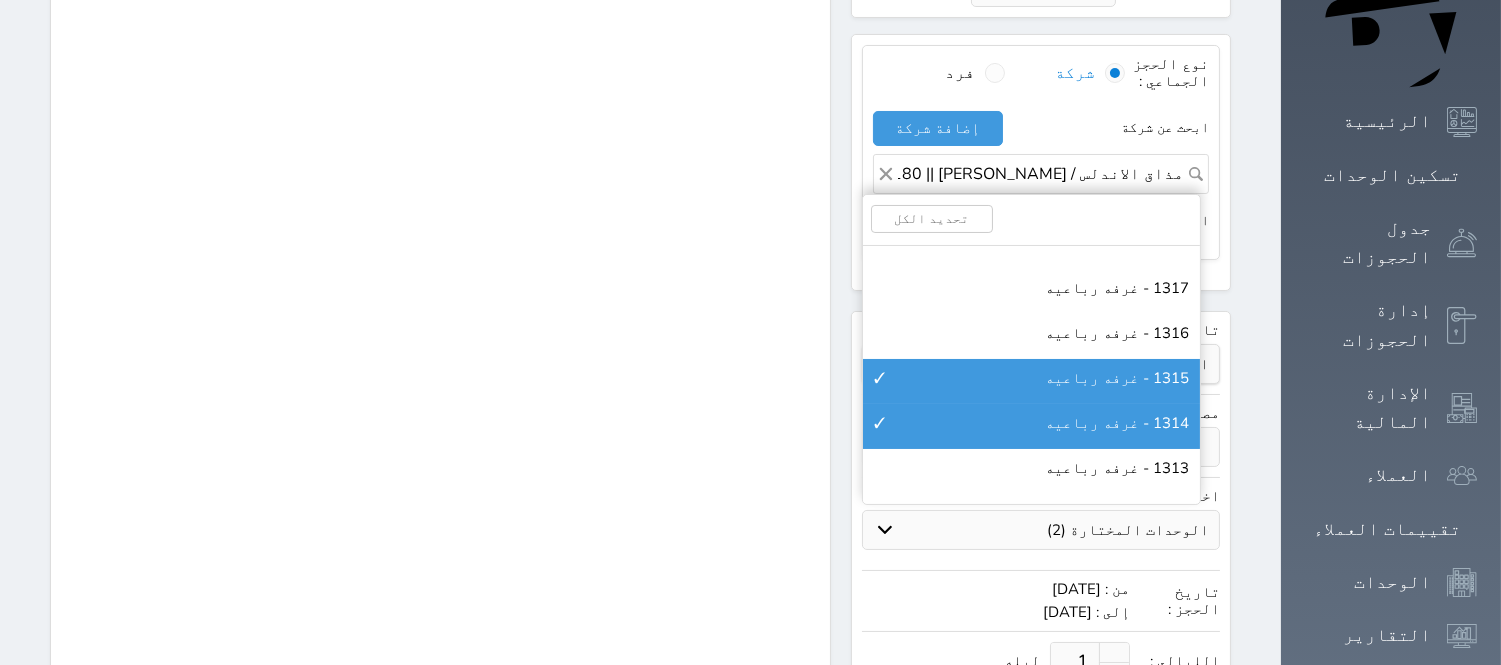 click on "1314 - غرفه رباعيه" at bounding box center [1117, 423] 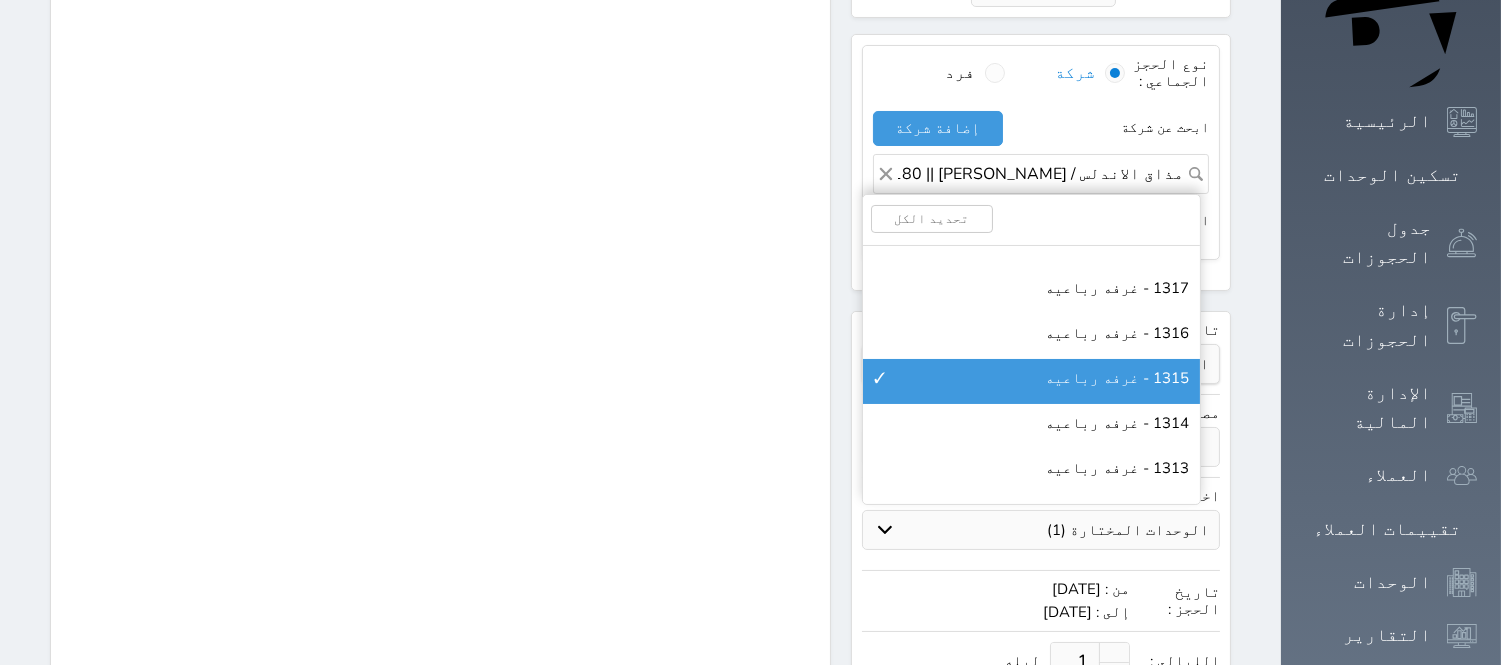click on "1315 - غرفه رباعيه" at bounding box center [1117, 378] 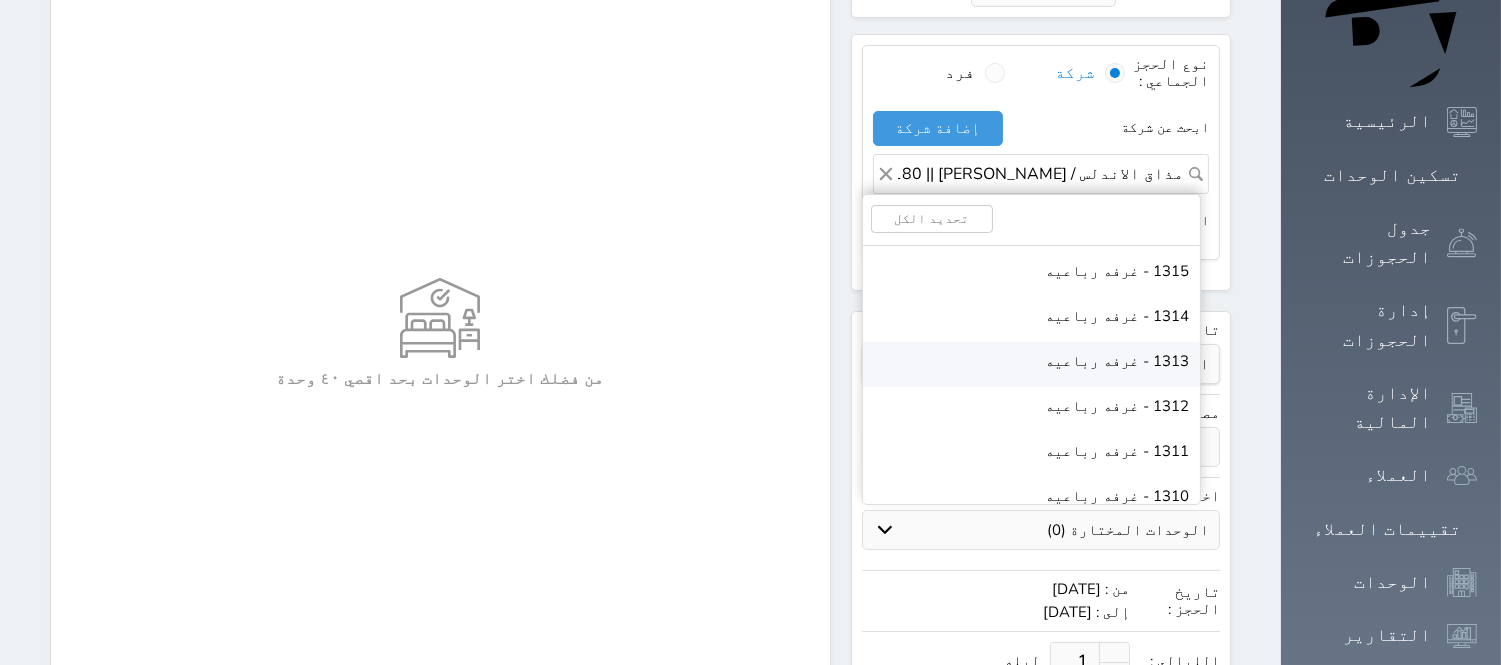 scroll, scrollTop: 2814, scrollLeft: 0, axis: vertical 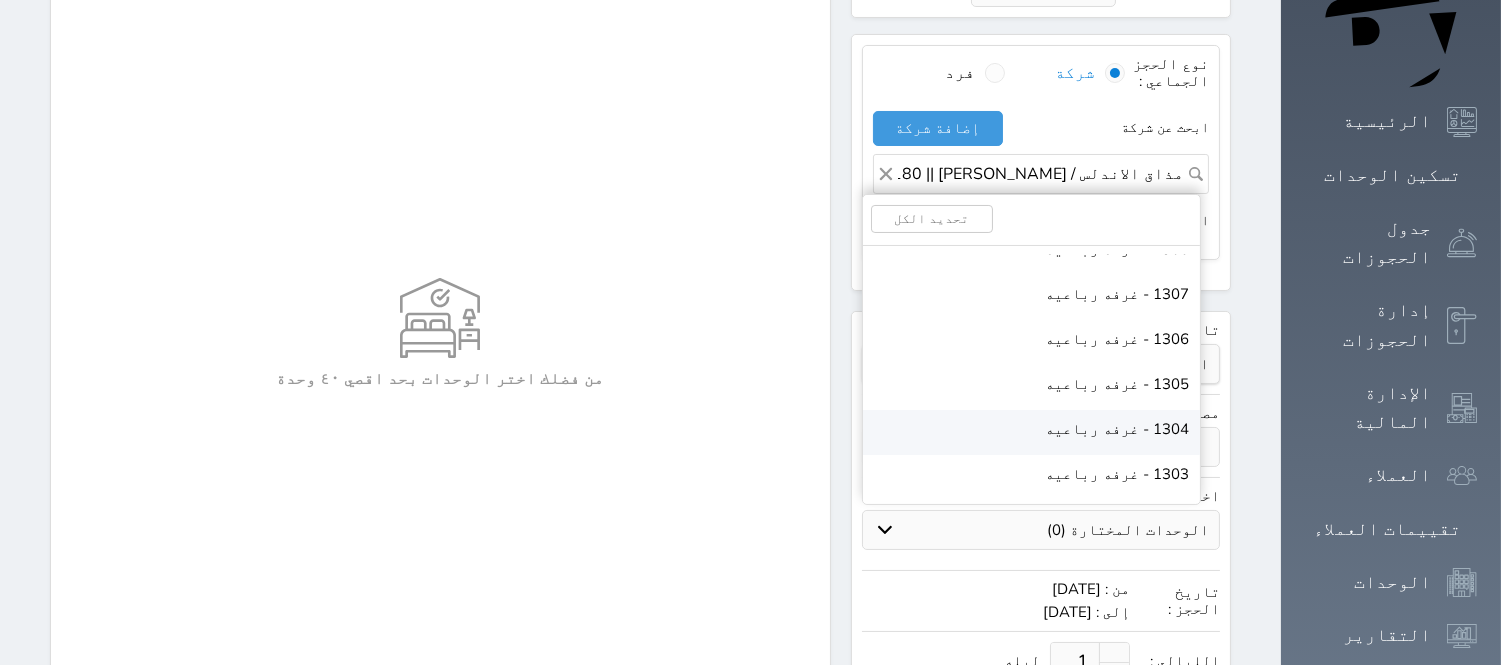 drag, startPoint x: 1165, startPoint y: 398, endPoint x: 1167, endPoint y: 362, distance: 36.05551 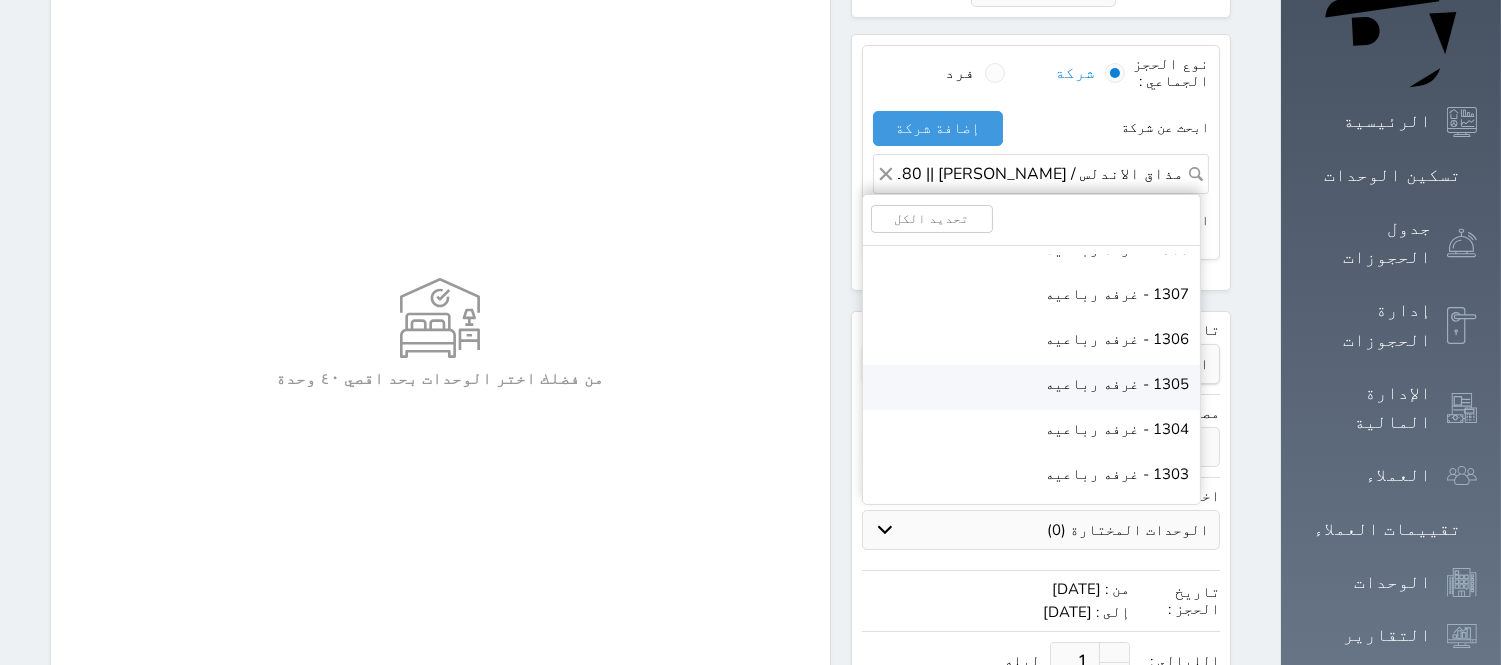click on "1304 - غرفه رباعيه" at bounding box center [1117, 429] 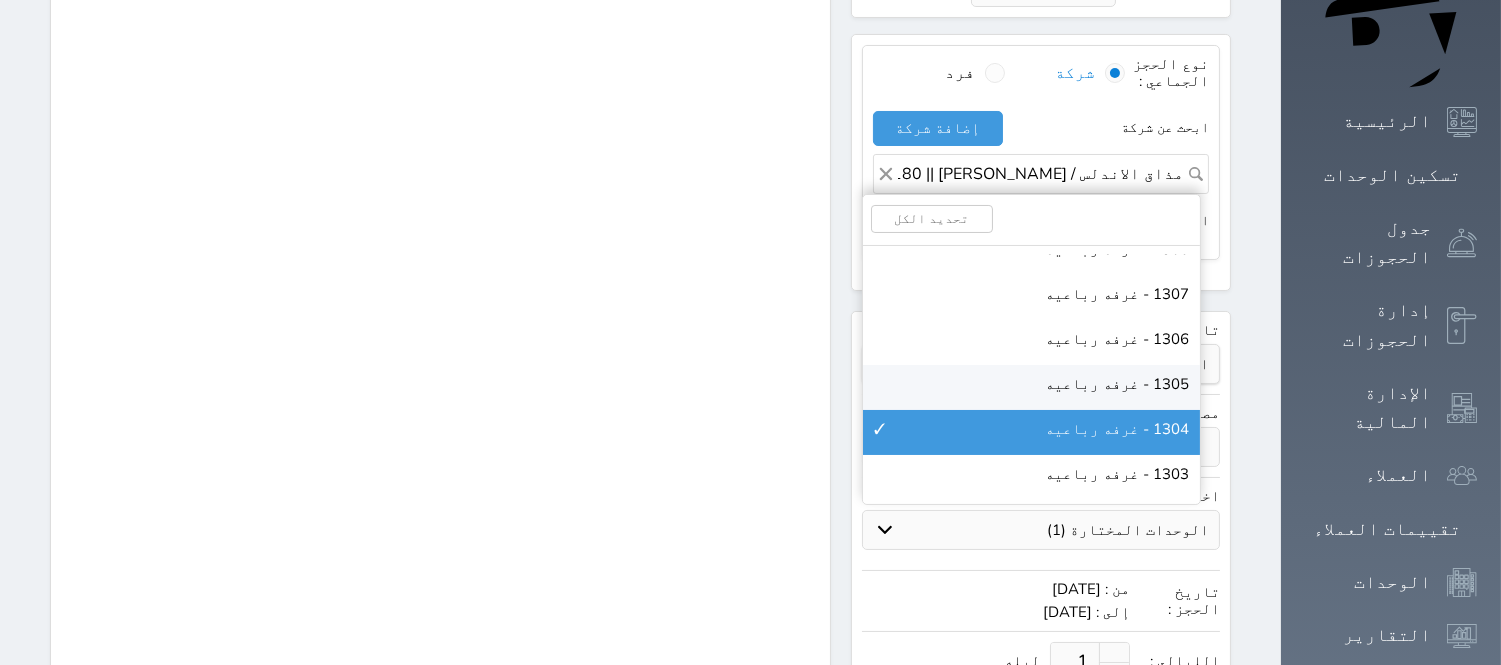 click on "1305 - غرفه رباعيه" at bounding box center [1031, 387] 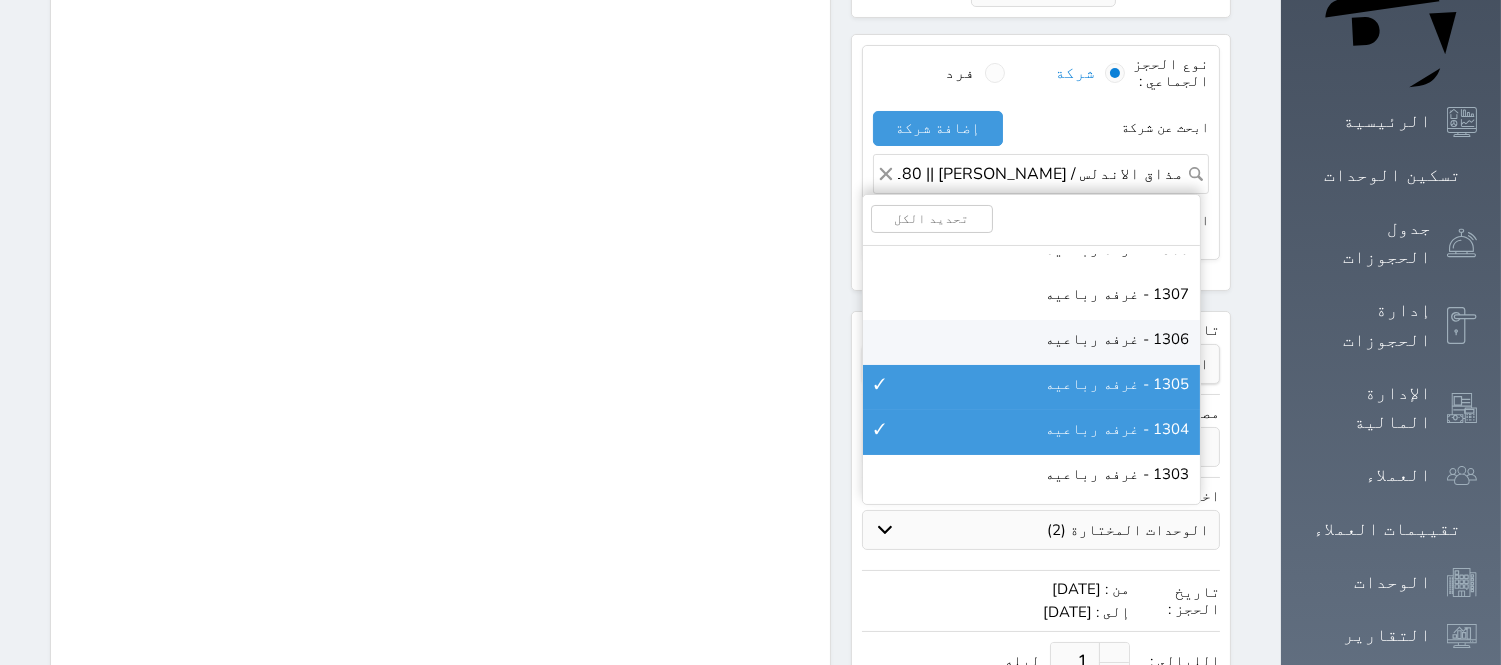 click on "1306 - غرفه رباعيه" at bounding box center (1117, 339) 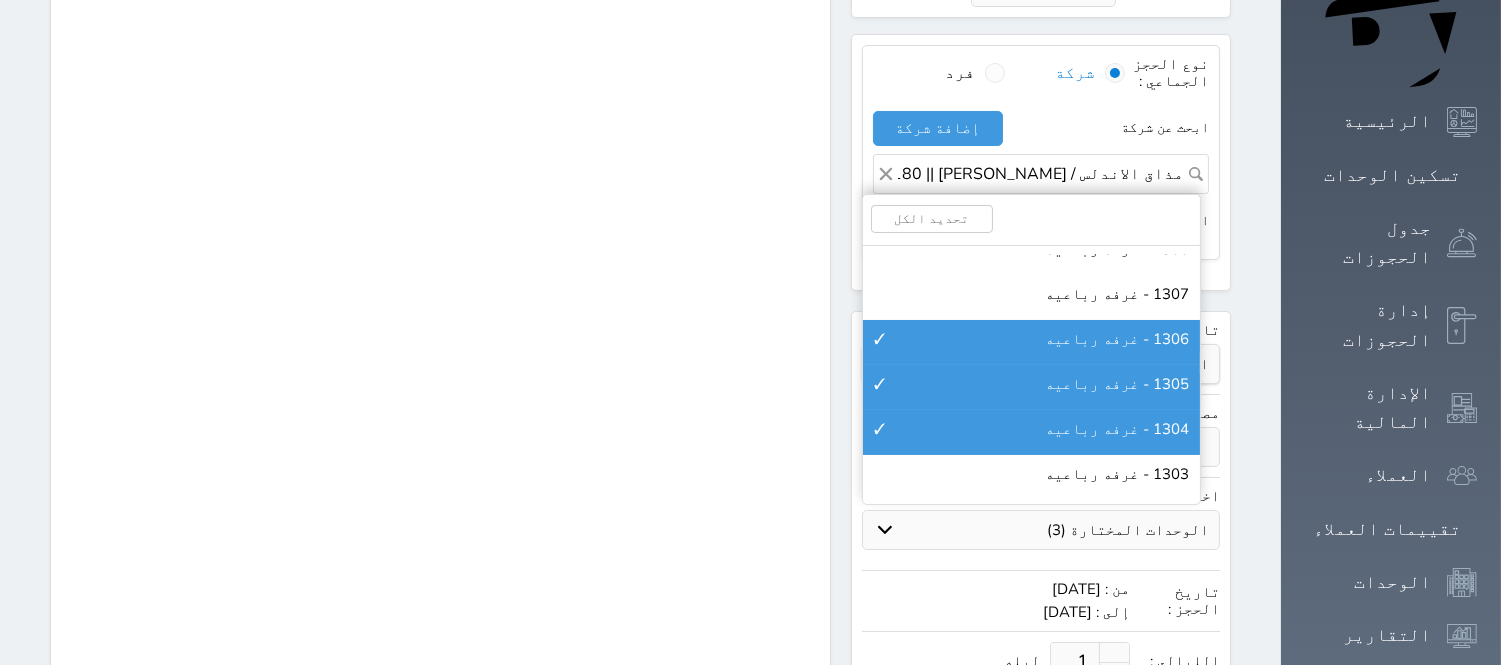 click on "اجمالي الوحدات المختارة : 3         1304 - غرفه رباعيه       1305 - غرفه رباعيه       1306 - غرفه رباعيه" at bounding box center (440, 505) 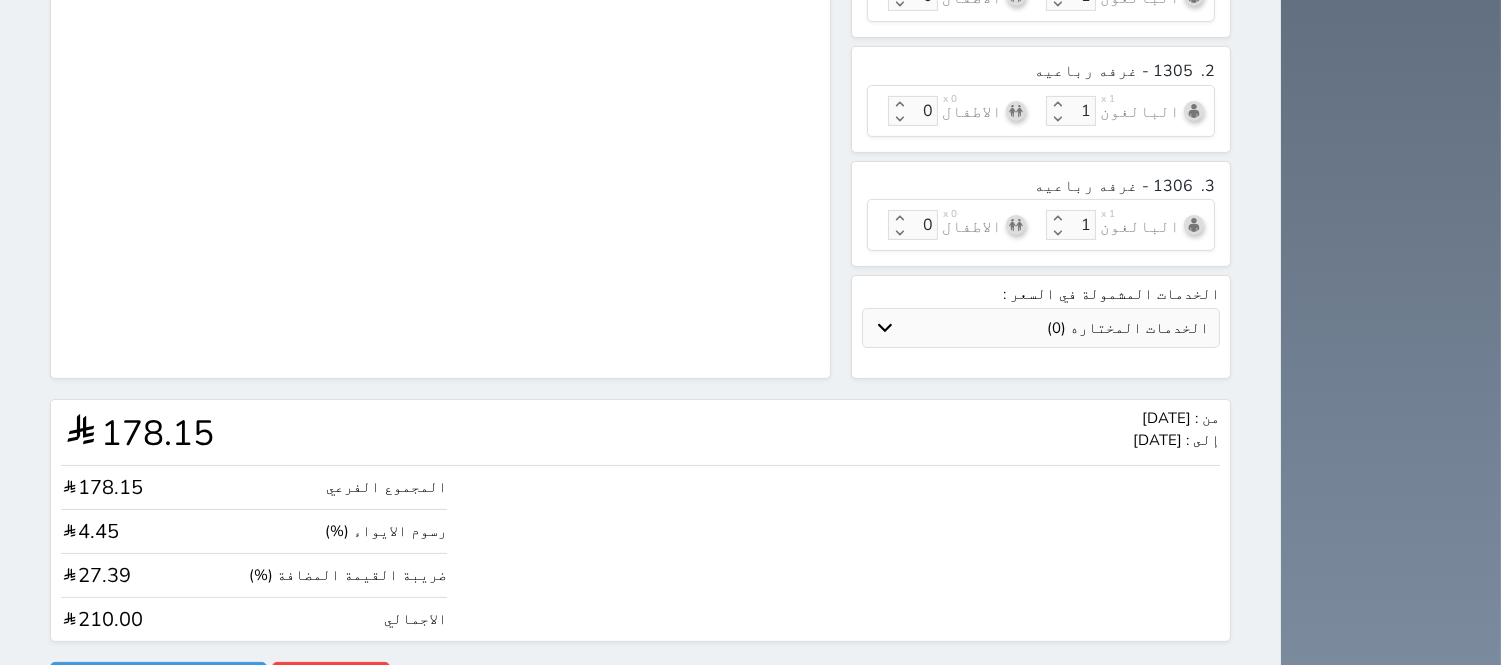 scroll, scrollTop: 1037, scrollLeft: 0, axis: vertical 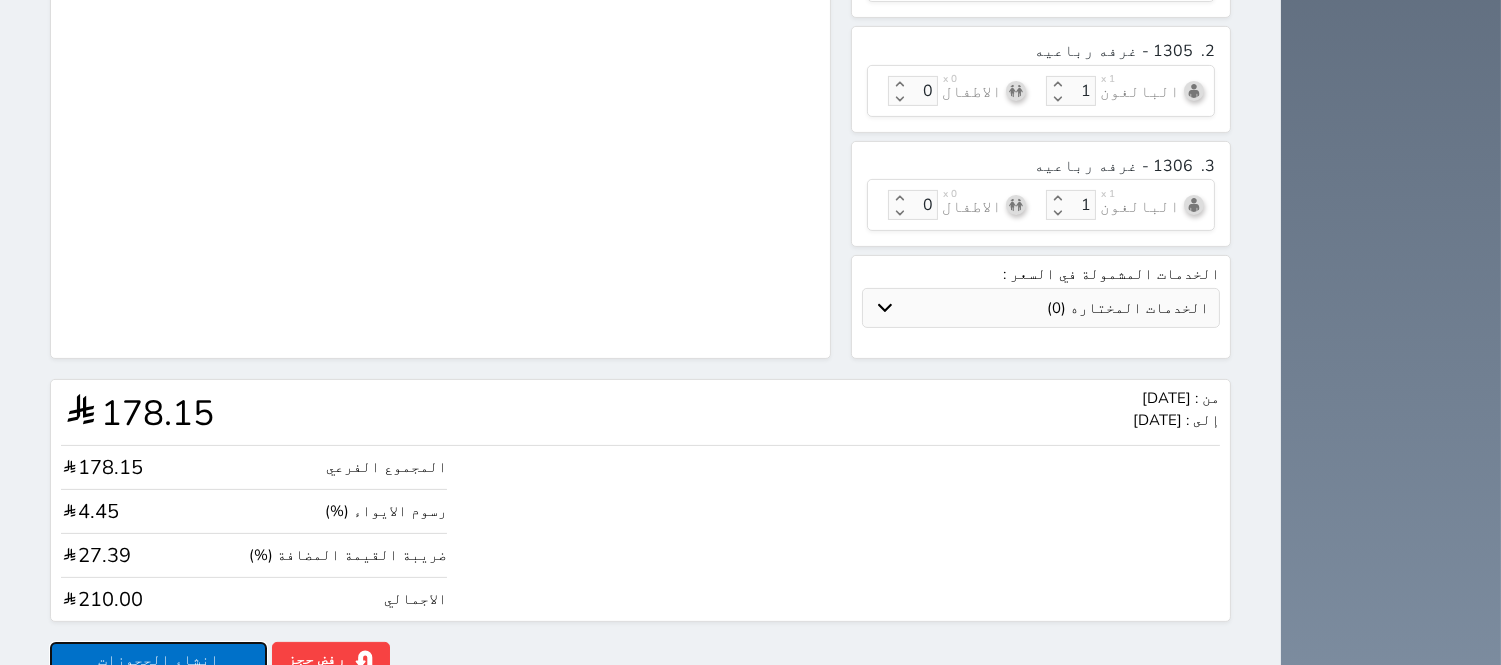 click on "انشاء الحجوزات" at bounding box center (158, 659) 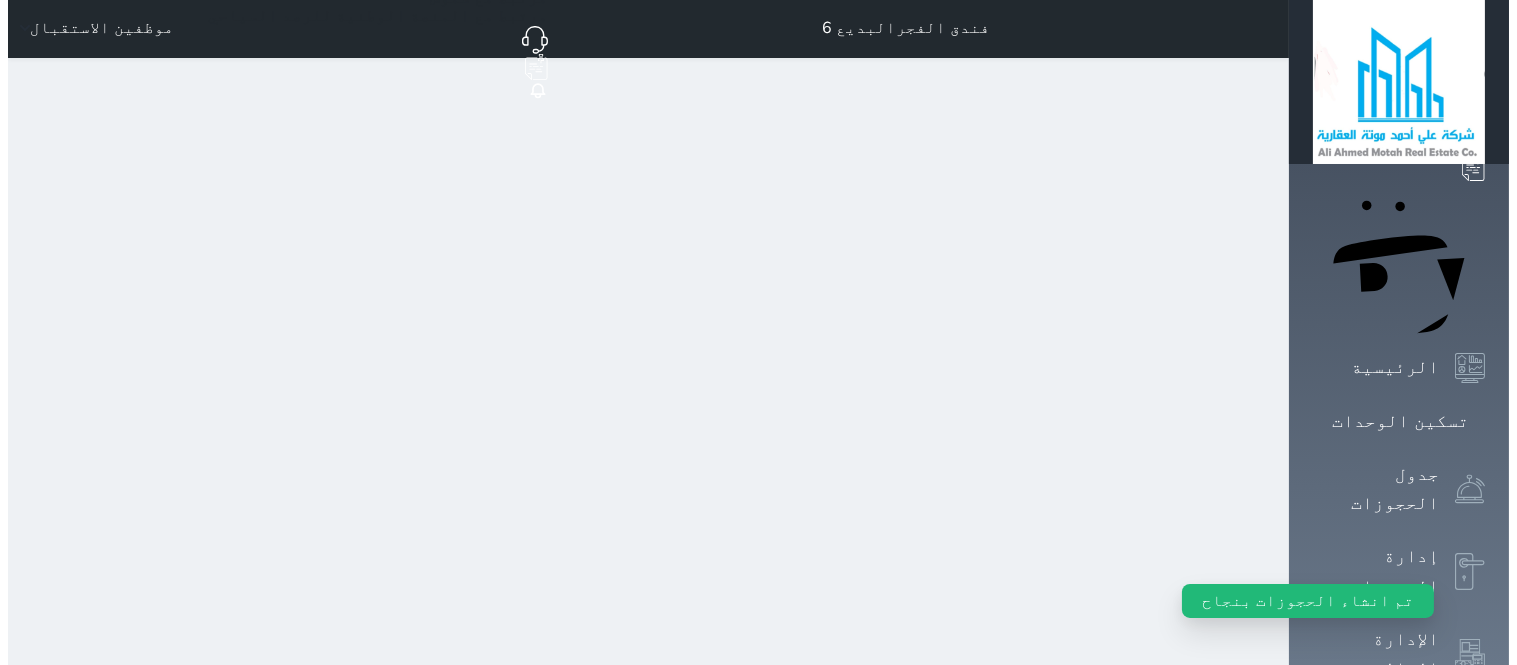 scroll, scrollTop: 0, scrollLeft: 0, axis: both 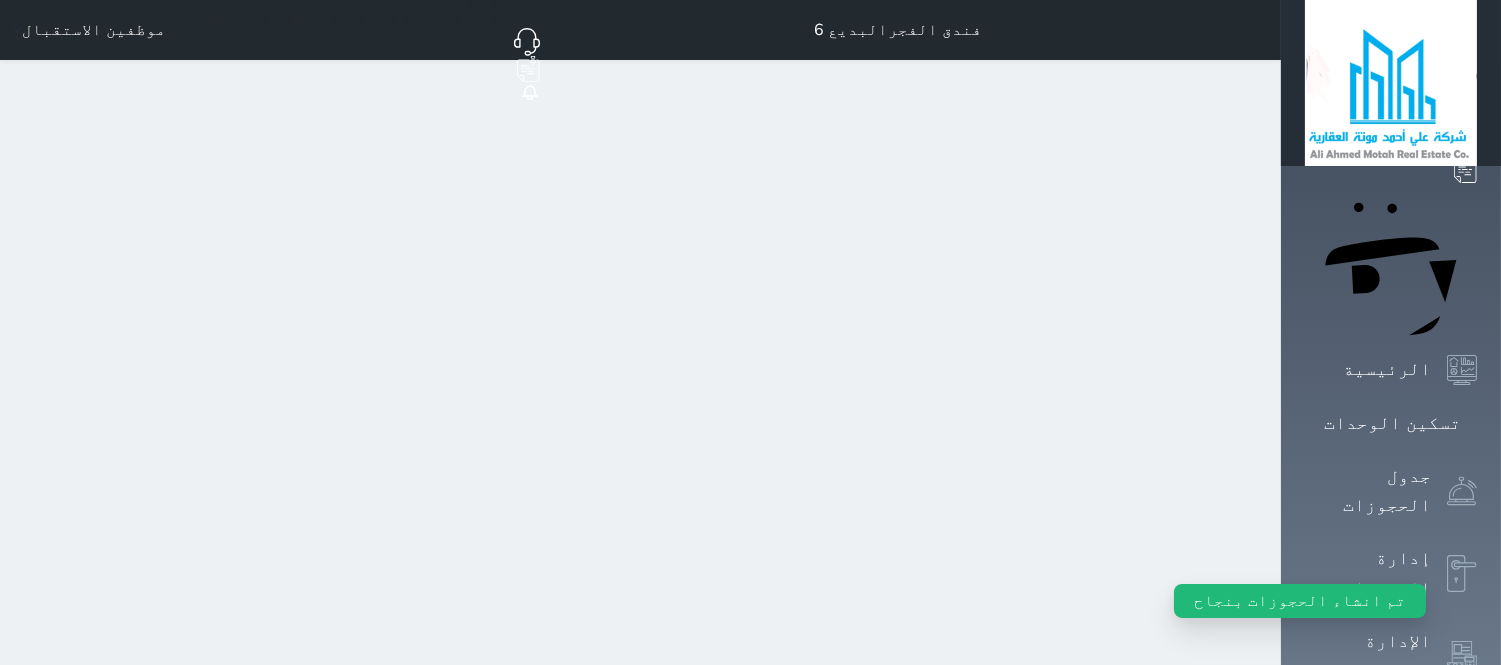 select 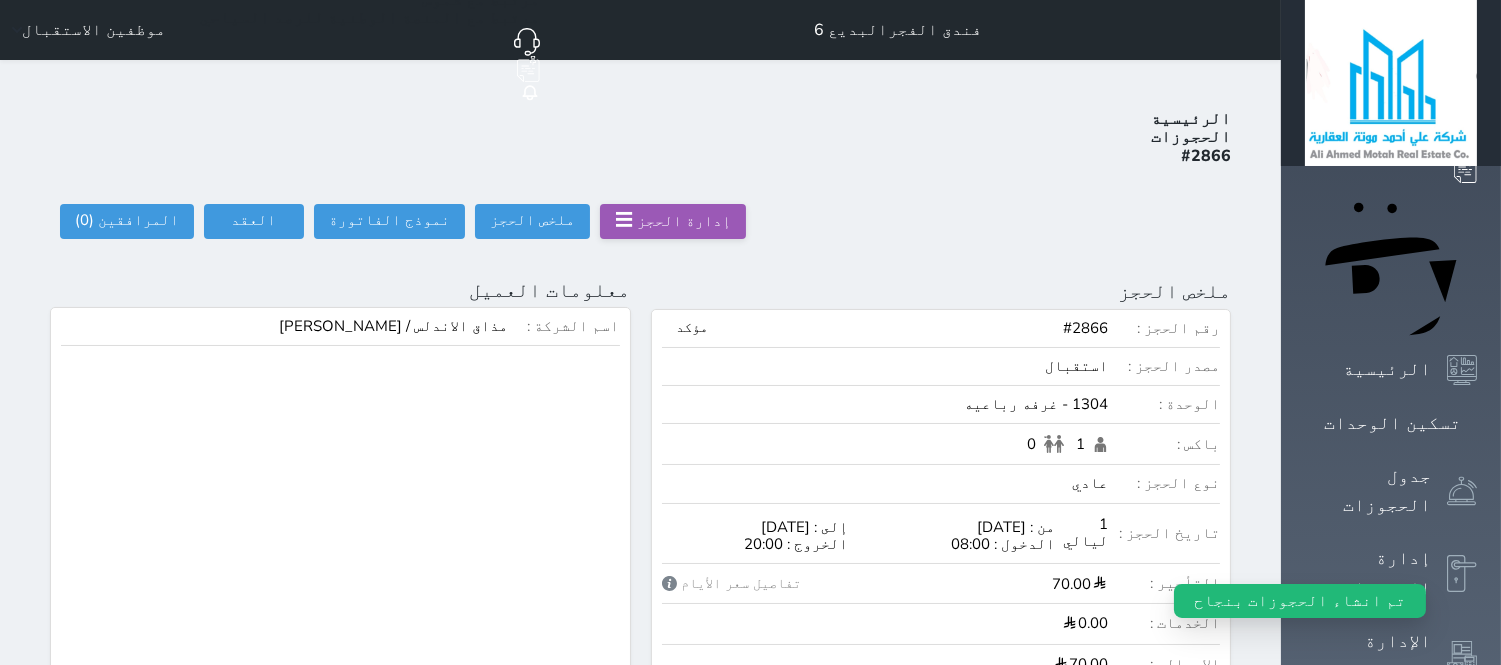 click on "تسكين عميل علي الحجز" at bounding box center [521, 714] 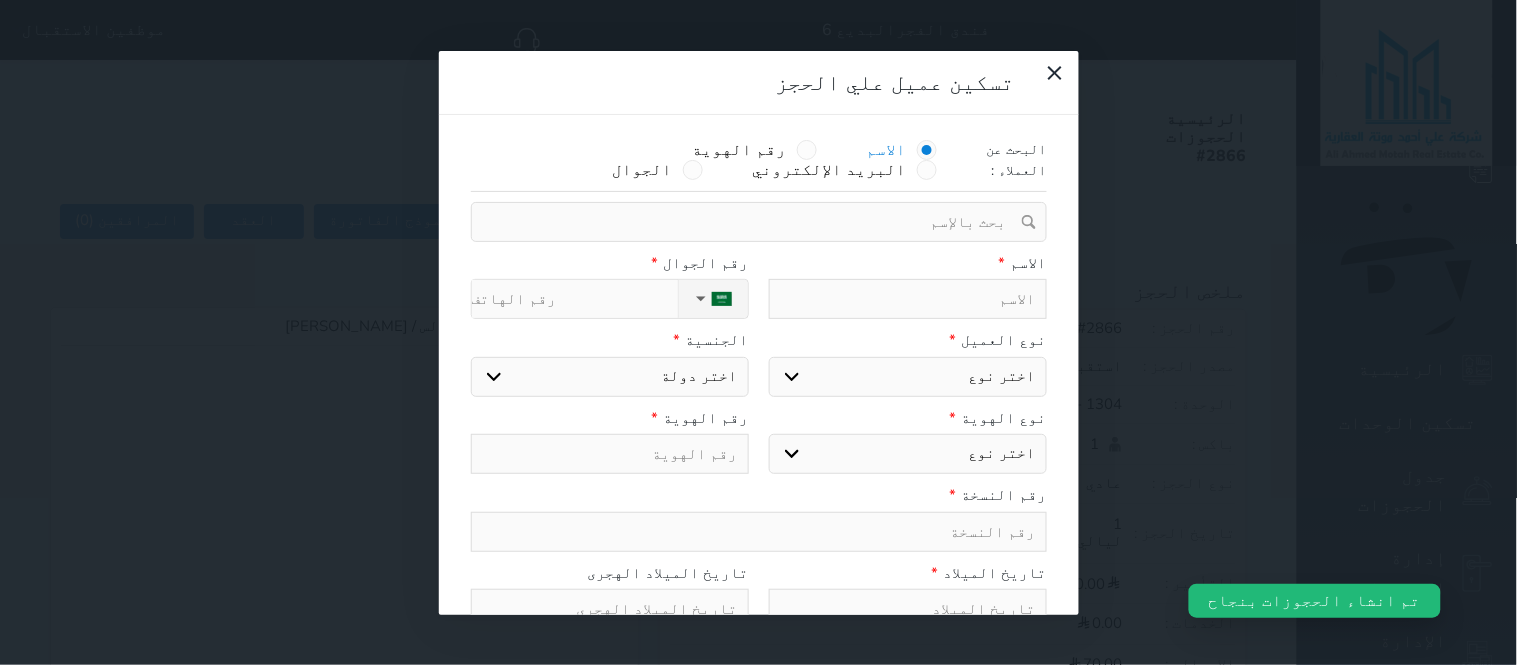 select 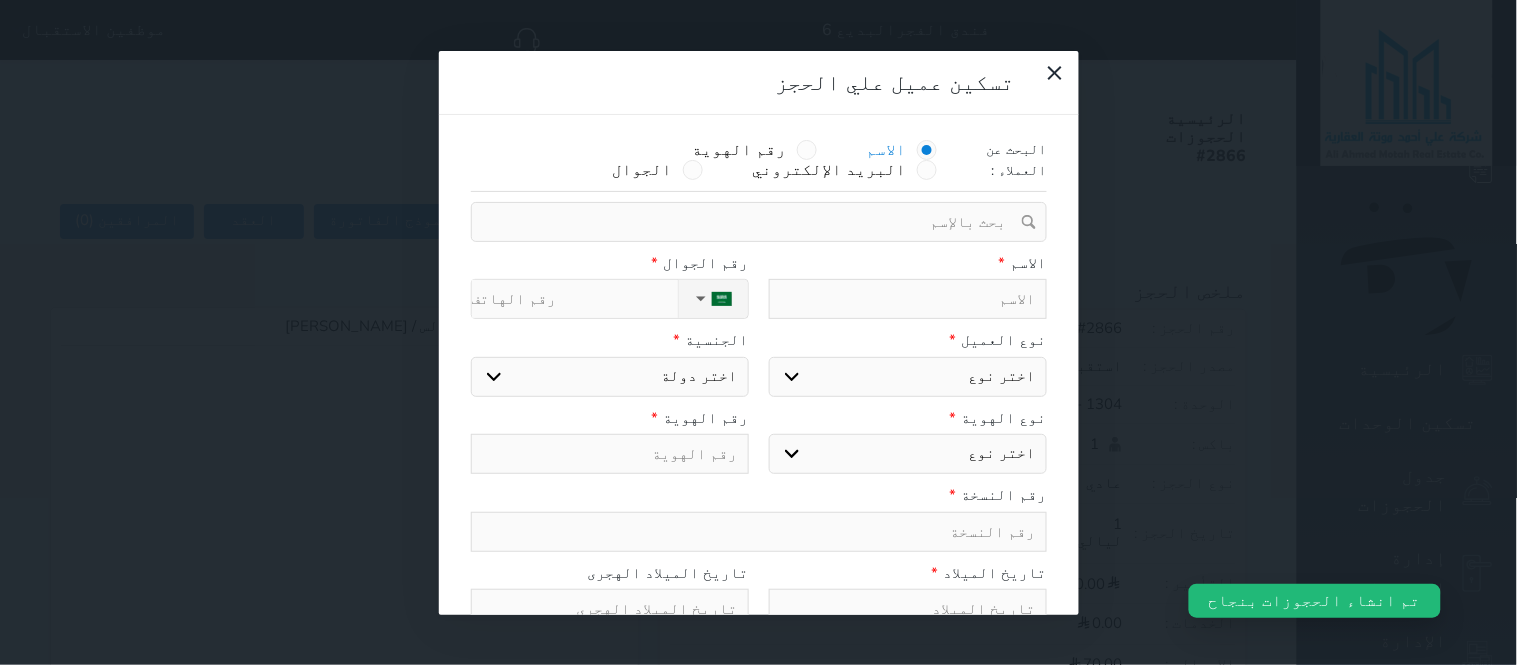 select 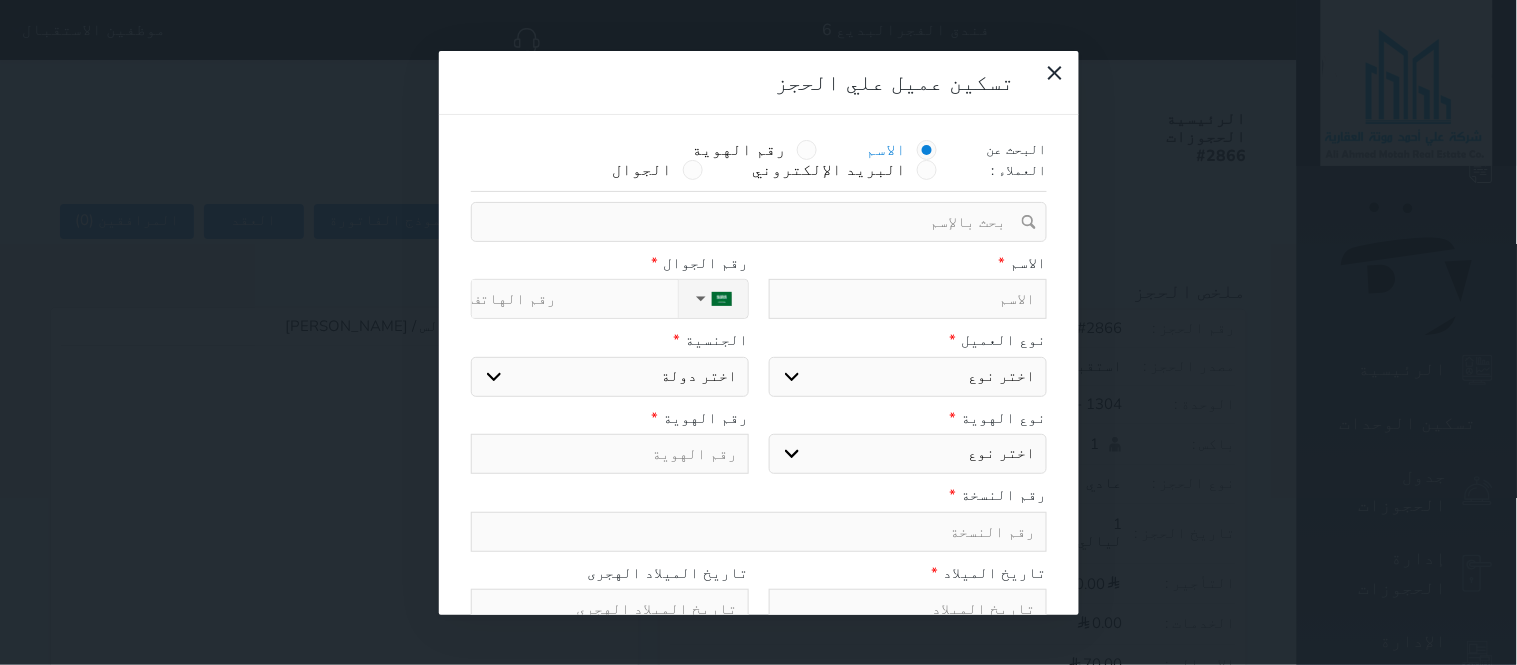 click at bounding box center [752, 222] 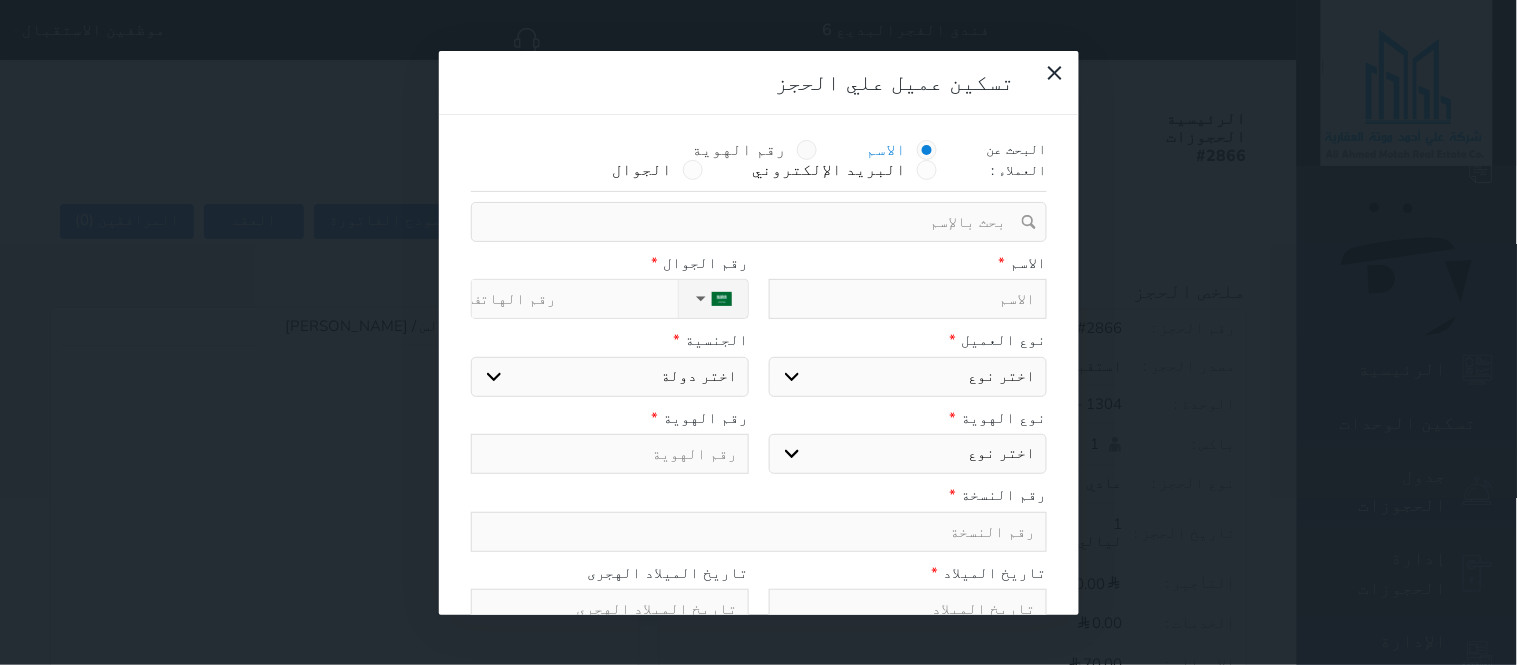 click on "رقم الهوية" at bounding box center (755, 150) 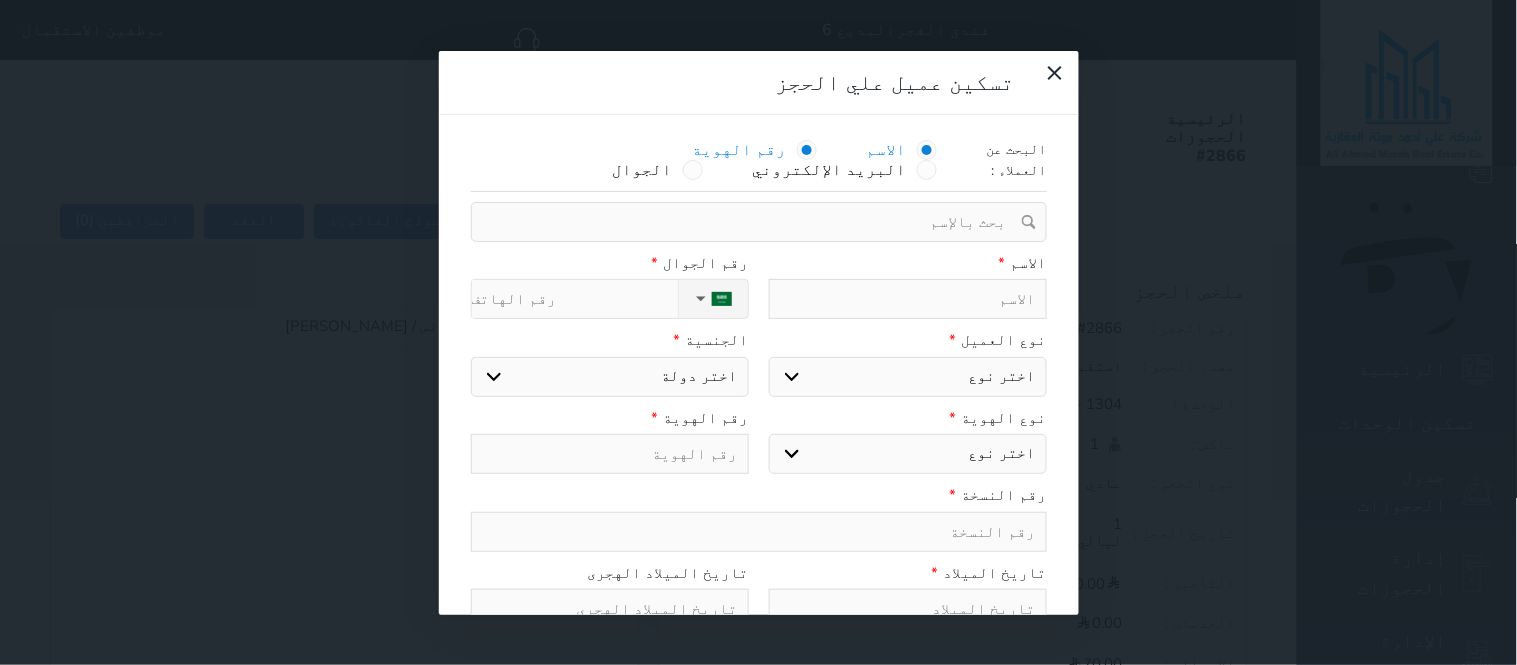 select 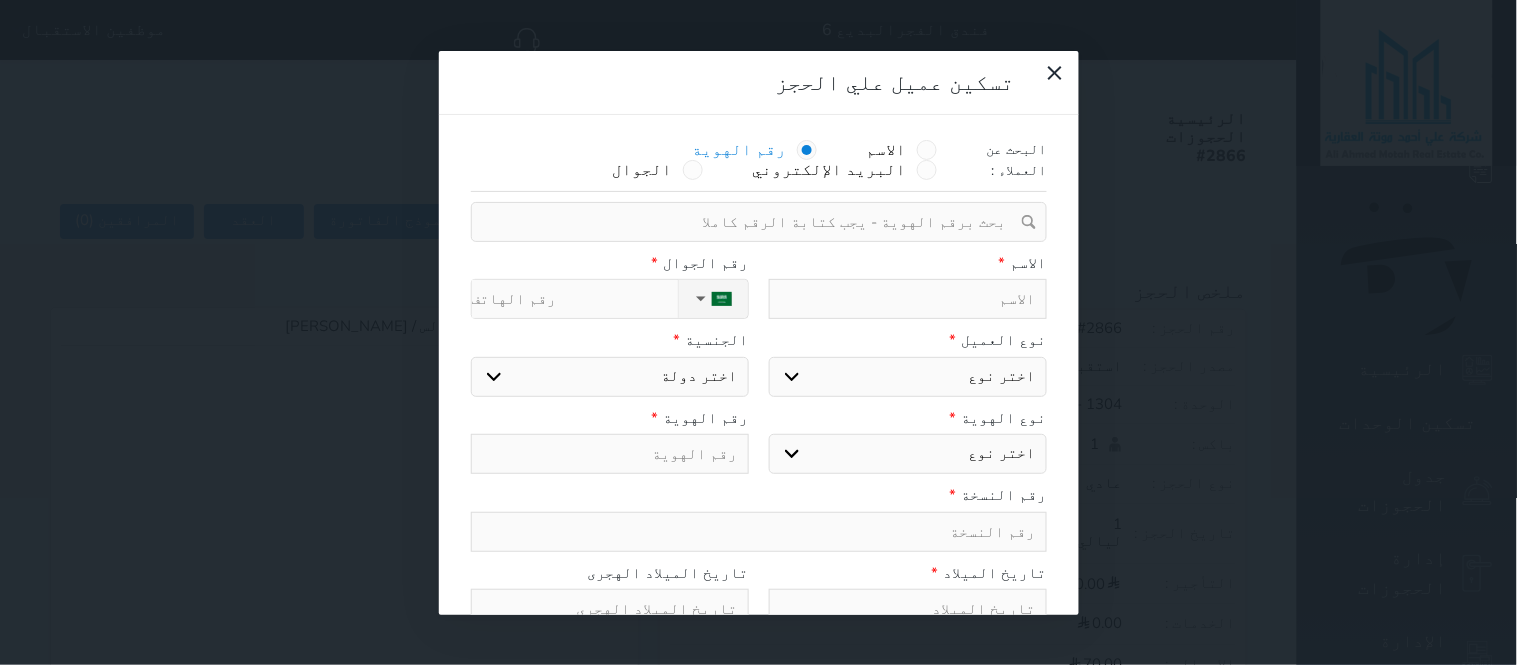 click at bounding box center [752, 222] 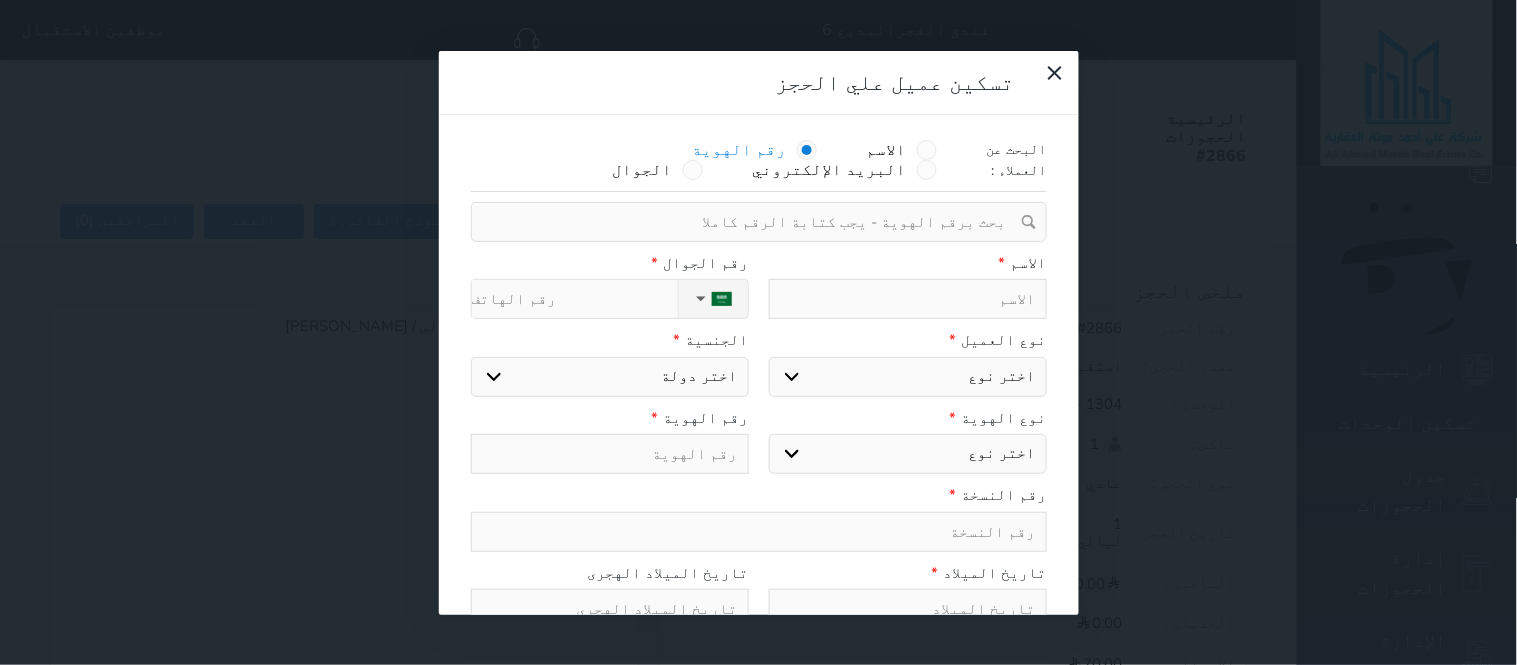 paste on "1084888963" 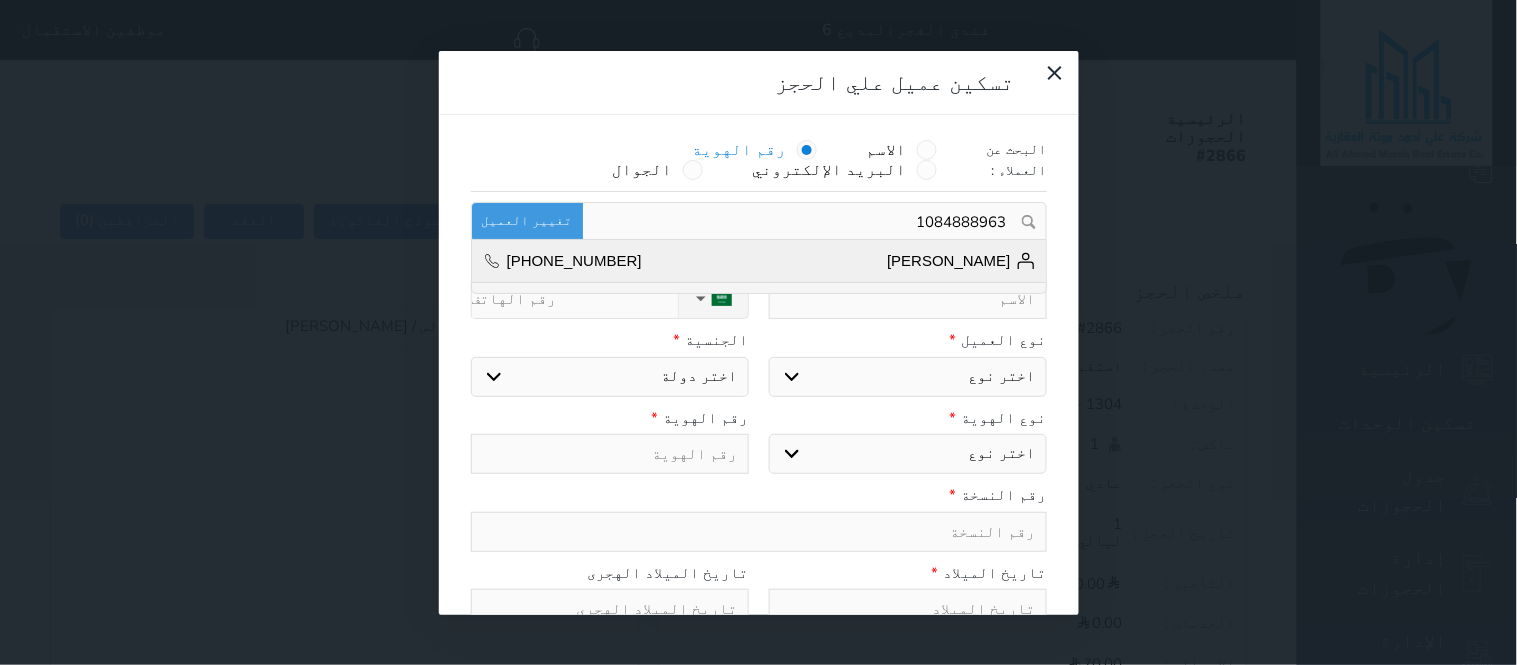 click on "خالد العتيبي   +966596062180" at bounding box center (759, 262) 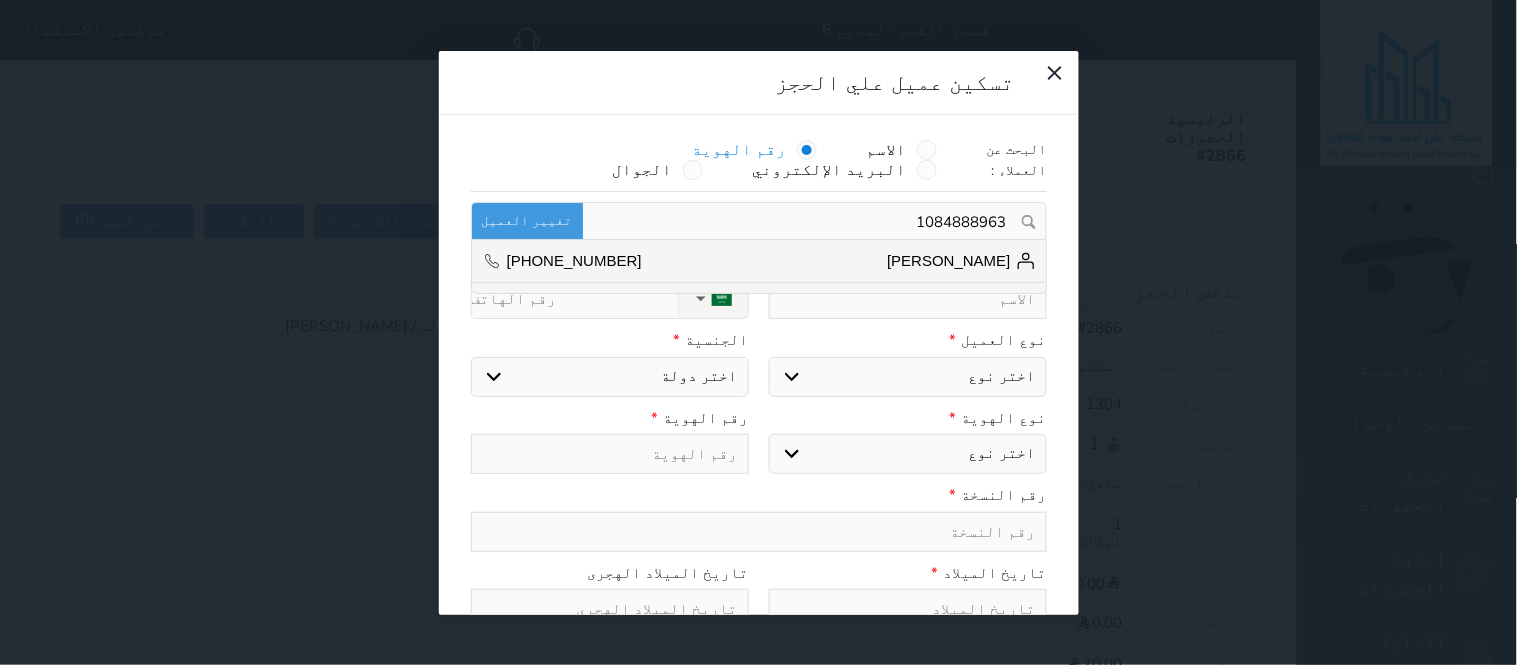 type on "[PERSON_NAME] [PHONE_NUMBER]" 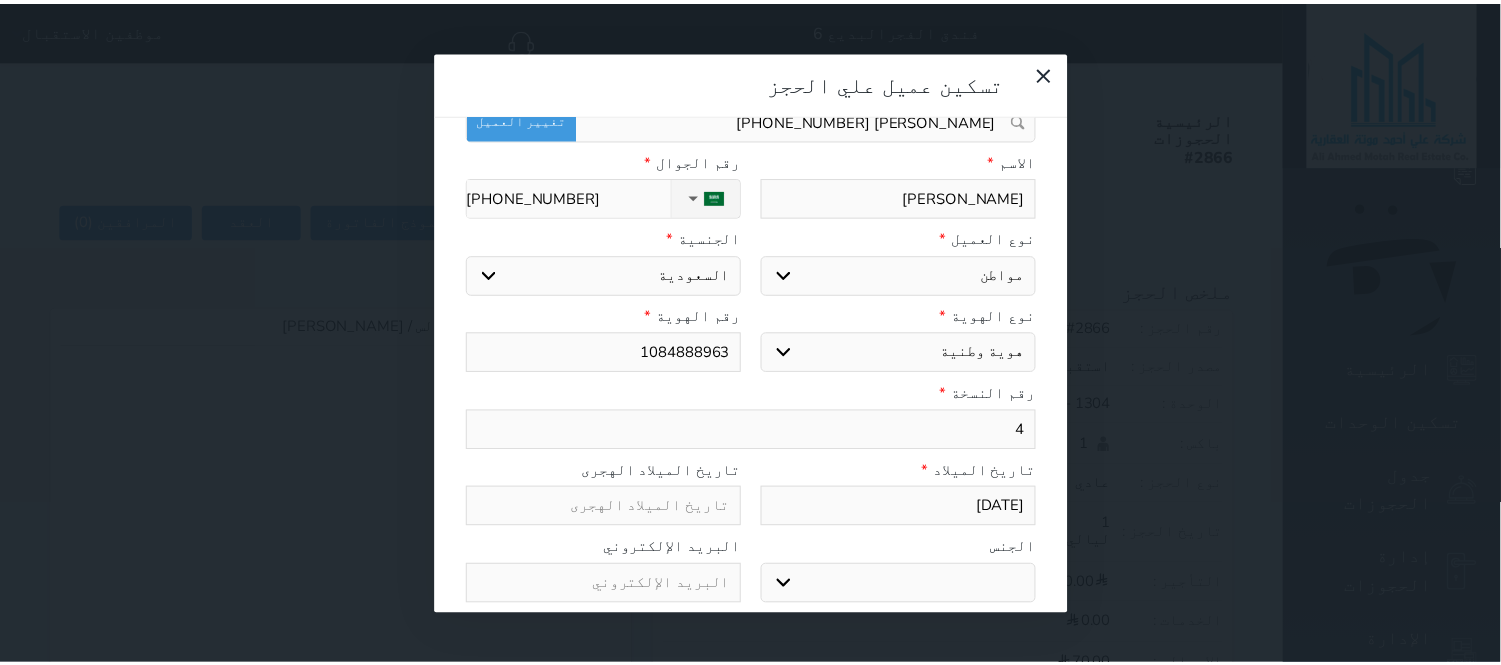 scroll, scrollTop: 190, scrollLeft: 0, axis: vertical 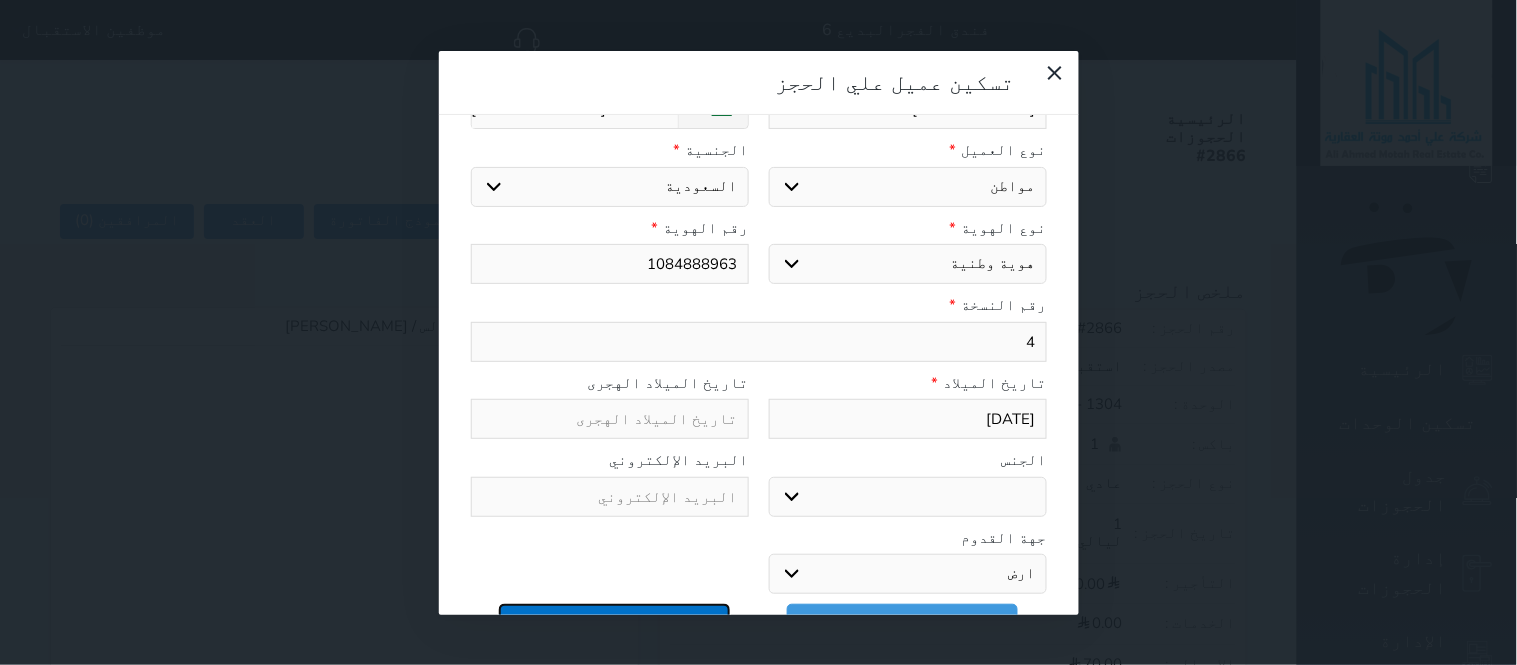 click on "تسكين العميل علي كل الحجوزات" at bounding box center (614, 621) 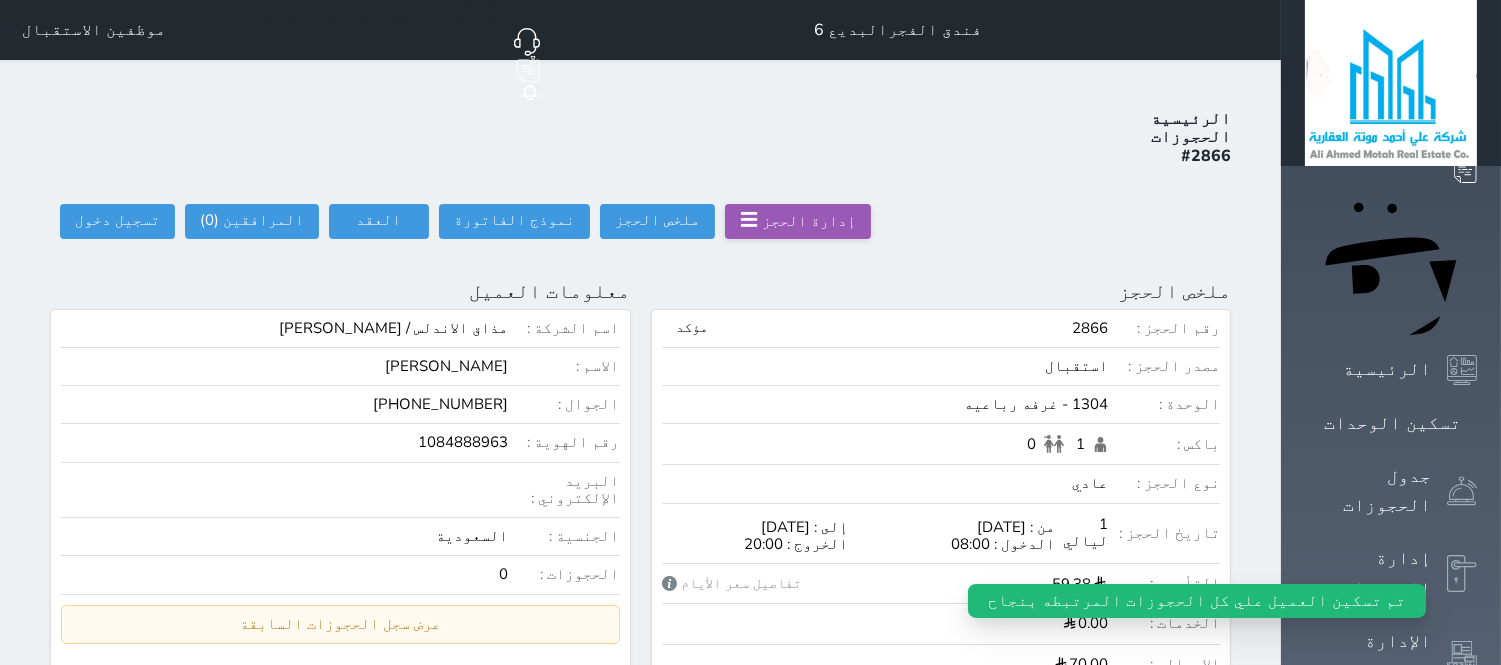 click on "إدارة الحجز" at bounding box center (809, 221) 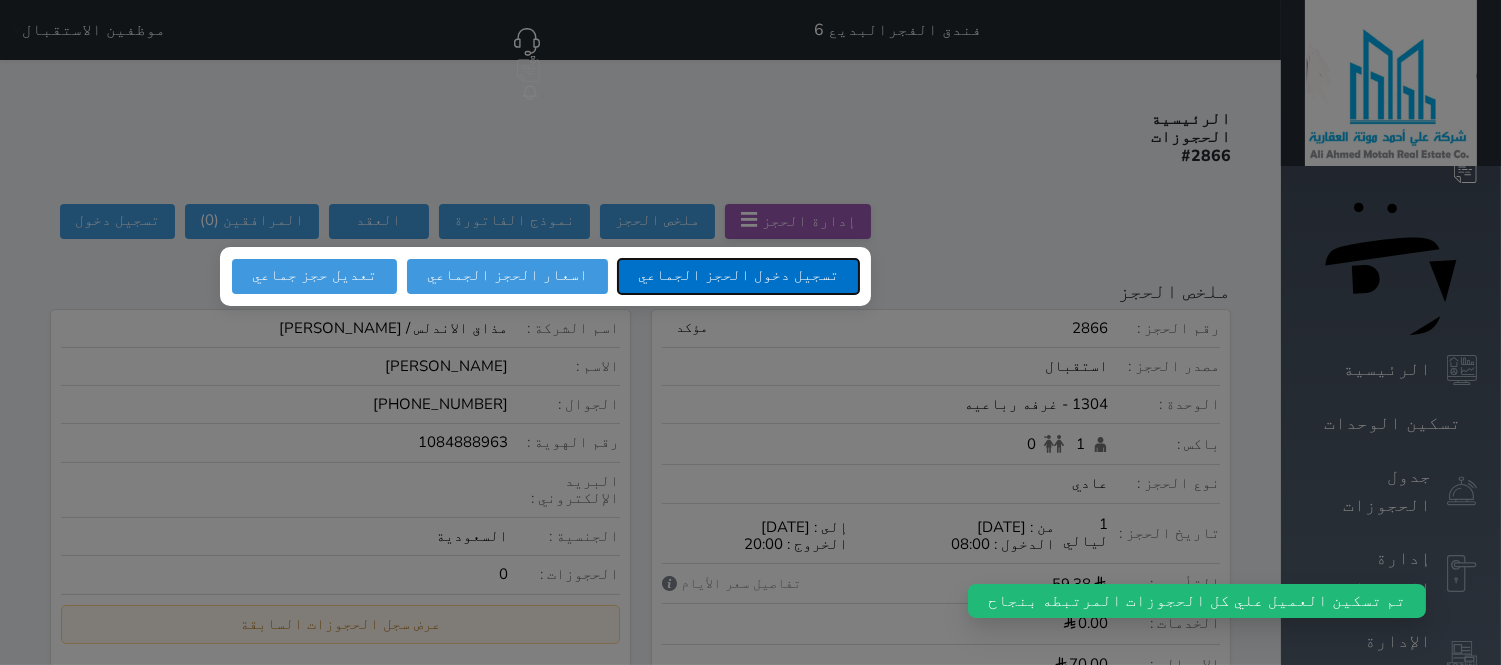click on "تسجيل دخول الحجز الجماعي" at bounding box center (738, 276) 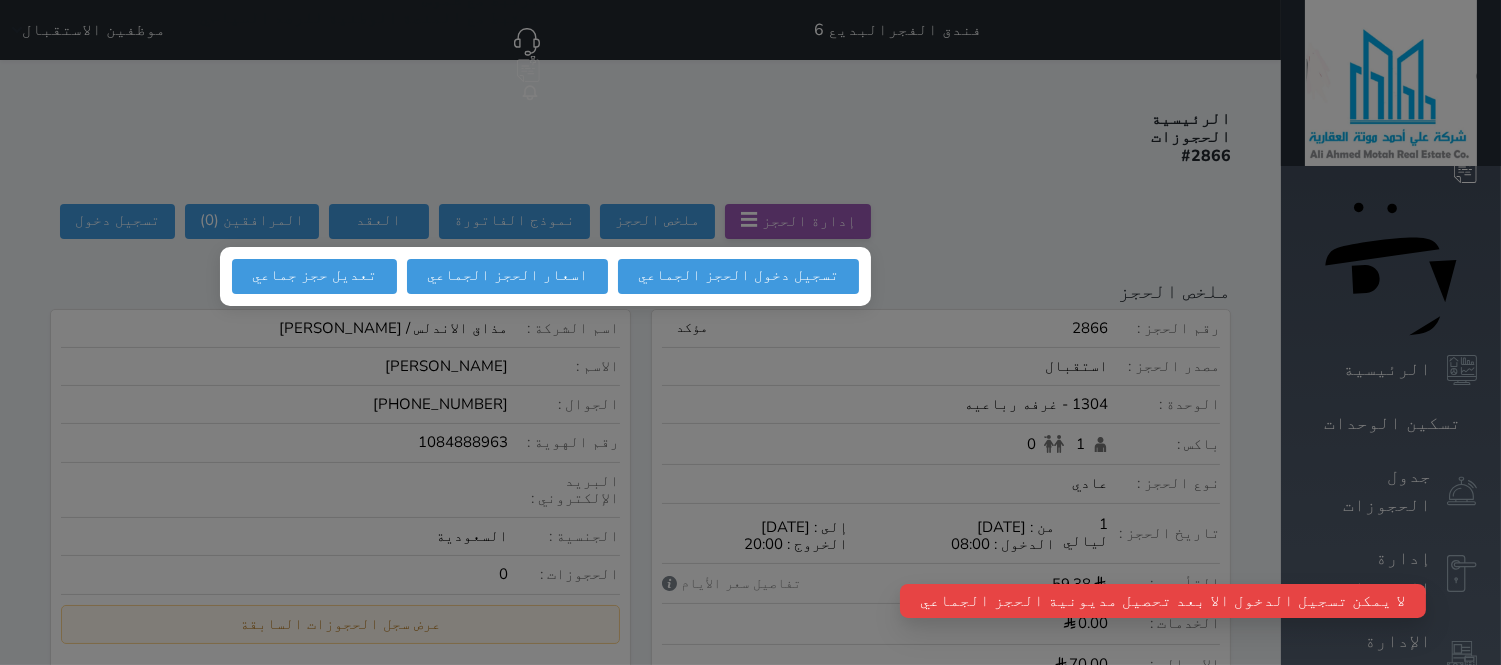 click at bounding box center [750, 332] 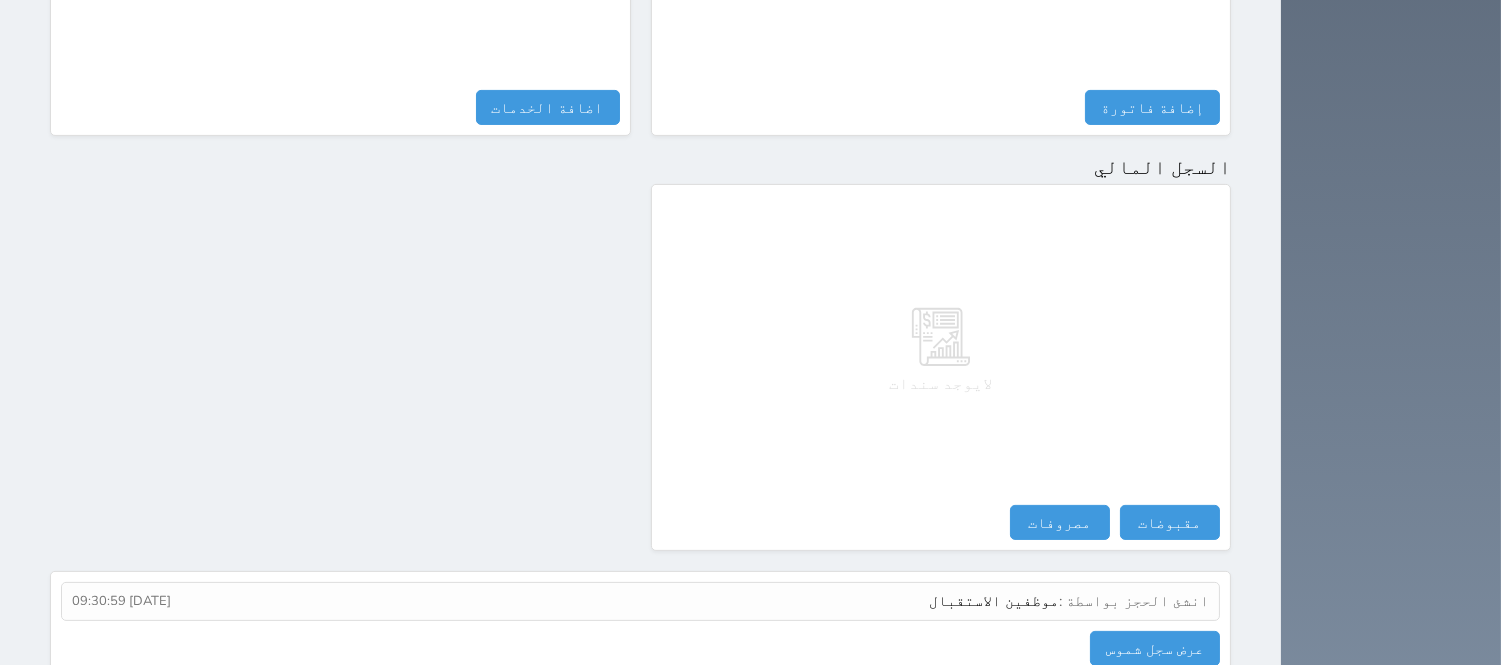 scroll, scrollTop: 1037, scrollLeft: 0, axis: vertical 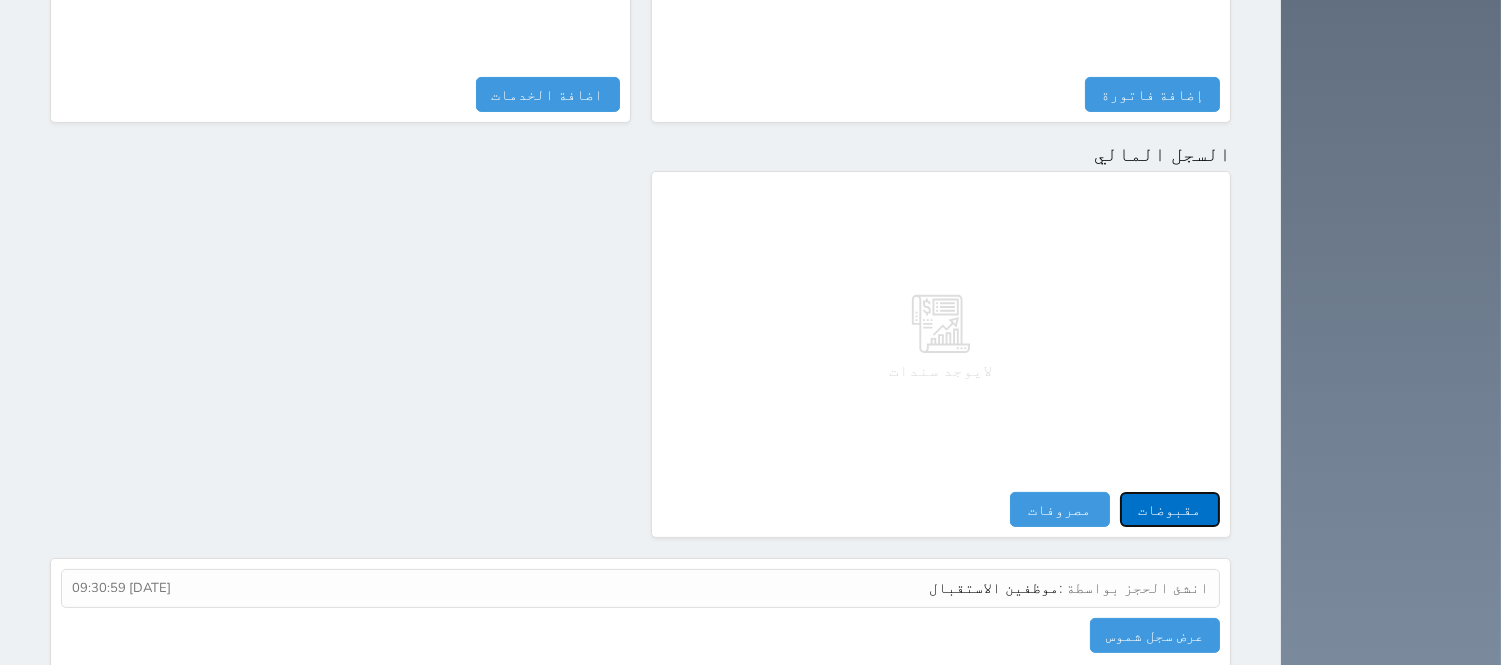 click on "مقبوضات" at bounding box center (1170, 509) 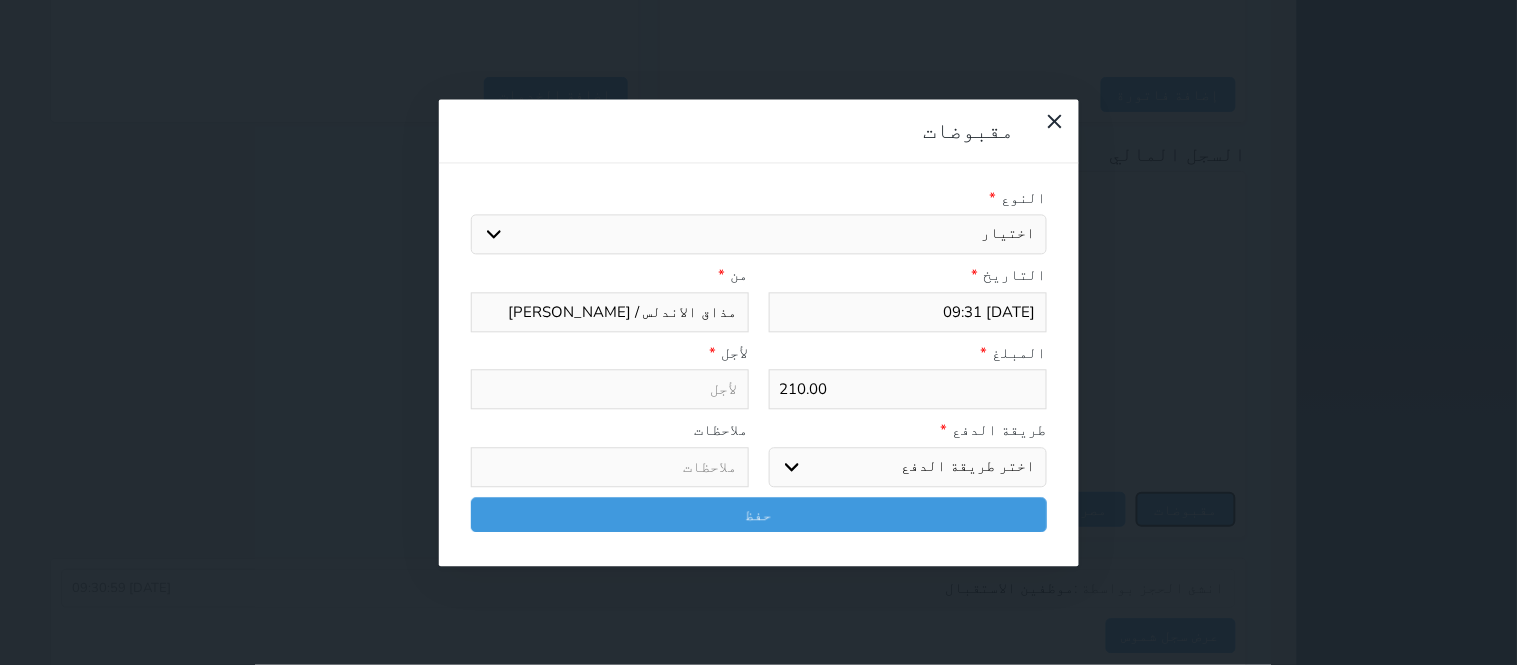 select 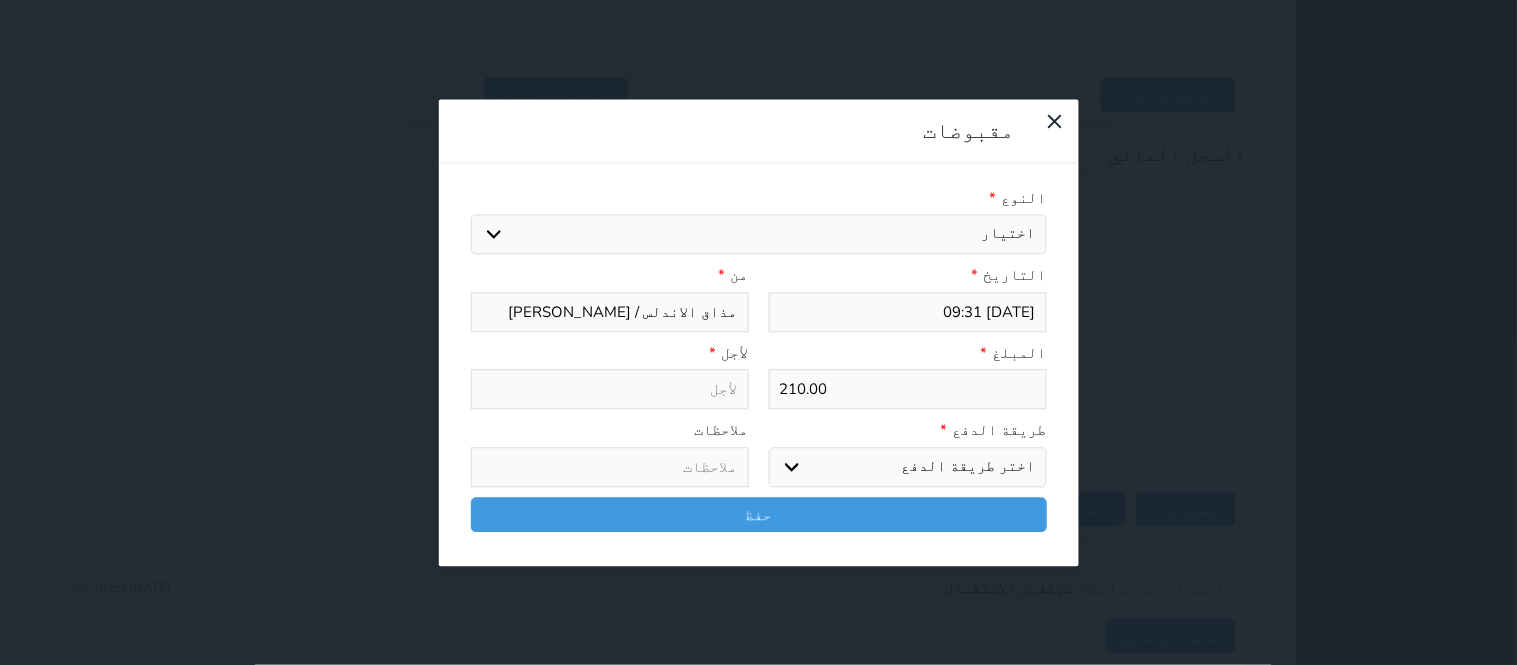 click on "اختيار   مقبوضات عامة قيمة إيجار فواتير تامين عربون لا ينطبق آخر مغسلة واي فاي - الإنترنت مواقف السيارات طعام الأغذية والمشروبات مشروبات المشروبات الباردة المشروبات الساخنة الإفطار غداء عشاء مخبز و كعك حمام سباحة الصالة الرياضية سبا و خدمات الجمال اختيار وإسقاط (خدمات النقل) ميني بار كابل - تلفزيون سرير إضافي تصفيف الشعر التسوق خدمات الجولات السياحية المنظمة خدمات الدليل السياحي" at bounding box center [759, 235] 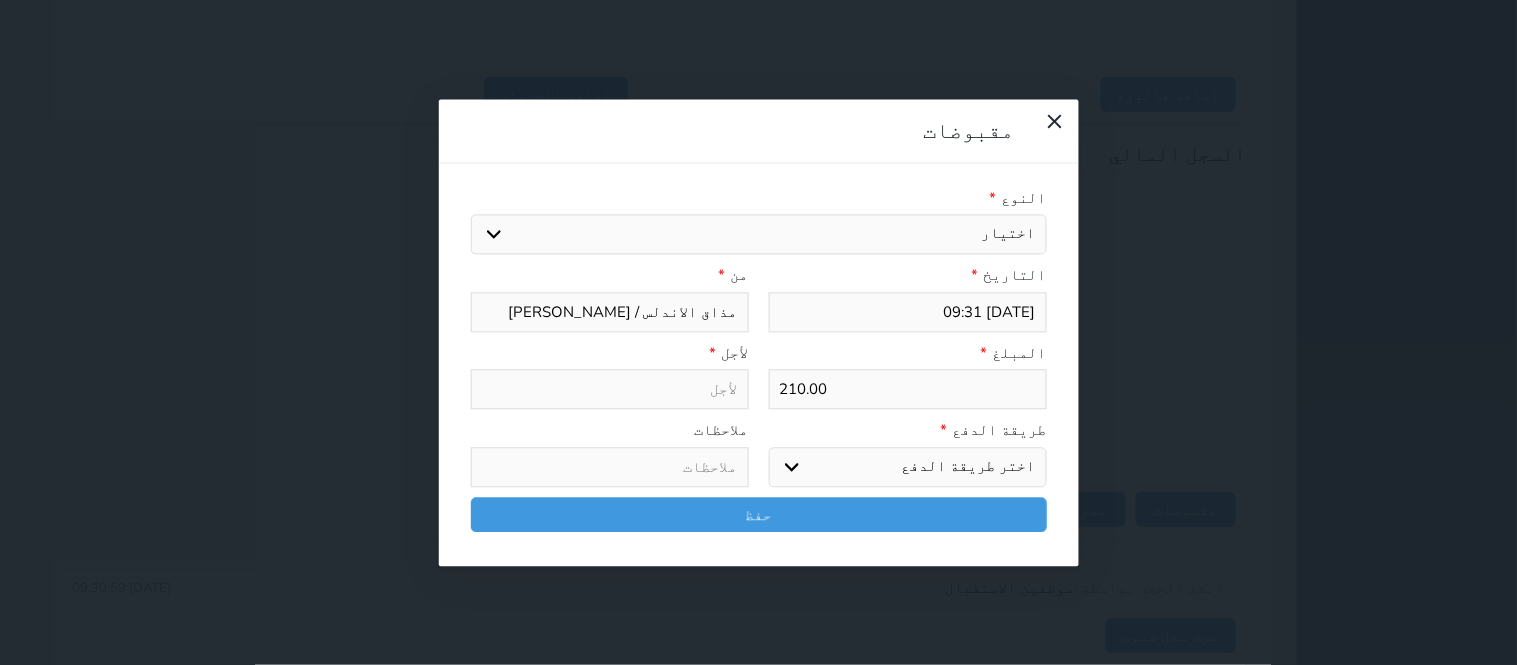 select on "31656" 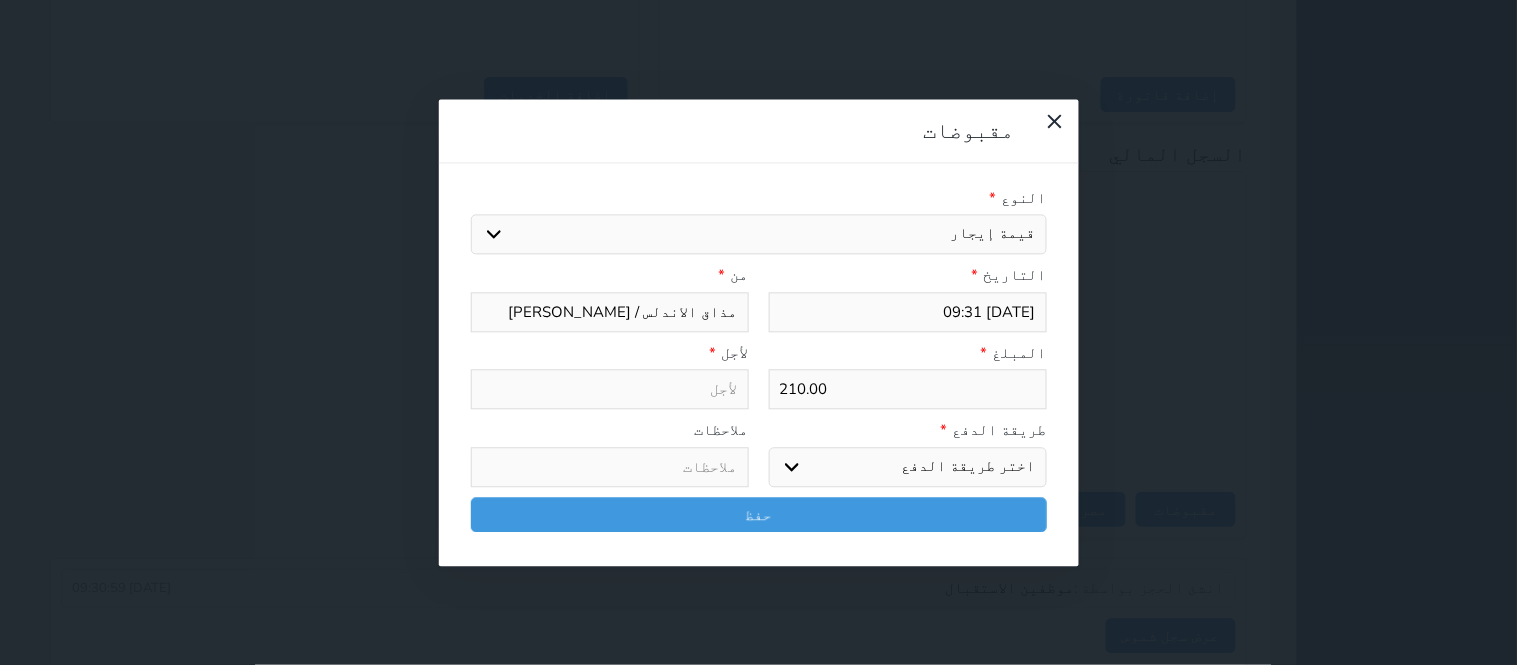 click on "اختيار   مقبوضات عامة قيمة إيجار فواتير تامين عربون لا ينطبق آخر مغسلة واي فاي - الإنترنت مواقف السيارات طعام الأغذية والمشروبات مشروبات المشروبات الباردة المشروبات الساخنة الإفطار غداء عشاء مخبز و كعك حمام سباحة الصالة الرياضية سبا و خدمات الجمال اختيار وإسقاط (خدمات النقل) ميني بار كابل - تلفزيون سرير إضافي تصفيف الشعر التسوق خدمات الجولات السياحية المنظمة خدمات الدليل السياحي" at bounding box center [759, 235] 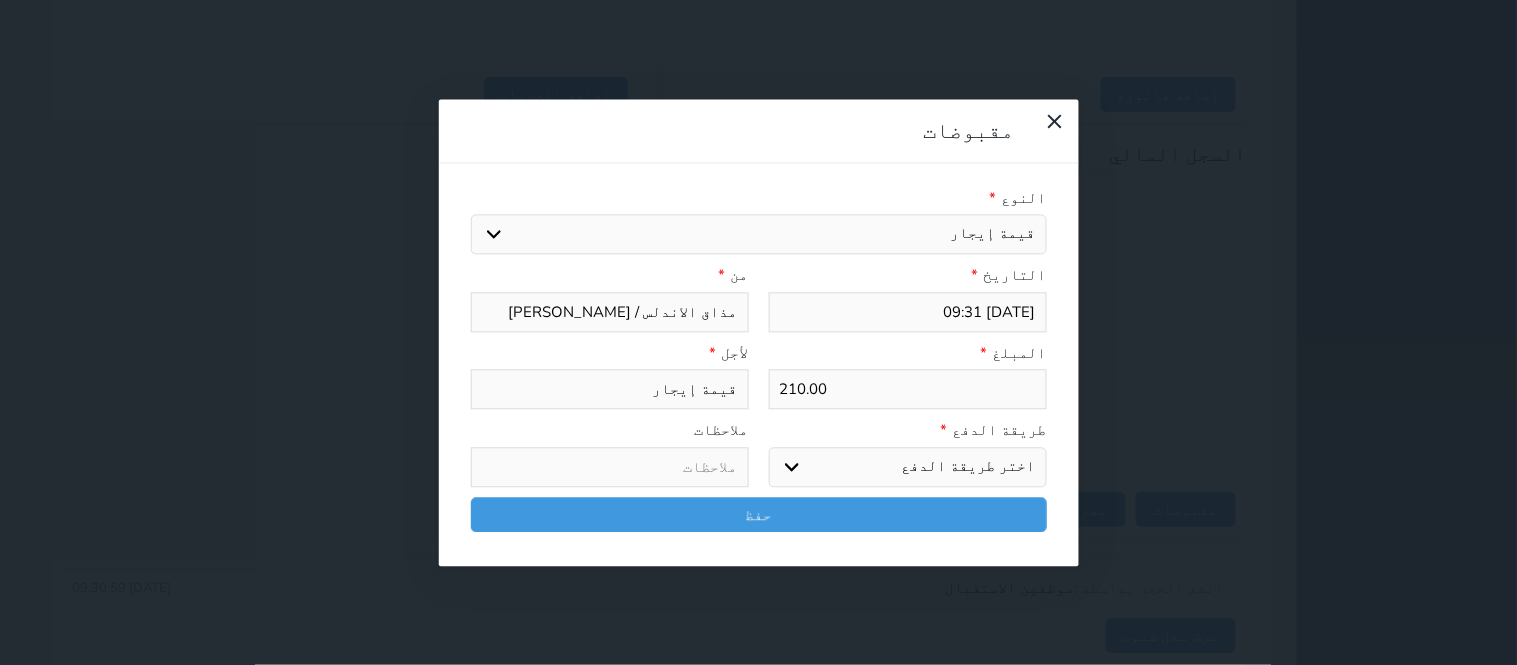 click on "اختر طريقة الدفع   دفع نقدى   تحويل بنكى   مدى   بطاقة ائتمان   آجل" at bounding box center (908, 467) 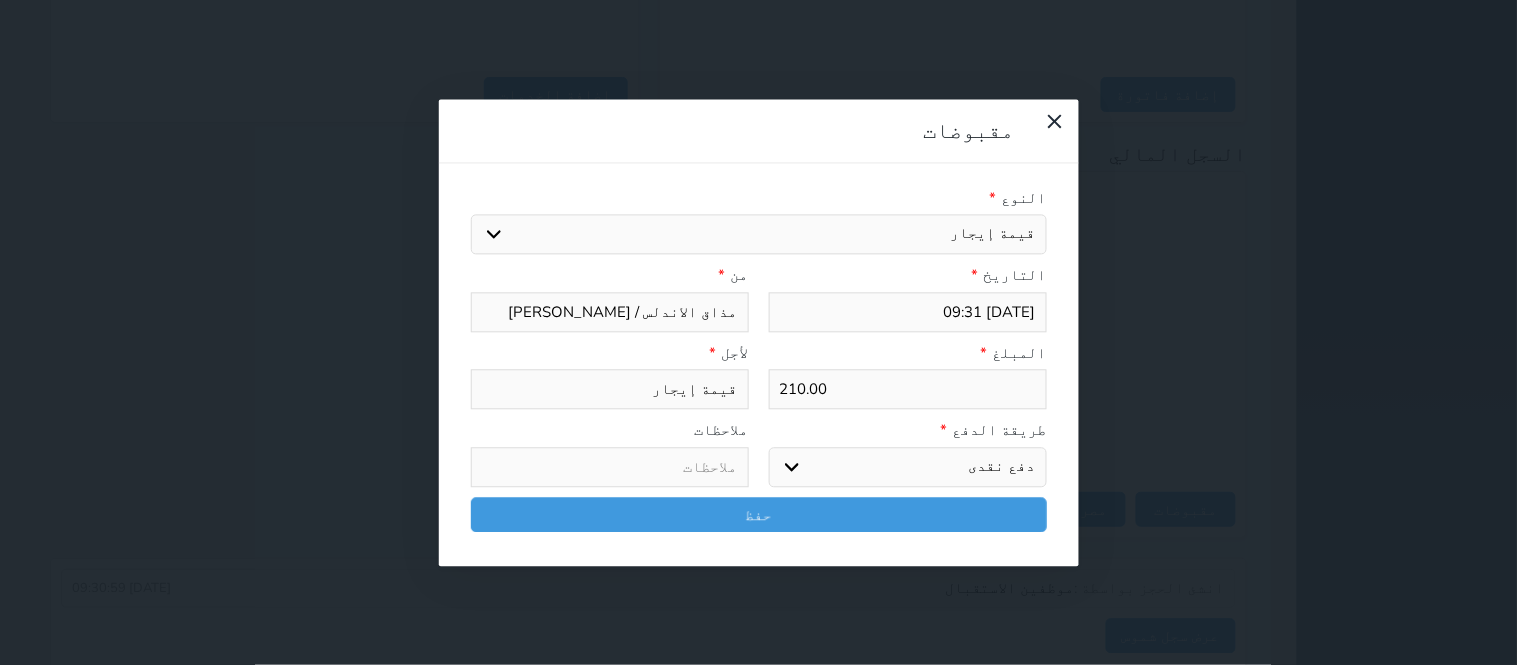 click on "اختر طريقة الدفع   دفع نقدى   تحويل بنكى   مدى   بطاقة ائتمان   آجل" at bounding box center (908, 467) 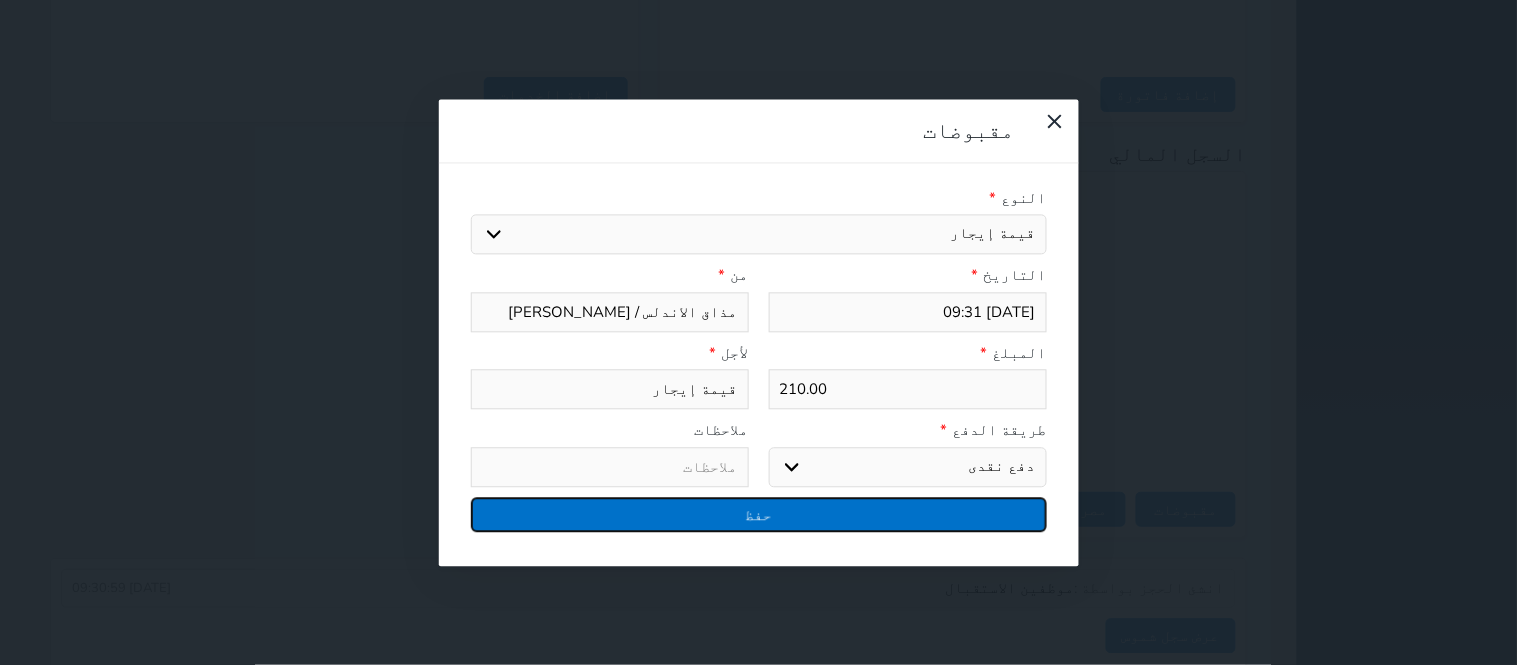 click on "حفظ" at bounding box center [759, 514] 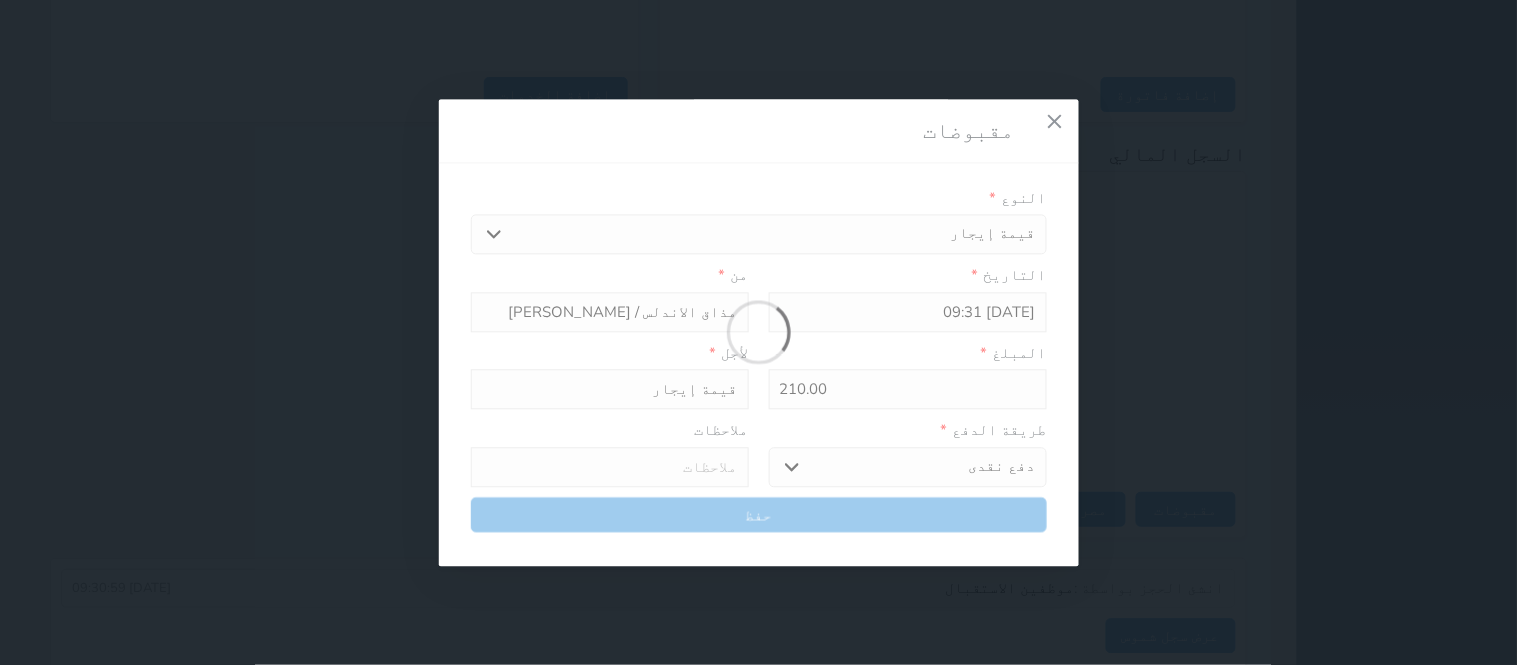 select 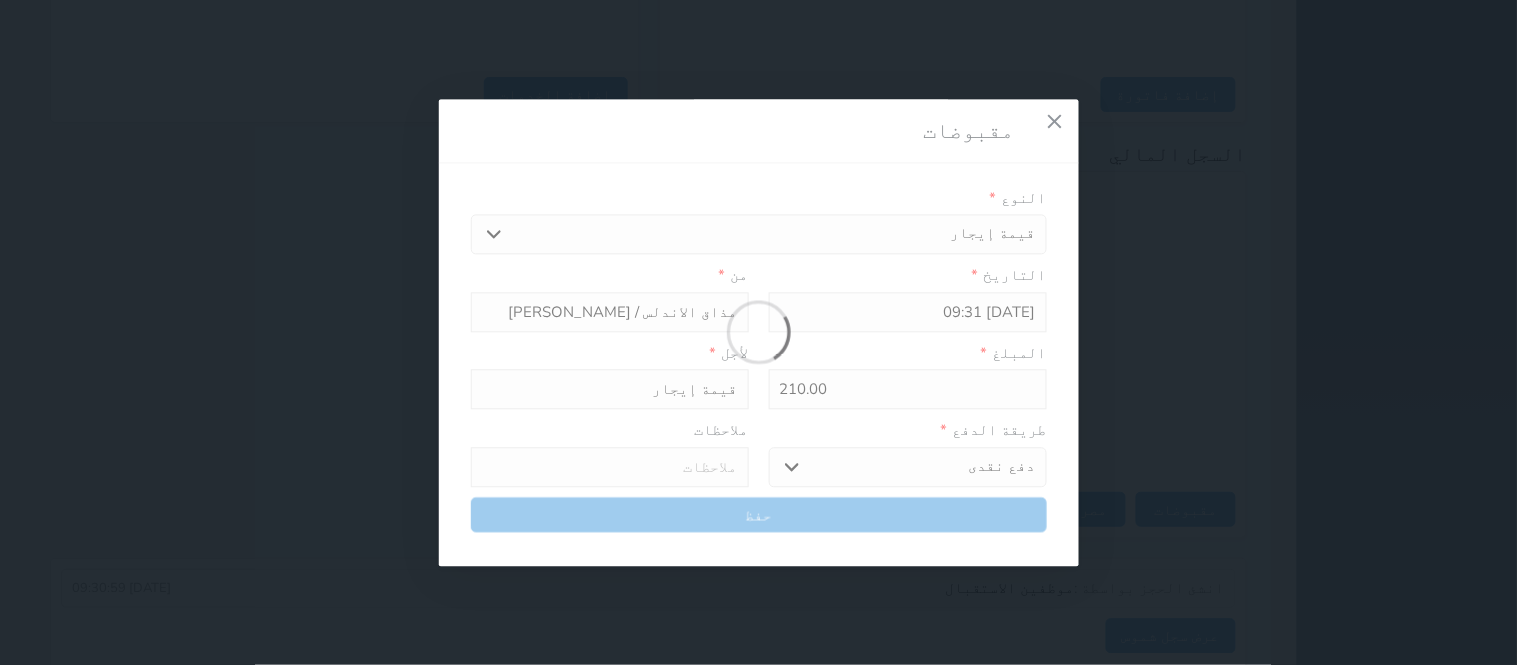 type 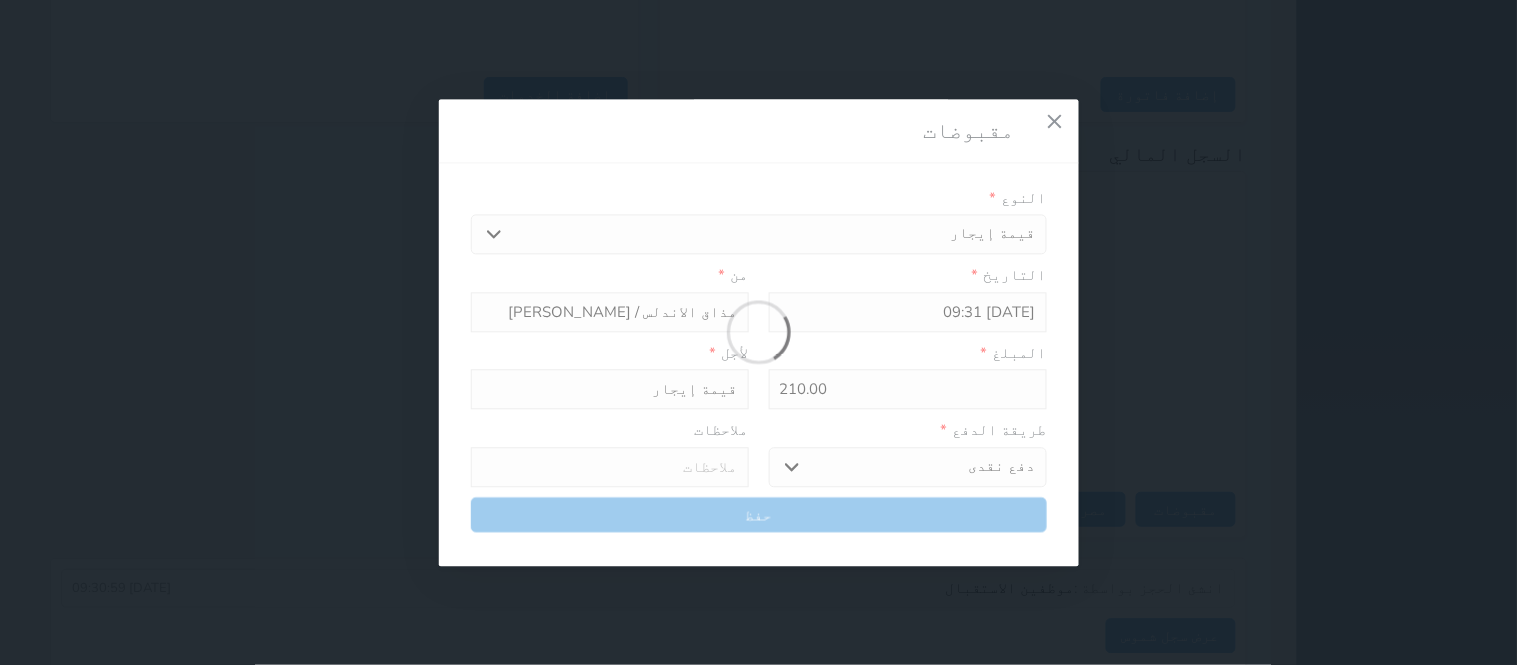 type on "0" 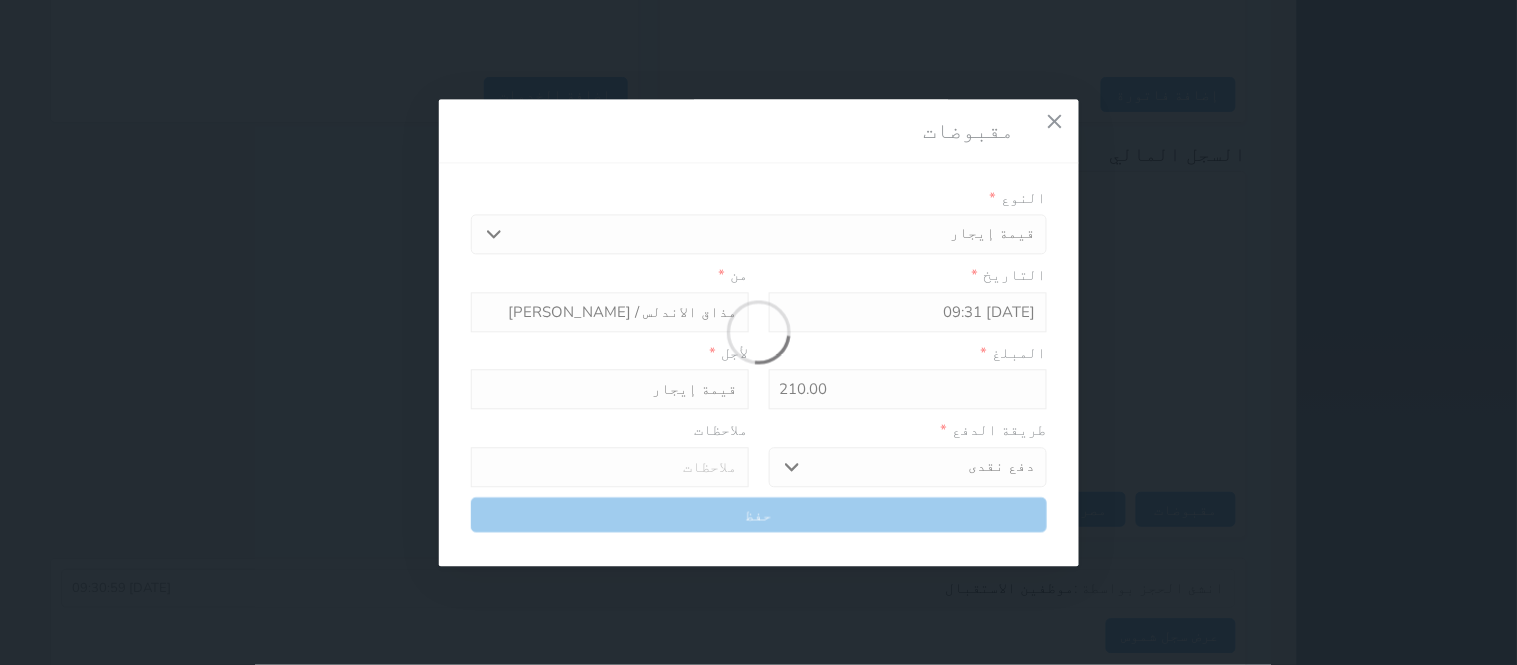 select 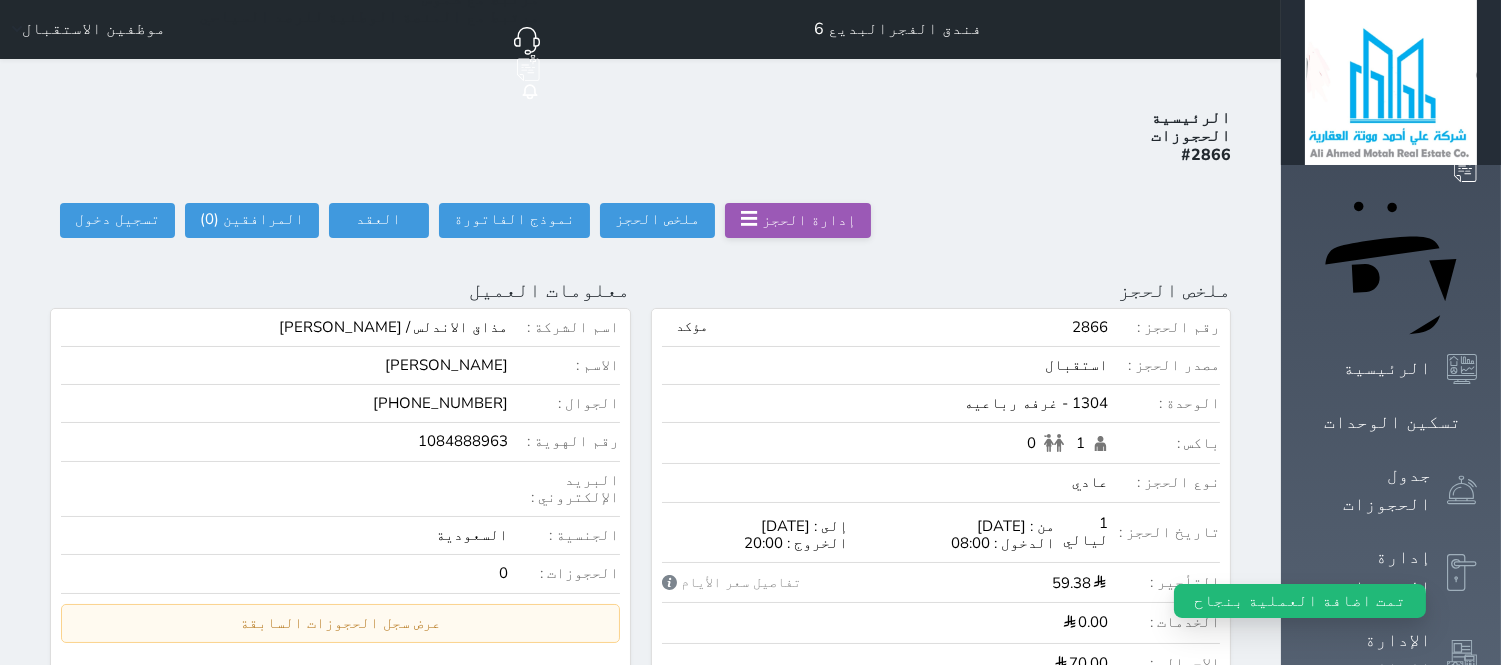 scroll, scrollTop: 0, scrollLeft: 0, axis: both 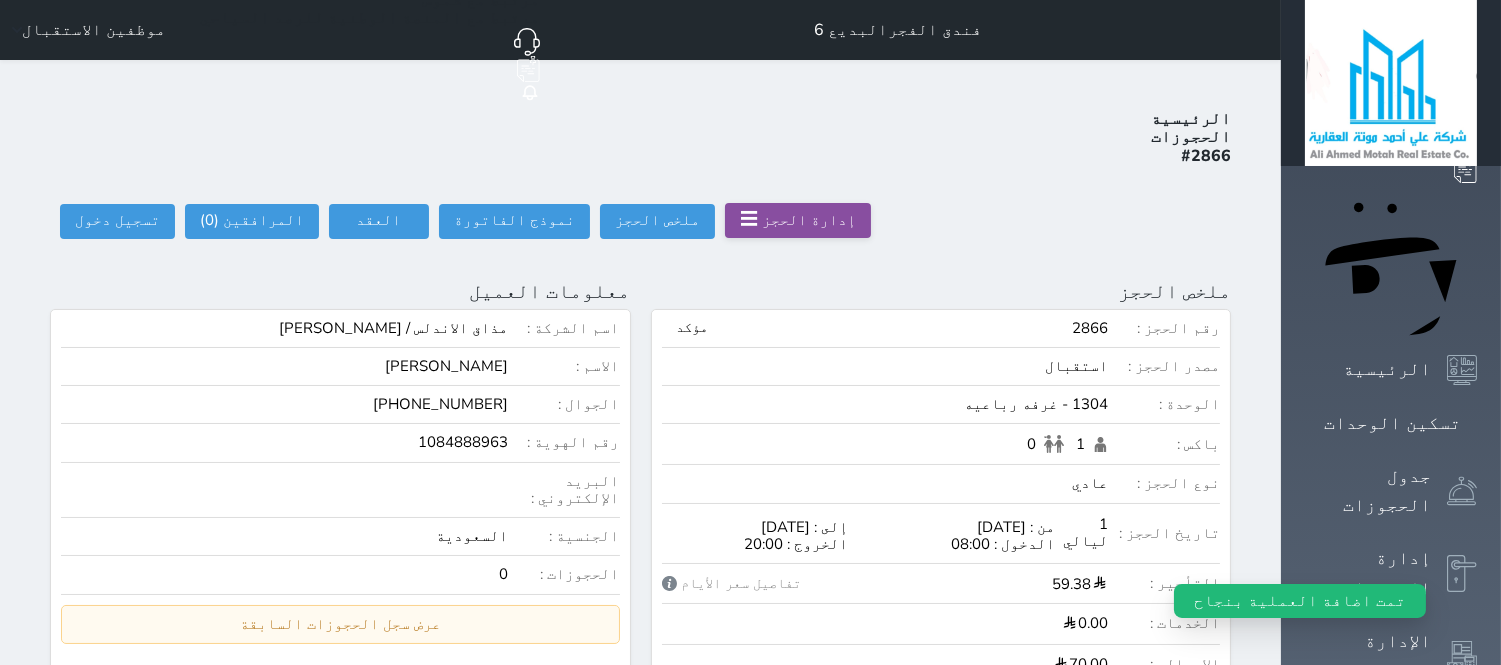 click on "إدارة الحجز   ☰" at bounding box center [798, 220] 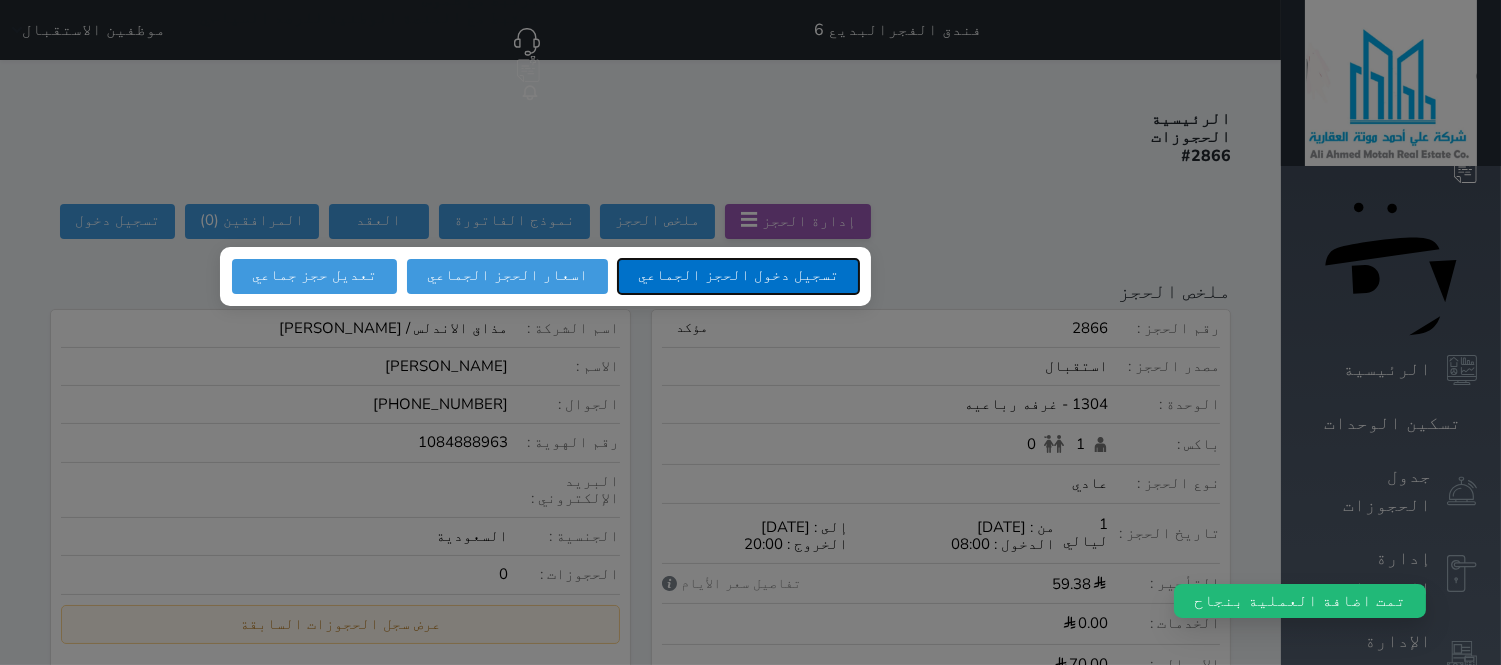 drag, startPoint x: 662, startPoint y: 202, endPoint x: 644, endPoint y: 285, distance: 84.92938 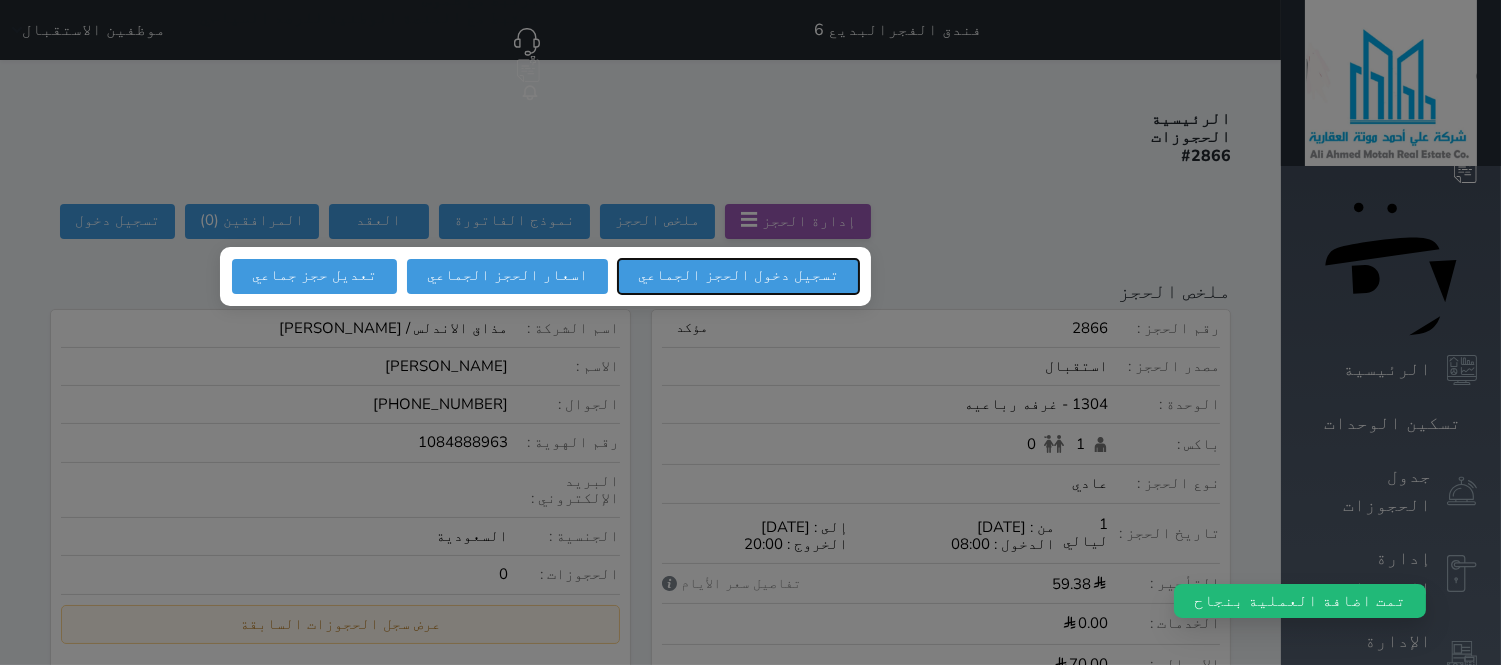 click on "تسجيل دخول الحجز الجماعي" at bounding box center [738, 276] 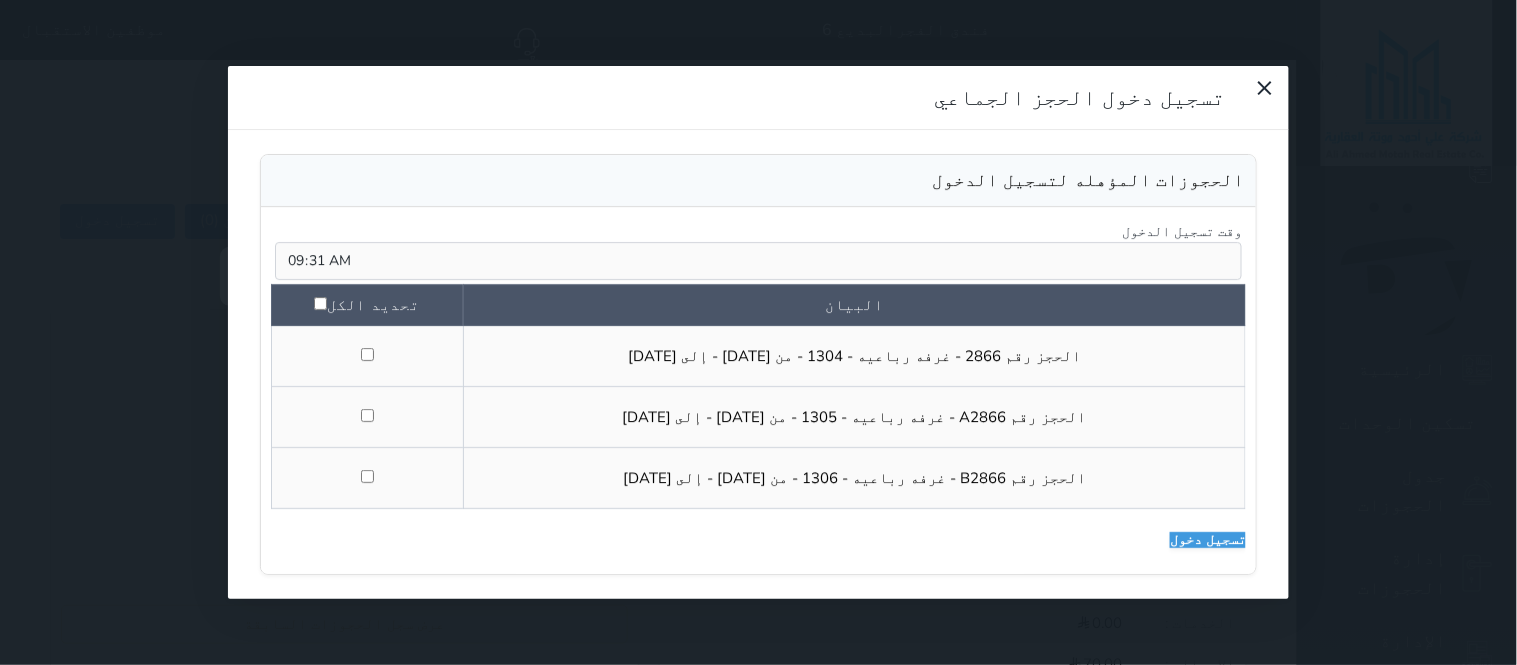 click on "تحديد الكل" at bounding box center [367, 305] 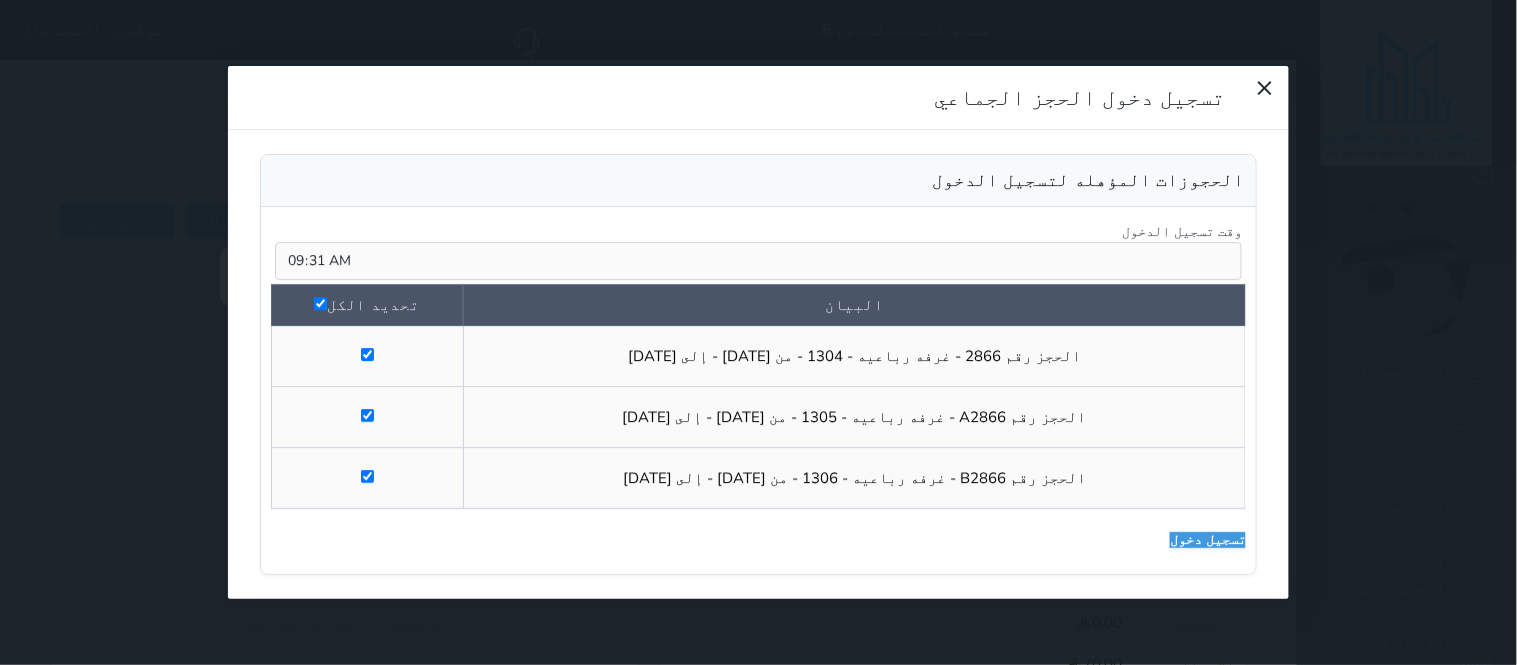 checkbox on "true" 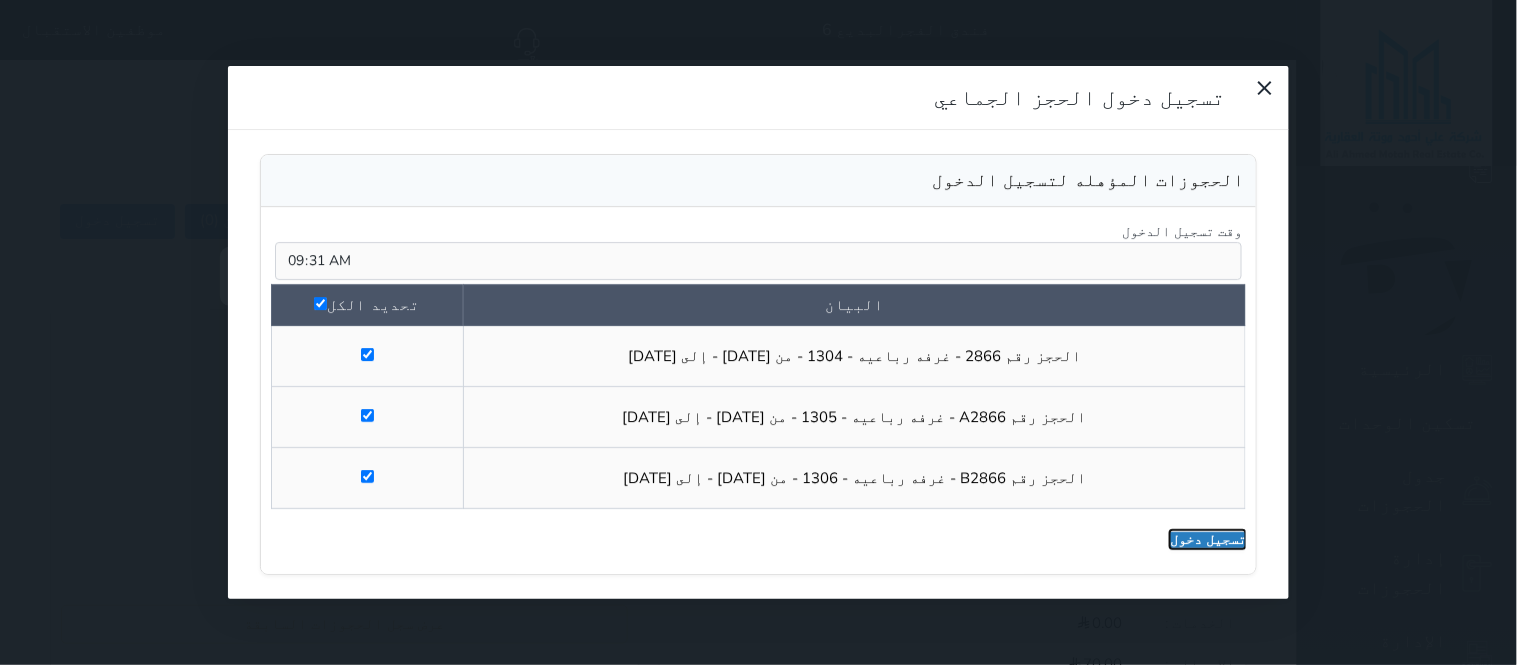 click on "تسجيل دخول" at bounding box center [1208, 540] 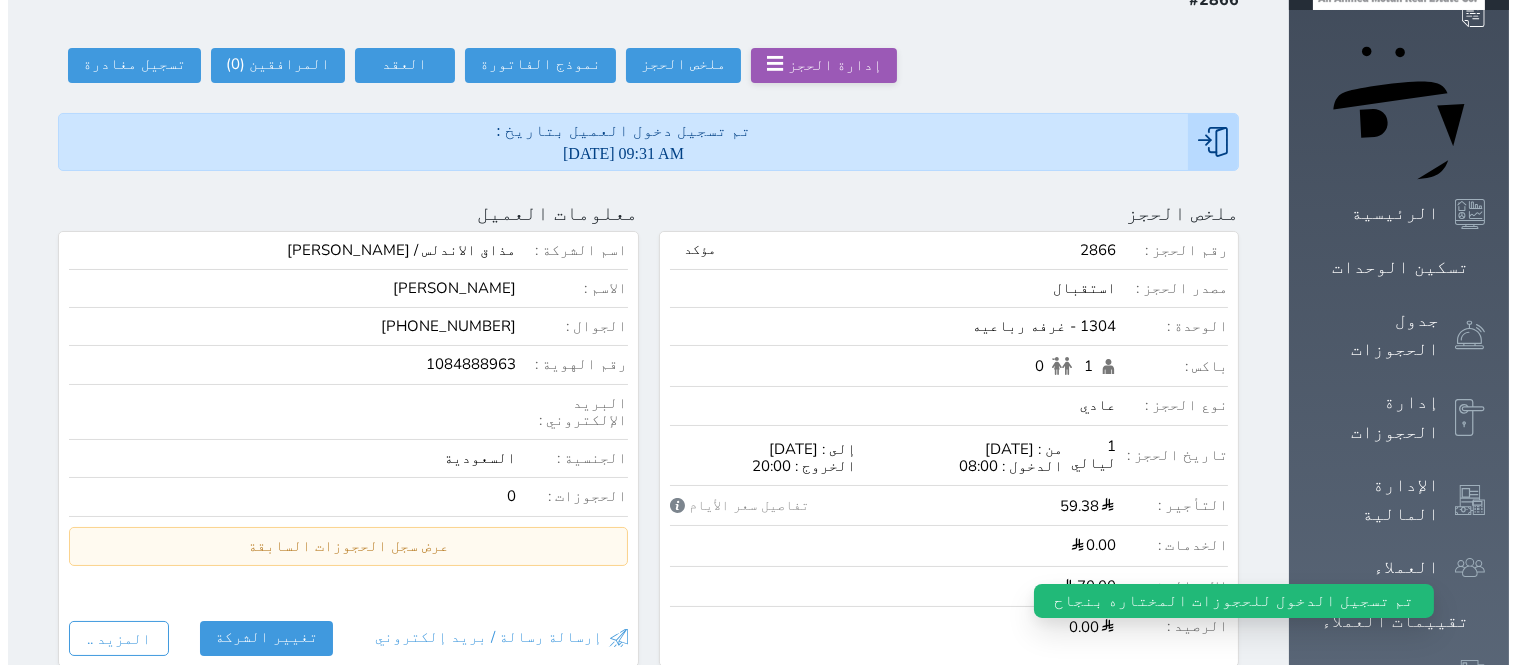 scroll, scrollTop: 0, scrollLeft: 0, axis: both 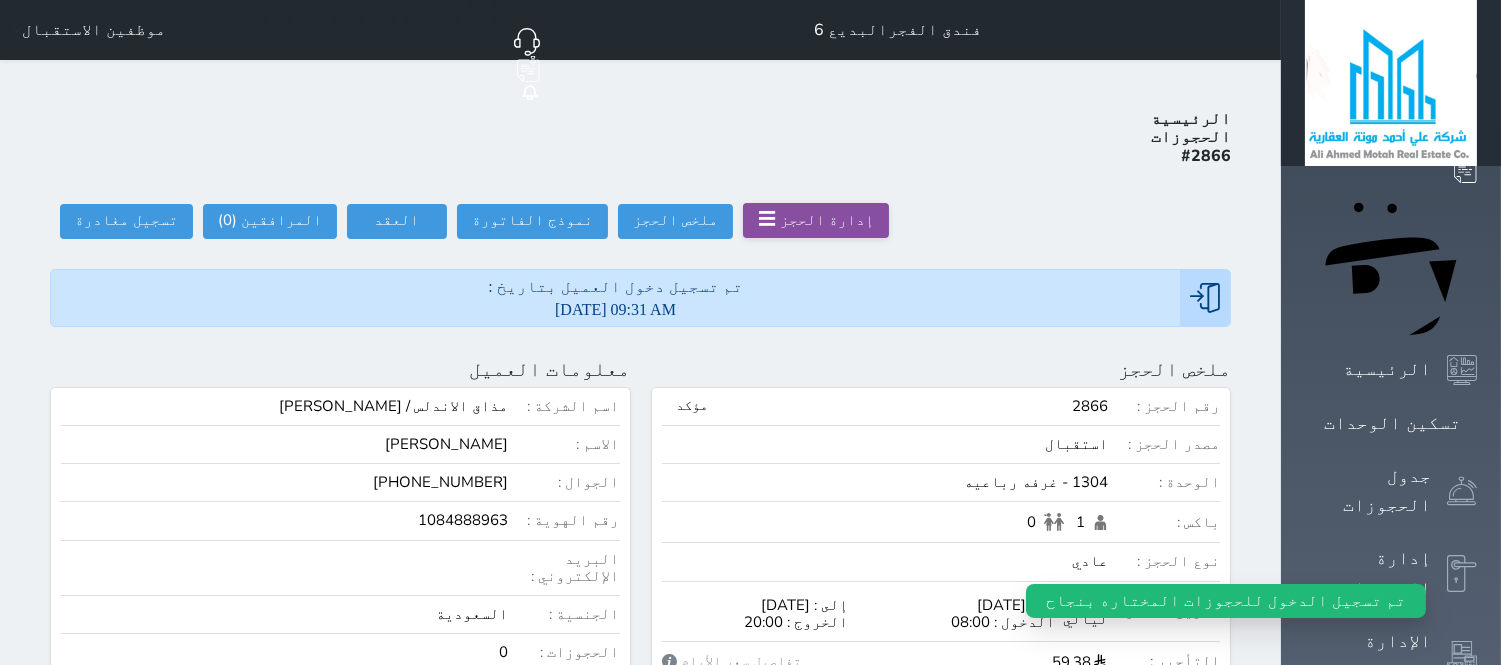 click on "إدارة الحجز" at bounding box center [827, 220] 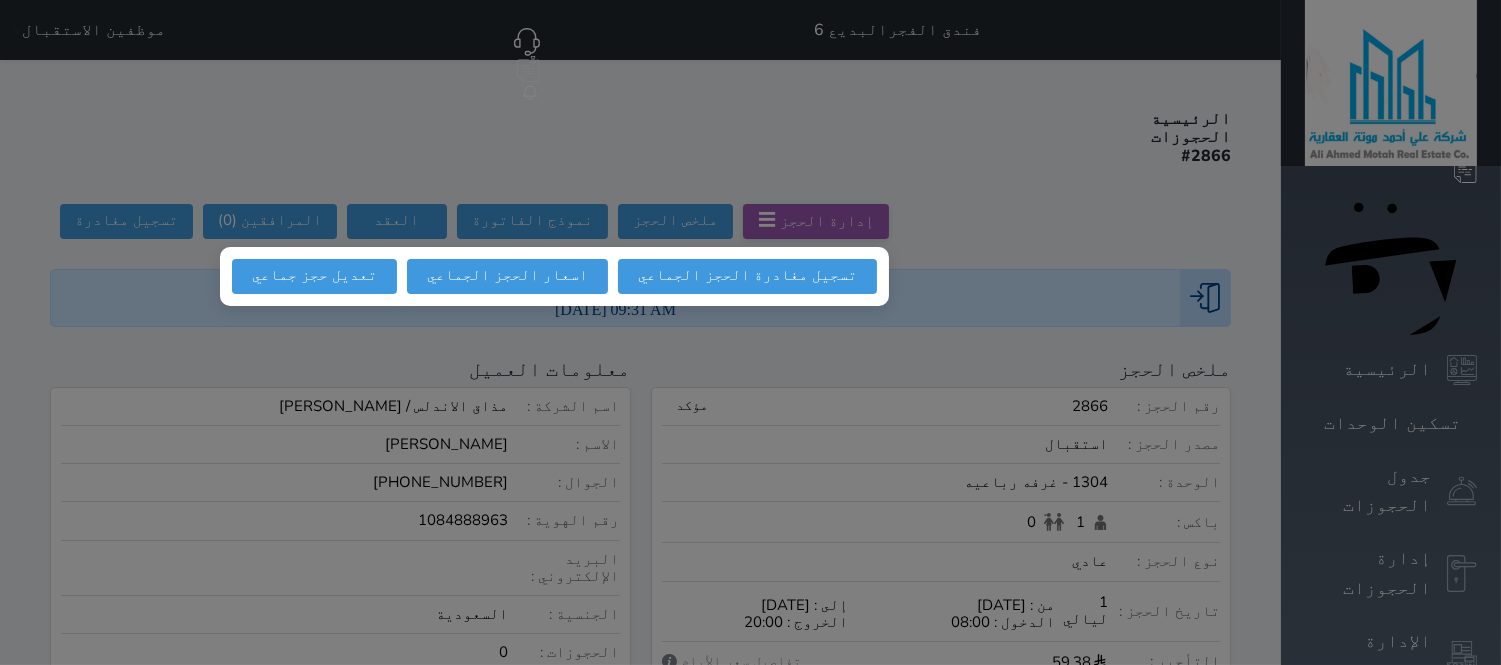 click at bounding box center (750, 332) 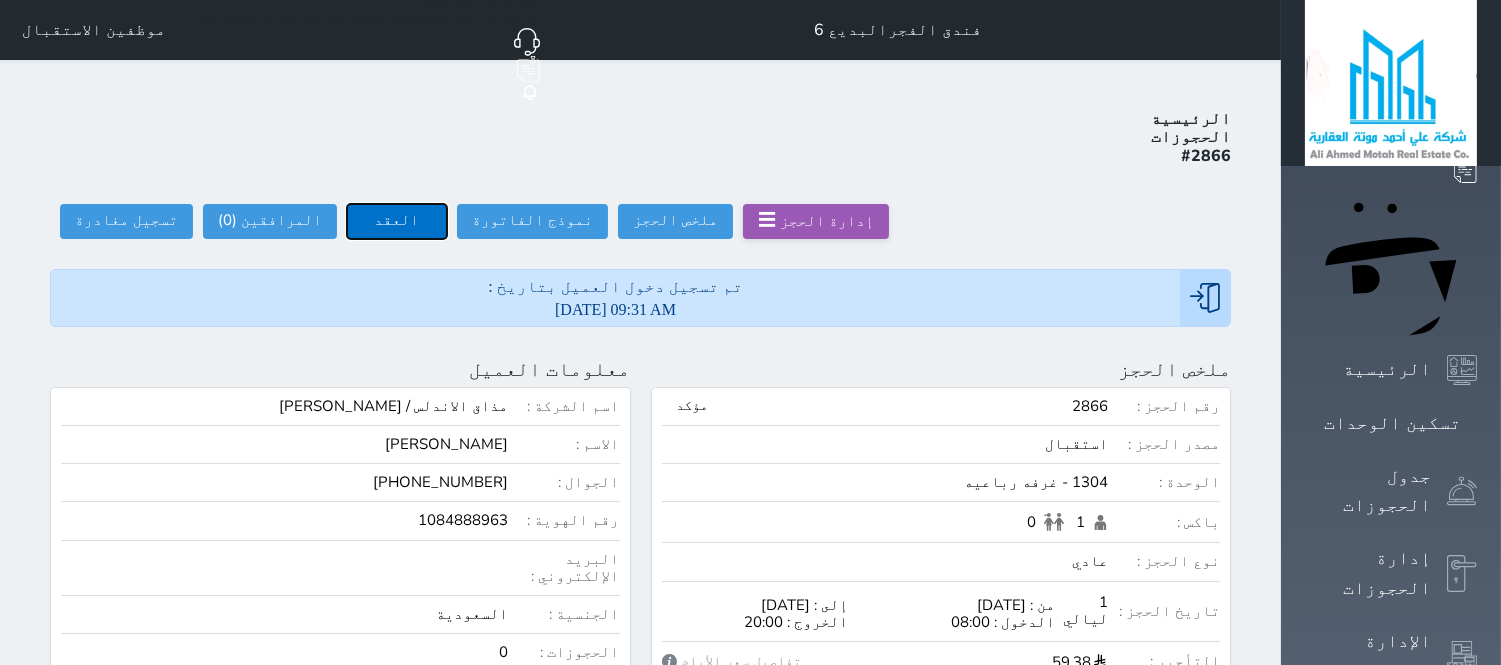 click on "العقد" at bounding box center (397, 221) 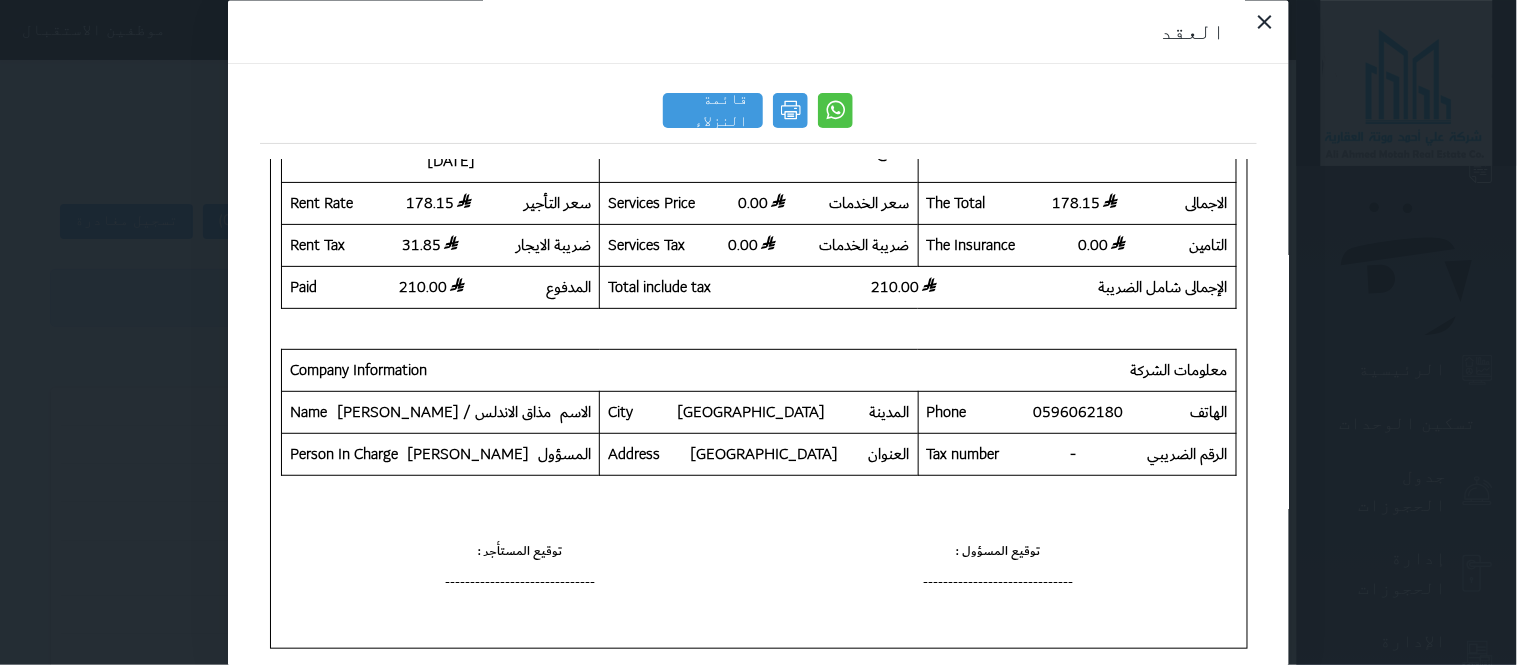 scroll, scrollTop: 0, scrollLeft: 0, axis: both 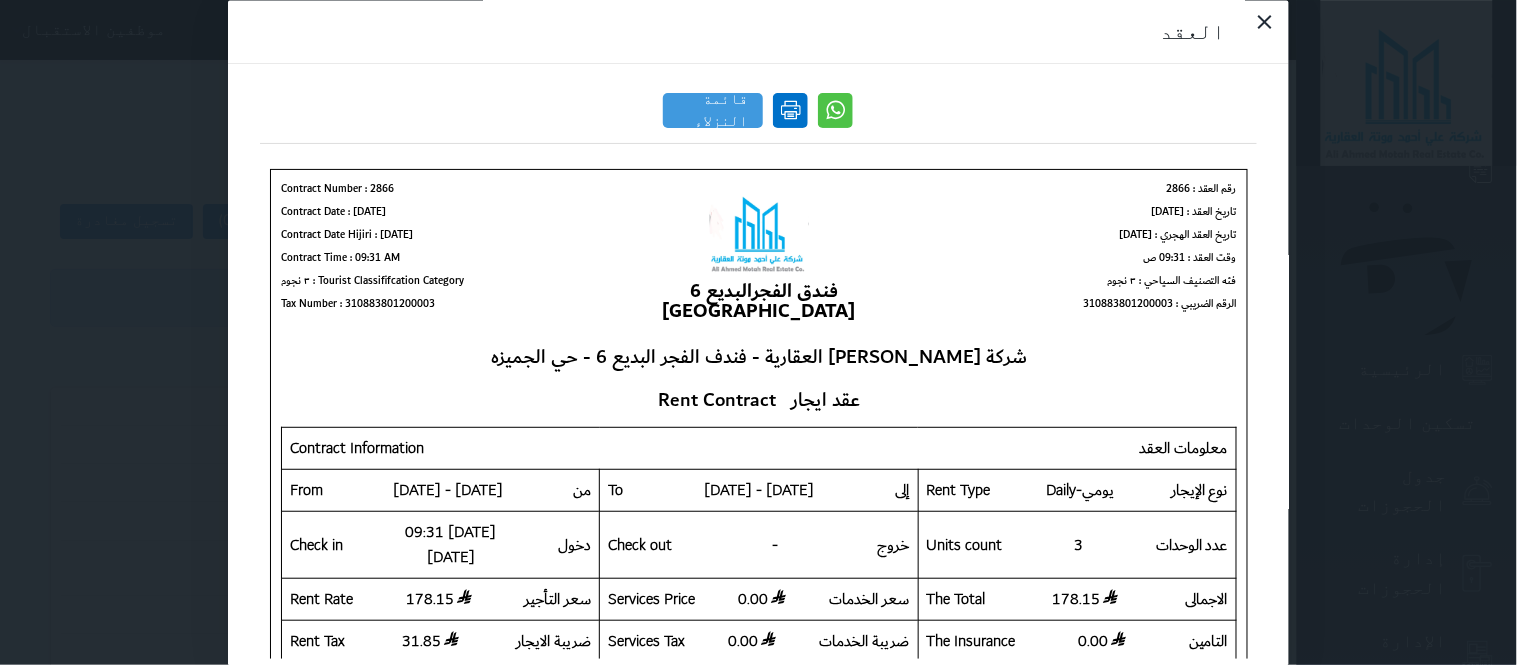 click at bounding box center [791, 110] 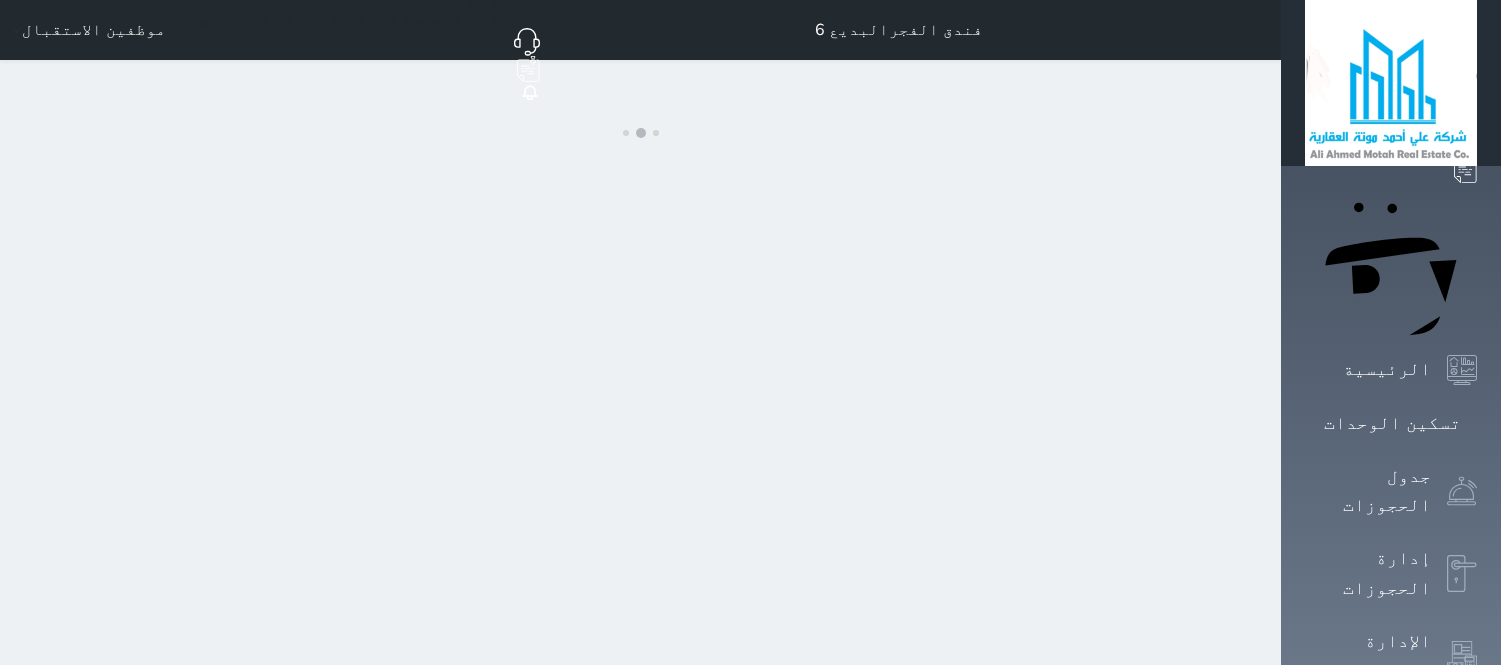 scroll, scrollTop: 0, scrollLeft: 0, axis: both 